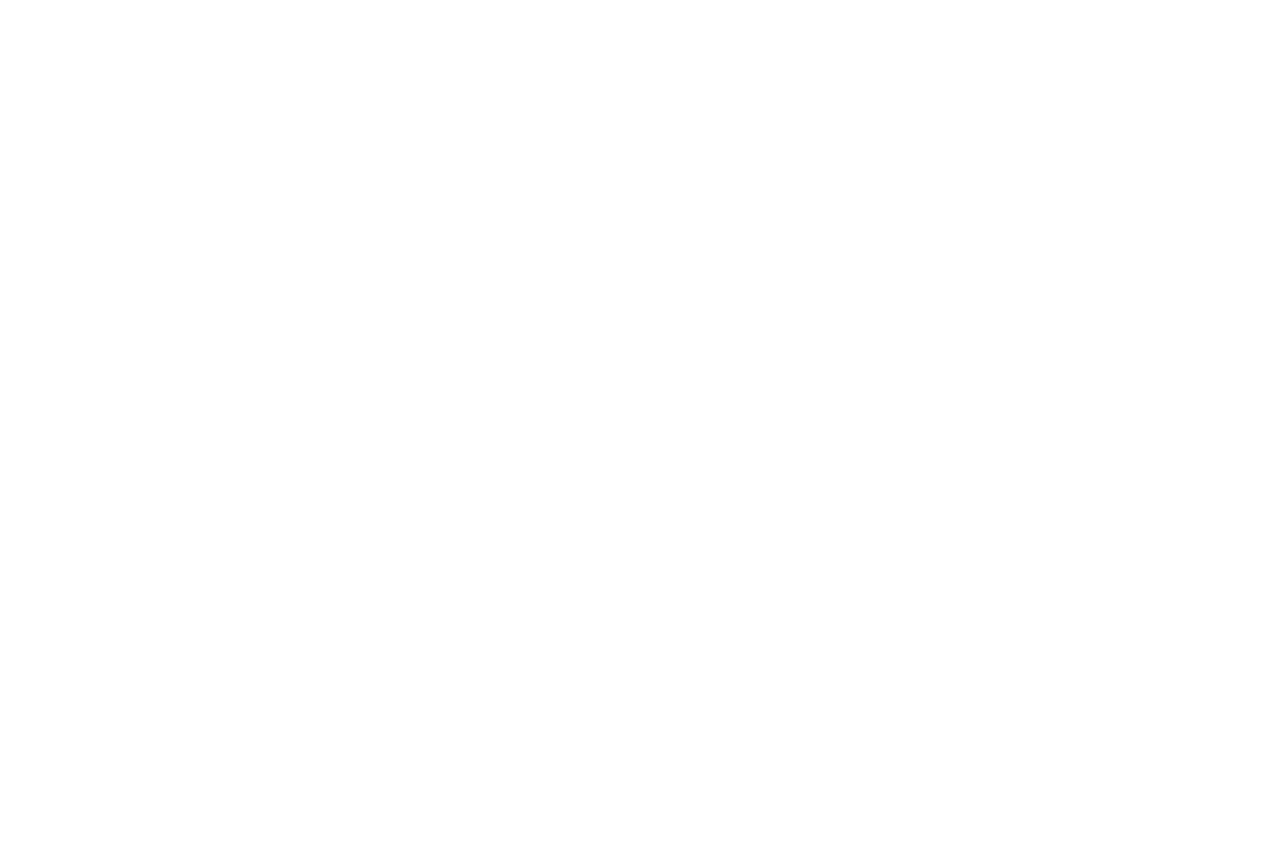 scroll, scrollTop: 0, scrollLeft: 0, axis: both 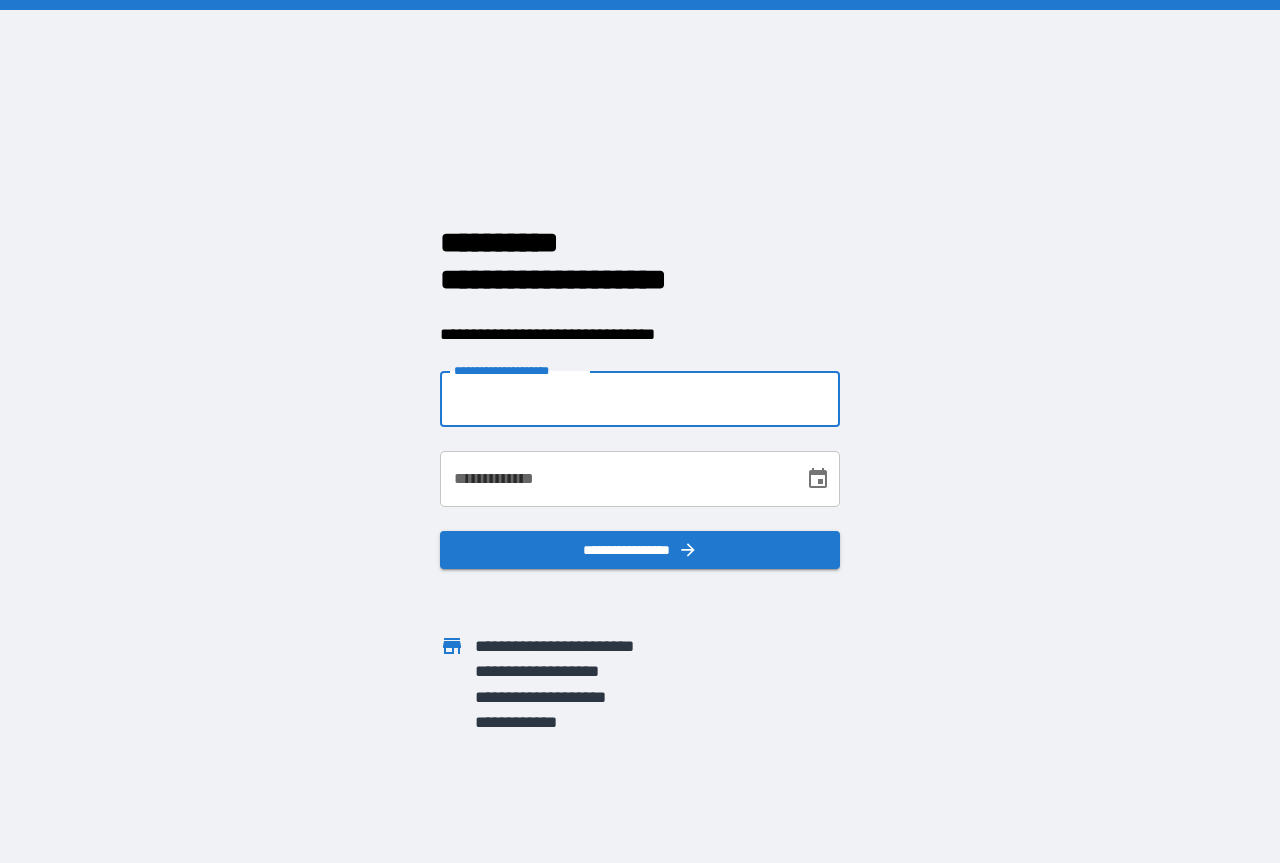 click on "**********" at bounding box center (640, 399) 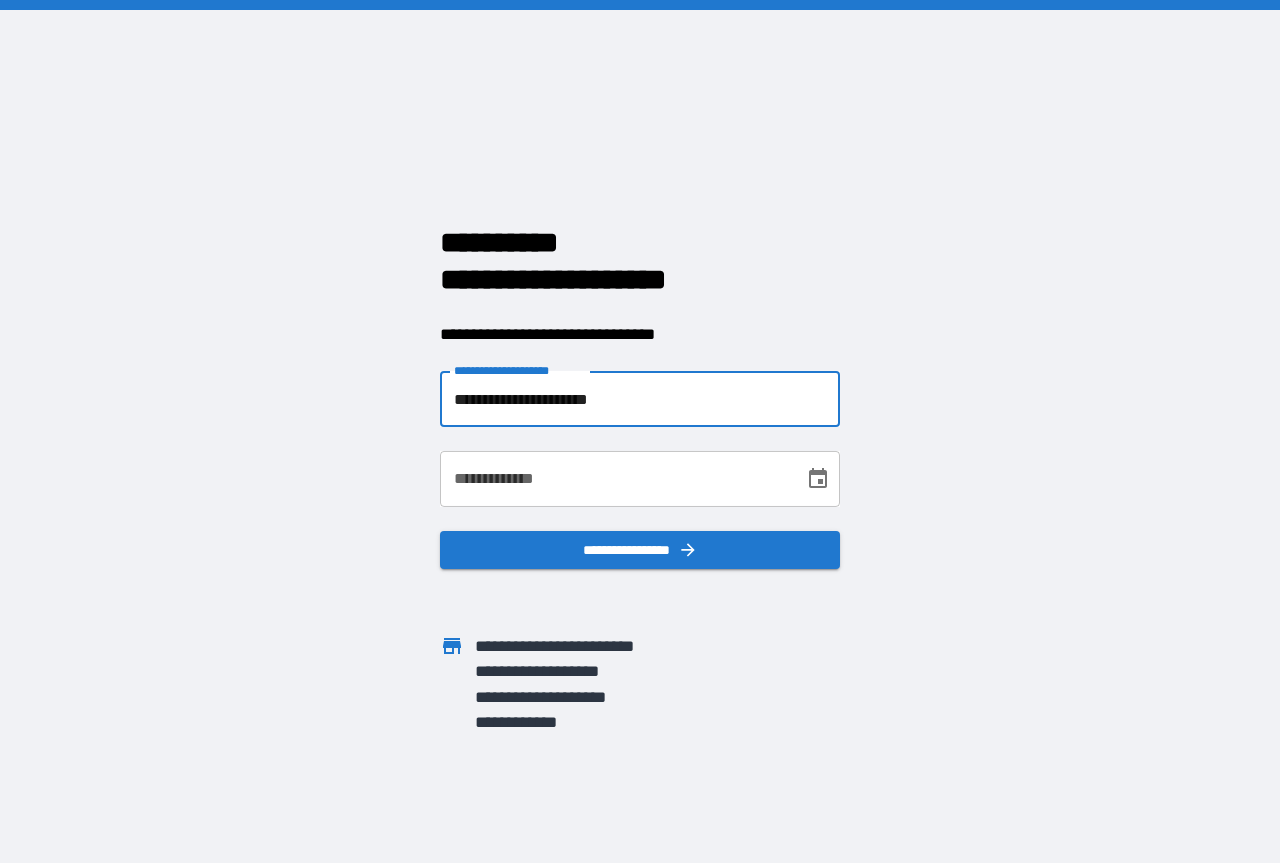 click on "**********" at bounding box center [615, 479] 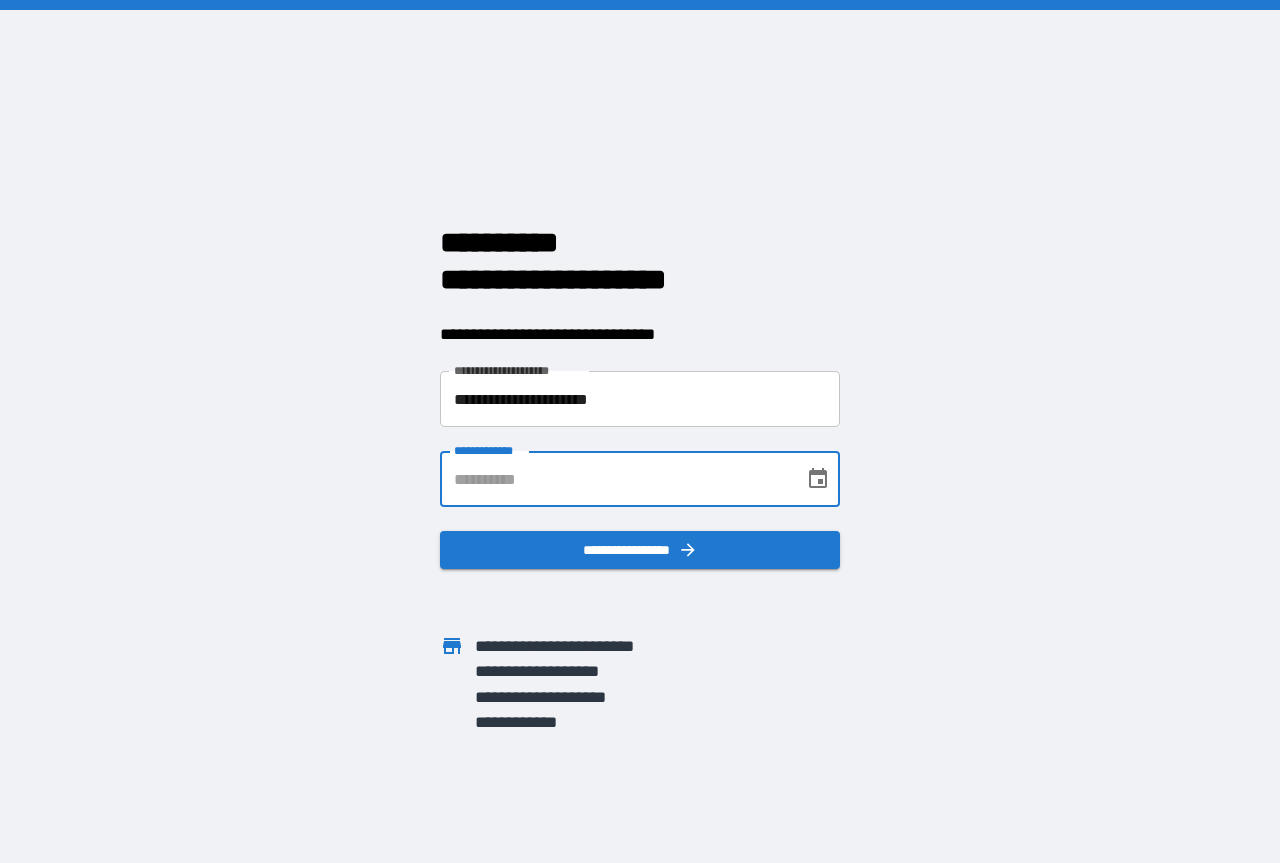 type on "**********" 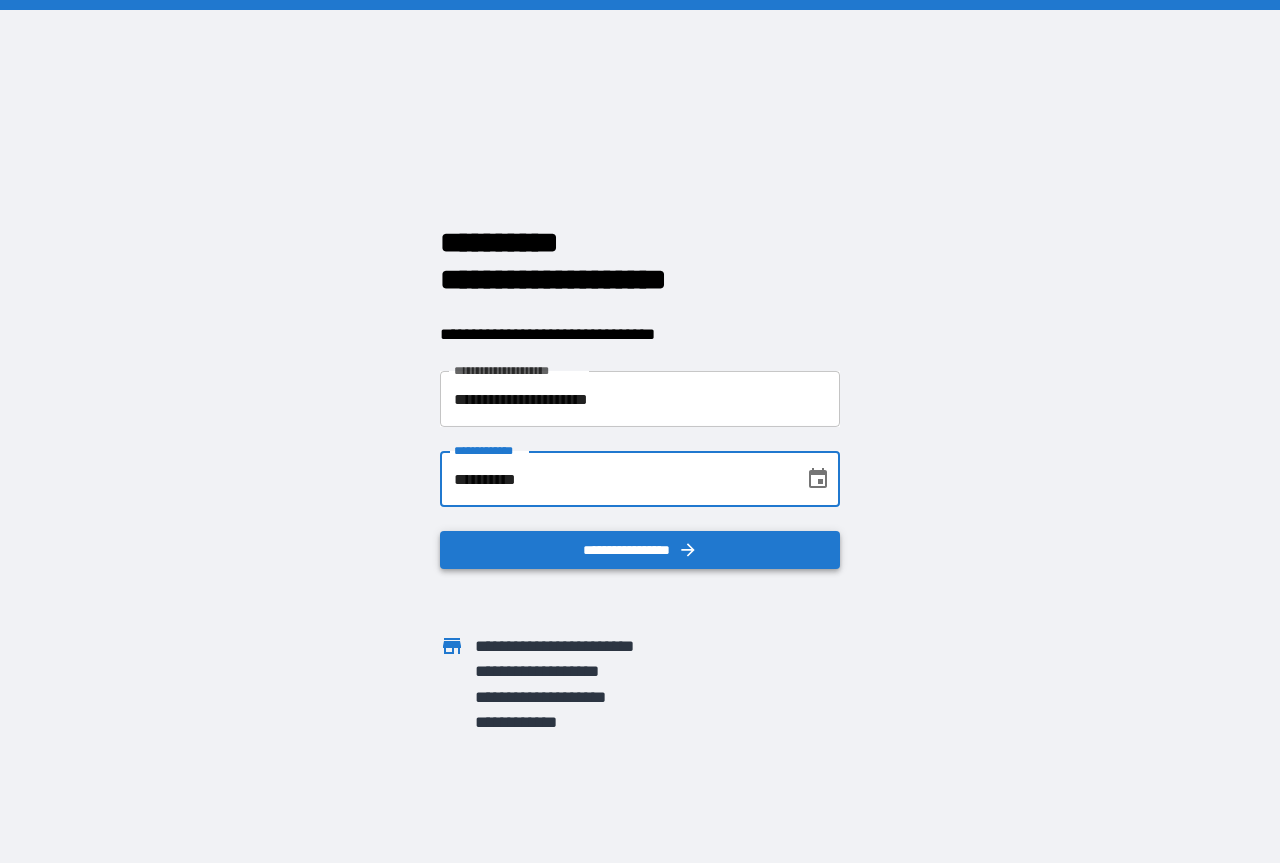 click on "**********" at bounding box center (640, 550) 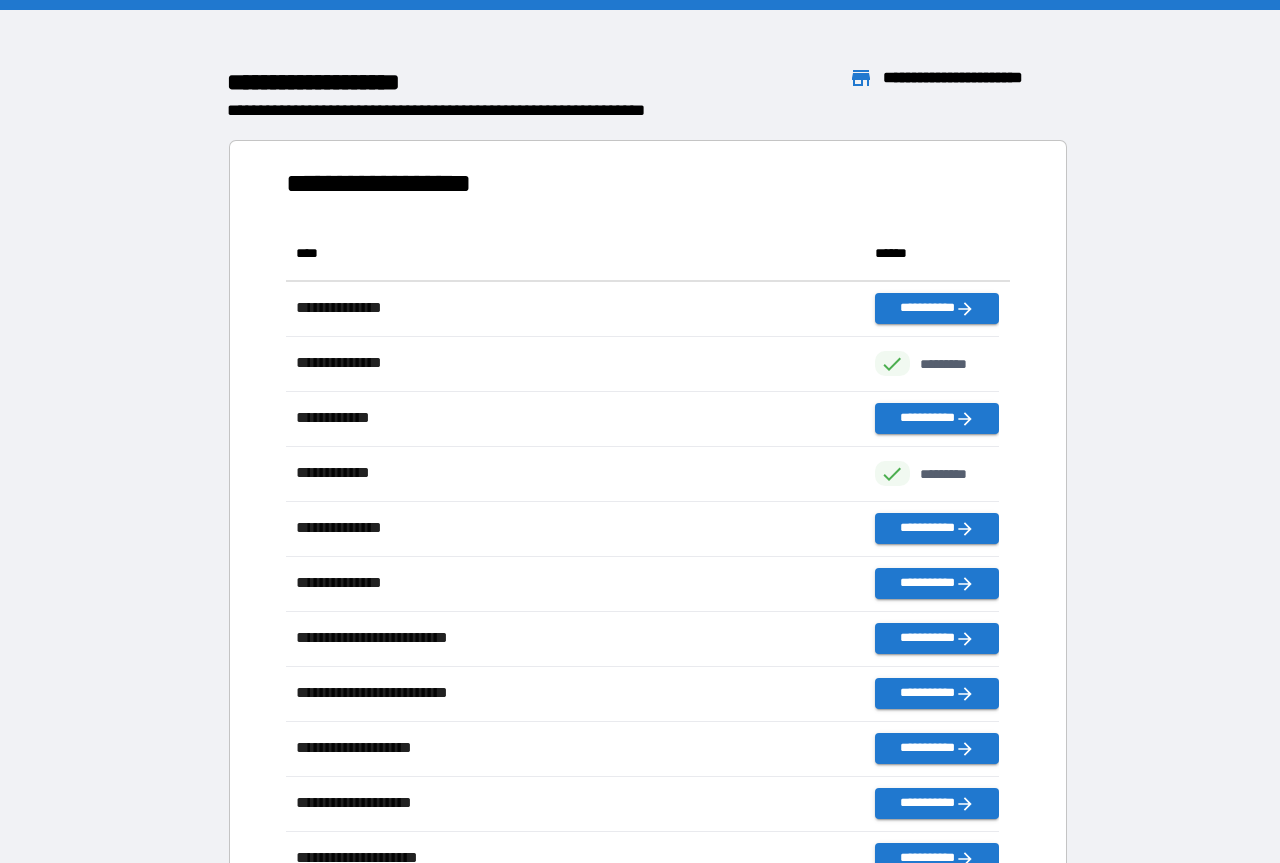 scroll, scrollTop: 811, scrollLeft: 699, axis: both 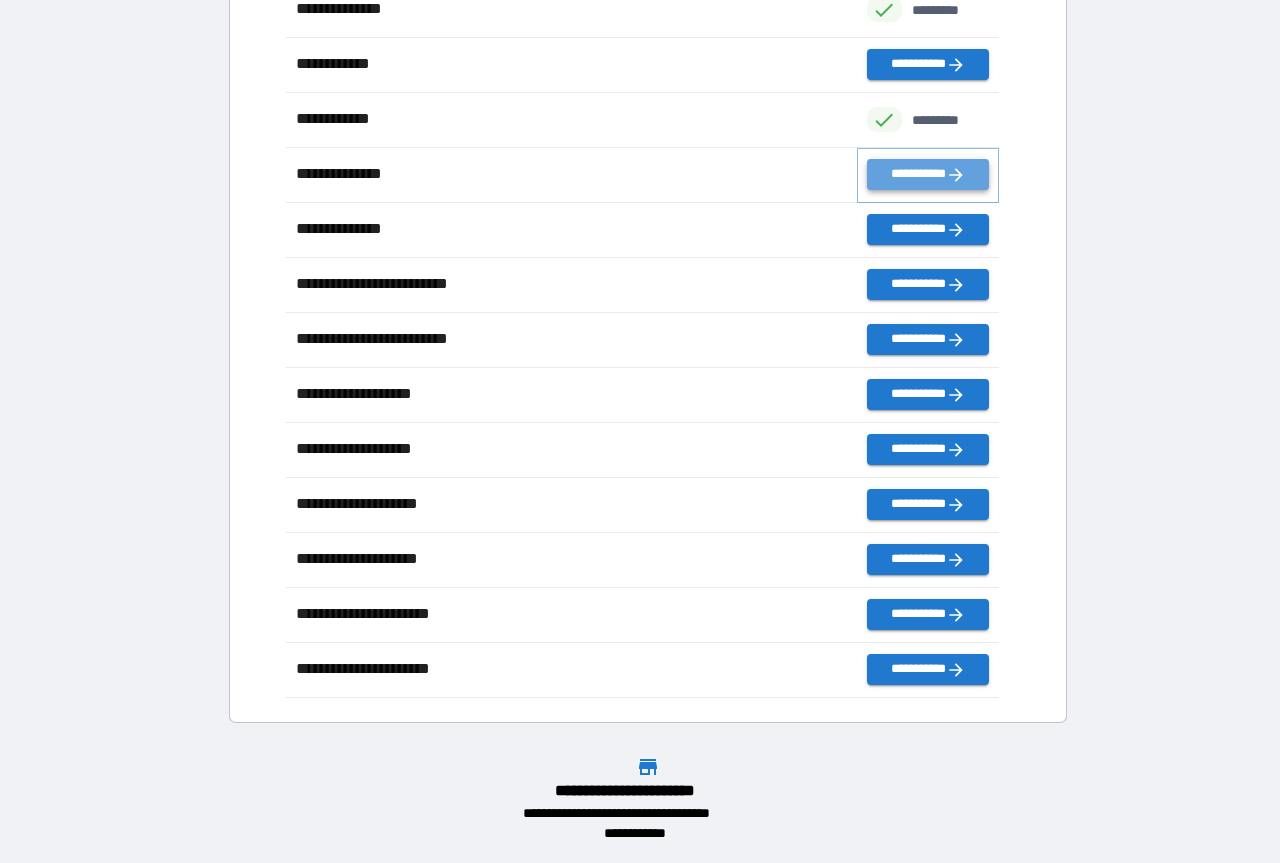click on "**********" at bounding box center (928, 174) 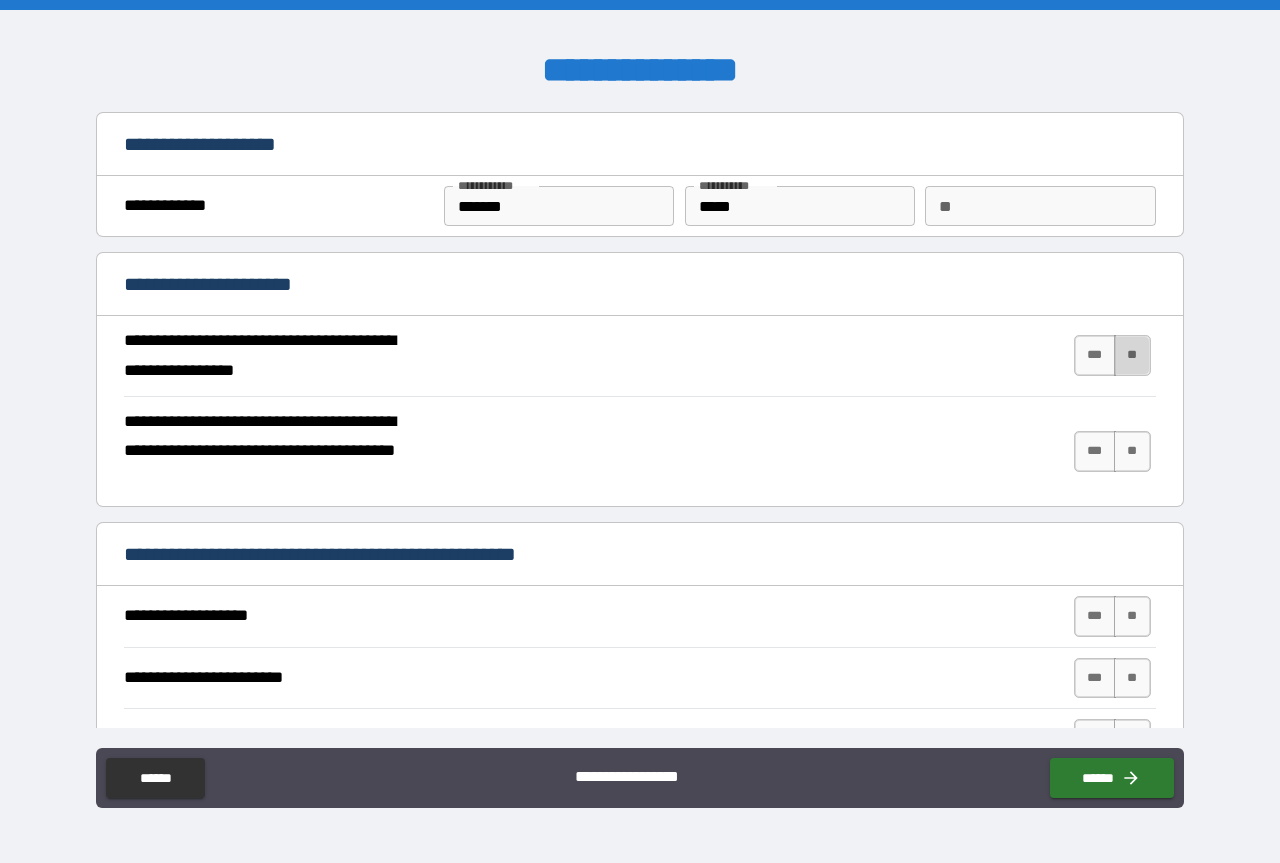 click on "**" at bounding box center [1132, 355] 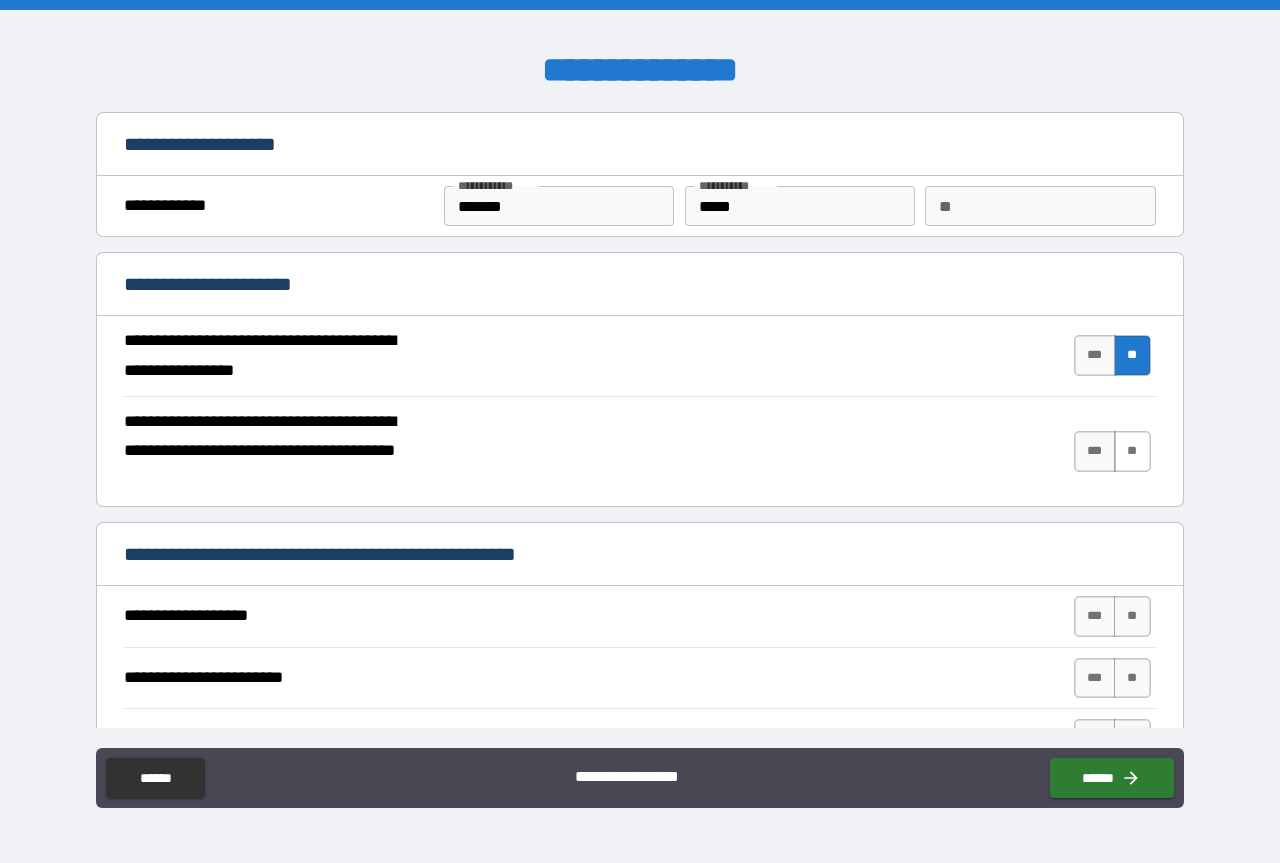 click on "**" at bounding box center (1132, 451) 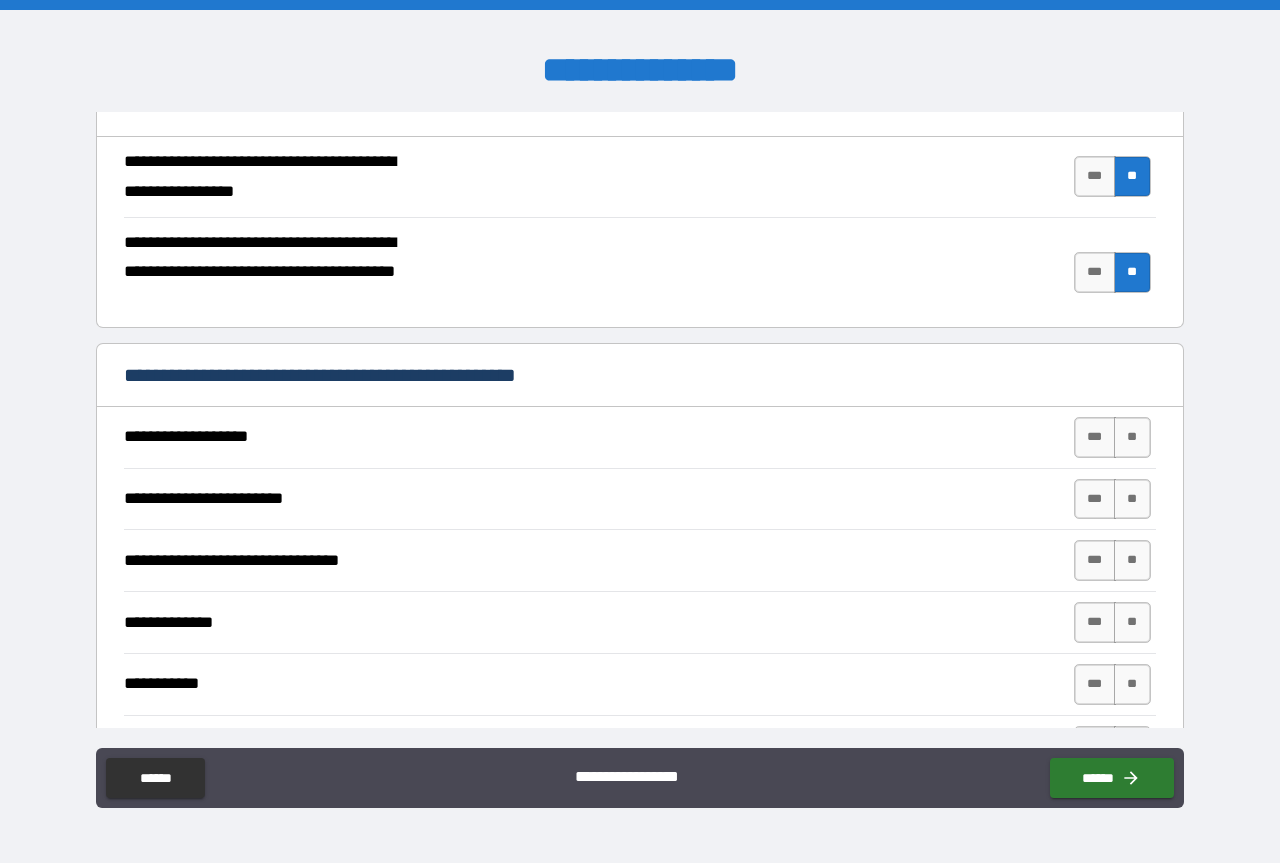 scroll, scrollTop: 300, scrollLeft: 0, axis: vertical 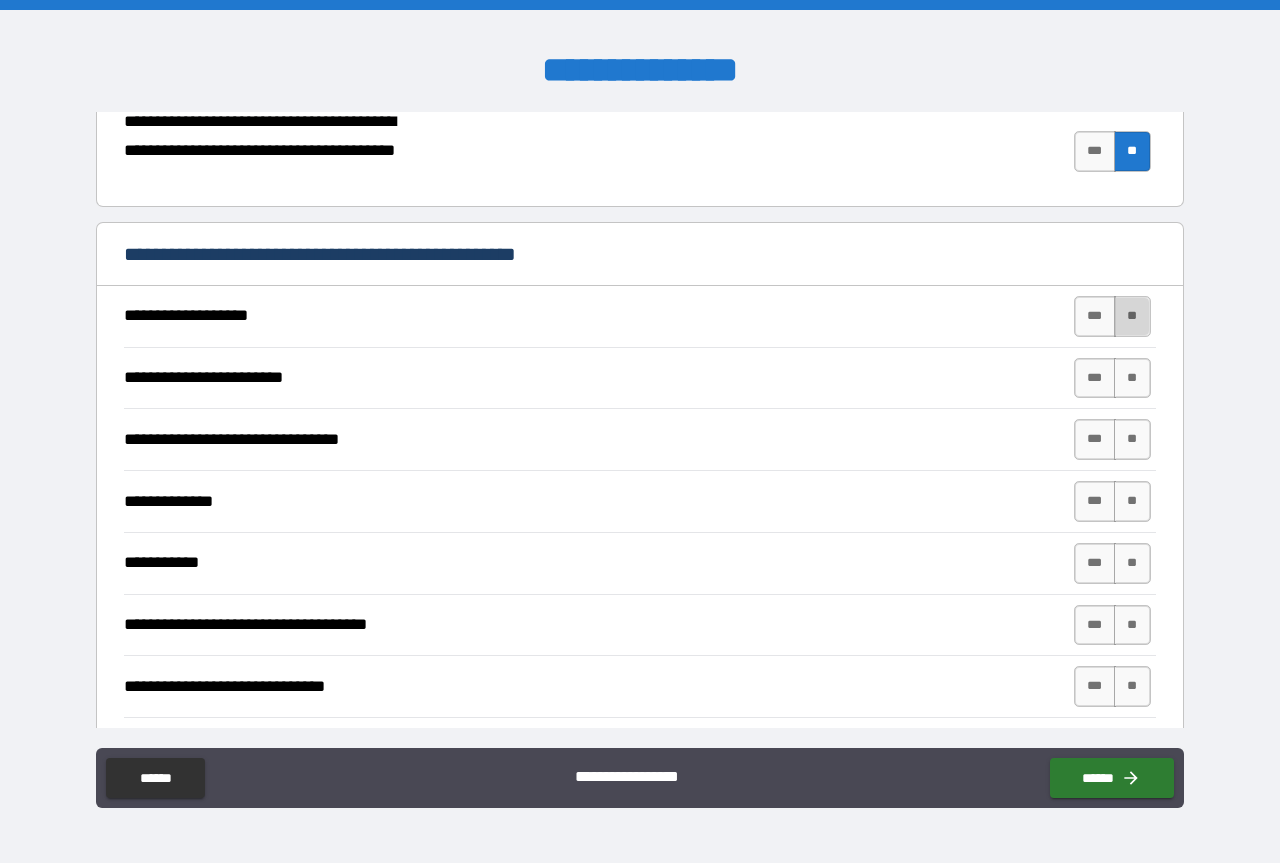 click on "**" at bounding box center (1132, 316) 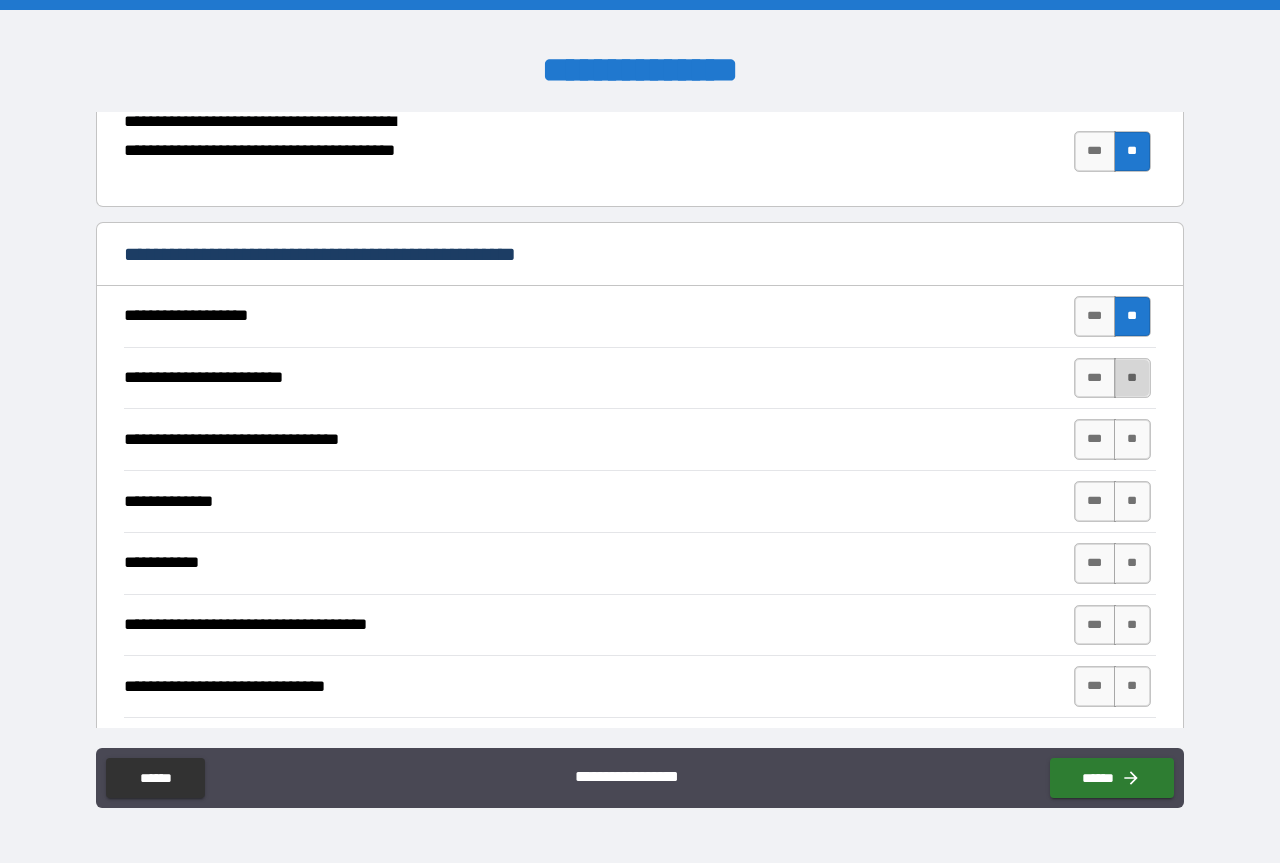 click on "**" at bounding box center [1132, 378] 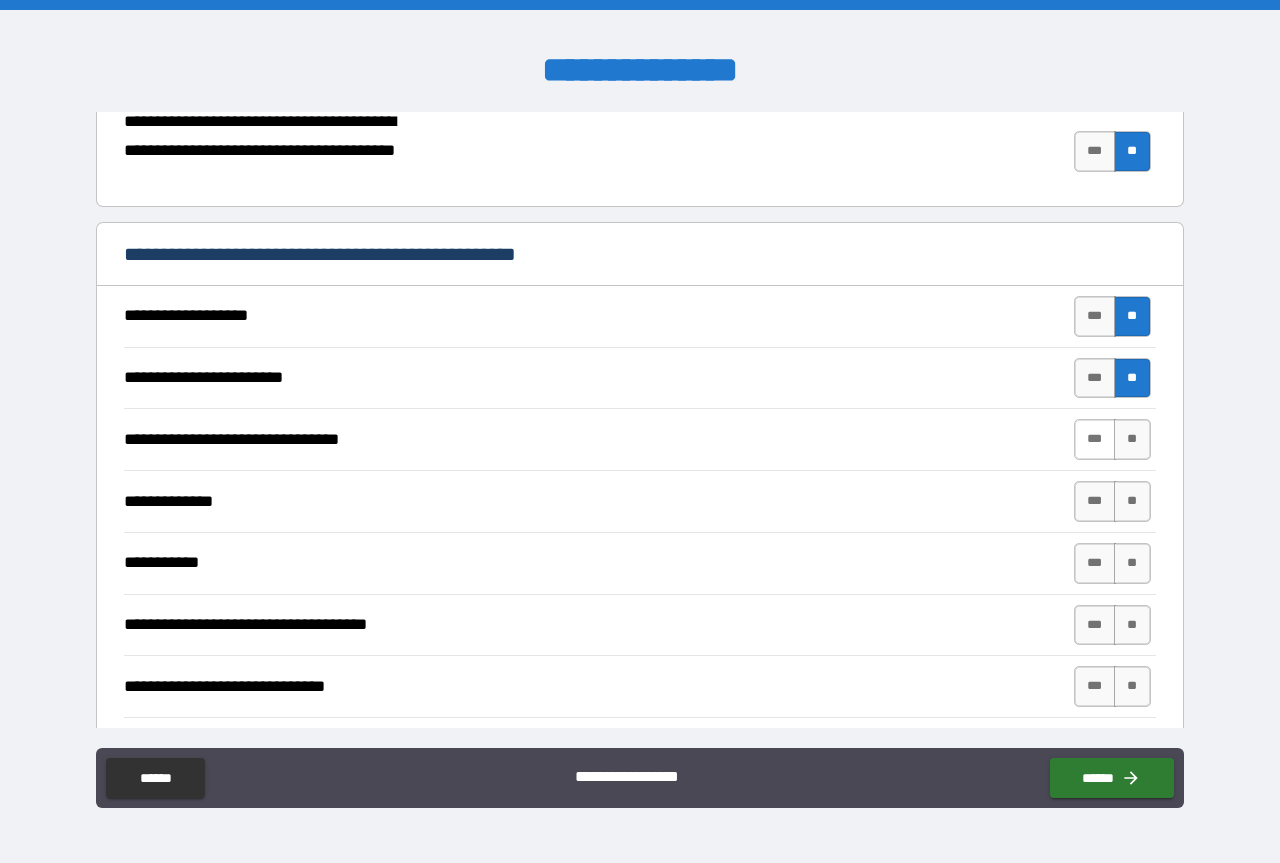 click on "***" at bounding box center [1095, 439] 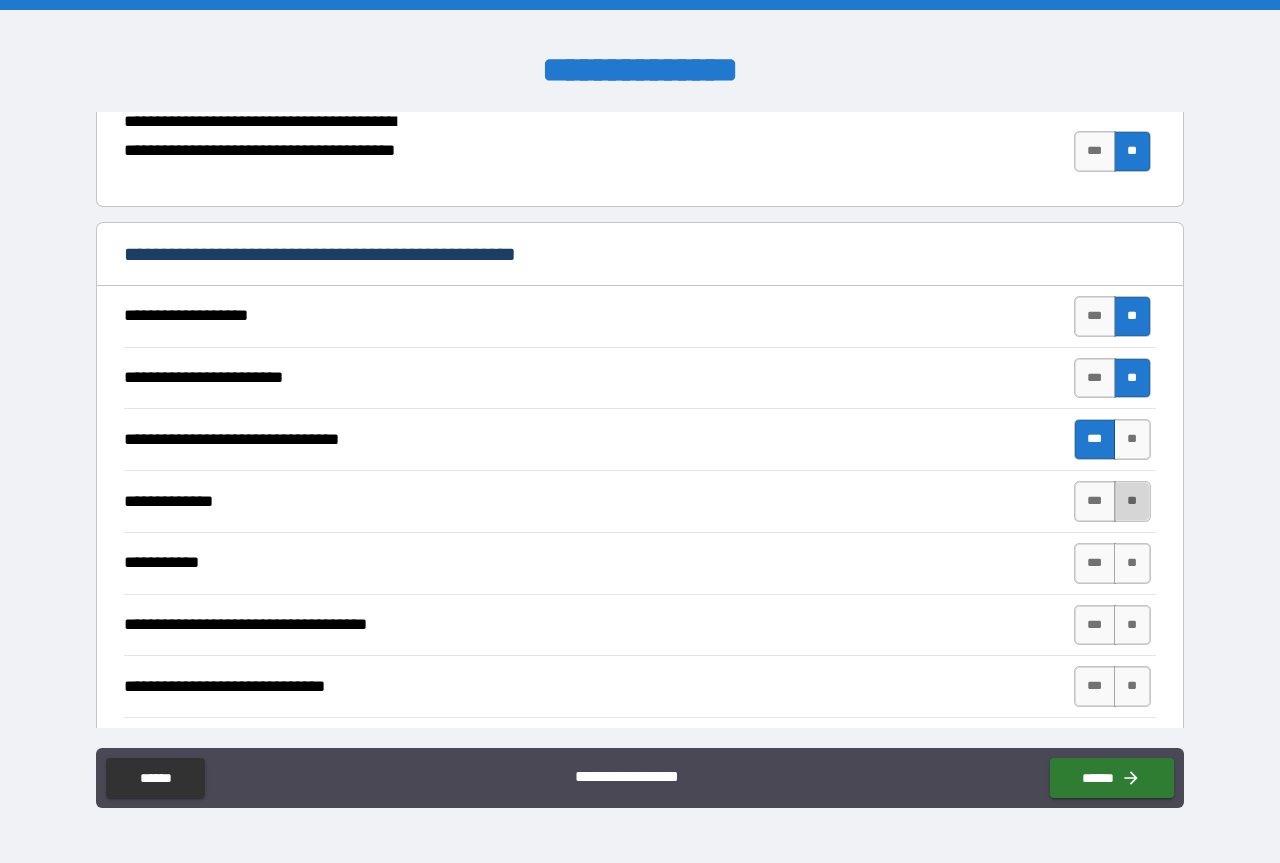 click on "**" at bounding box center [1132, 501] 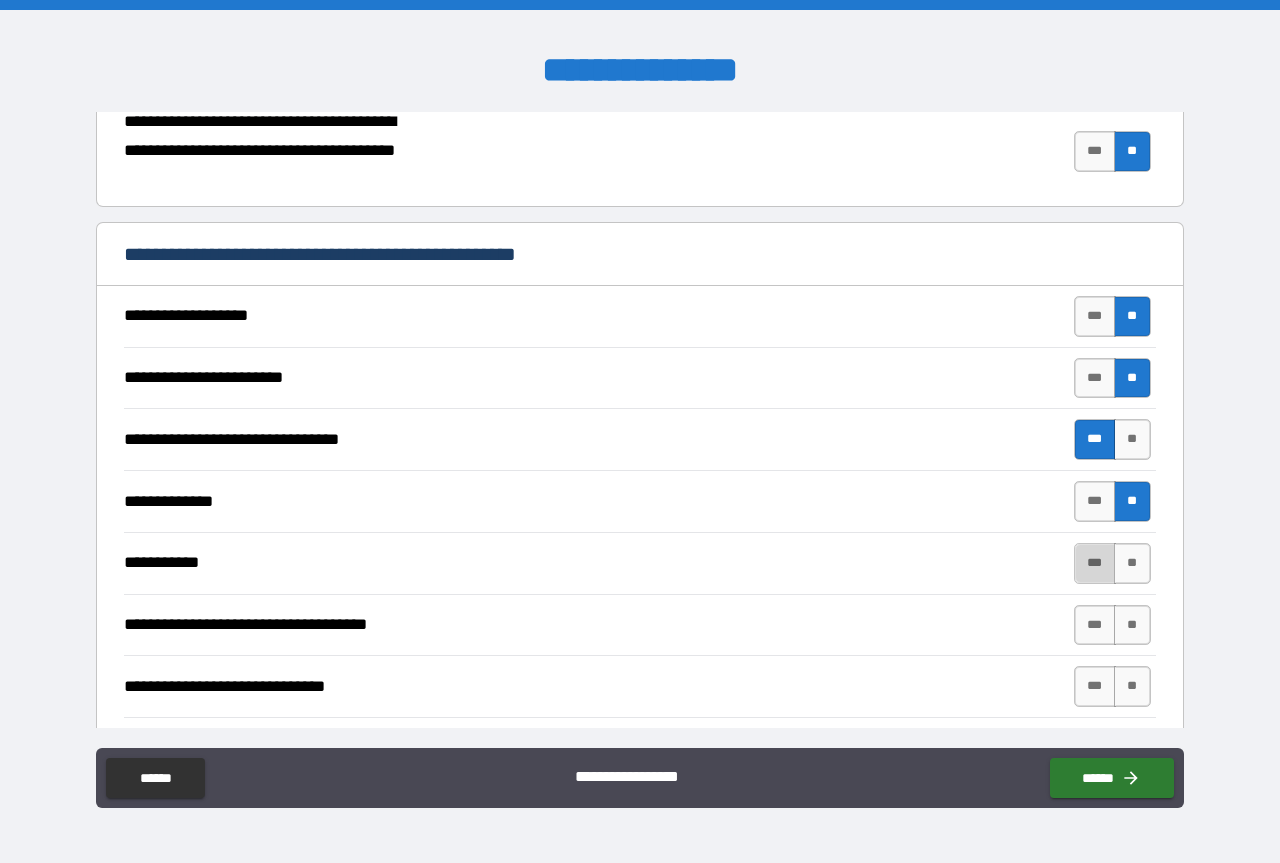 click on "***" at bounding box center (1095, 563) 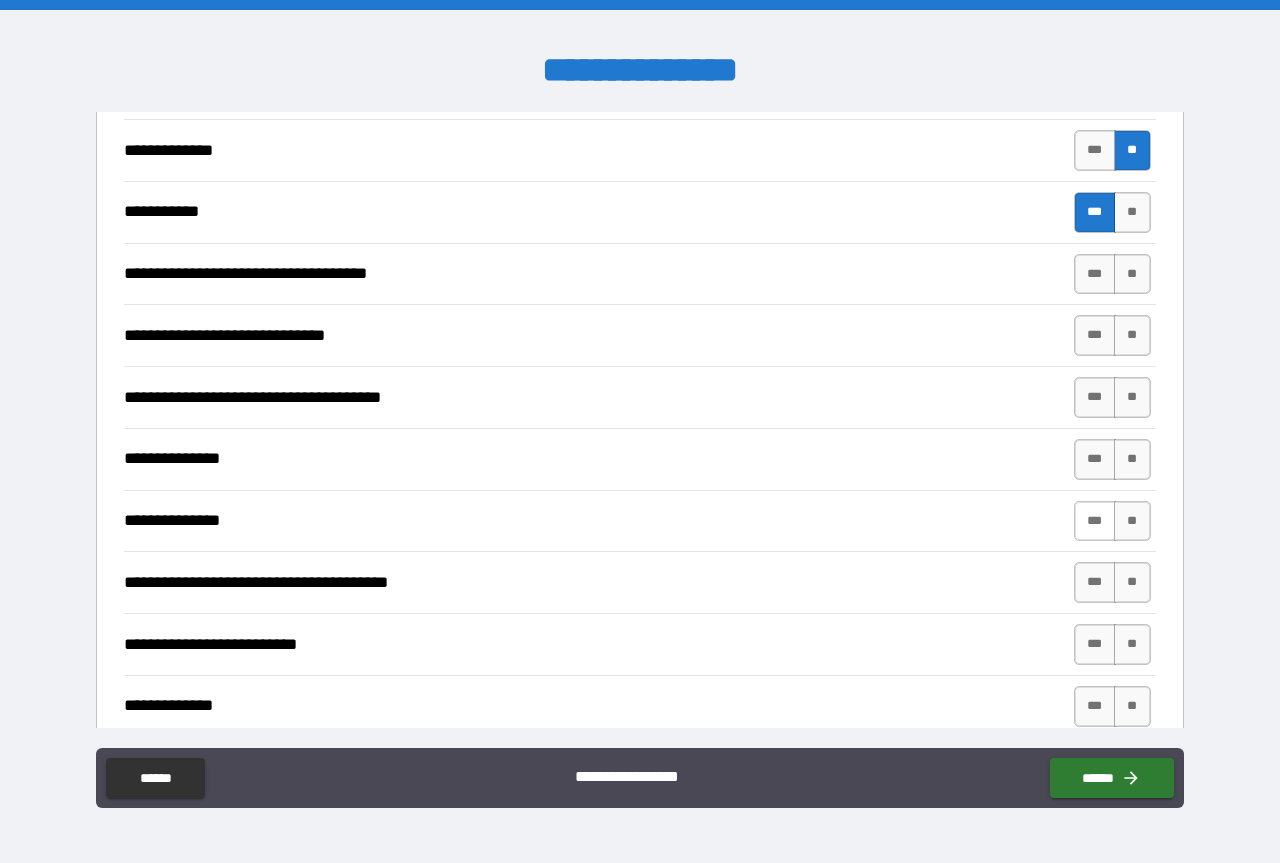 scroll, scrollTop: 700, scrollLeft: 0, axis: vertical 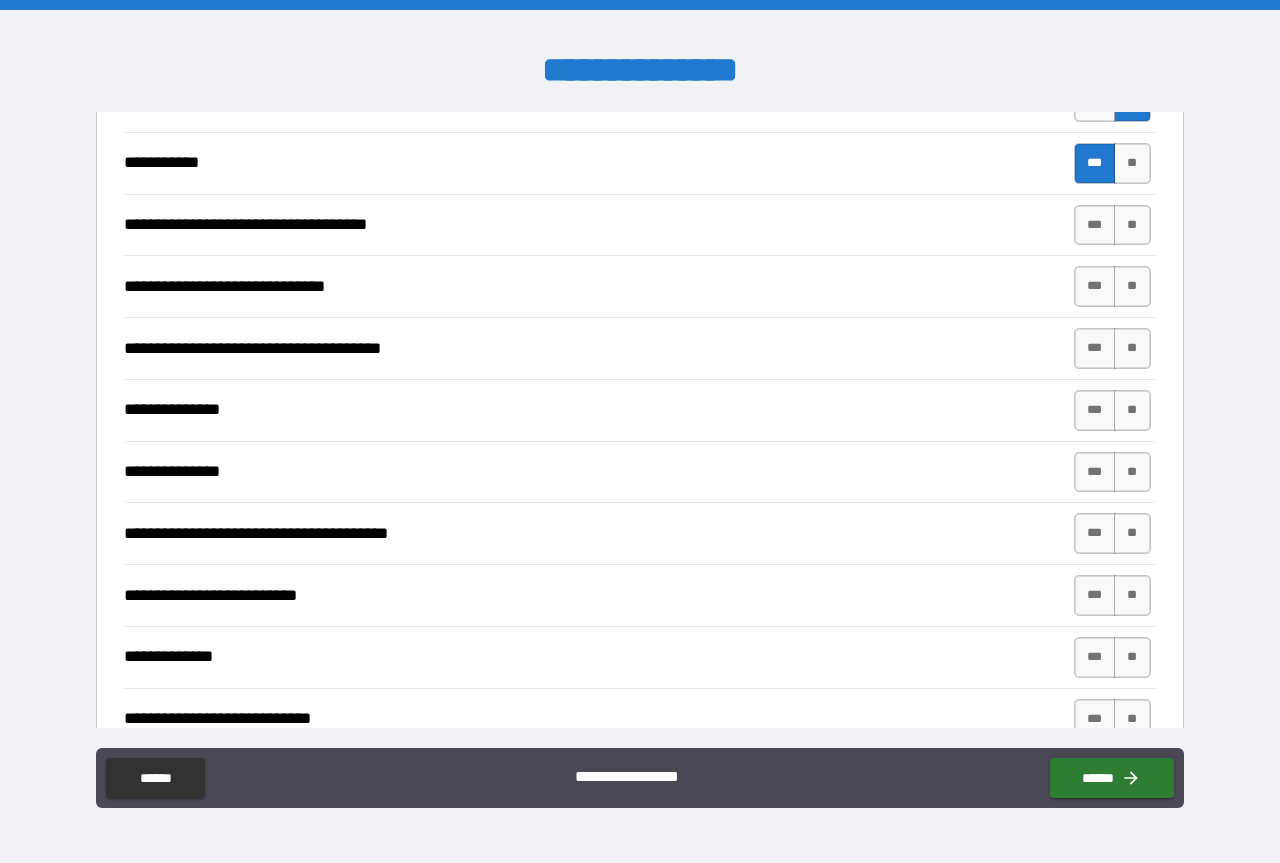 click on "*** **" at bounding box center [1115, 225] 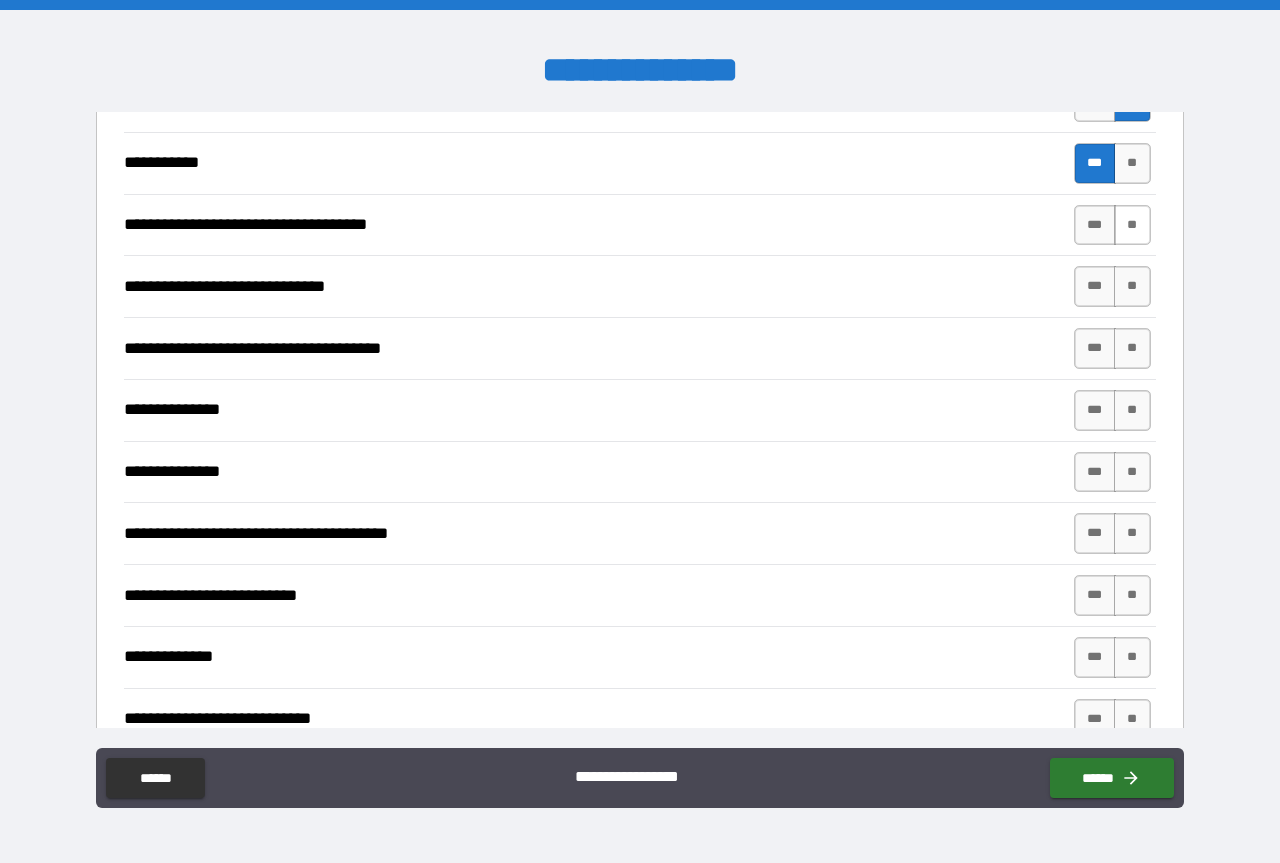 click on "**" at bounding box center (1132, 225) 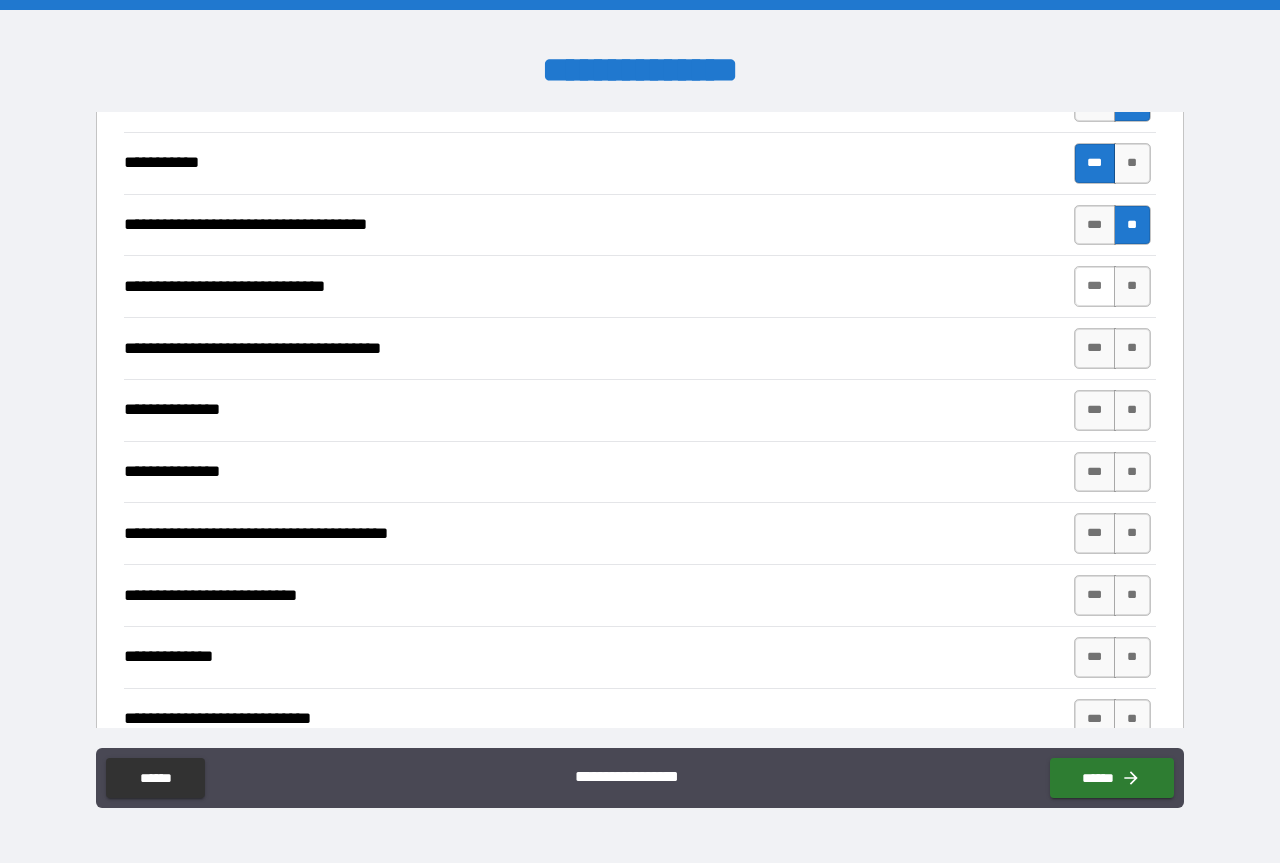 click on "***" at bounding box center (1095, 286) 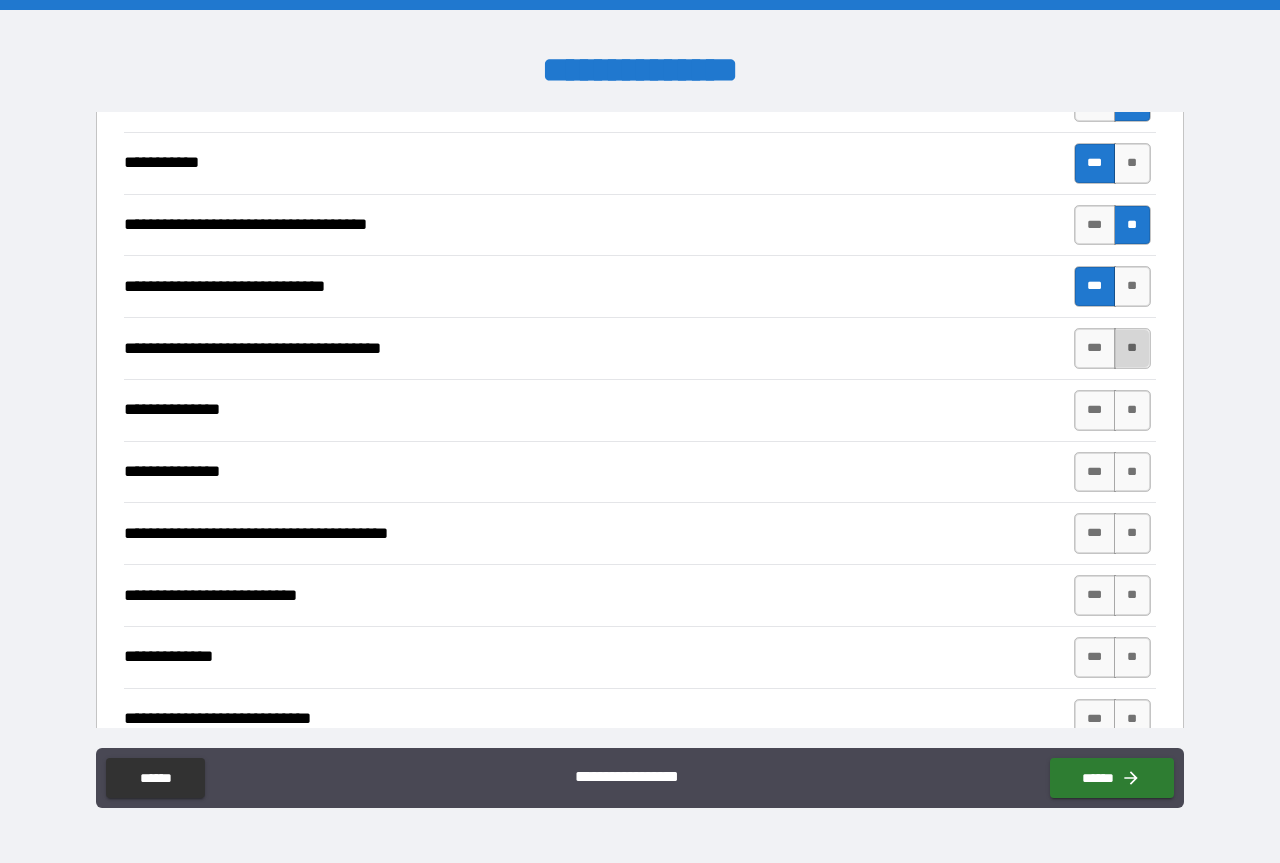 click on "**" at bounding box center (1132, 348) 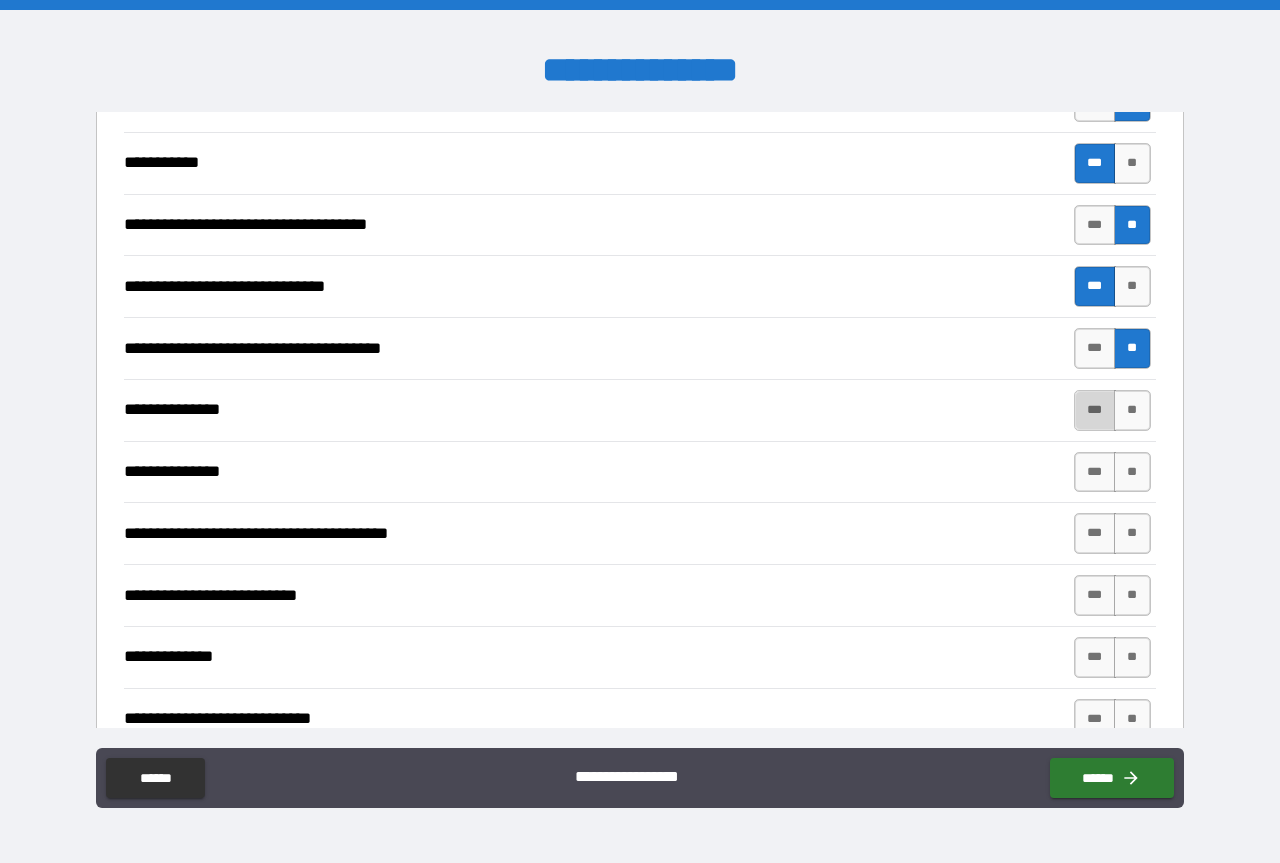 click on "***" at bounding box center (1095, 410) 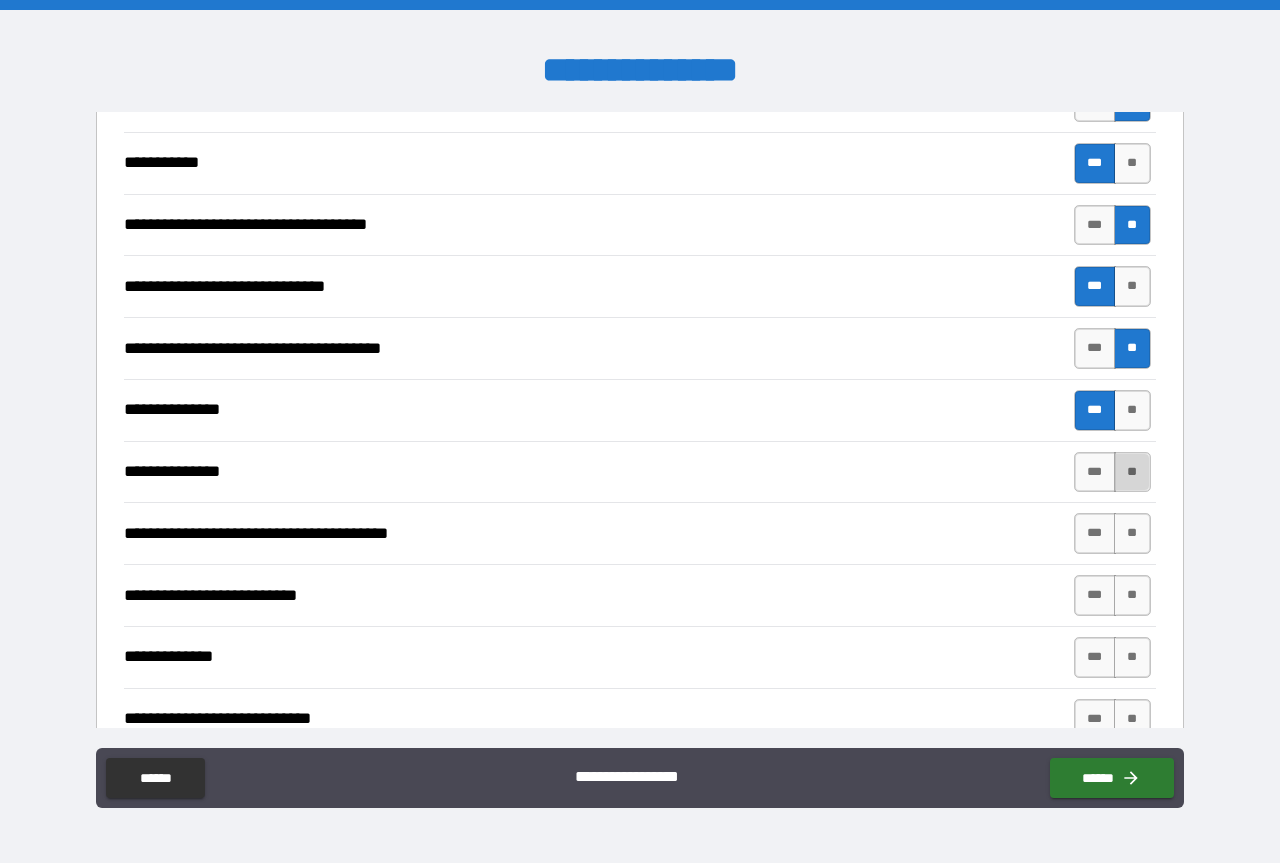 click on "**" at bounding box center [1132, 472] 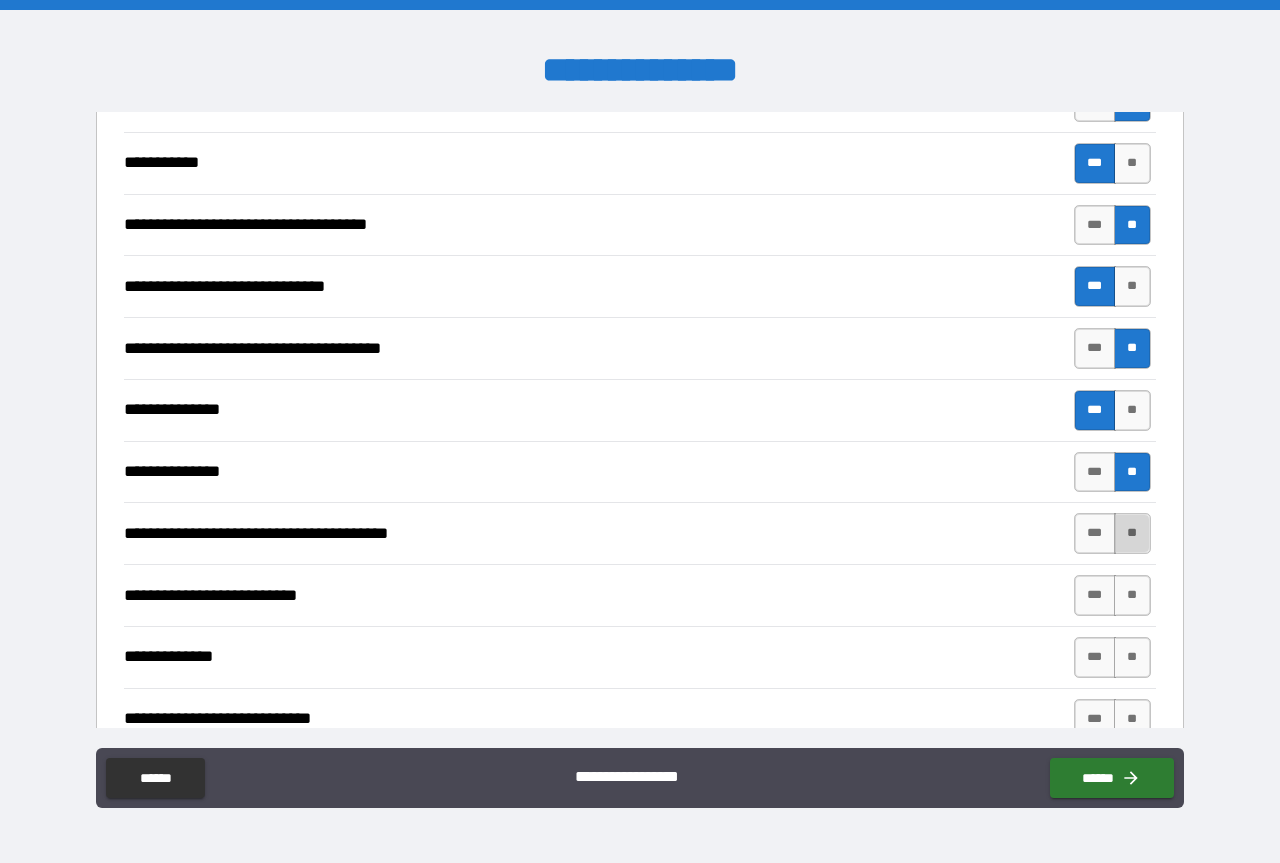 click on "**" at bounding box center [1132, 533] 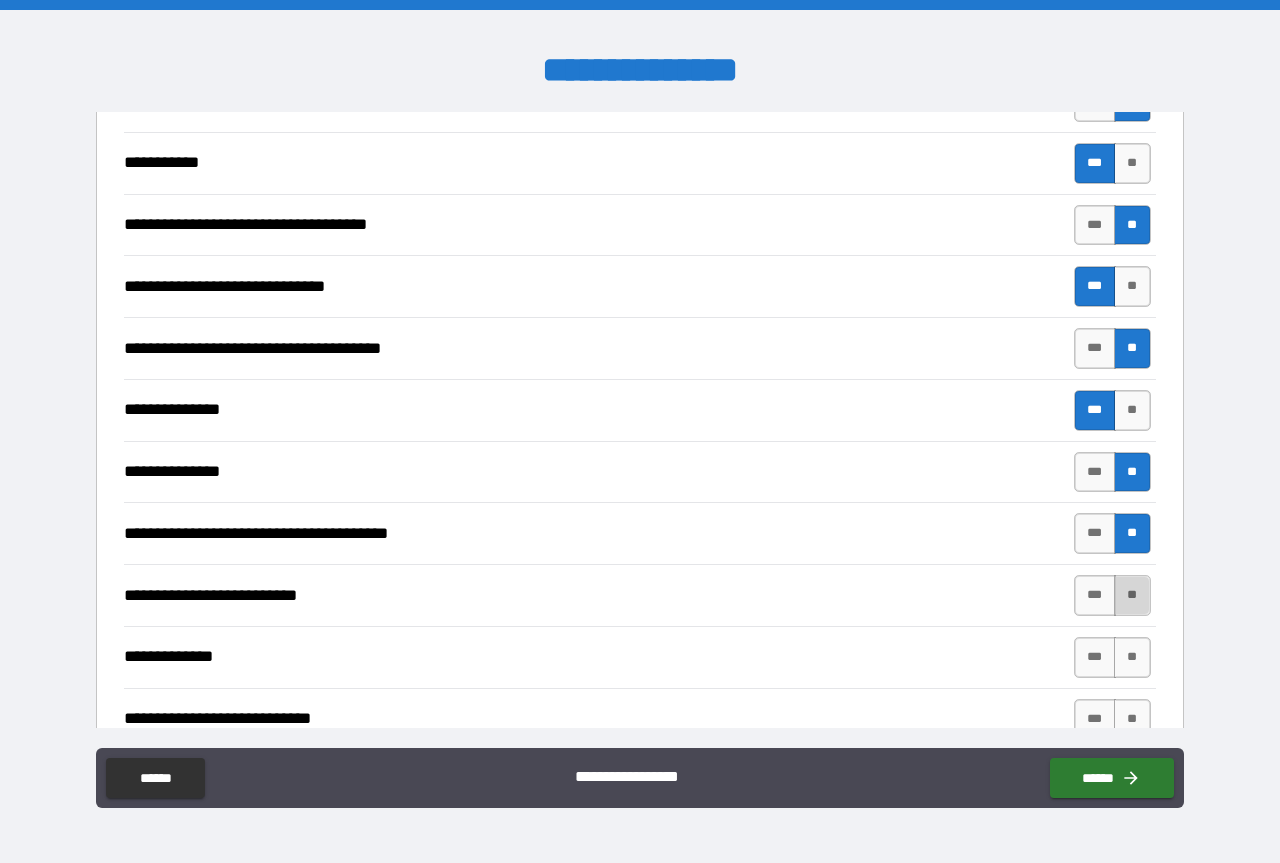 click on "**" at bounding box center (1132, 595) 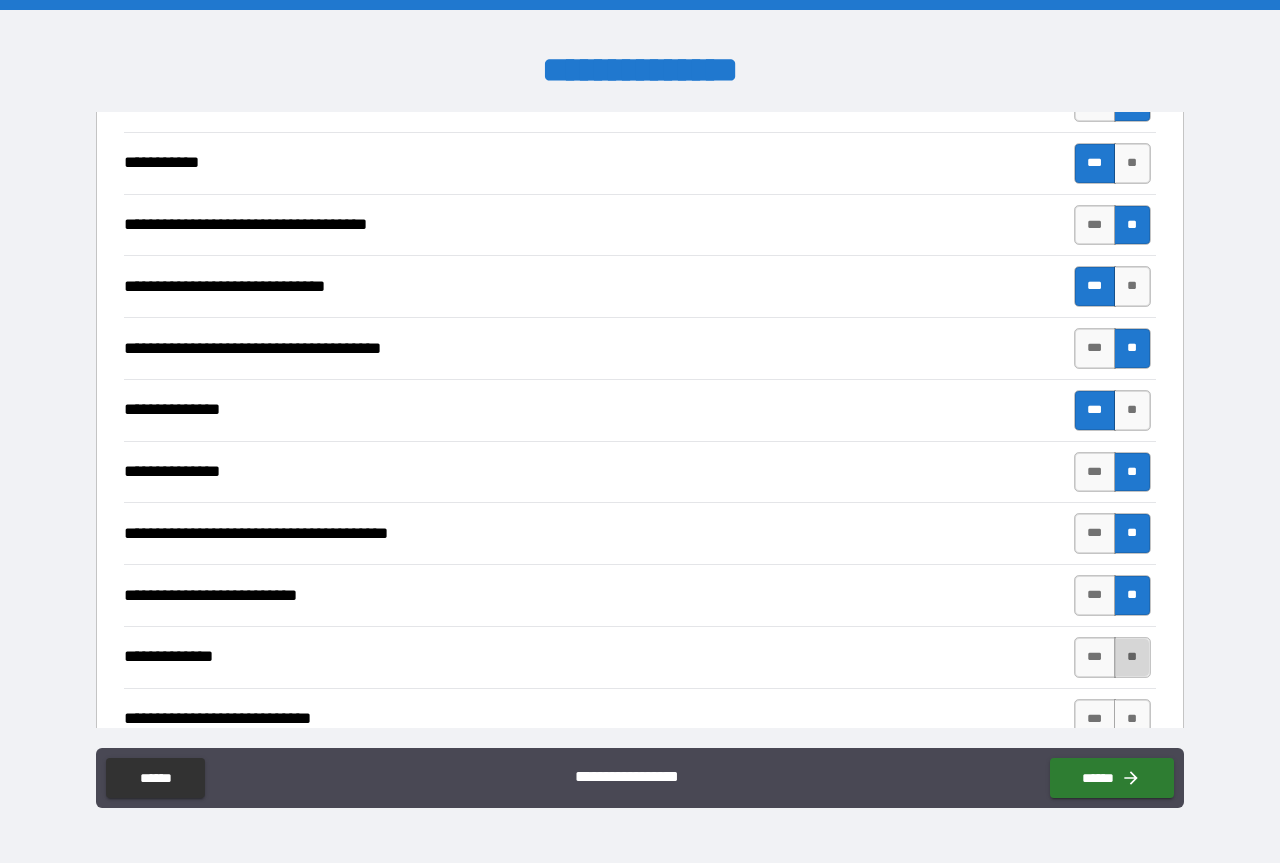 click on "**" at bounding box center [1132, 657] 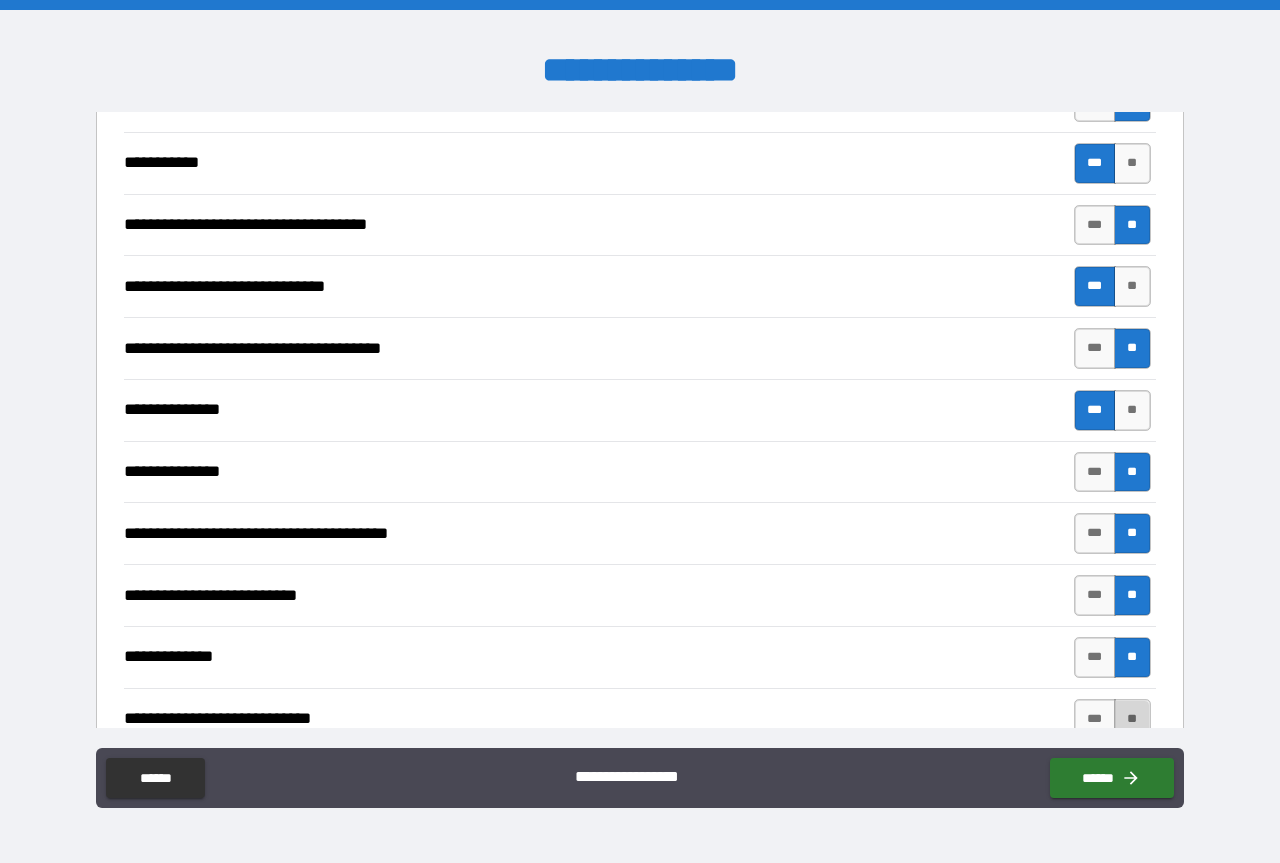 click on "**" at bounding box center [1132, 719] 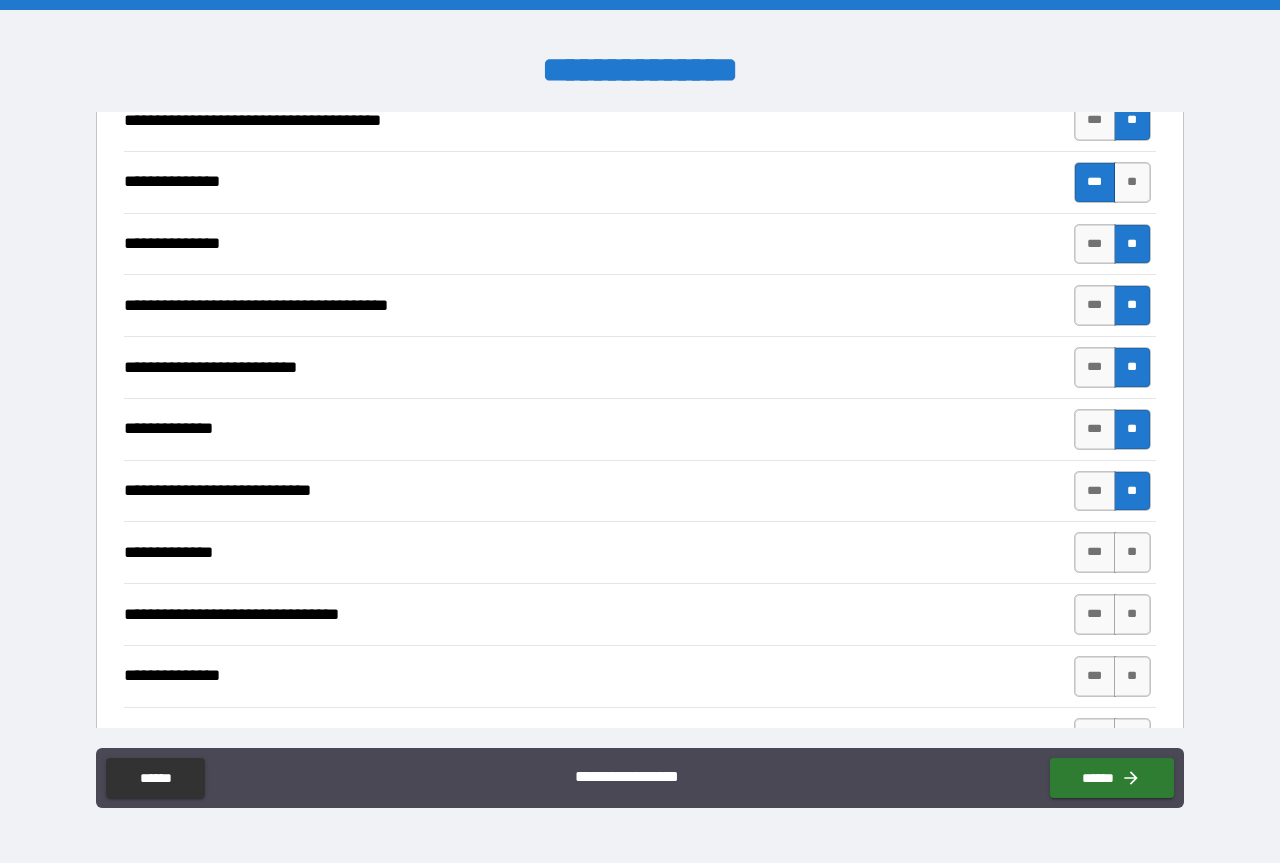 scroll, scrollTop: 1000, scrollLeft: 0, axis: vertical 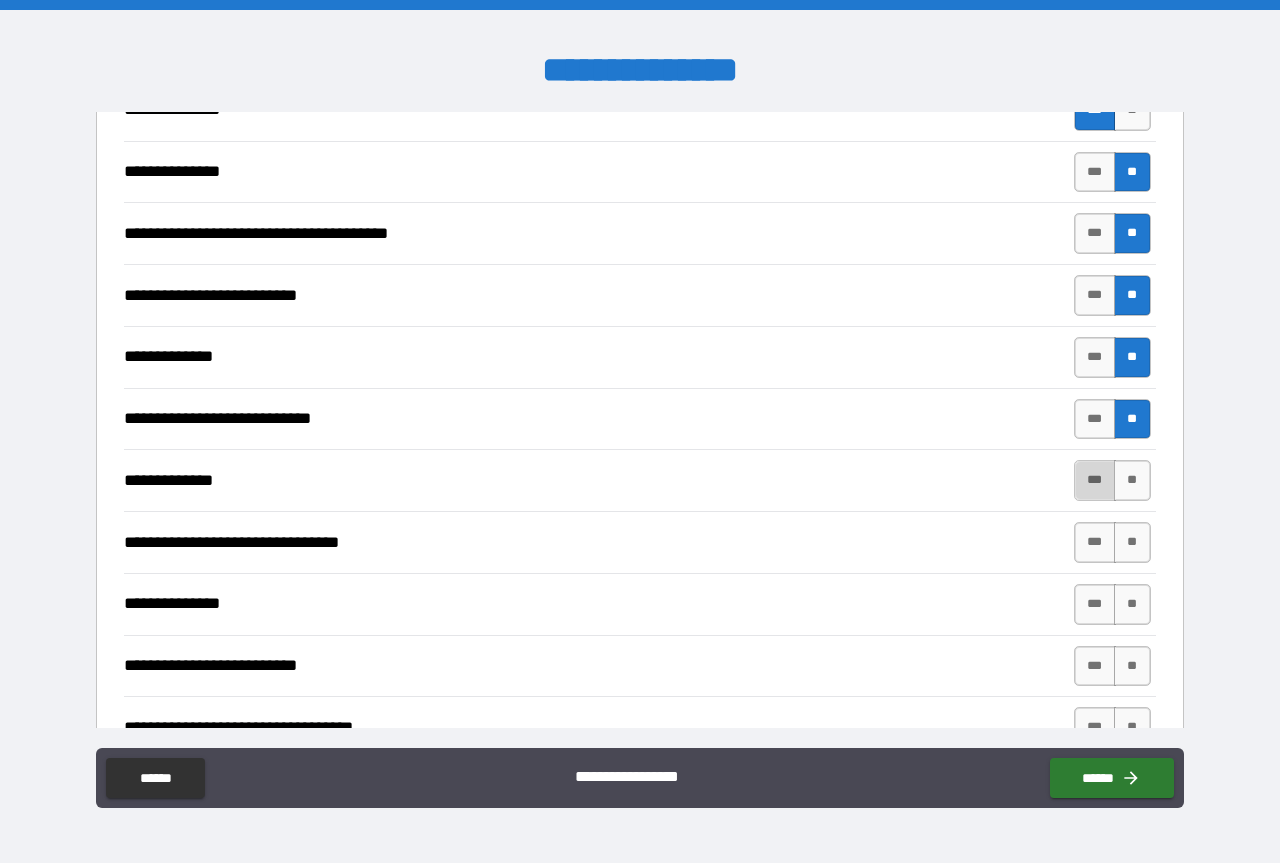 click on "***" at bounding box center (1095, 480) 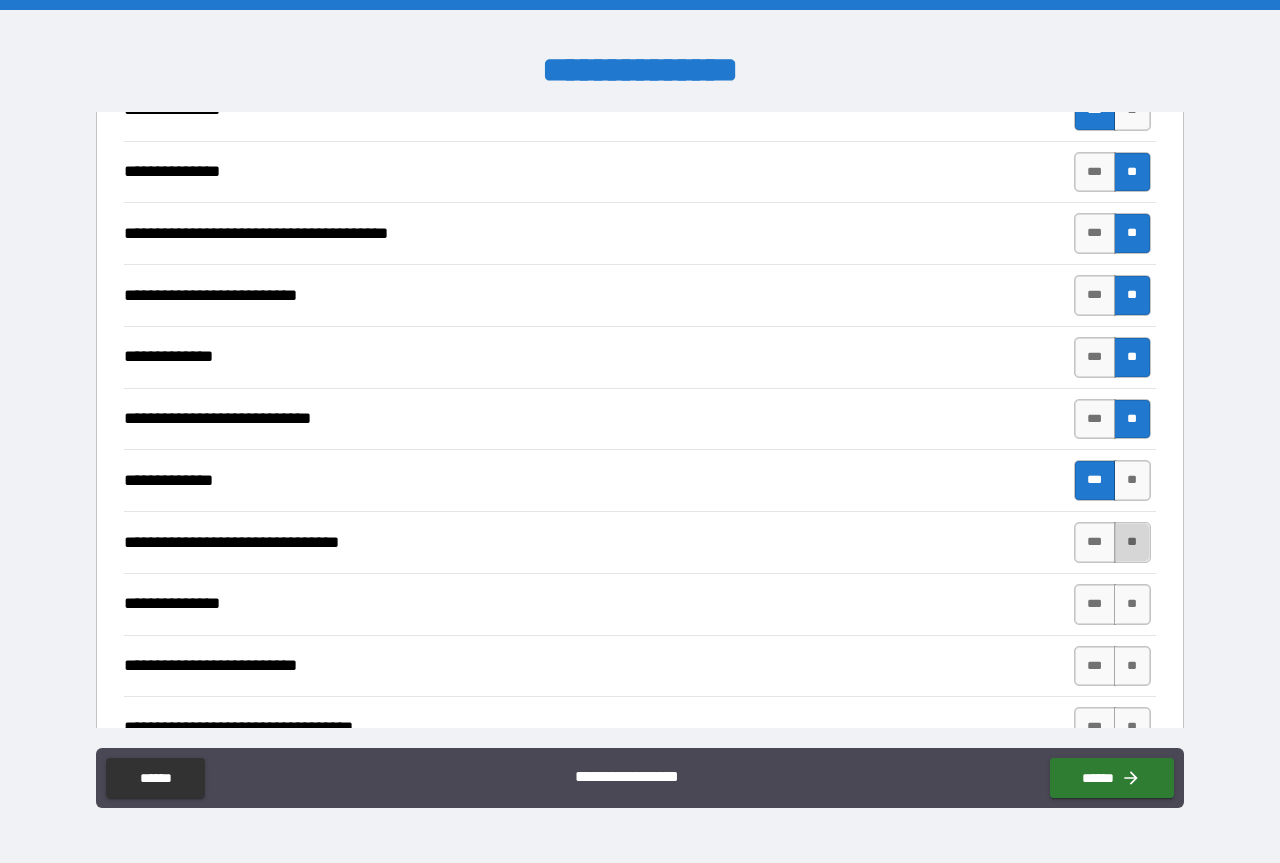 click on "**" at bounding box center [1132, 542] 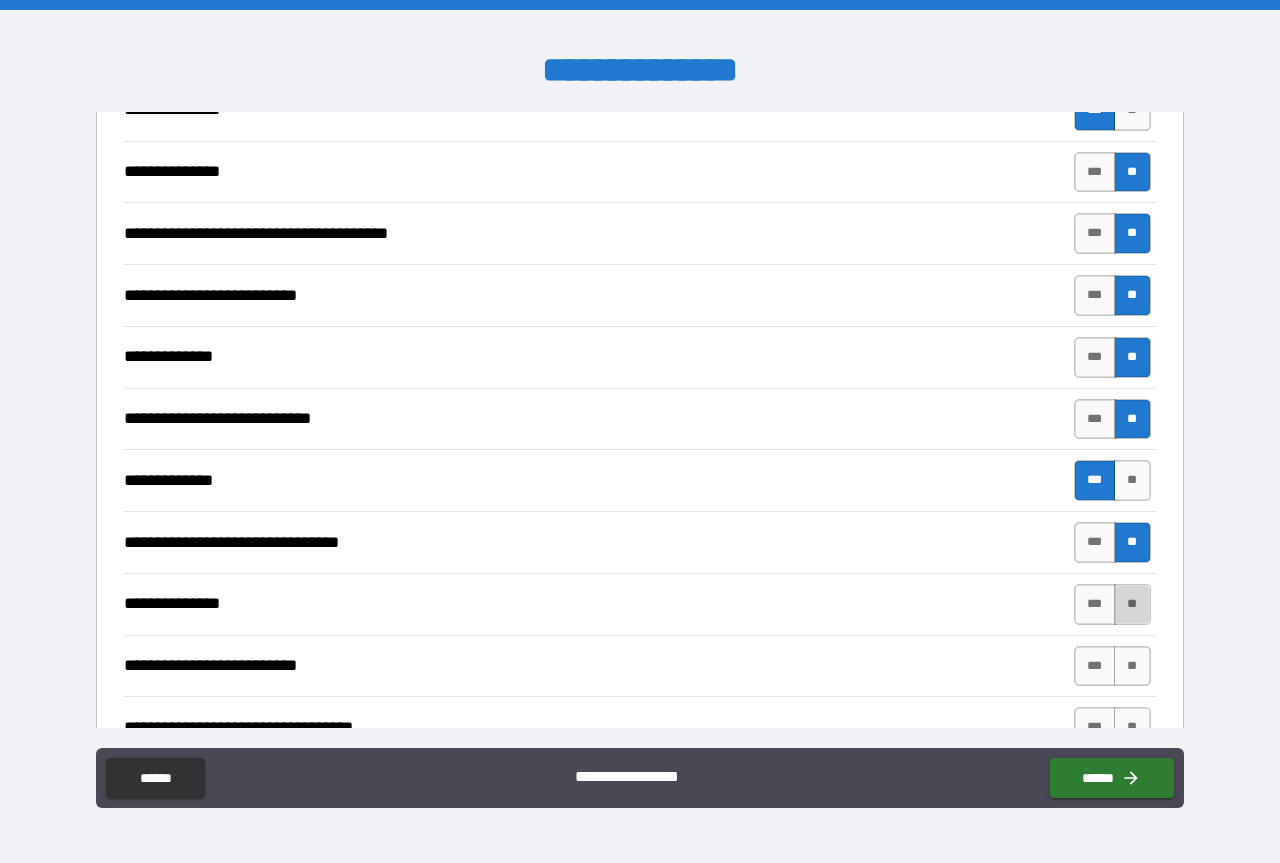 click on "**" at bounding box center [1132, 604] 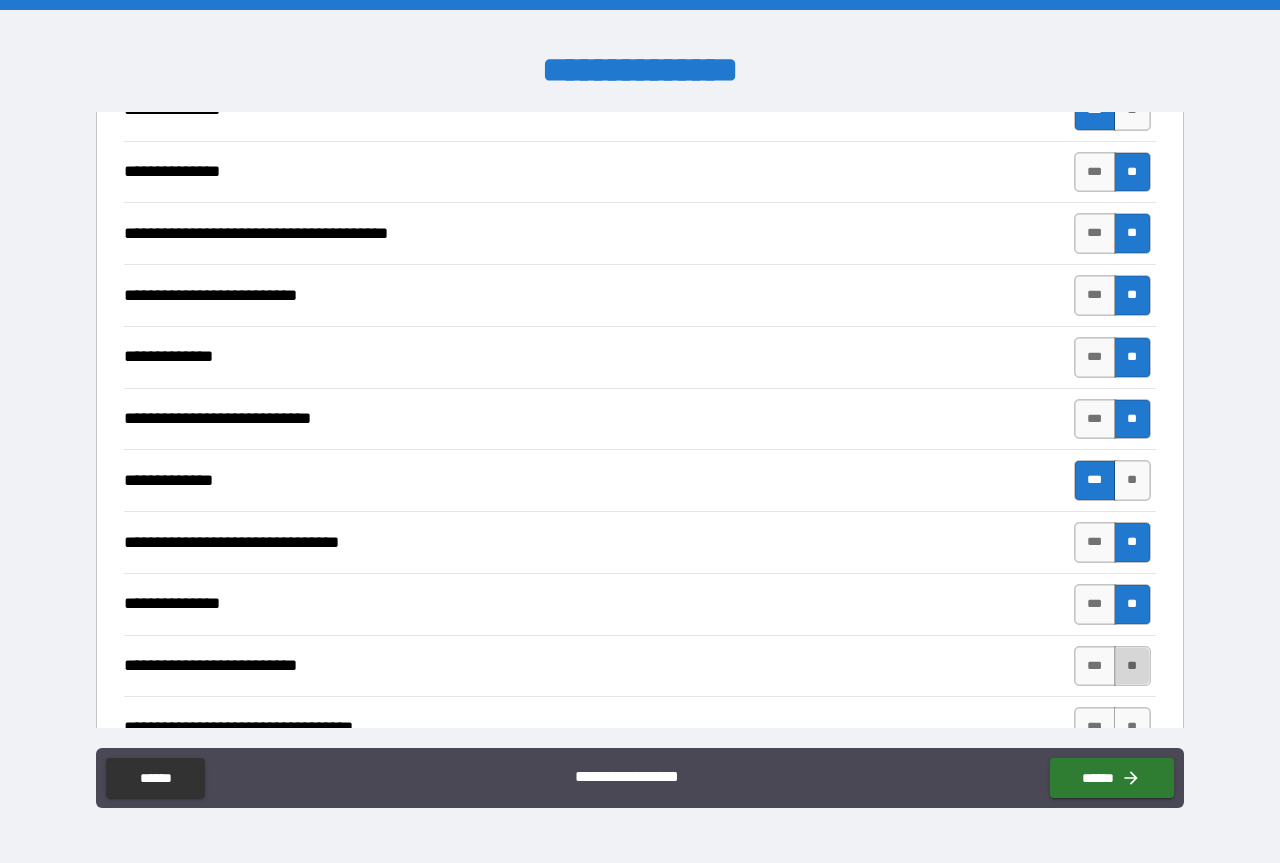 click on "**" at bounding box center (1132, 666) 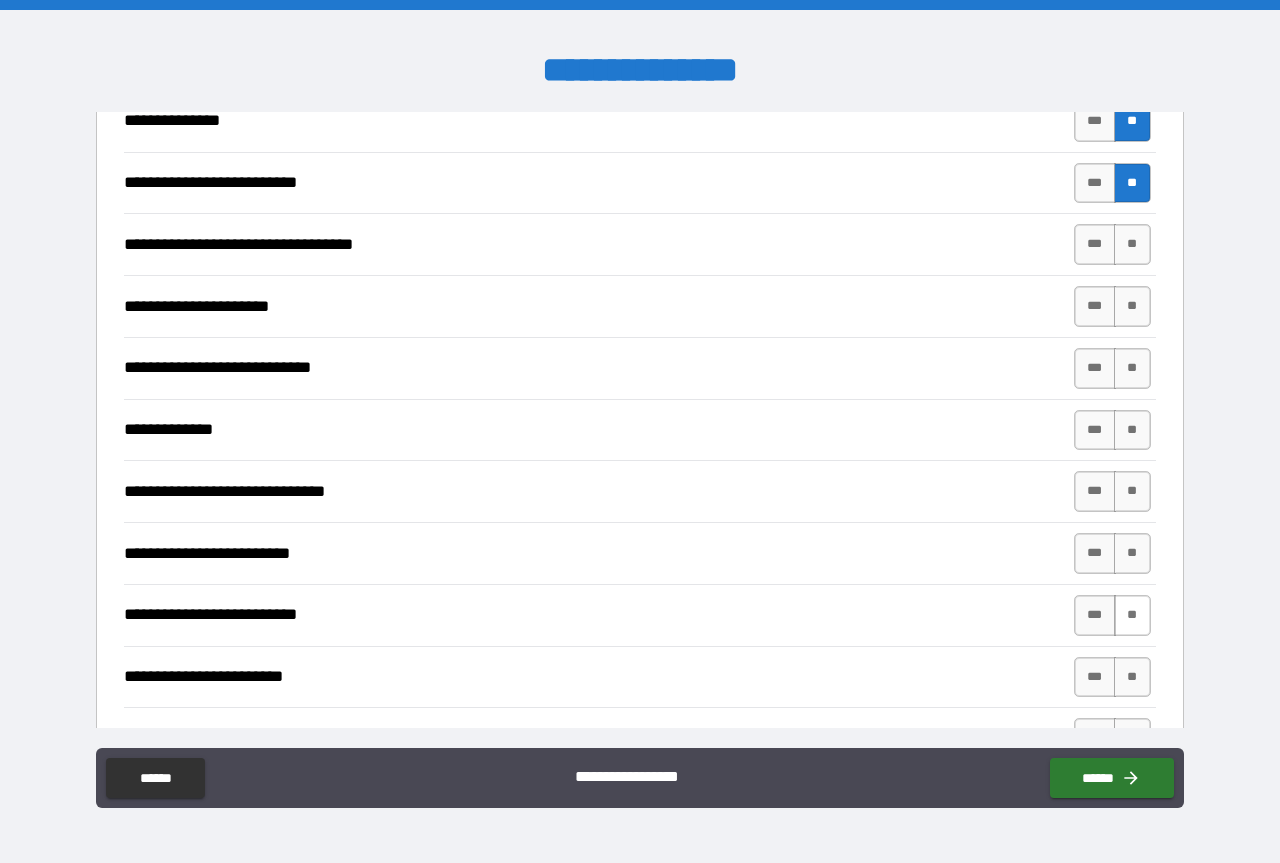 scroll, scrollTop: 1500, scrollLeft: 0, axis: vertical 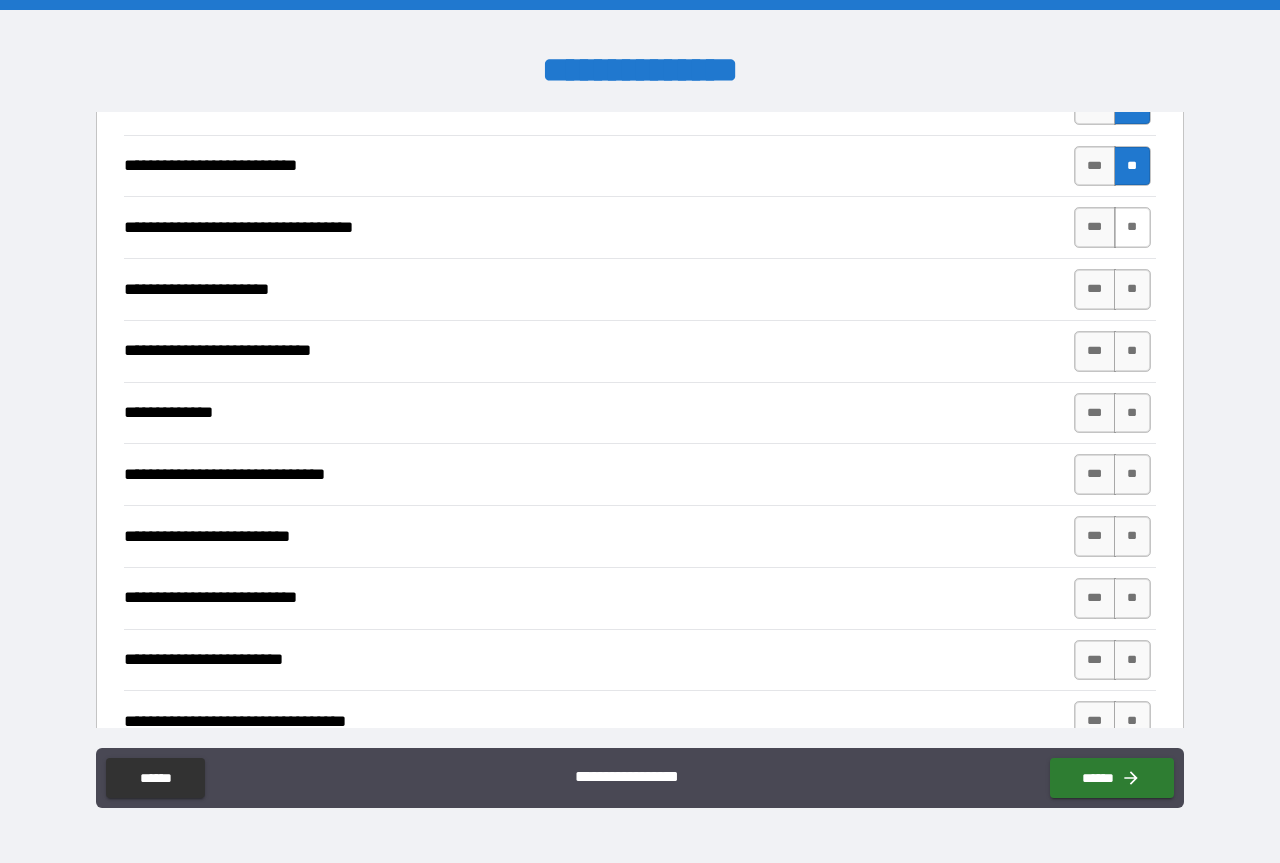 click on "**" at bounding box center [1132, 227] 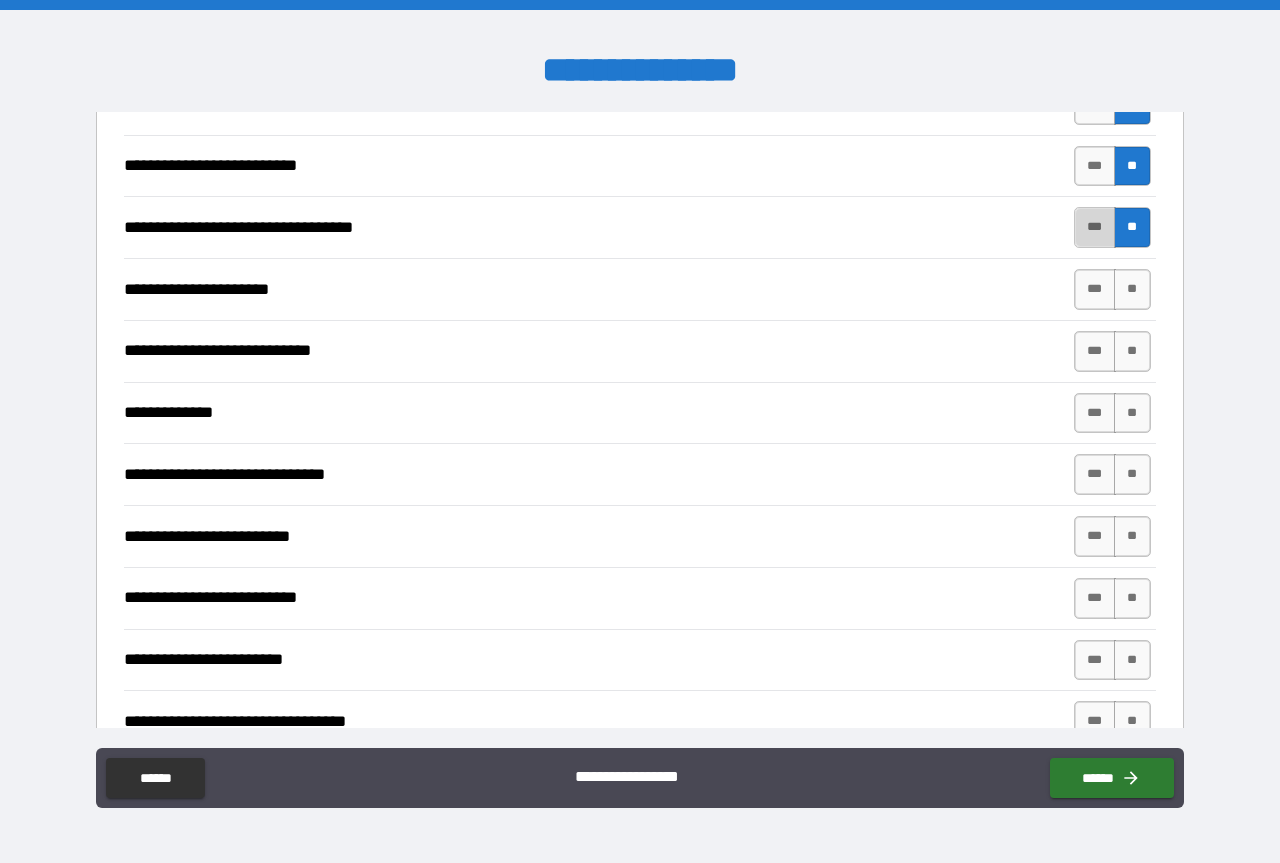 click on "***" at bounding box center [1095, 227] 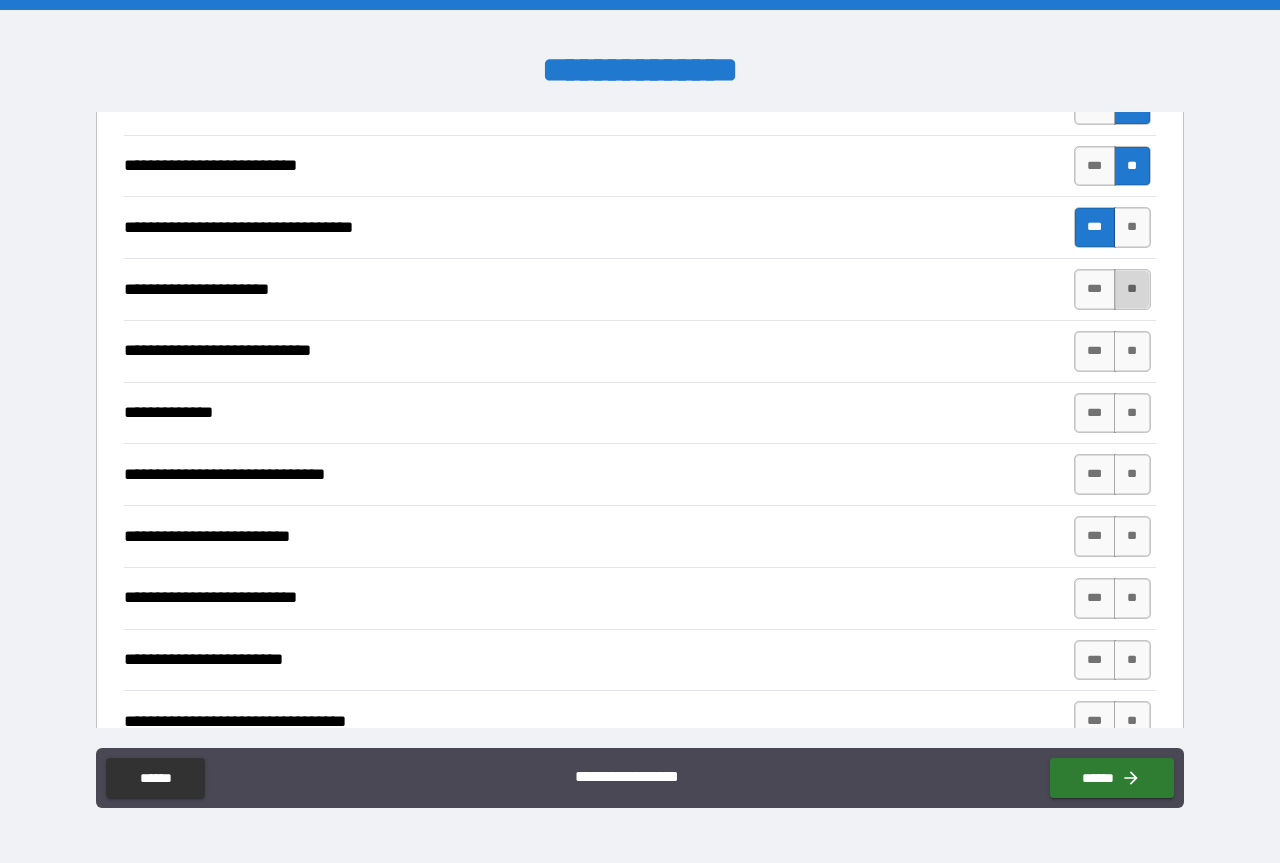 click on "**" at bounding box center (1132, 289) 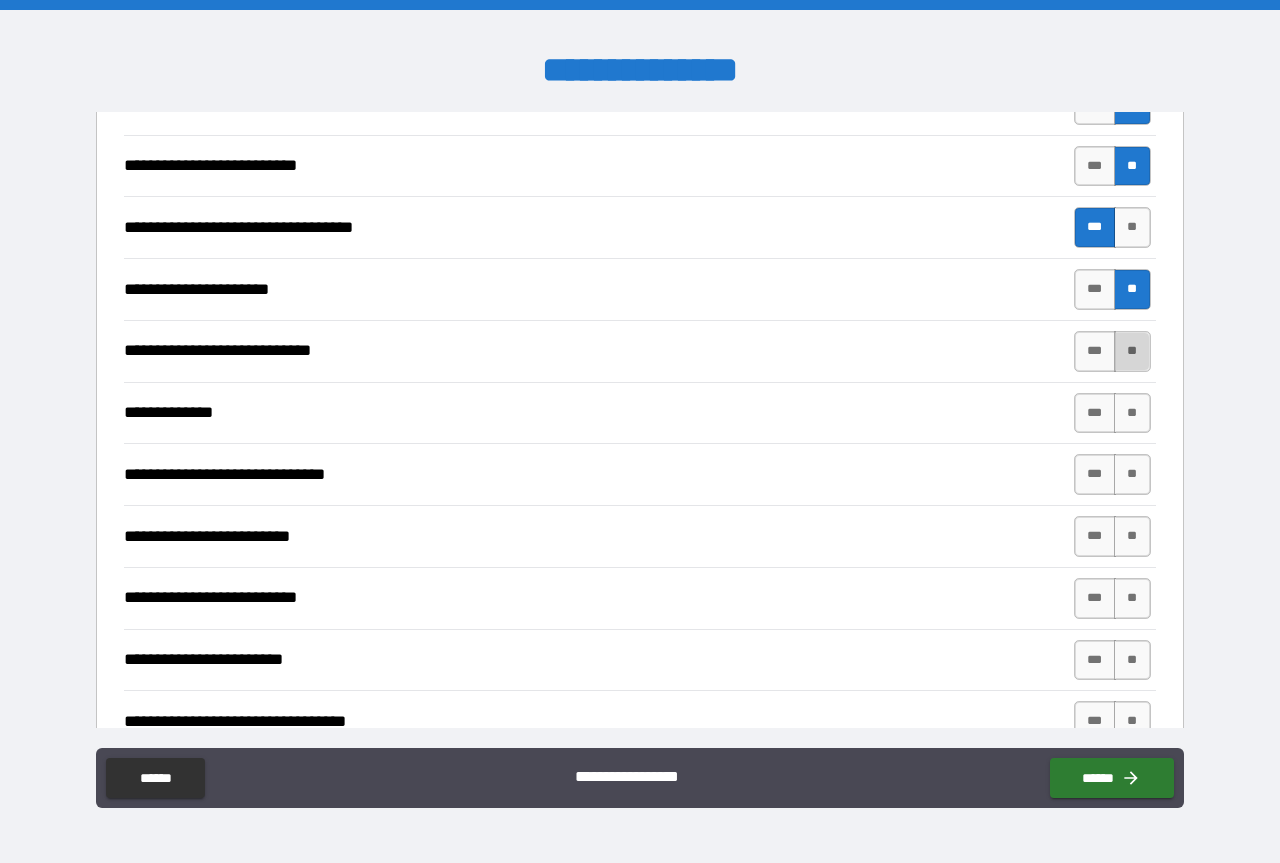 click on "**" at bounding box center (1132, 351) 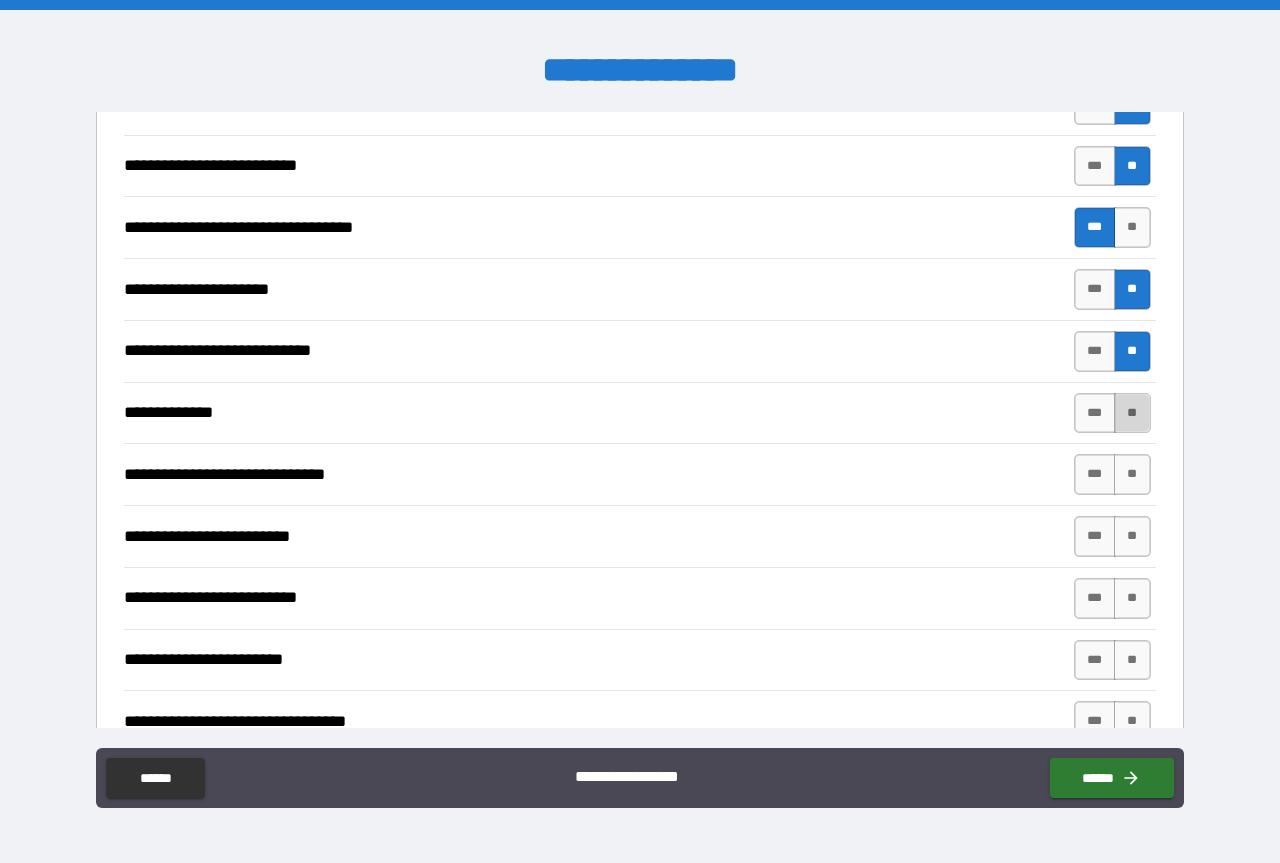 click on "**" at bounding box center [1132, 413] 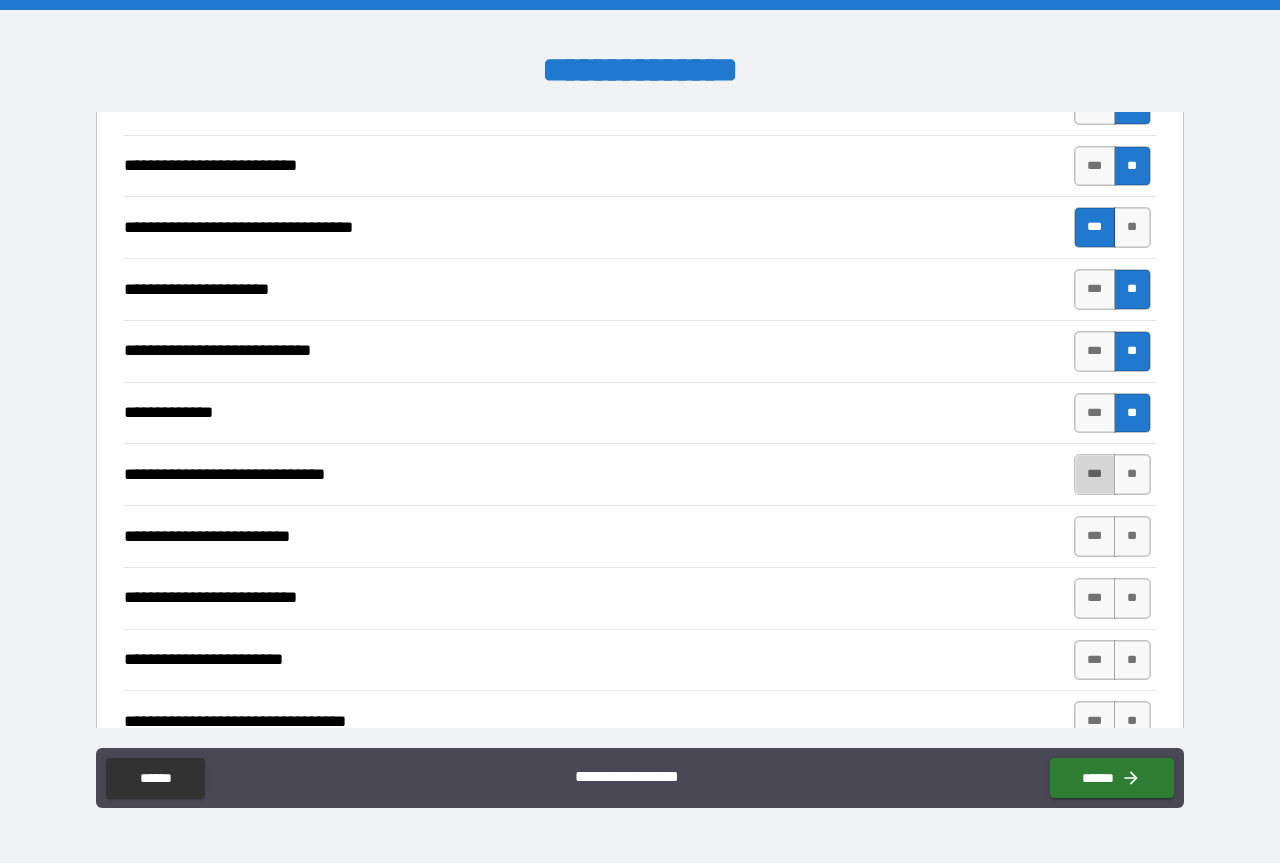 click on "***" at bounding box center (1095, 474) 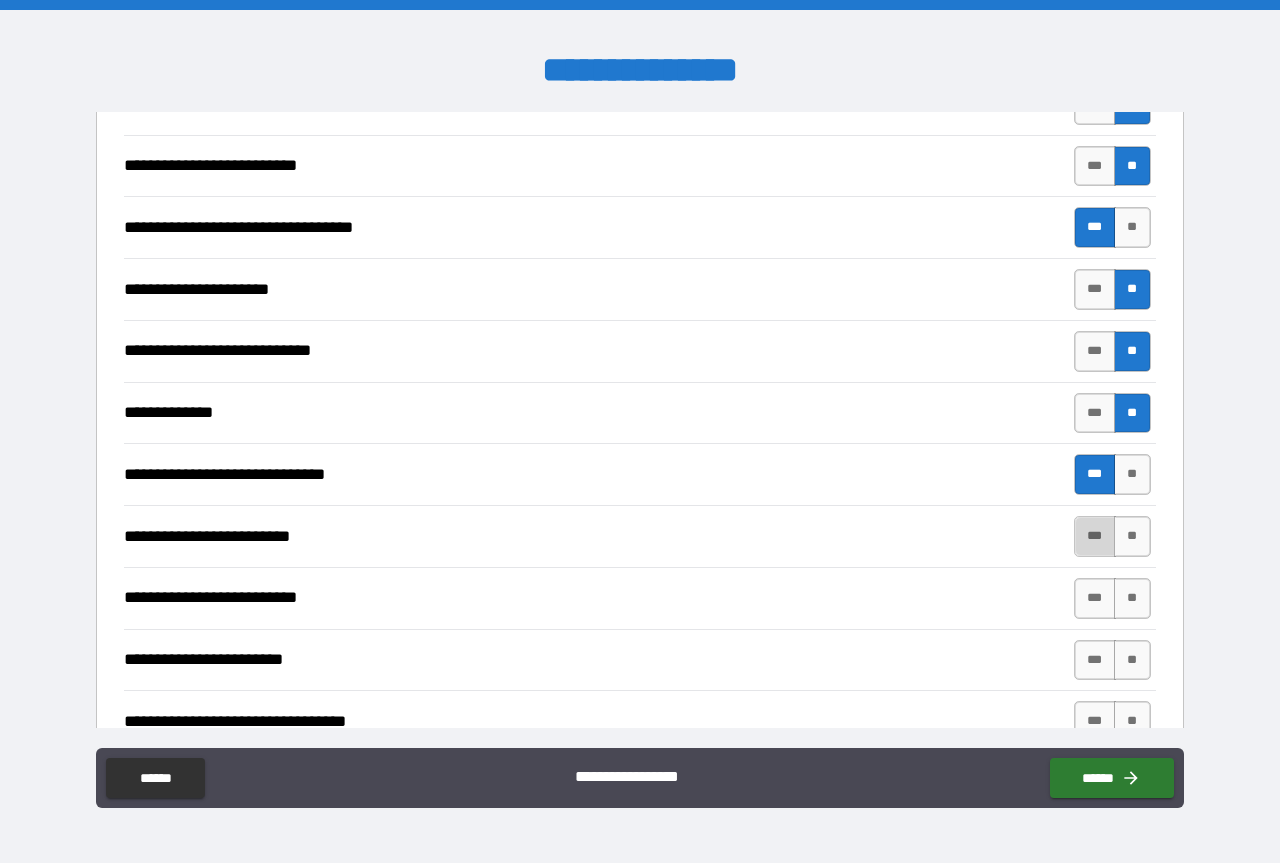 click on "***" at bounding box center (1095, 536) 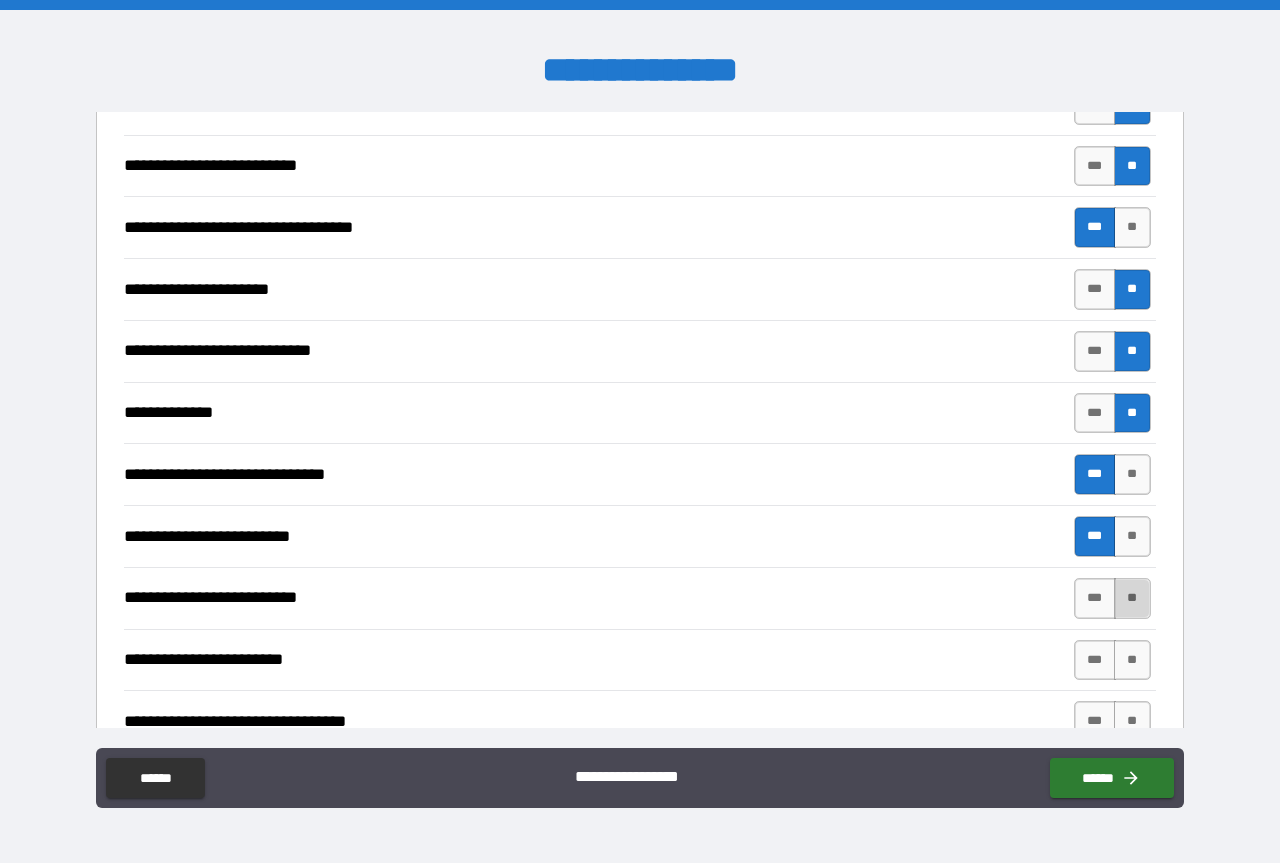 click on "**" at bounding box center [1132, 598] 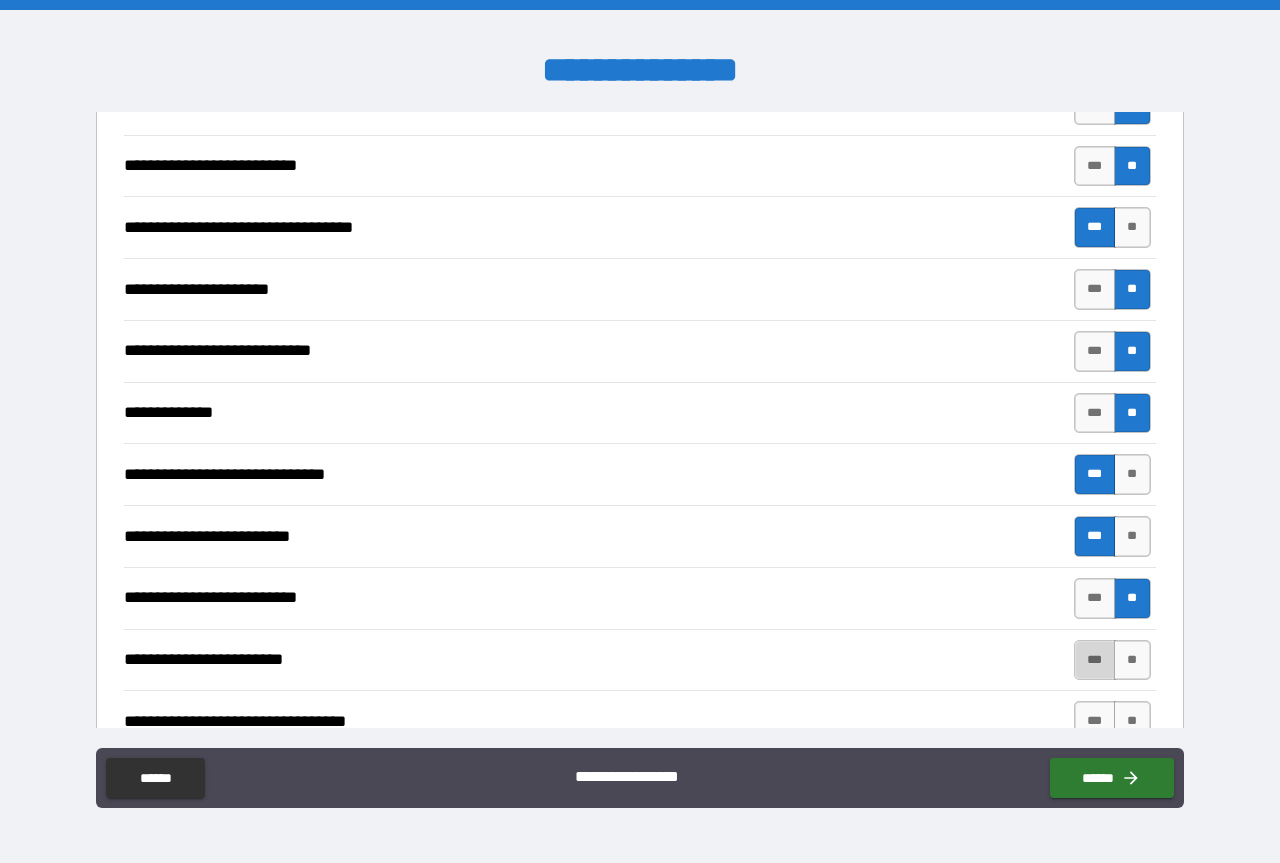 click on "***" at bounding box center (1095, 660) 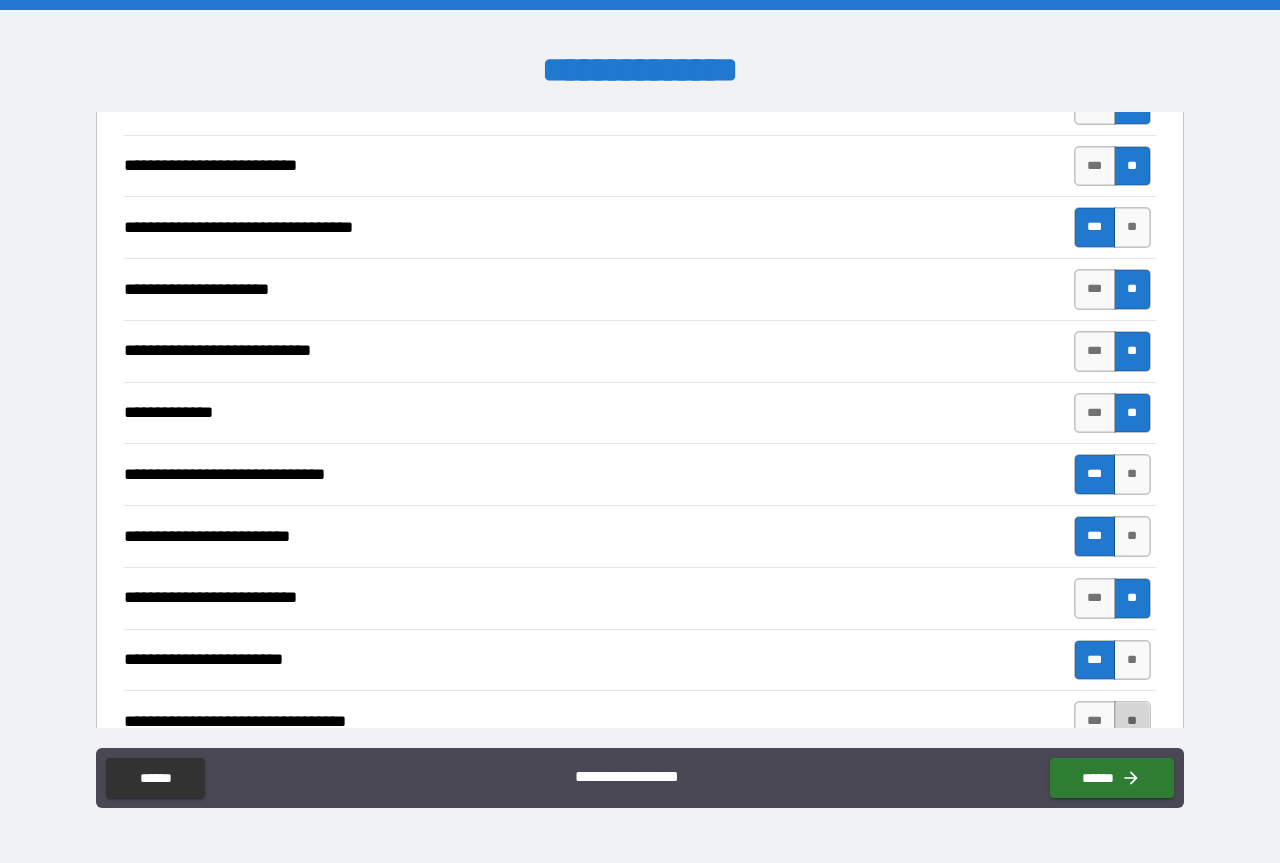 click on "**" at bounding box center [1132, 721] 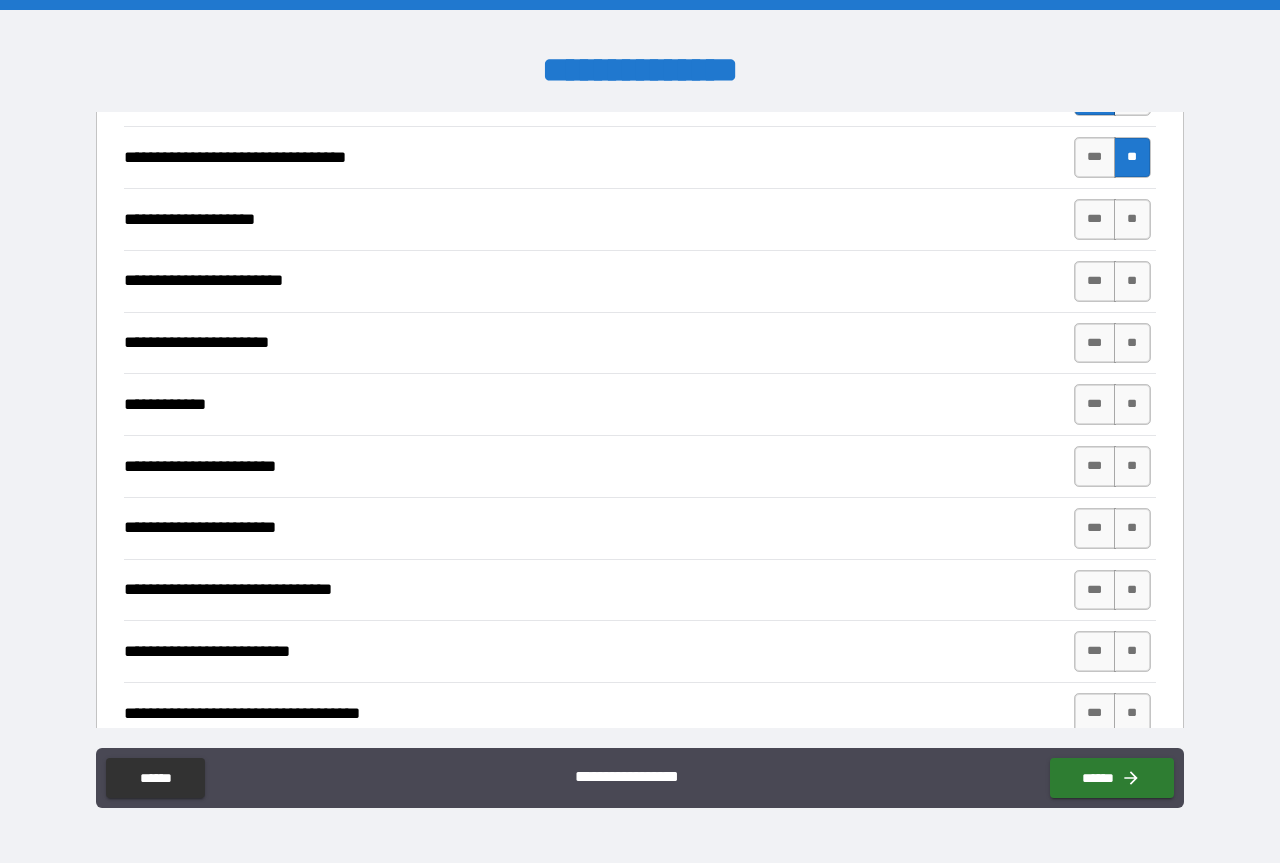 scroll, scrollTop: 2100, scrollLeft: 0, axis: vertical 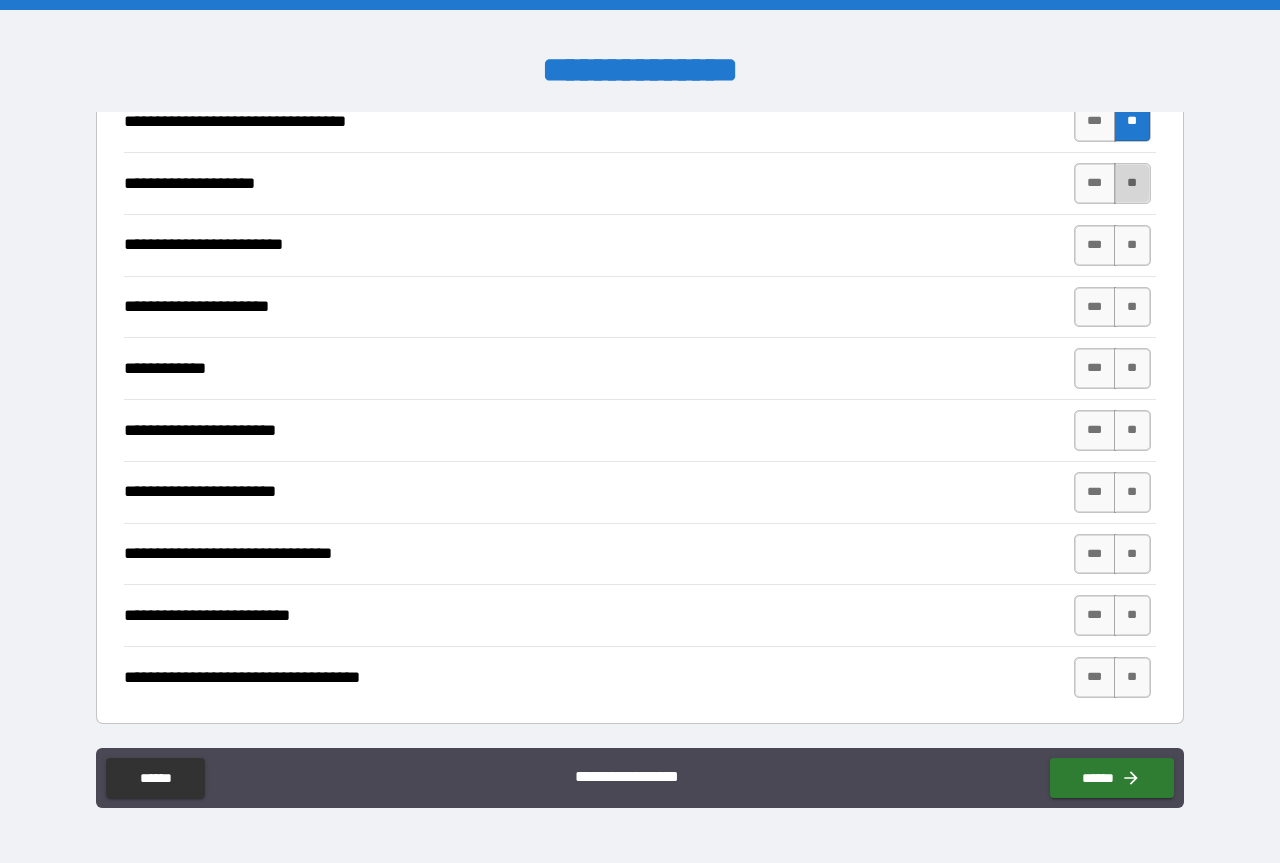 click on "**" at bounding box center [1132, 183] 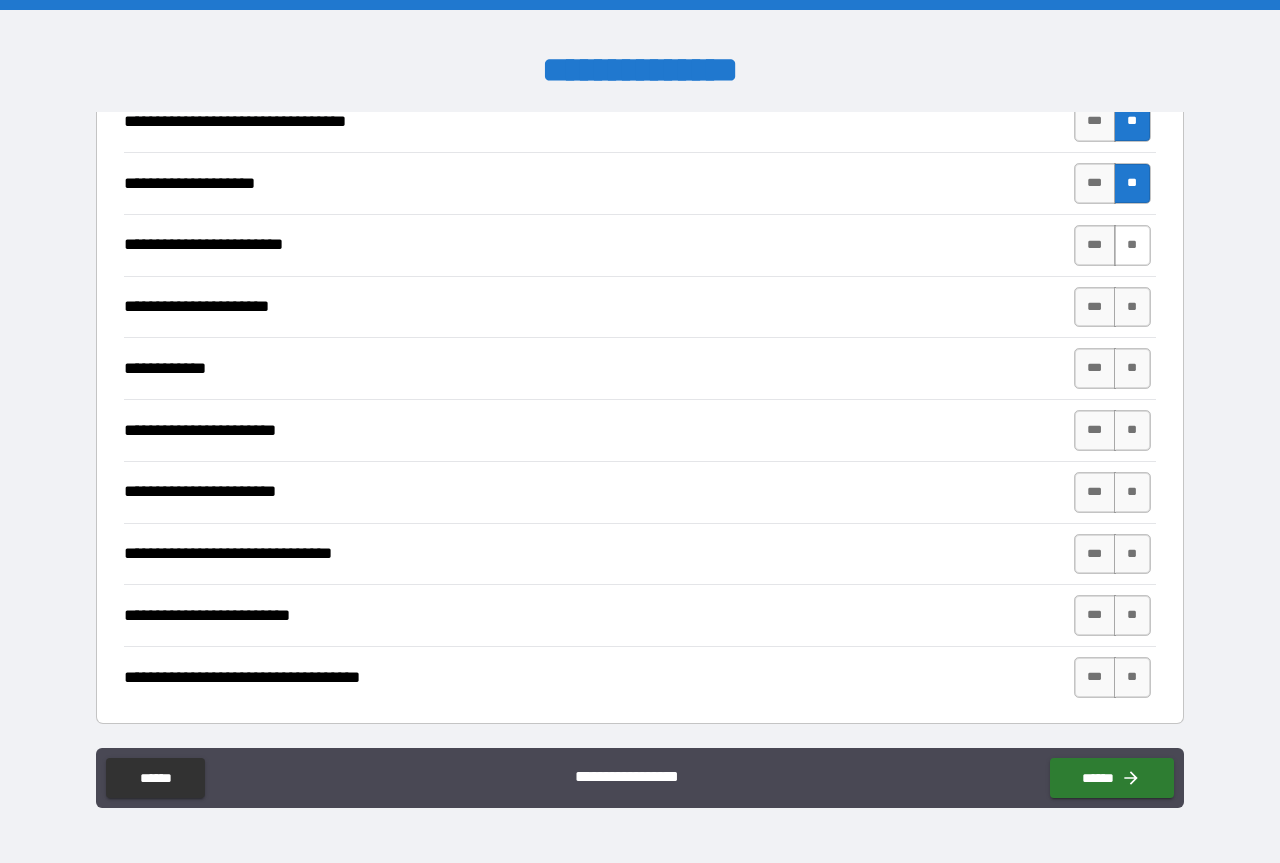 click on "**" at bounding box center (1132, 245) 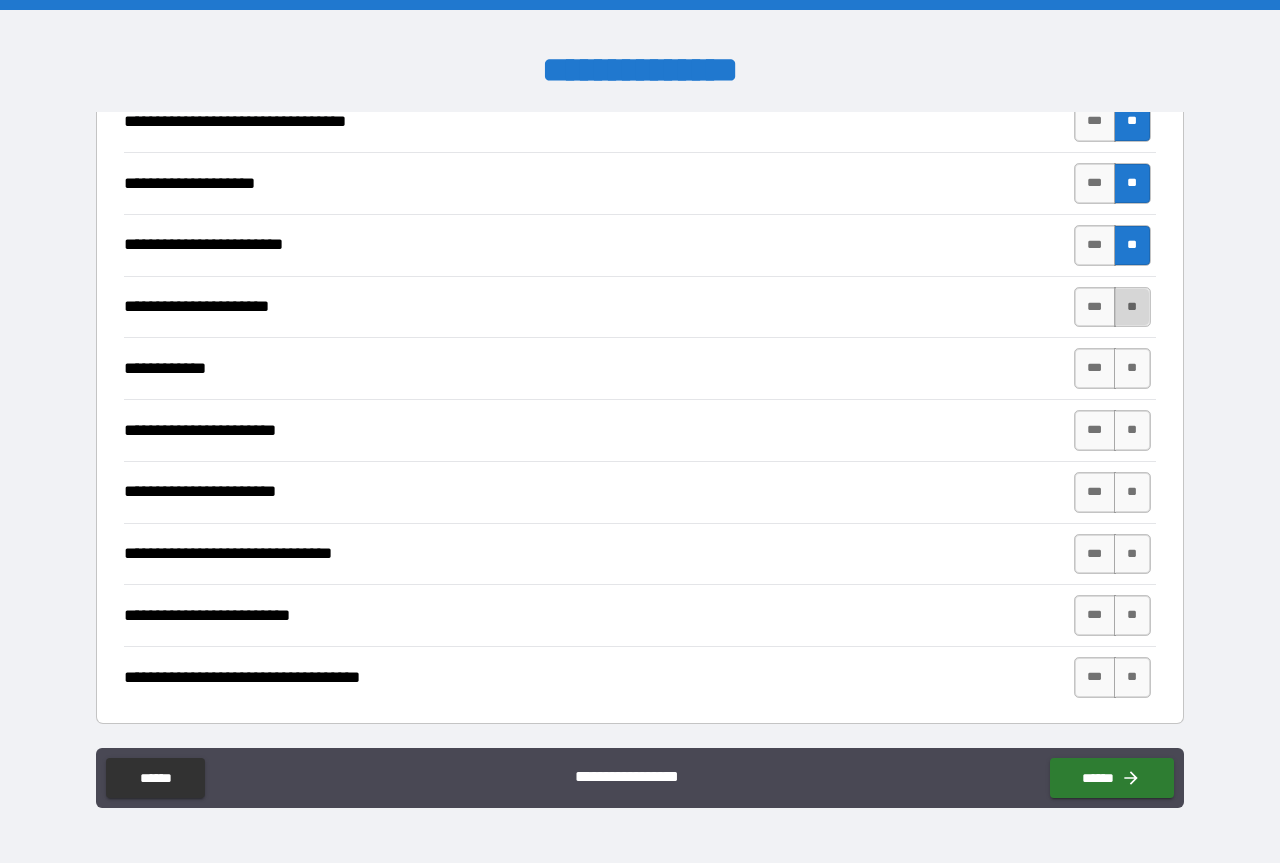 click on "**" at bounding box center [1132, 307] 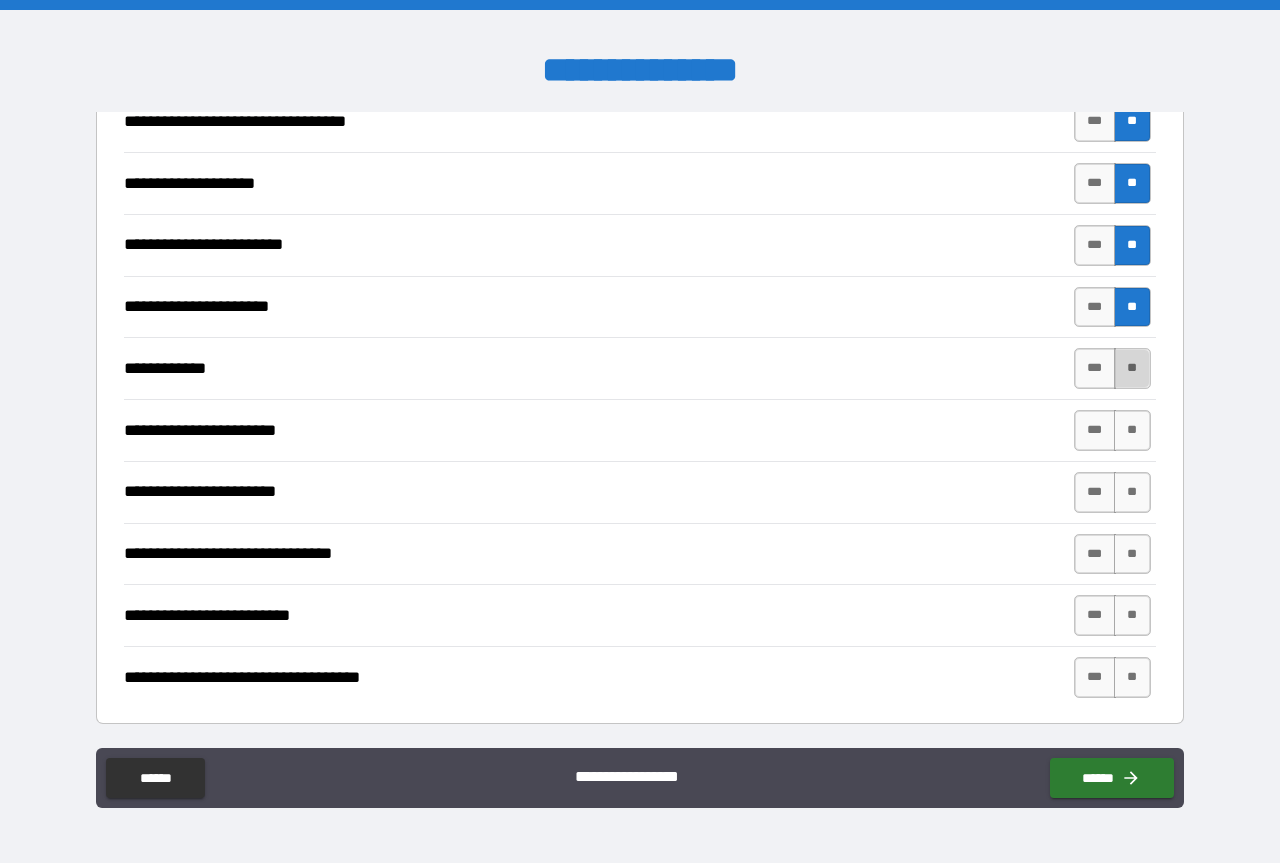 click on "**" at bounding box center [1132, 368] 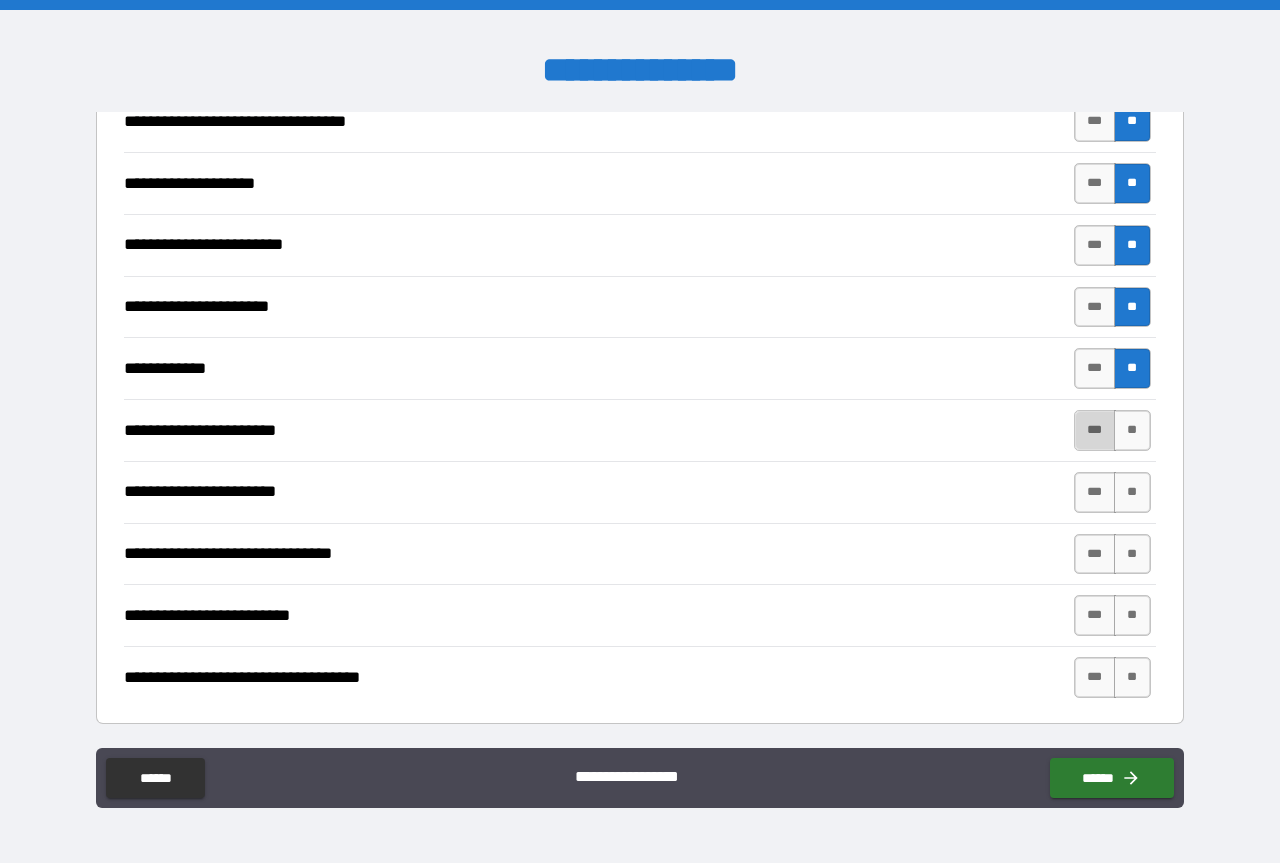 click on "***" at bounding box center [1095, 430] 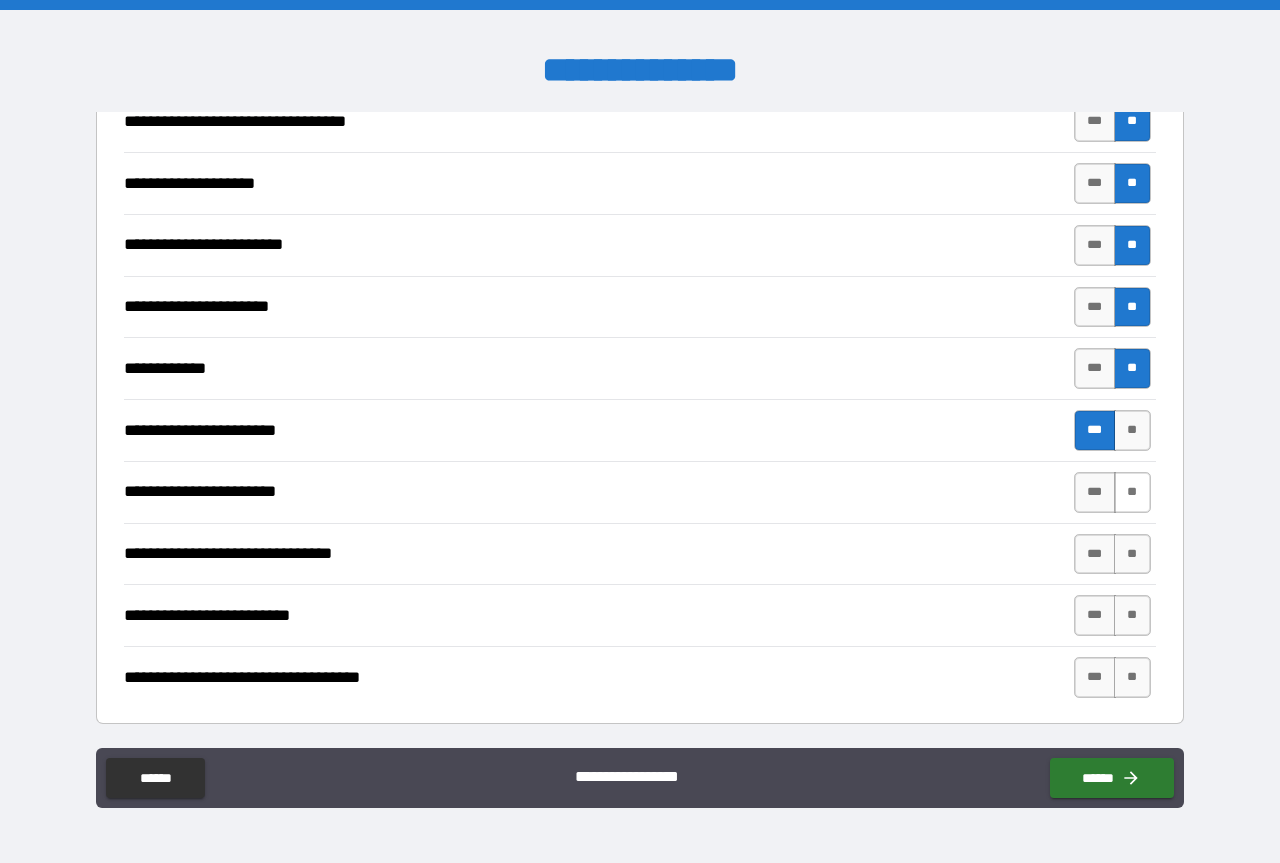click on "**" at bounding box center (1132, 492) 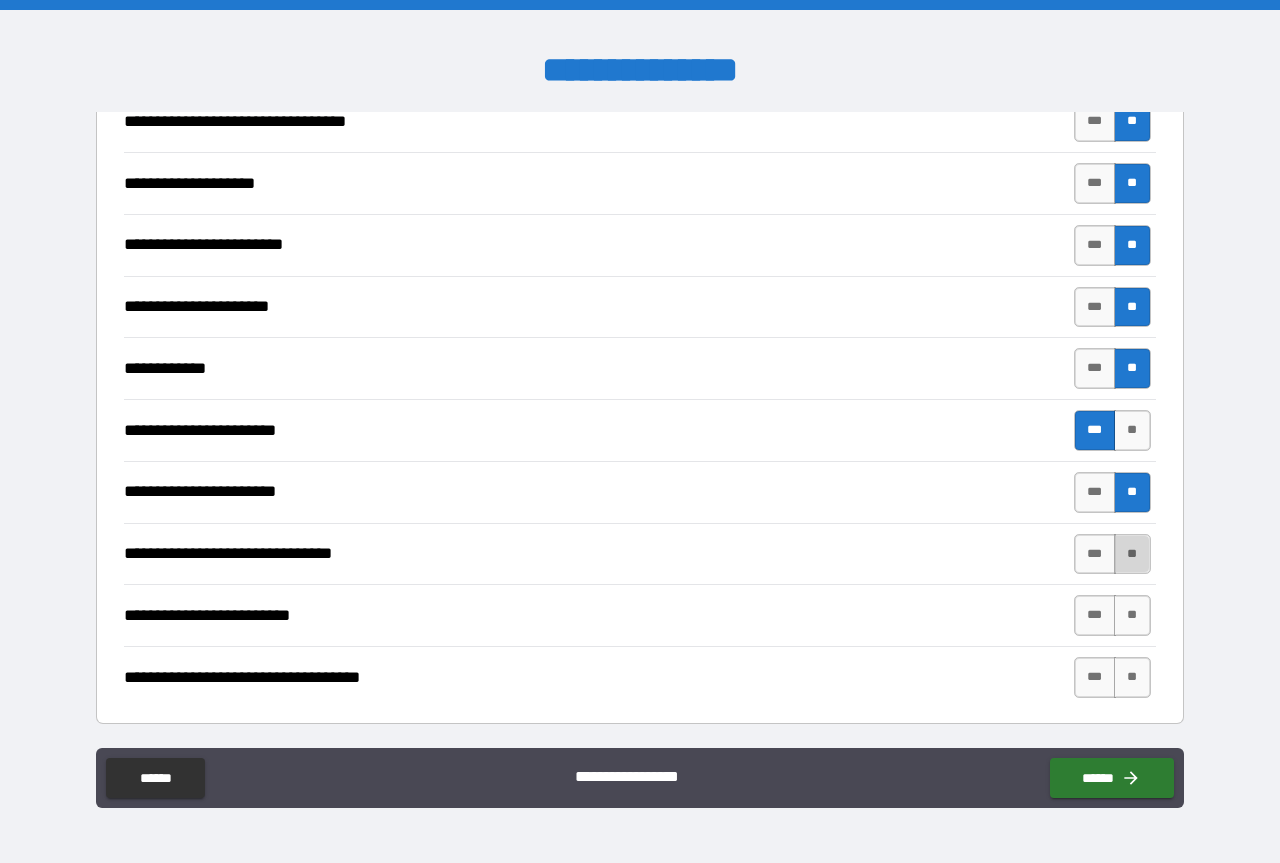 click on "**" at bounding box center [1132, 554] 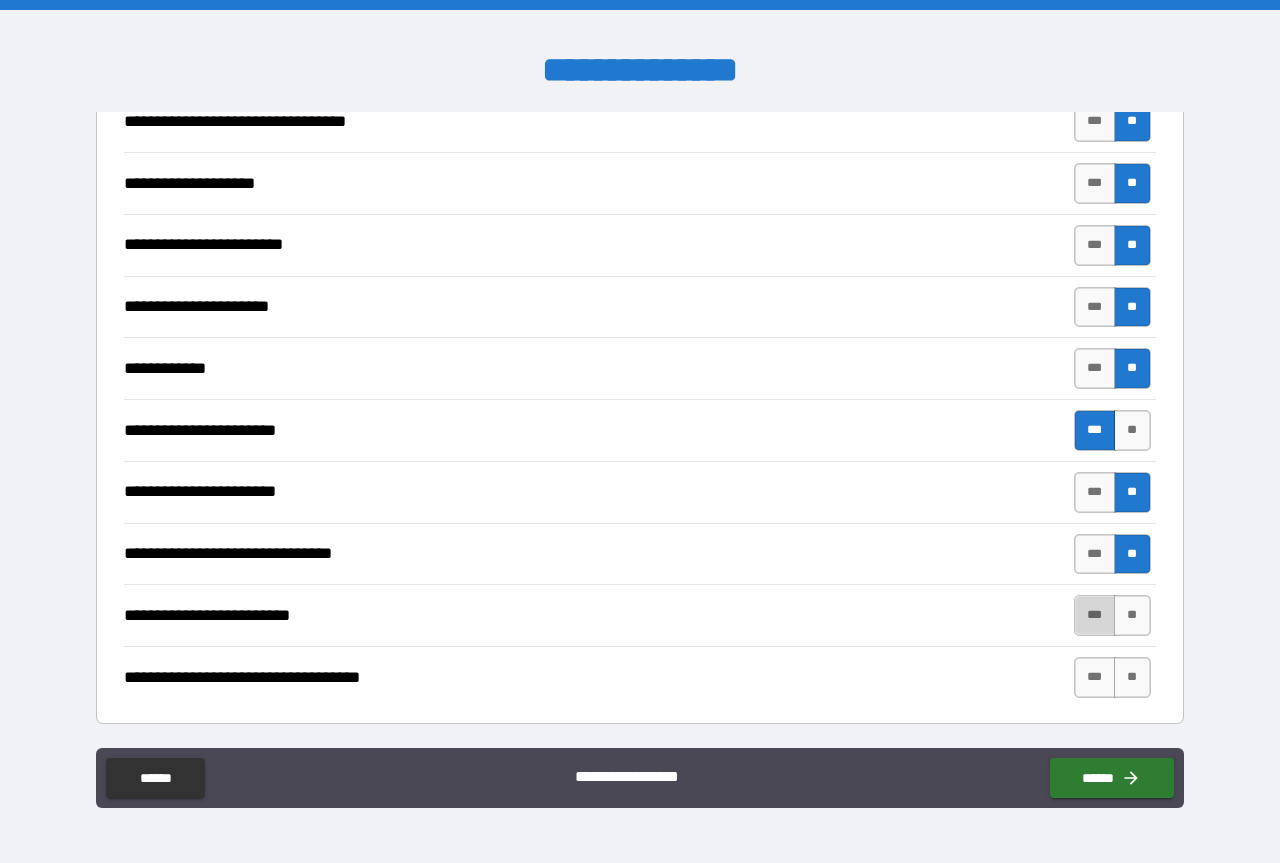 click on "***" at bounding box center [1095, 615] 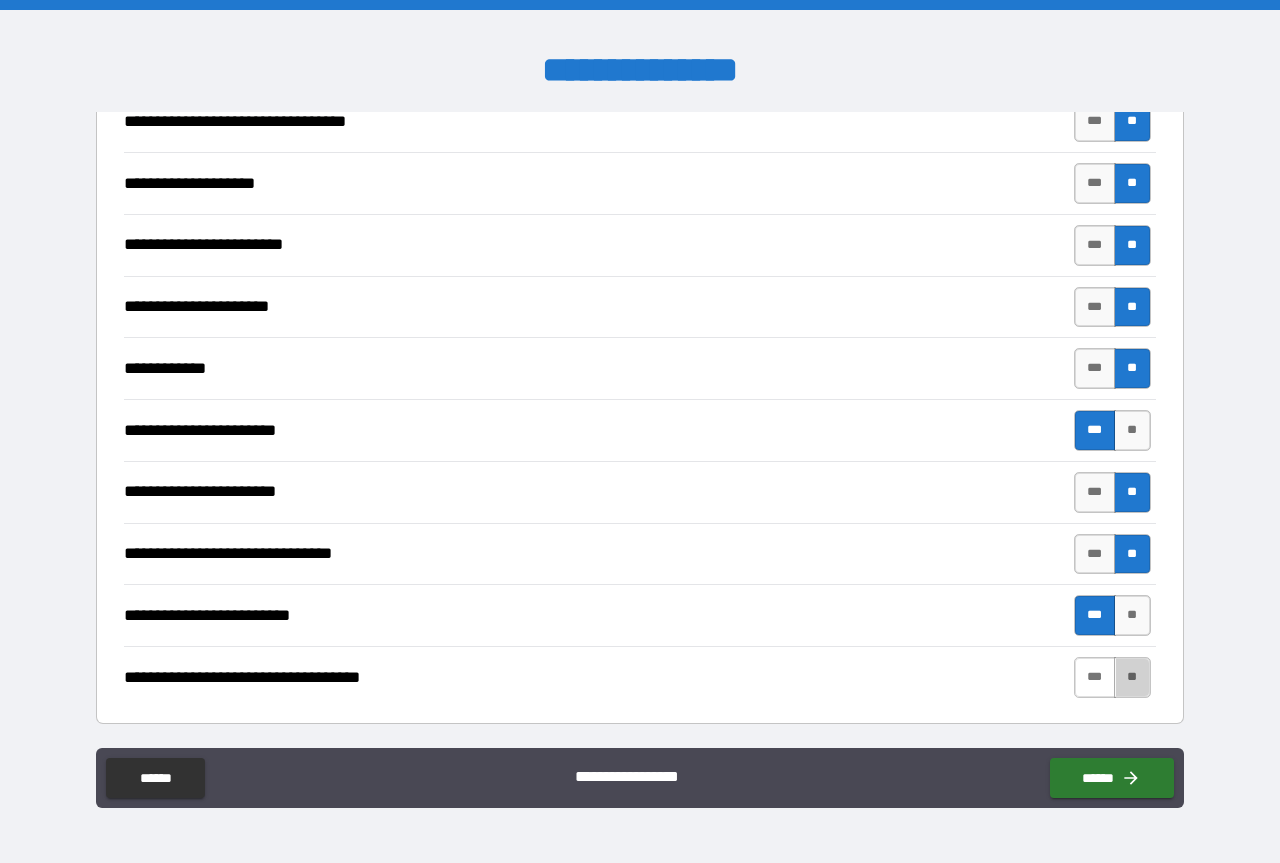 drag, startPoint x: 1111, startPoint y: 672, endPoint x: 1100, endPoint y: 666, distance: 12.529964 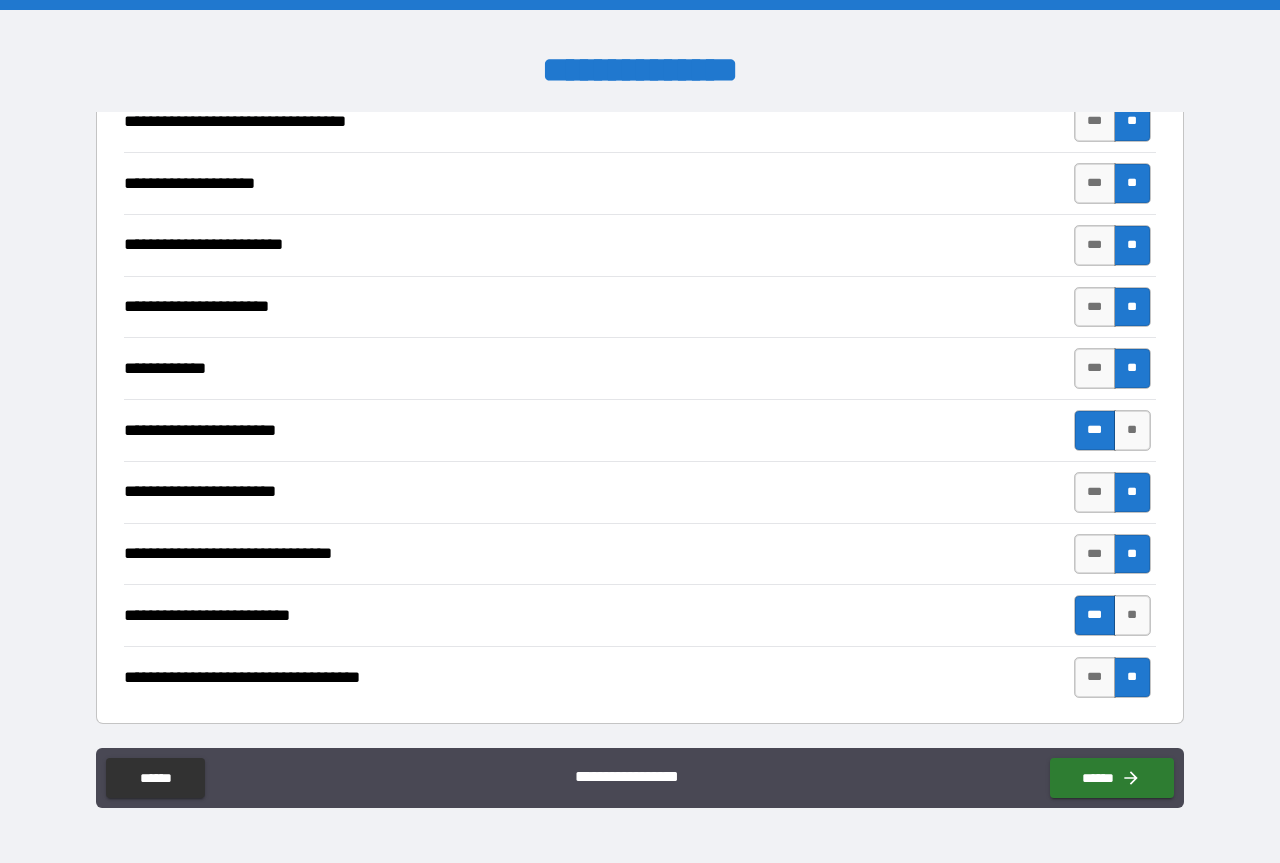 scroll, scrollTop: 2101, scrollLeft: 0, axis: vertical 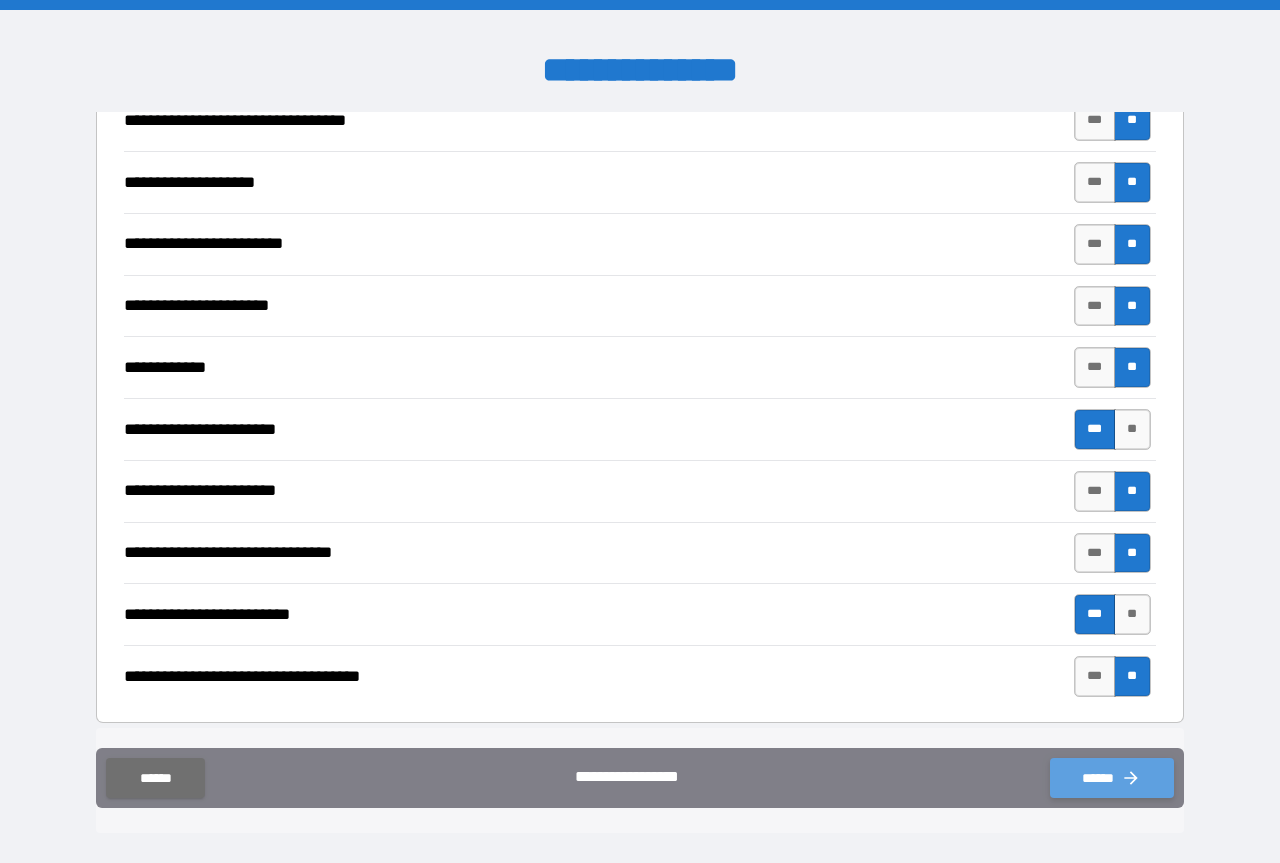 click on "******" at bounding box center (1112, 778) 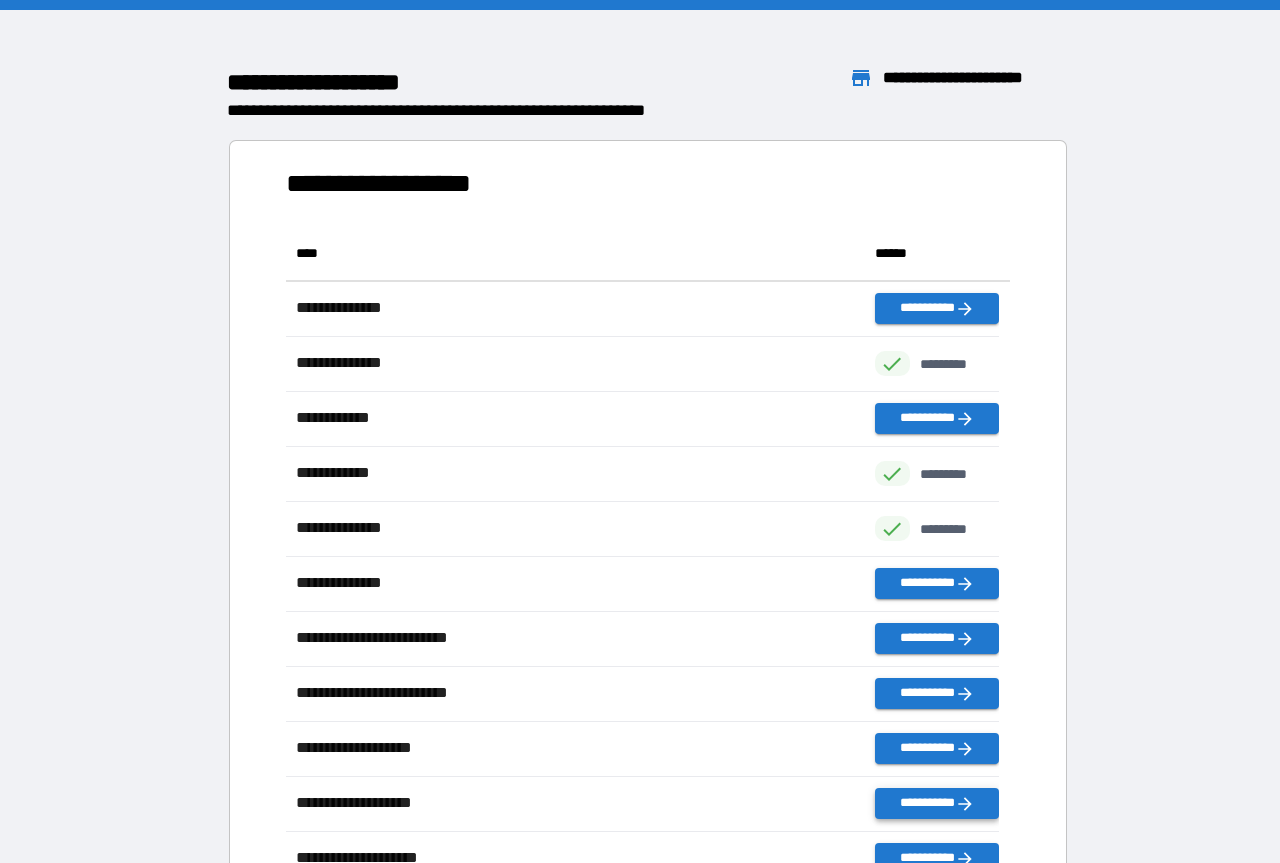 scroll, scrollTop: 811, scrollLeft: 699, axis: both 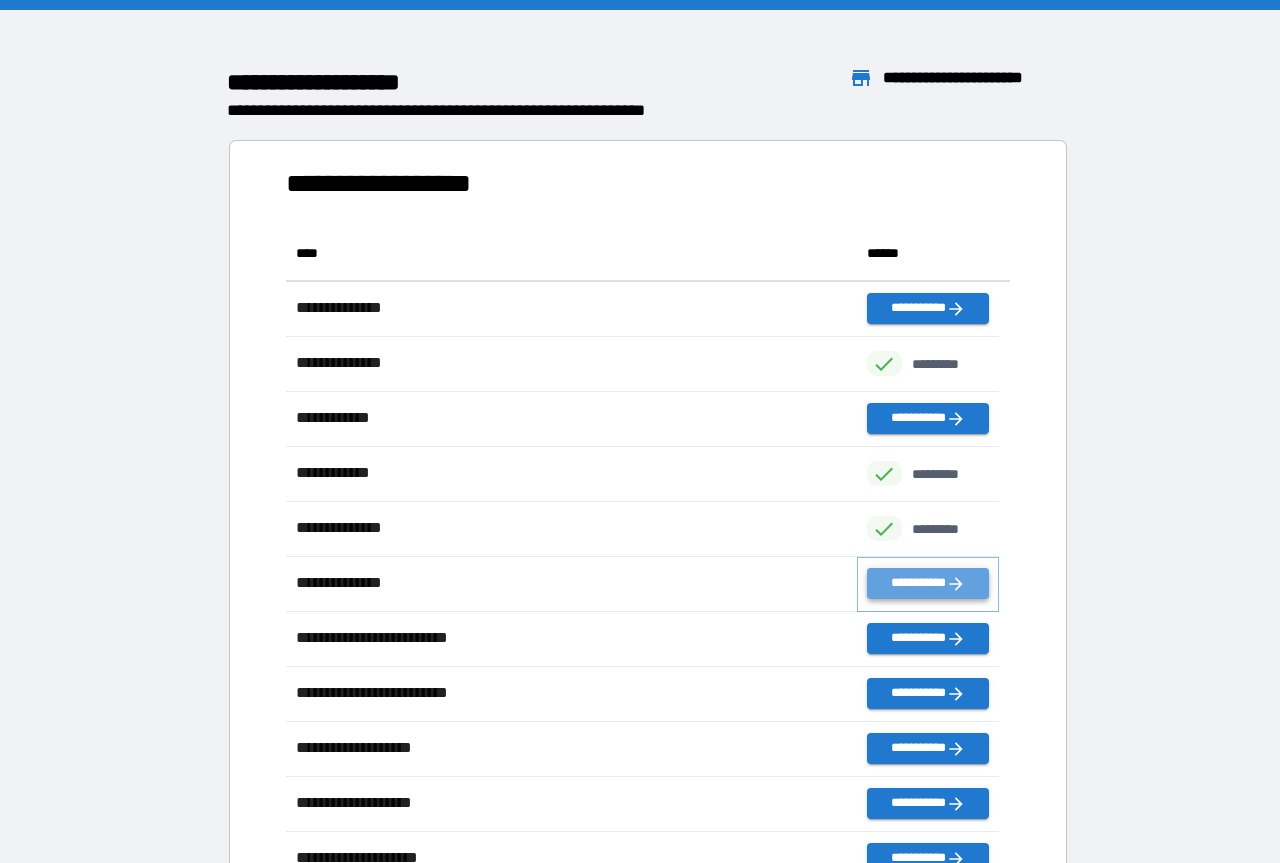 click on "**********" at bounding box center [928, 583] 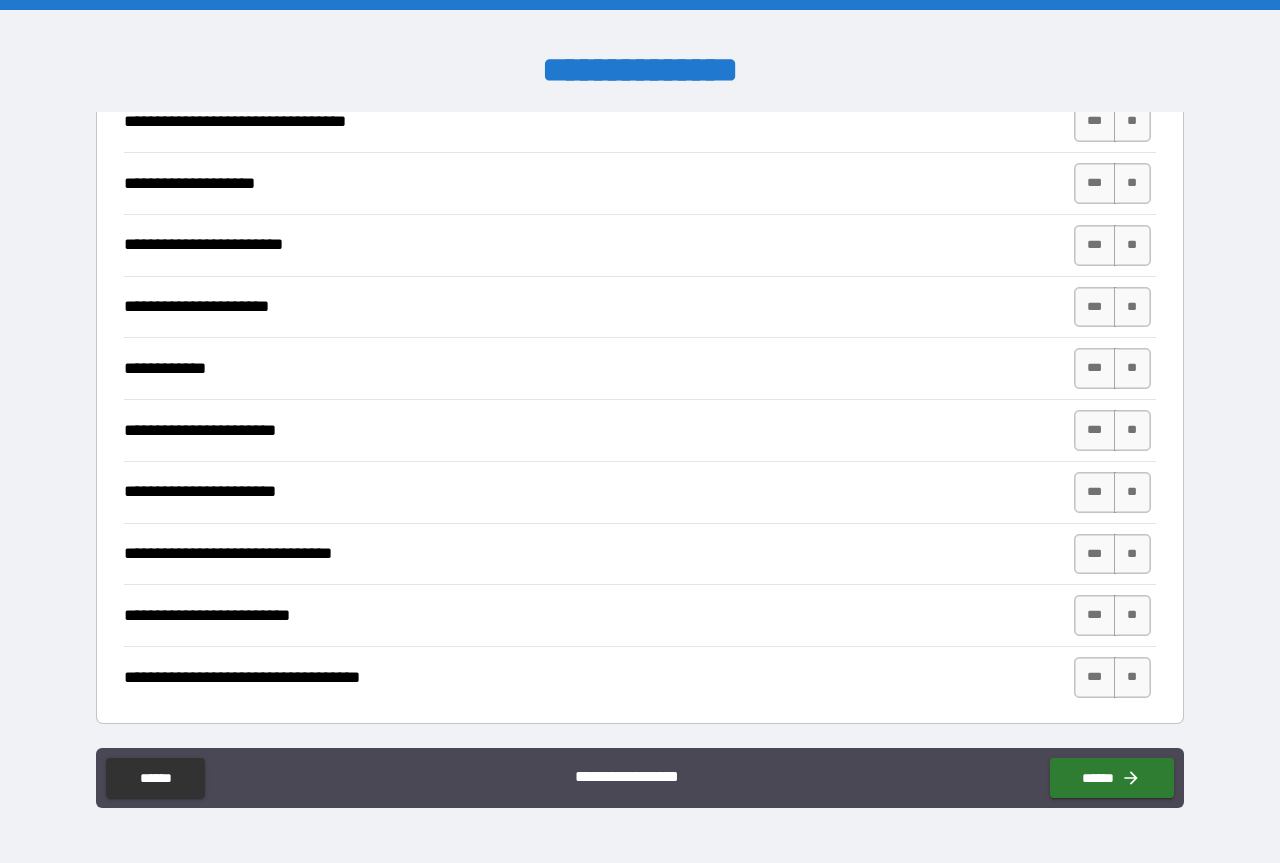 scroll, scrollTop: 2101, scrollLeft: 0, axis: vertical 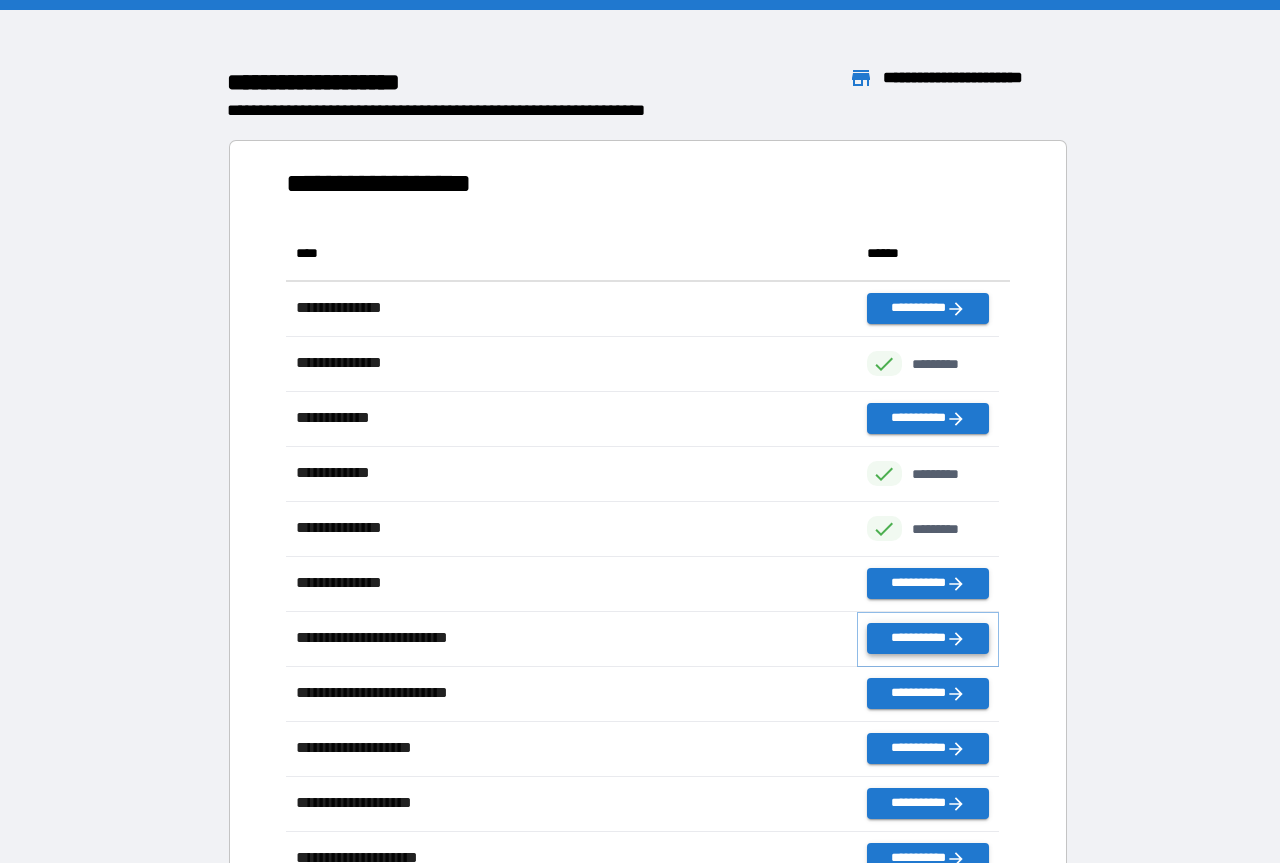click on "**********" at bounding box center [928, 638] 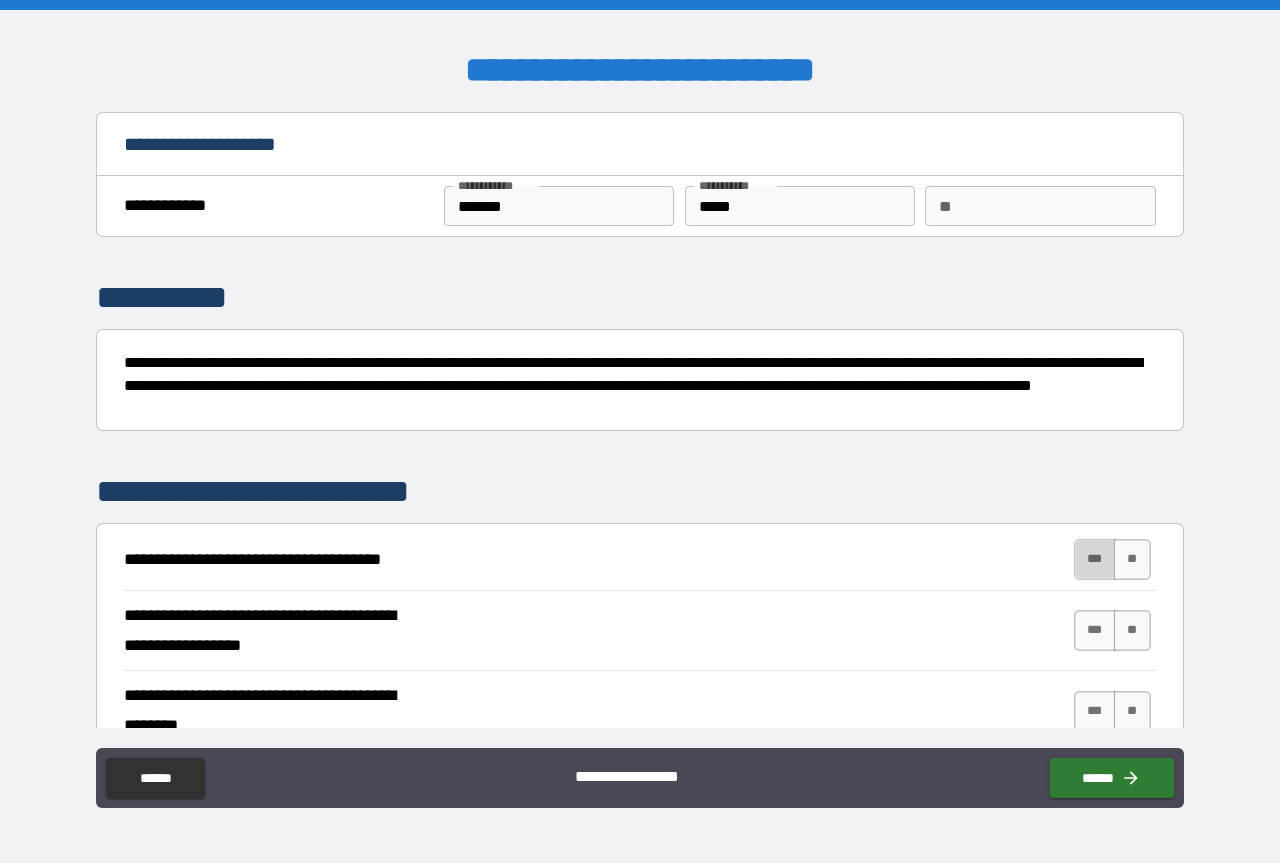 click on "***" at bounding box center [1095, 559] 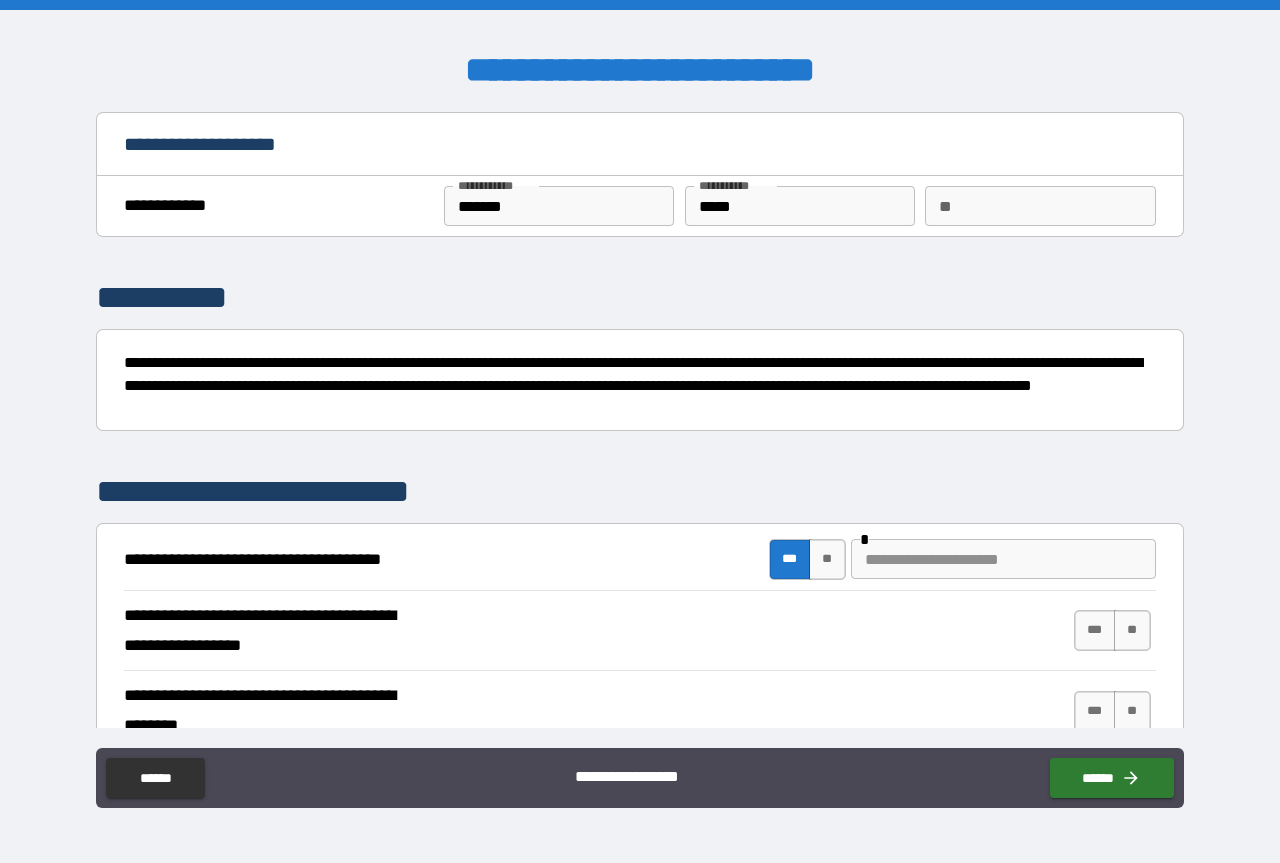 click on "**" at bounding box center [827, 559] 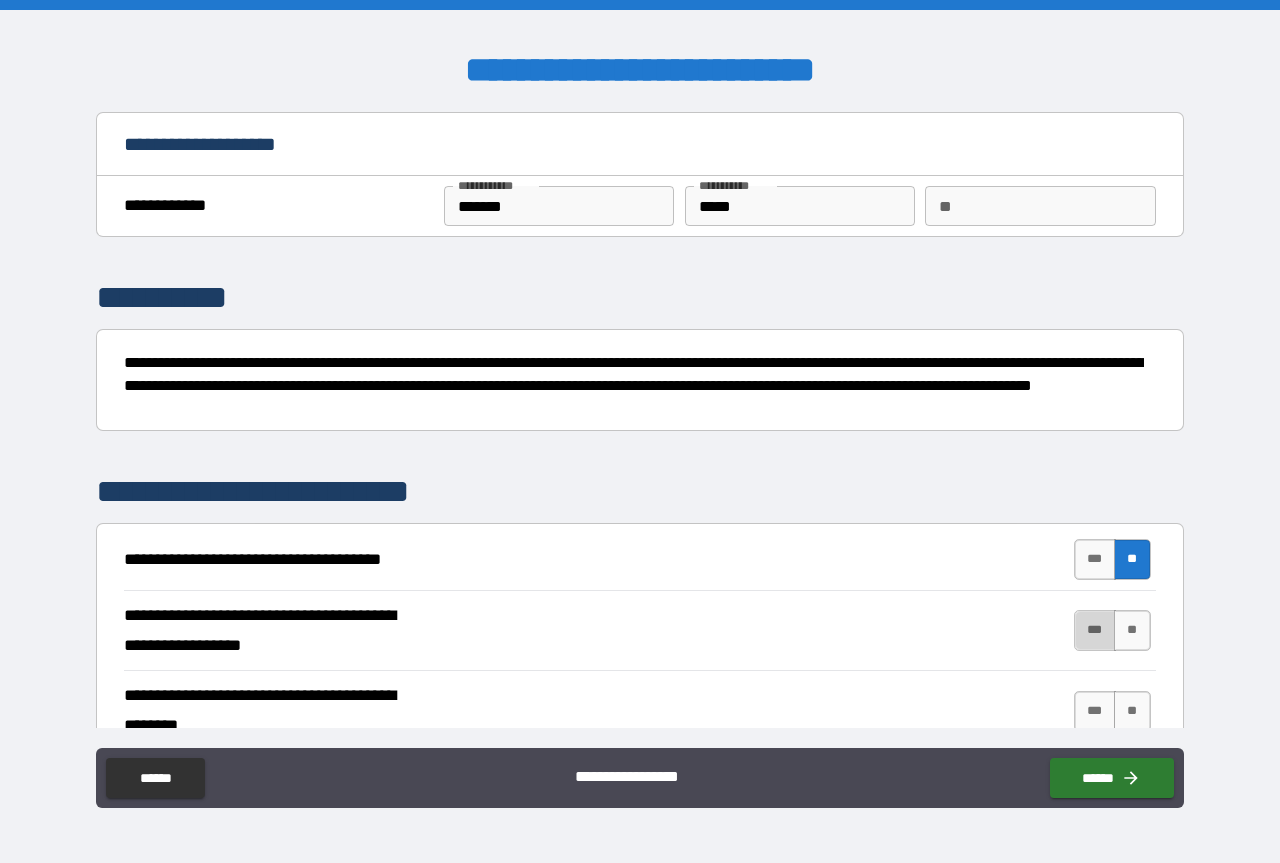 click on "***" at bounding box center (1095, 630) 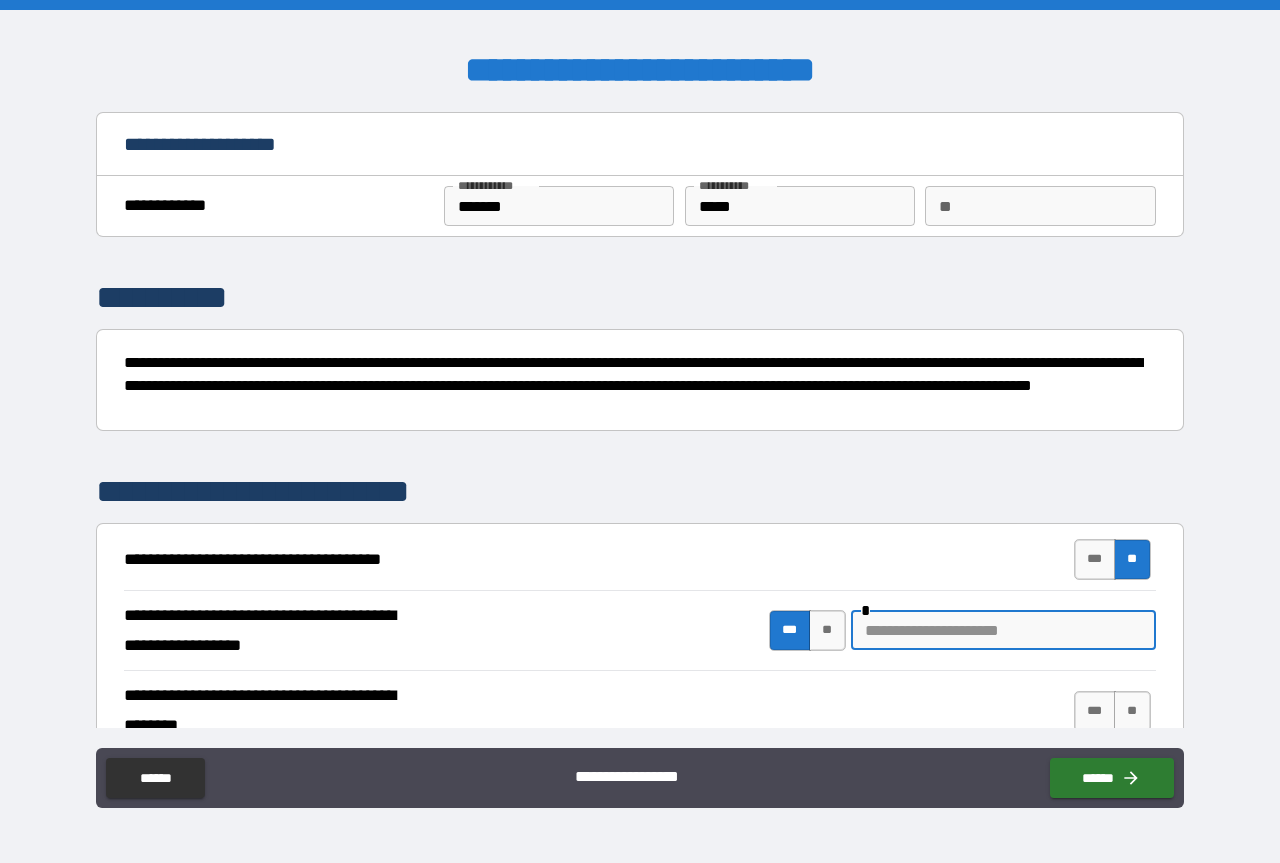 click at bounding box center [1003, 630] 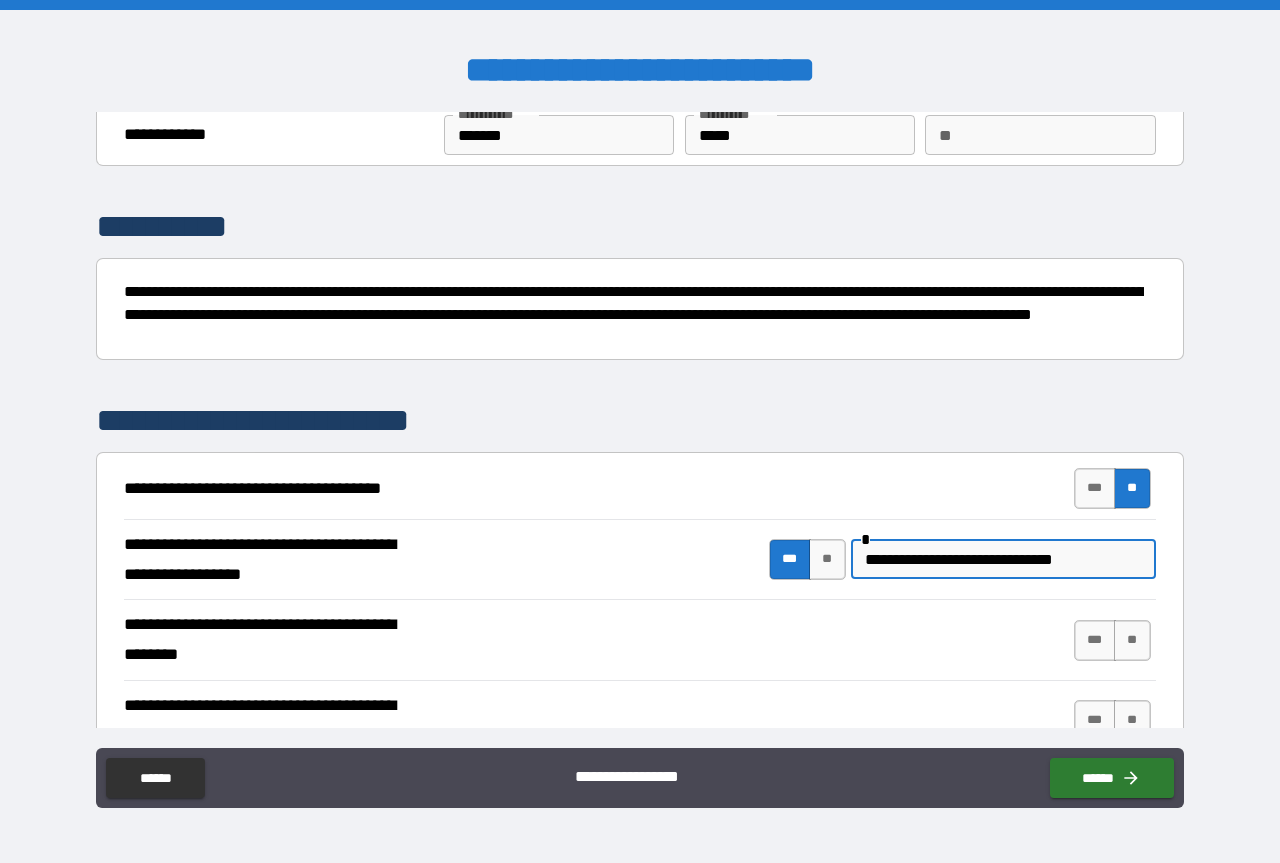 scroll, scrollTop: 100, scrollLeft: 0, axis: vertical 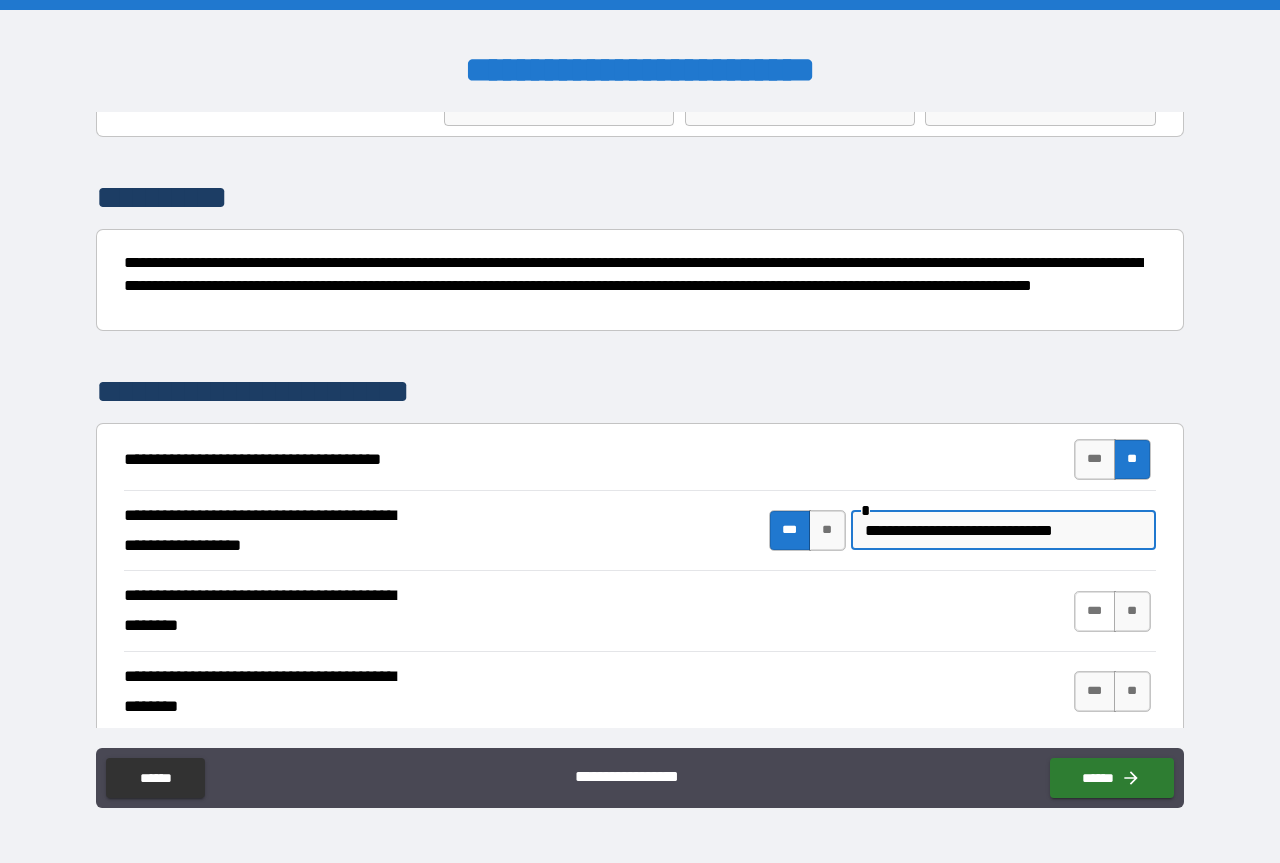 type on "**********" 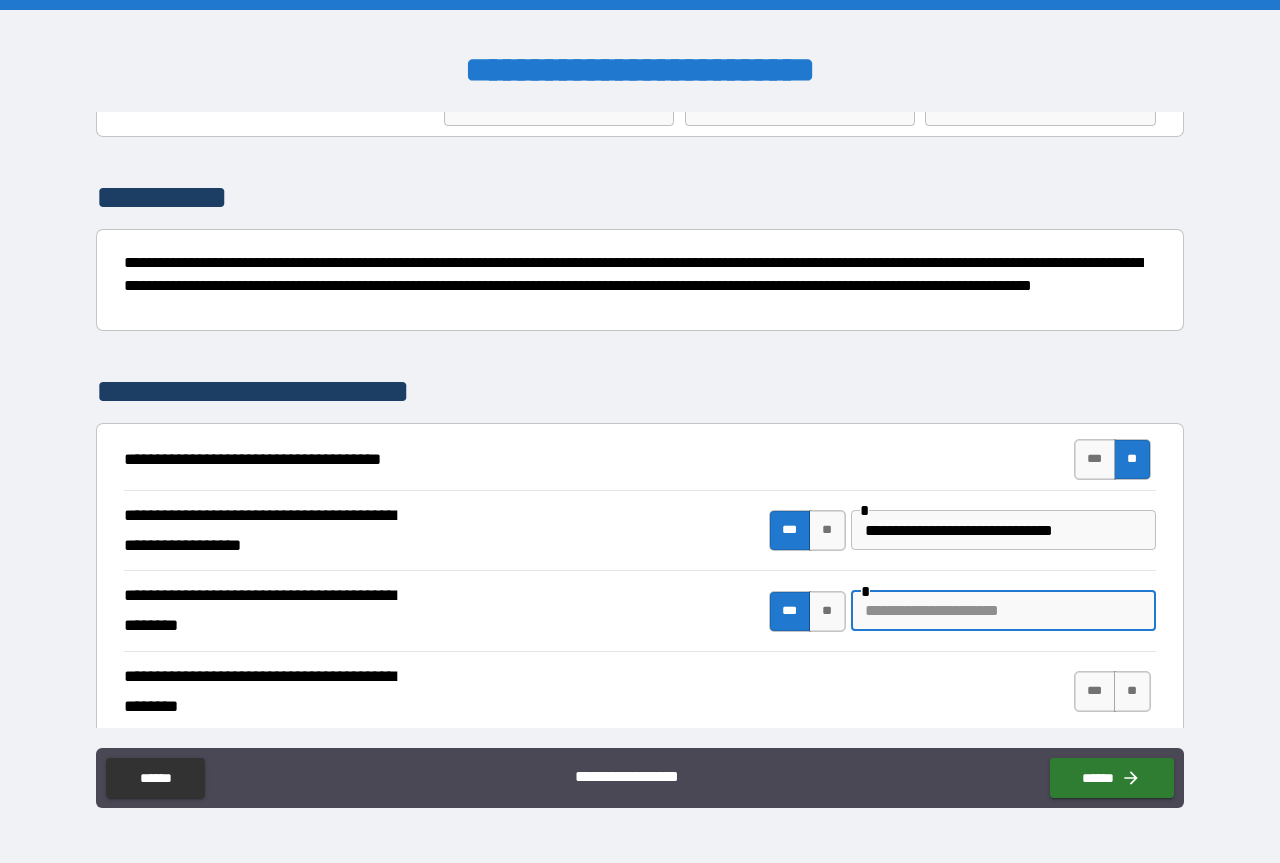 click at bounding box center (1003, 611) 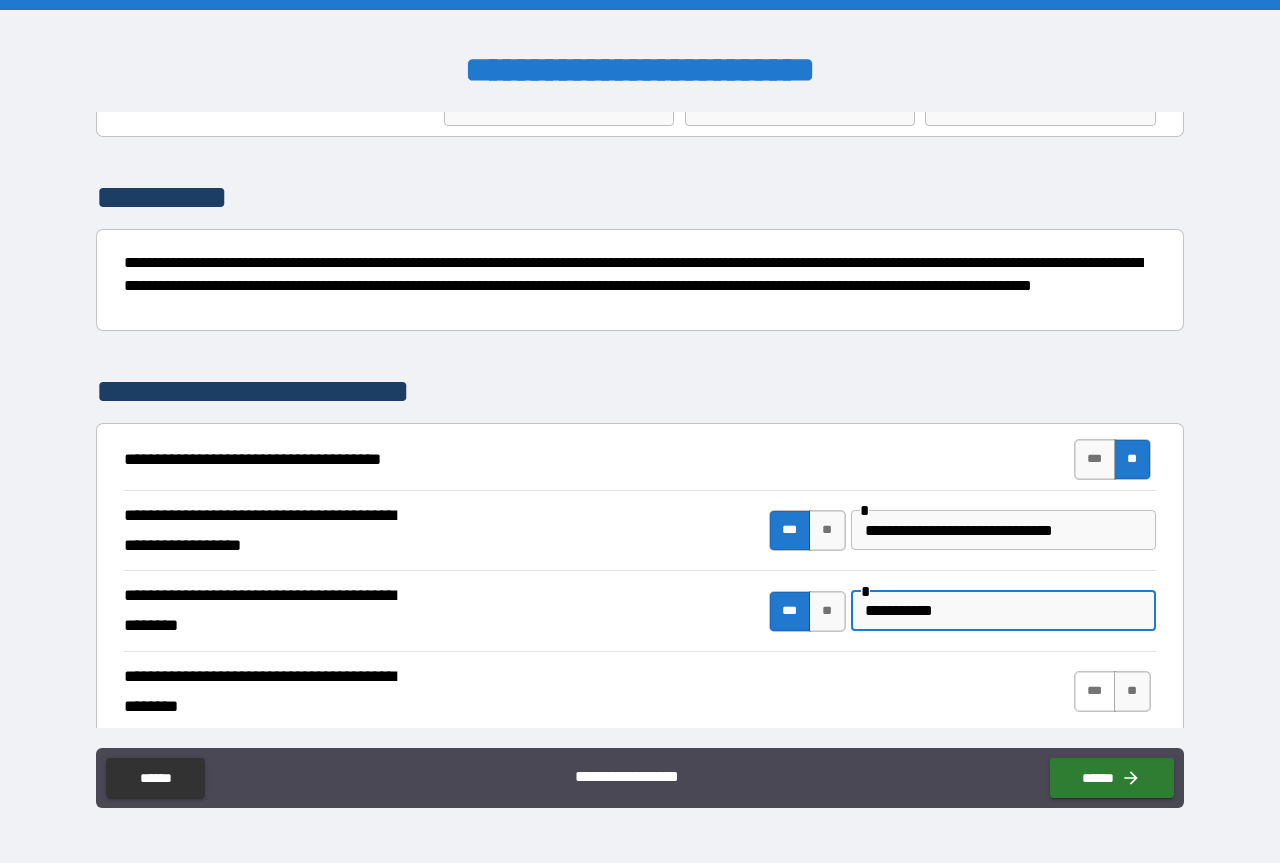 type on "**********" 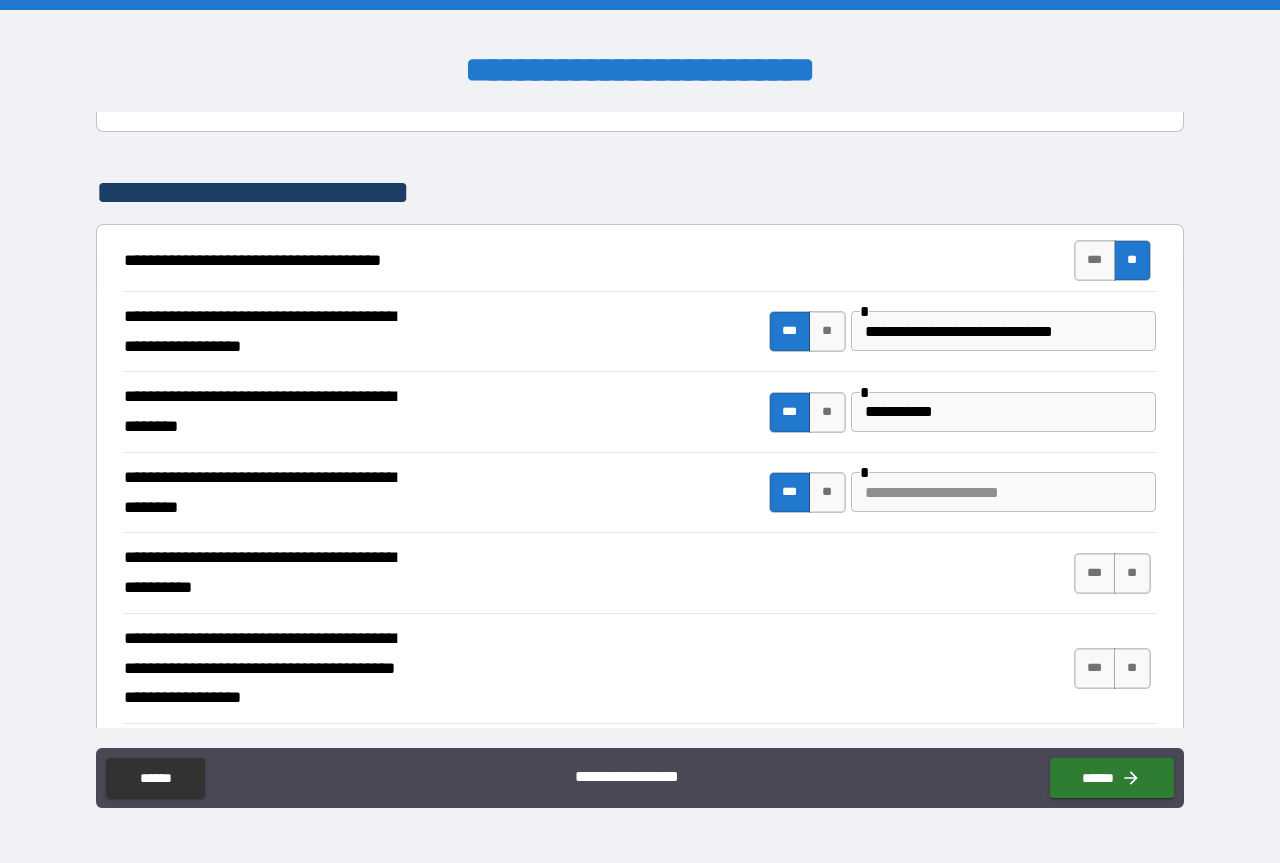scroll, scrollTop: 400, scrollLeft: 0, axis: vertical 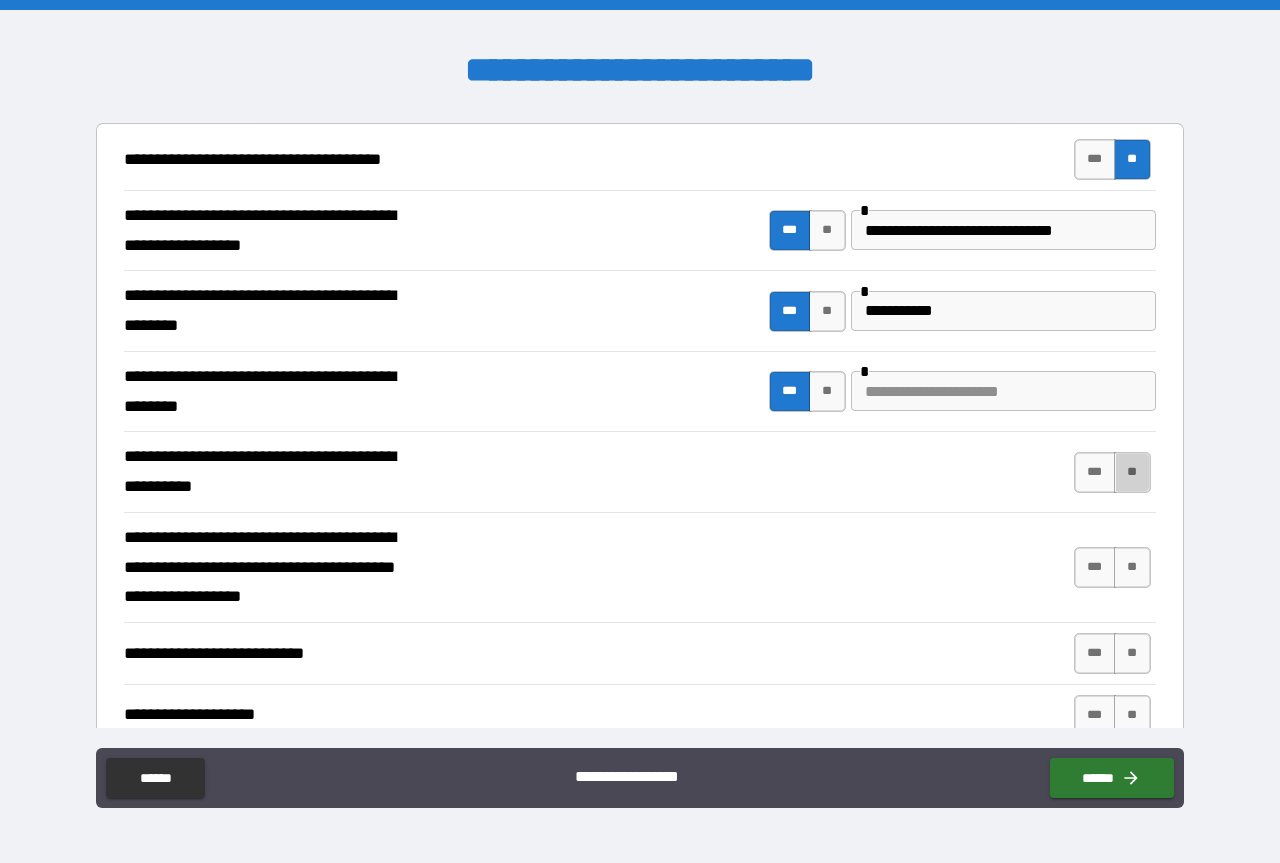 drag, startPoint x: 1114, startPoint y: 471, endPoint x: 1138, endPoint y: 532, distance: 65.551506 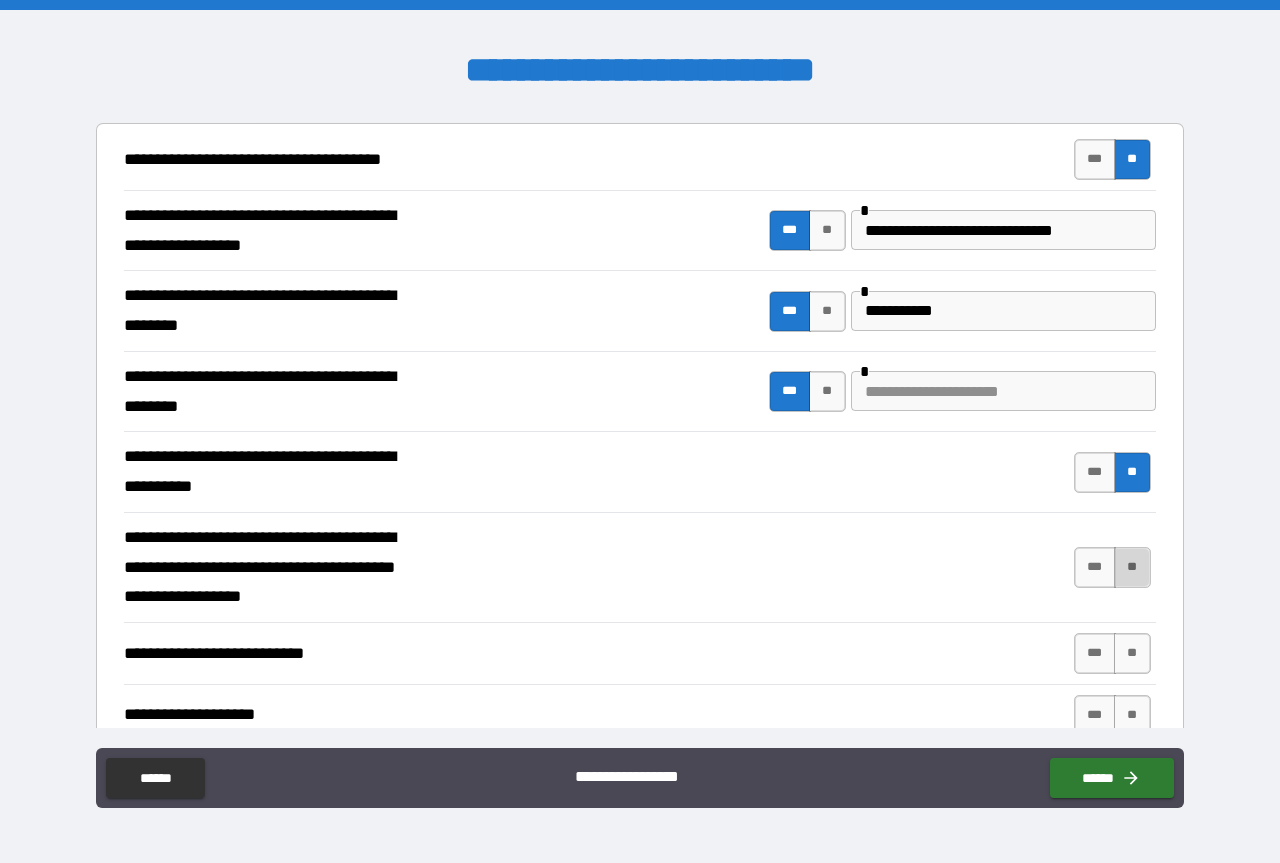 click on "**" at bounding box center [1132, 567] 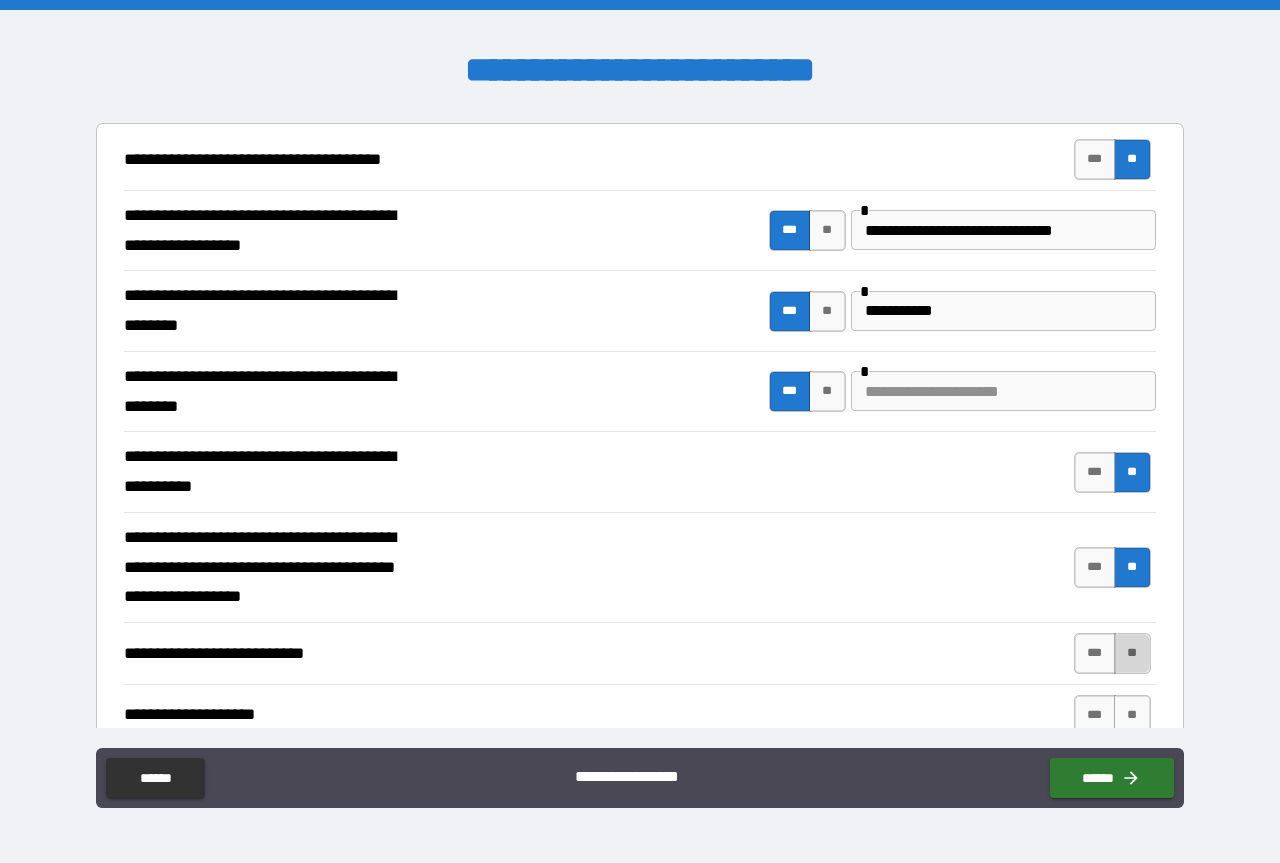 click on "**" at bounding box center [1132, 653] 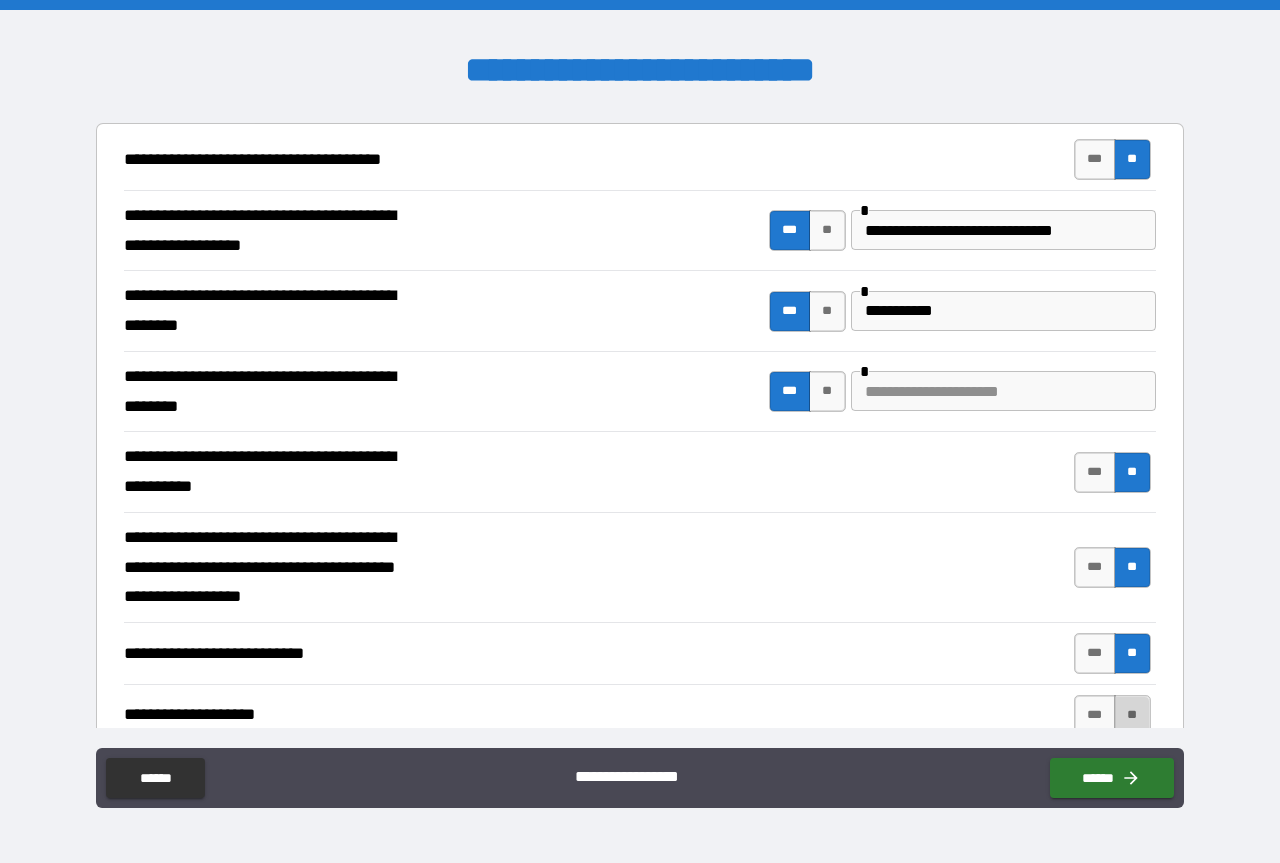 click on "**" at bounding box center [1132, 715] 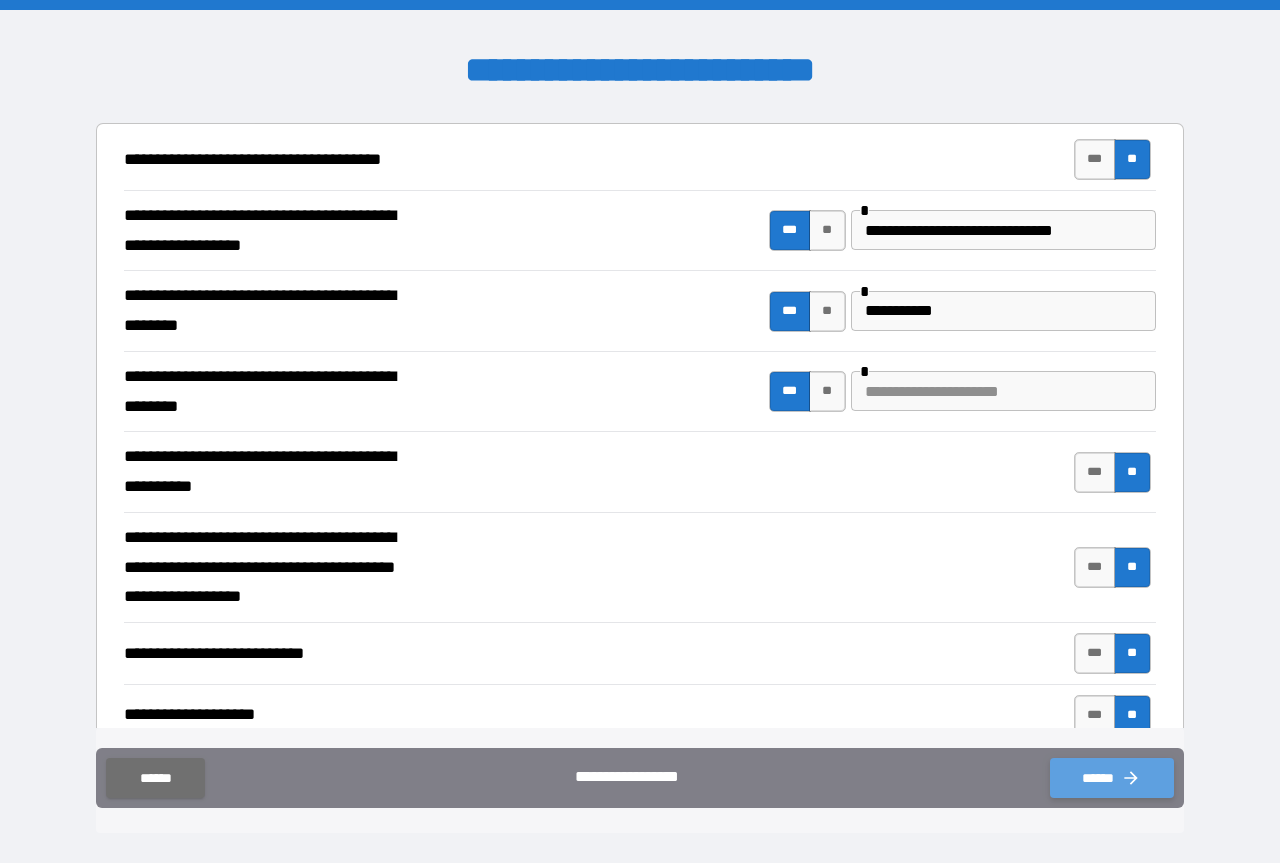 click on "******" at bounding box center [1112, 778] 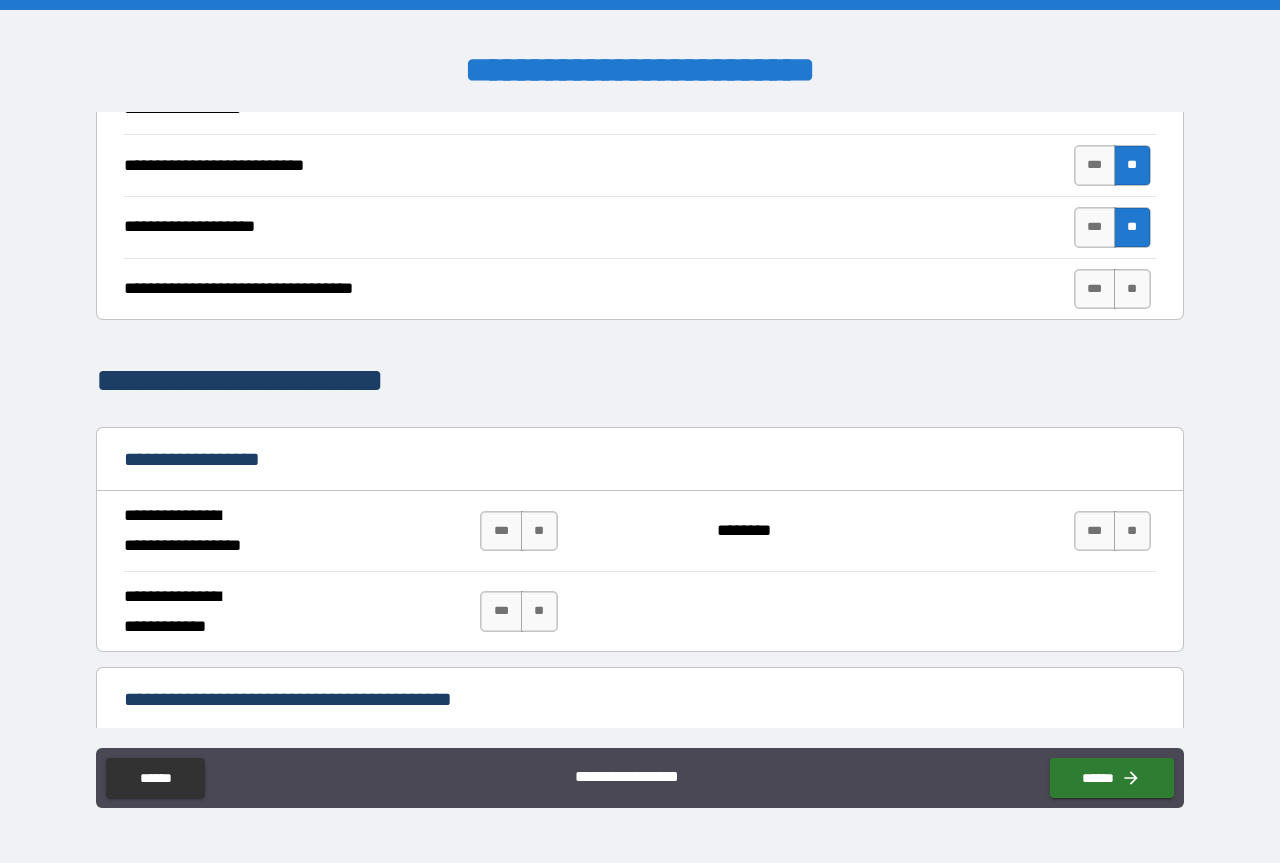 scroll, scrollTop: 900, scrollLeft: 0, axis: vertical 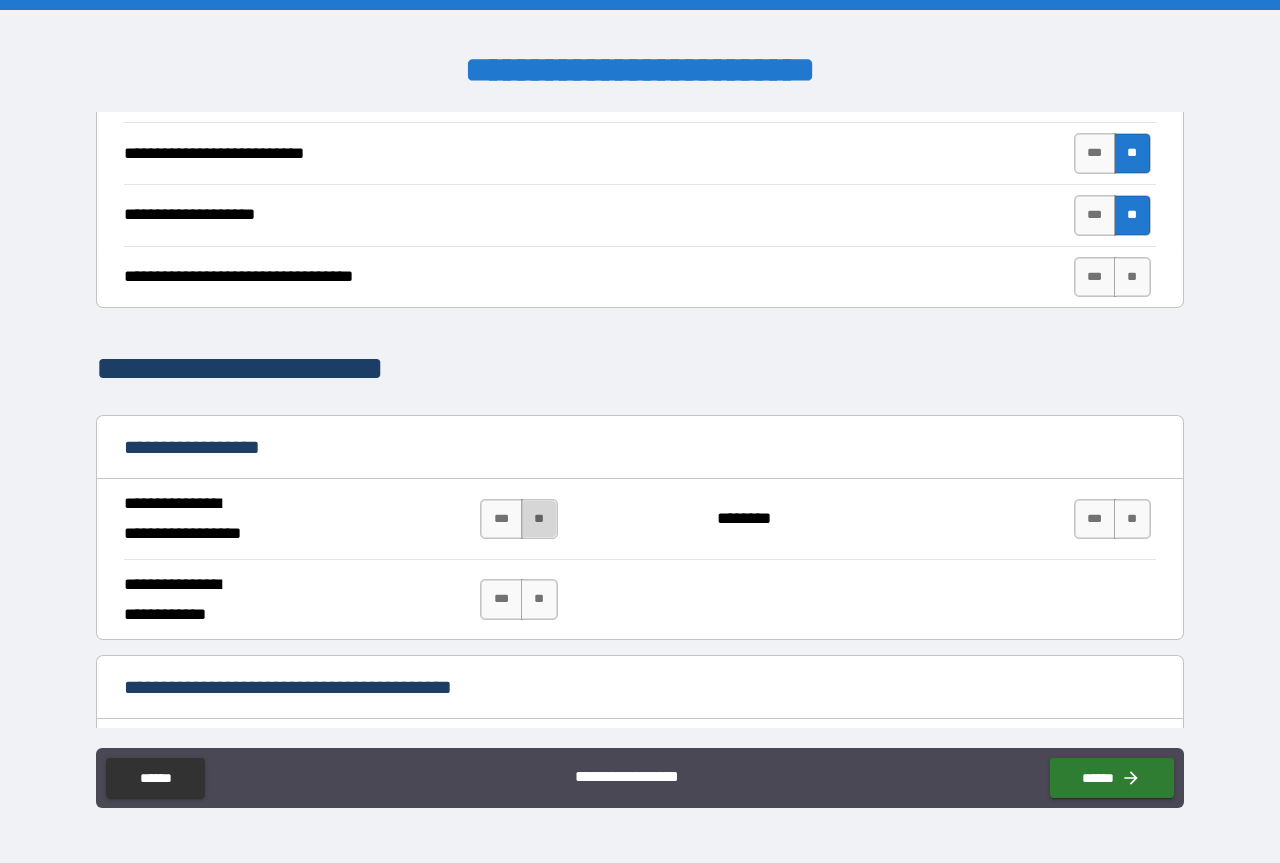 click on "**" at bounding box center [539, 519] 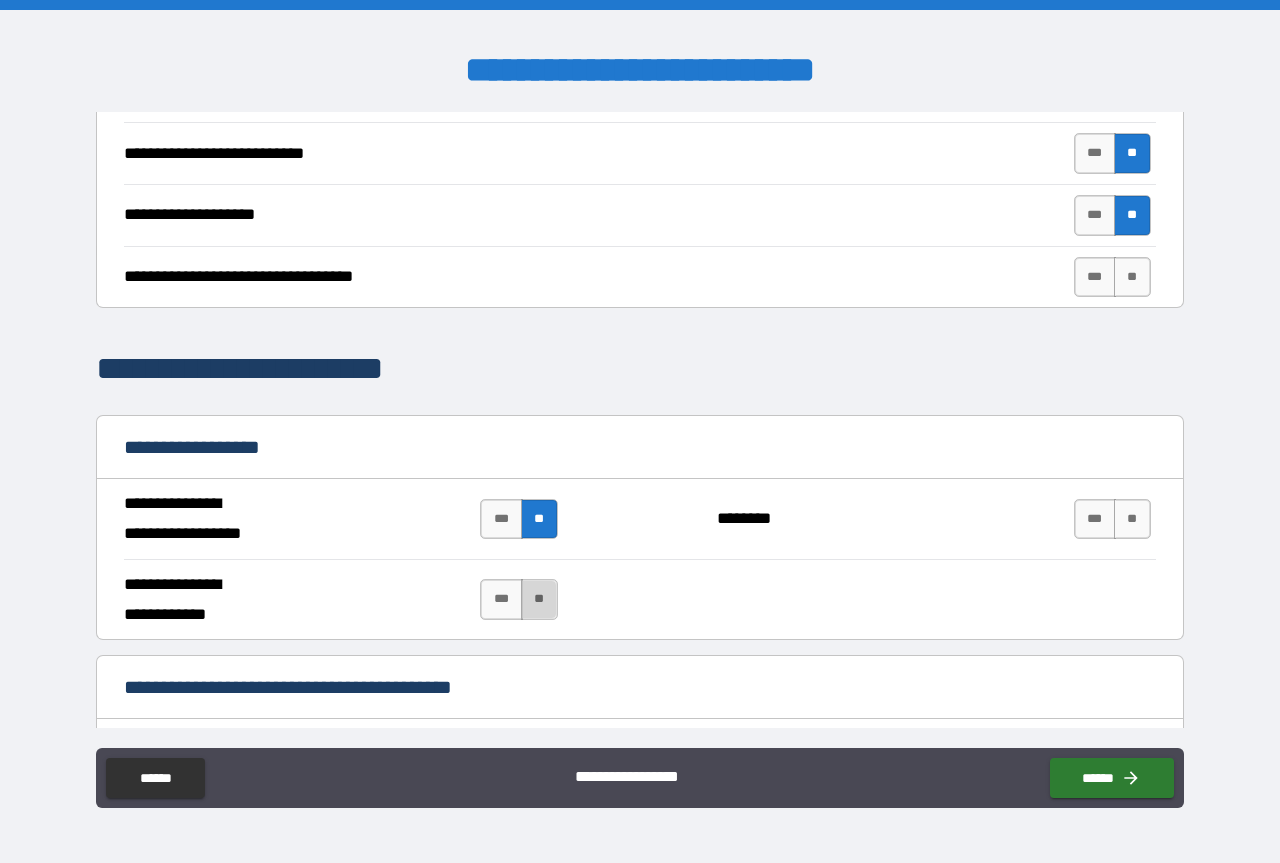 click on "**" at bounding box center [539, 599] 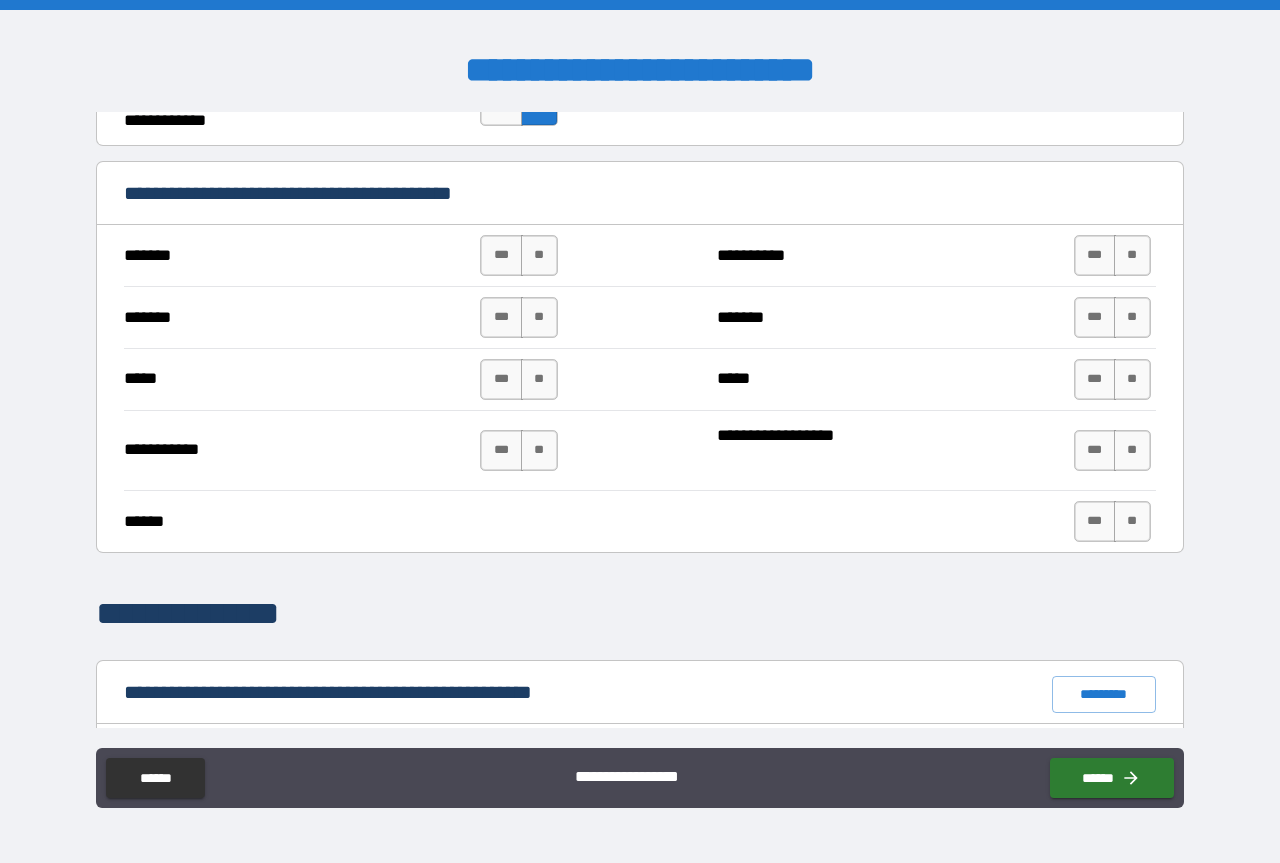 scroll, scrollTop: 1400, scrollLeft: 0, axis: vertical 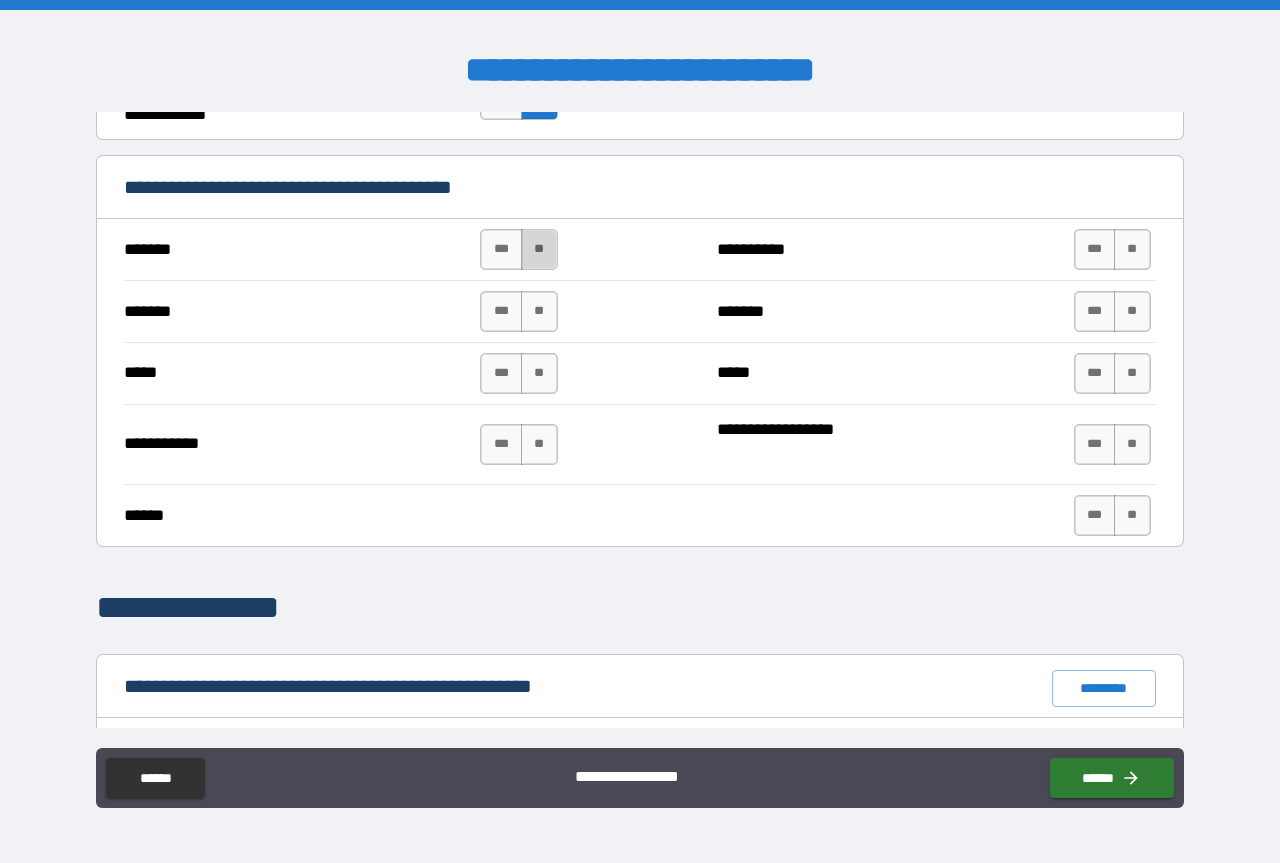 click on "**" at bounding box center (539, 249) 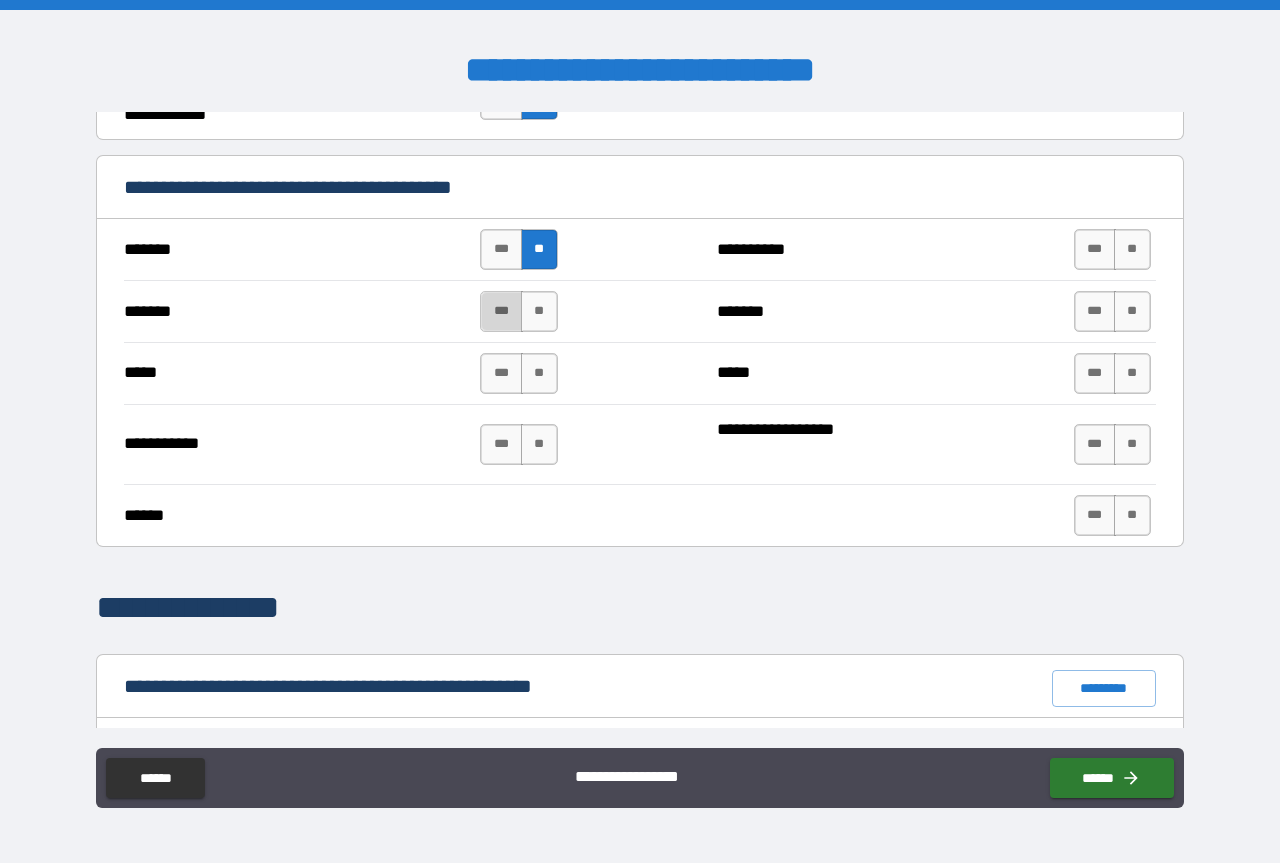 click on "***" at bounding box center (501, 311) 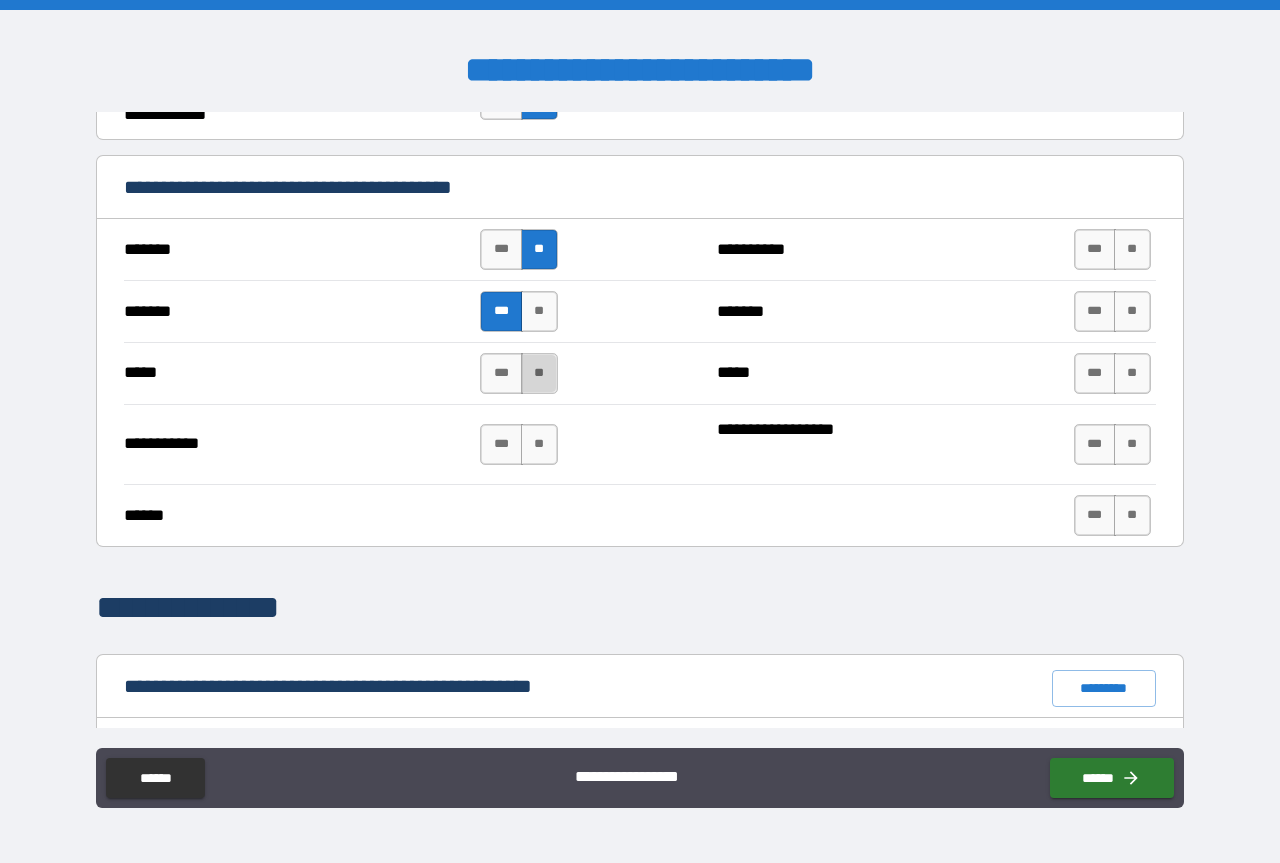 click on "**" at bounding box center [539, 373] 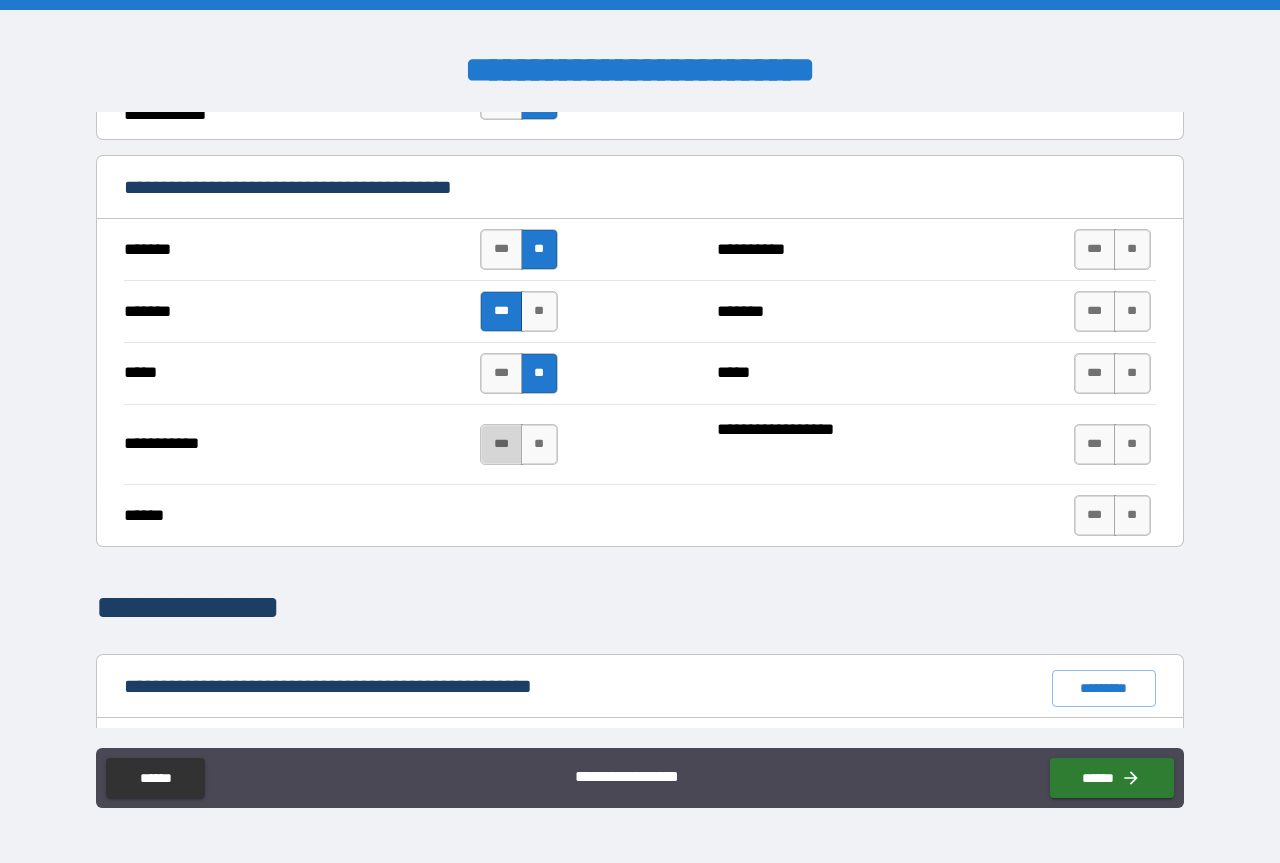 click on "***" at bounding box center [501, 444] 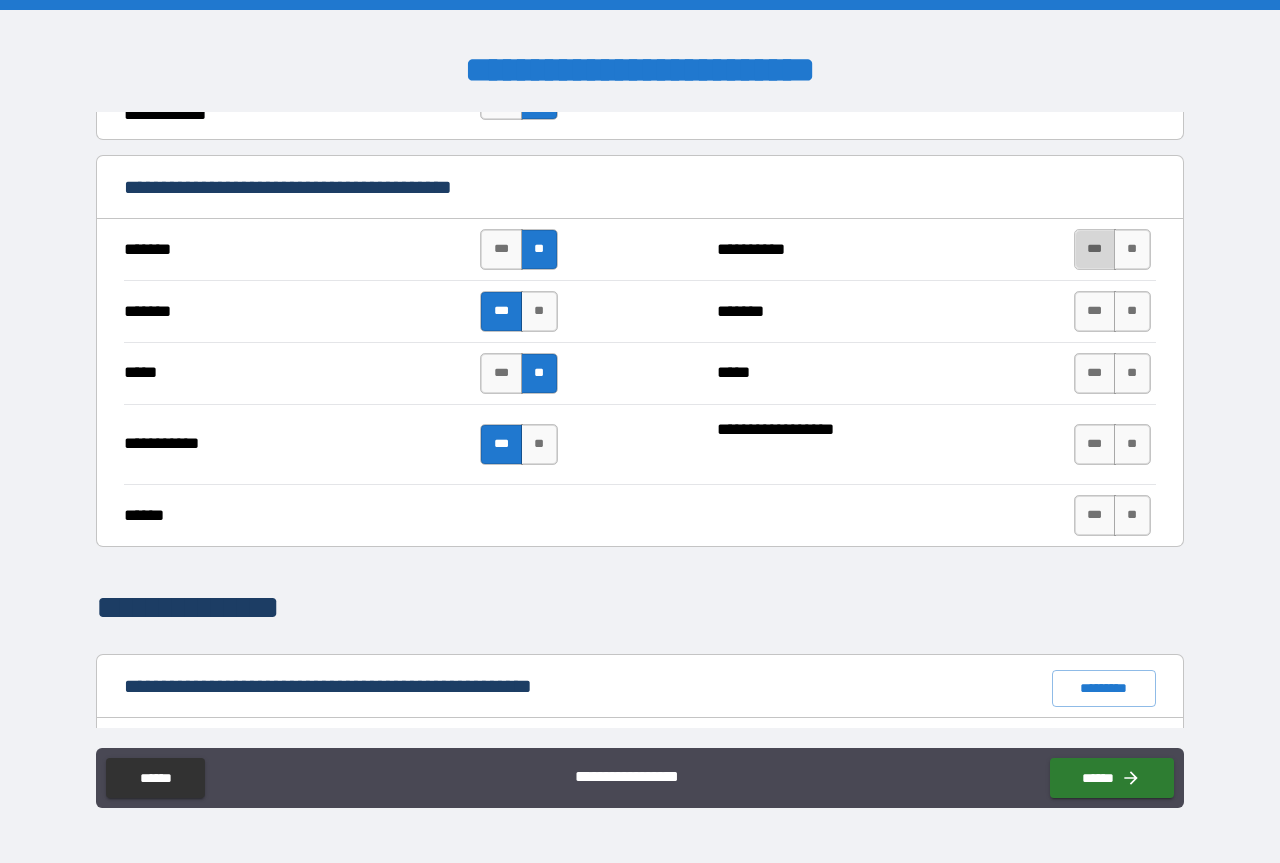 drag, startPoint x: 1081, startPoint y: 247, endPoint x: 1070, endPoint y: 259, distance: 16.27882 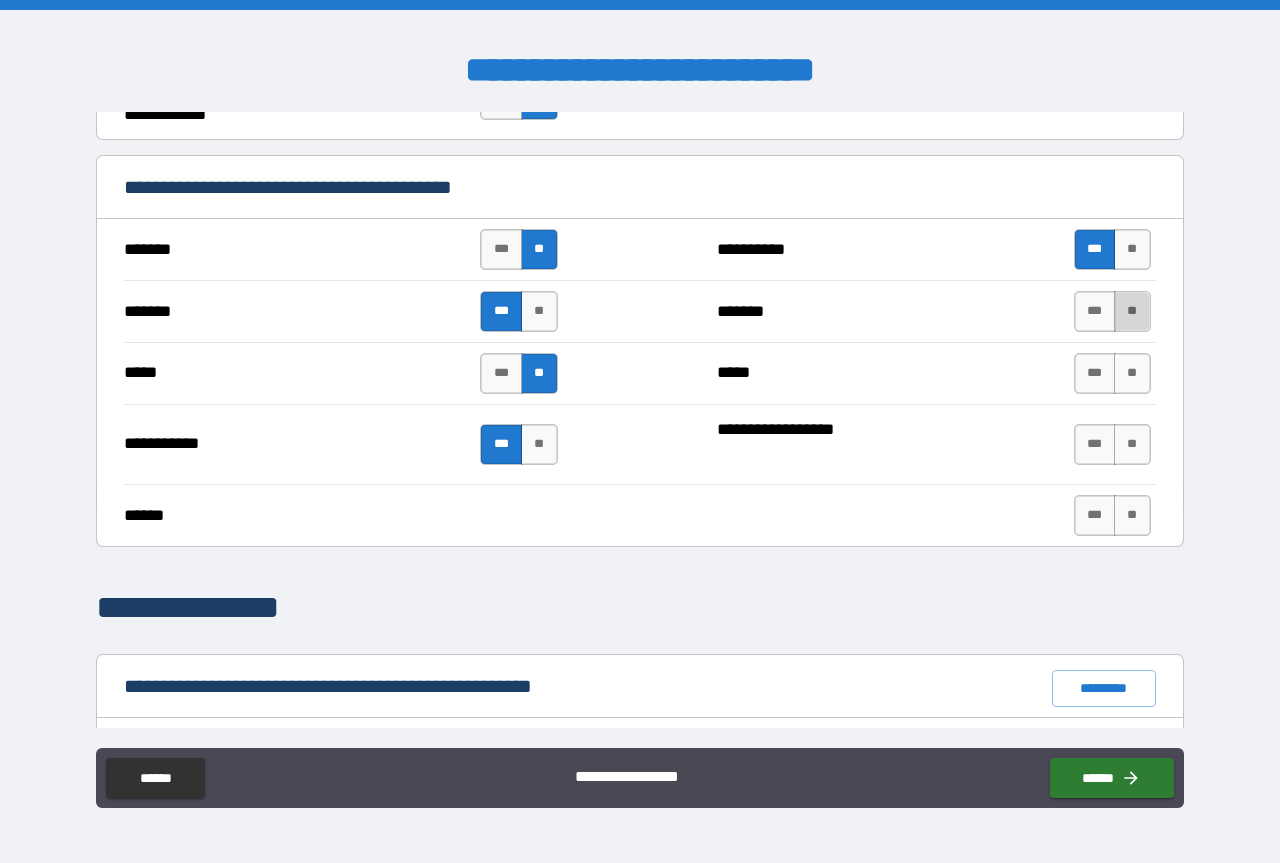 click on "**" at bounding box center [1132, 311] 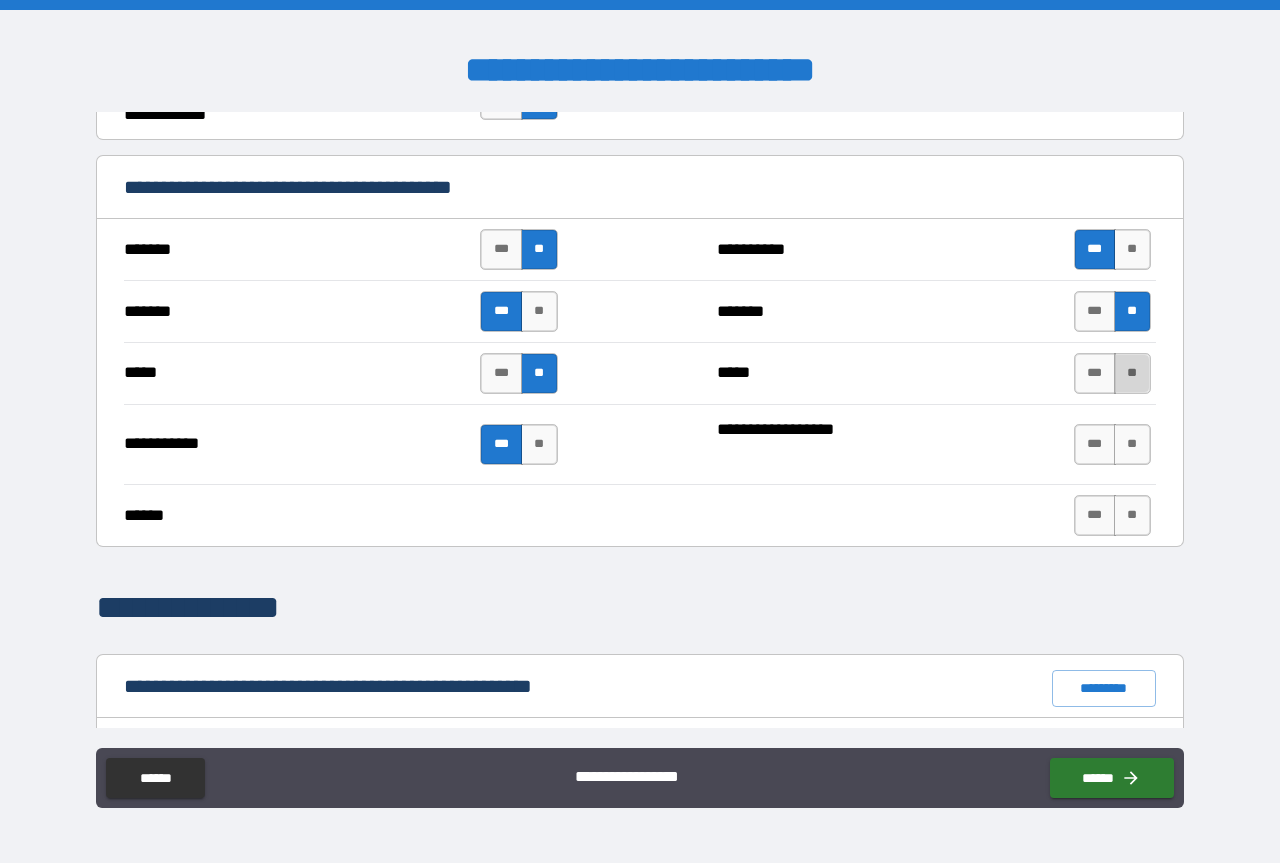 click on "**" at bounding box center [1132, 373] 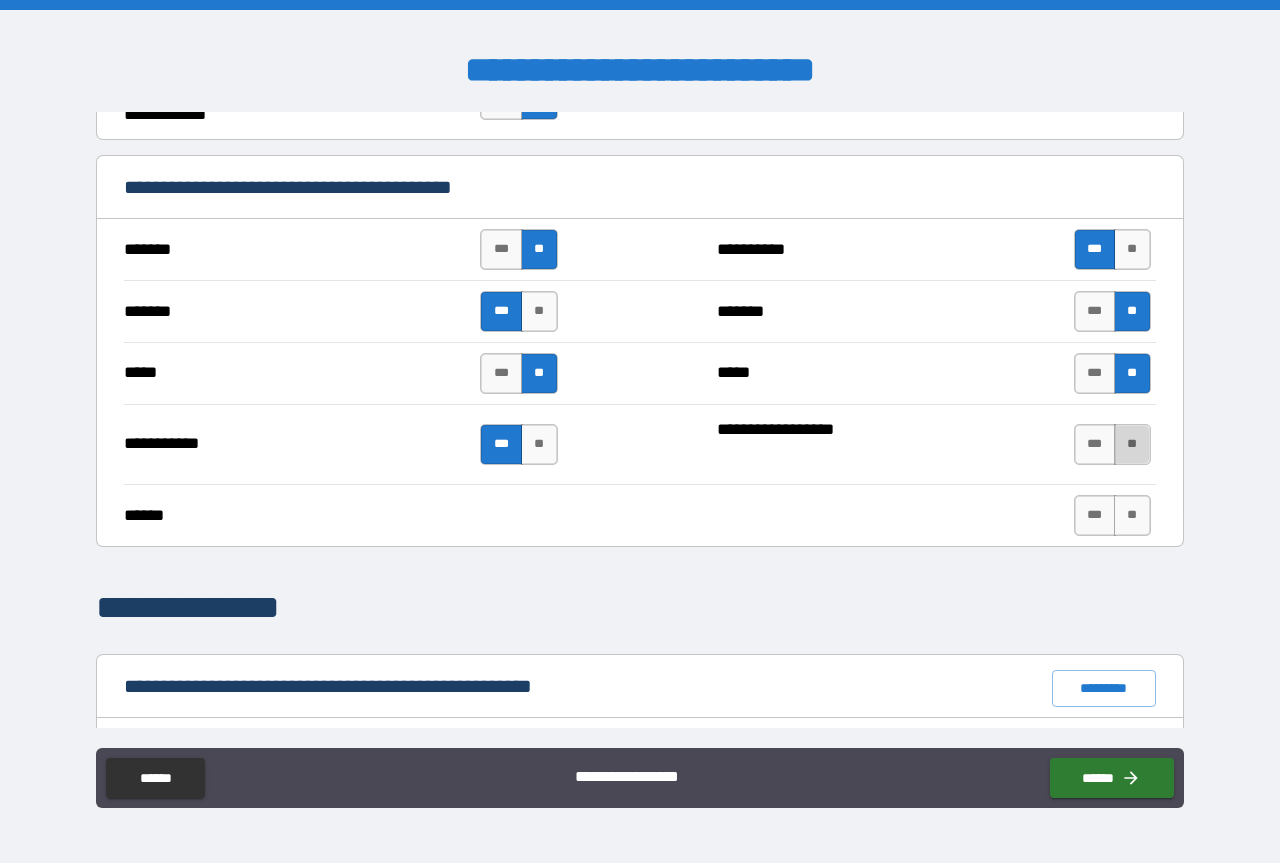 click on "**" at bounding box center [1132, 444] 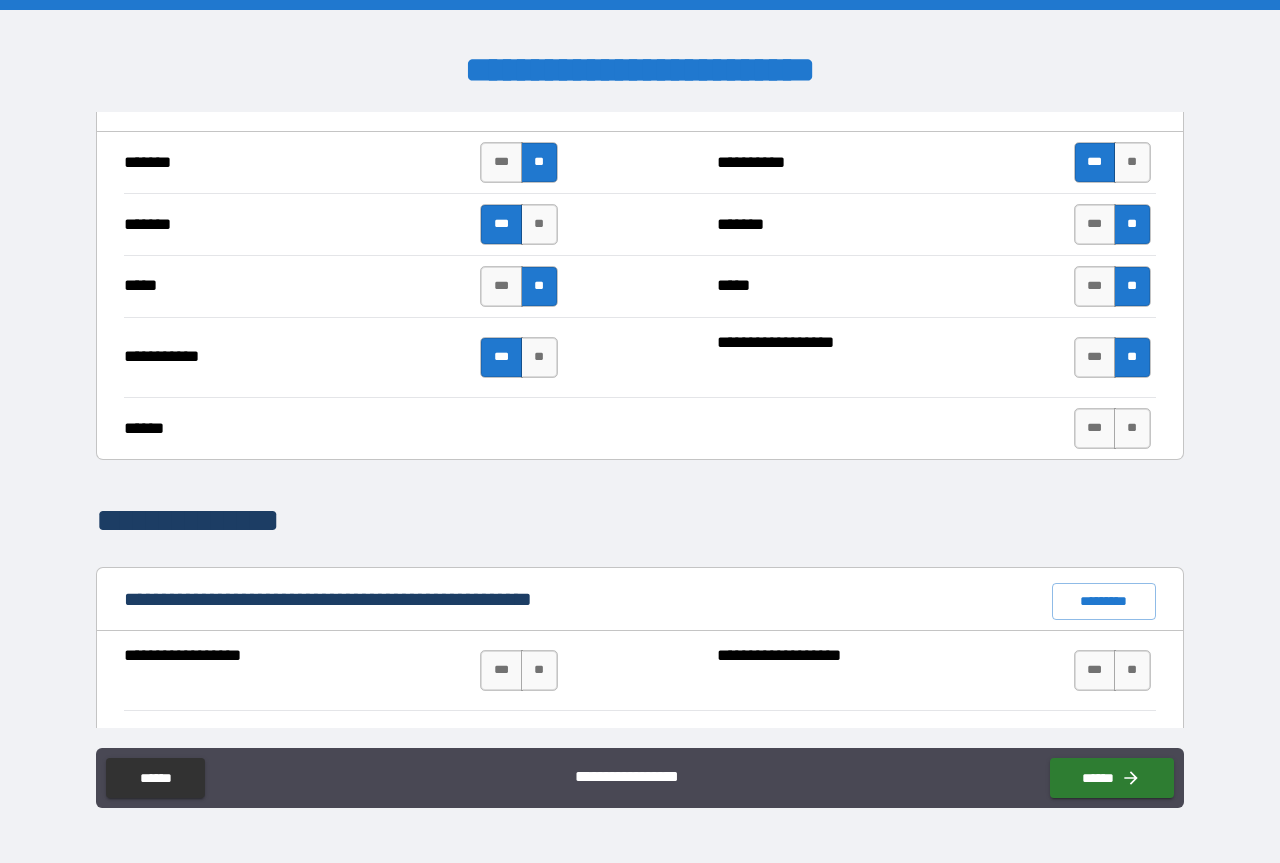 scroll, scrollTop: 1400, scrollLeft: 0, axis: vertical 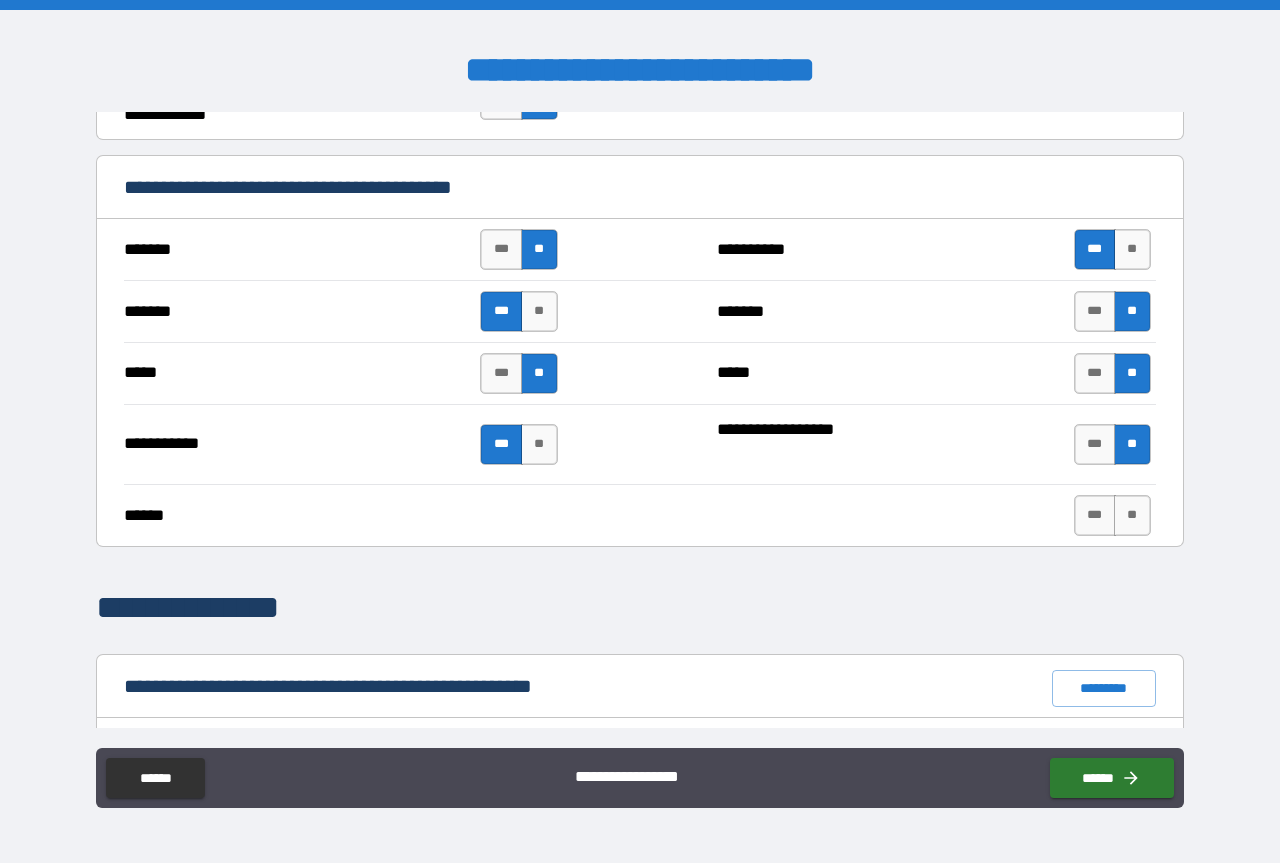 click on "******" at bounding box center [277, 516] 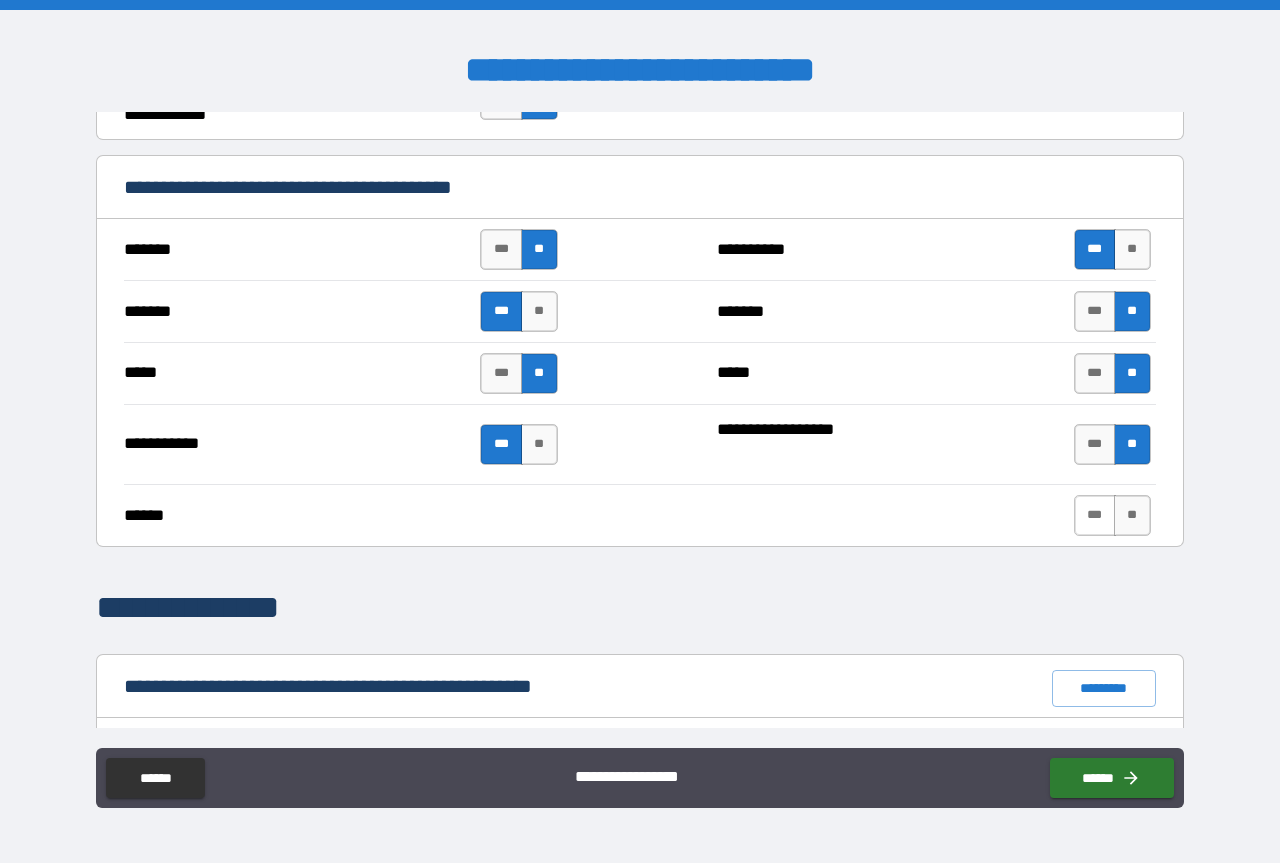 click on "***" at bounding box center [1095, 515] 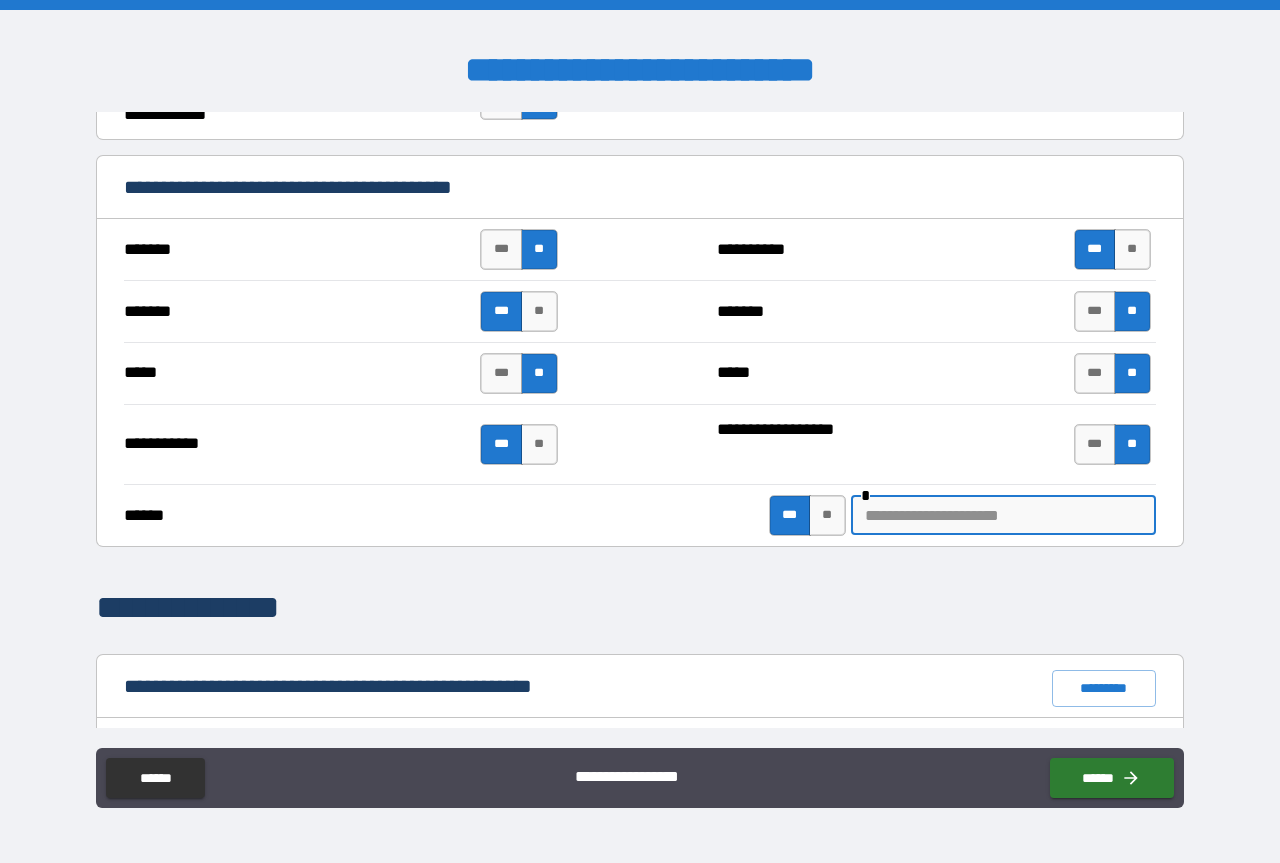 click at bounding box center [1003, 515] 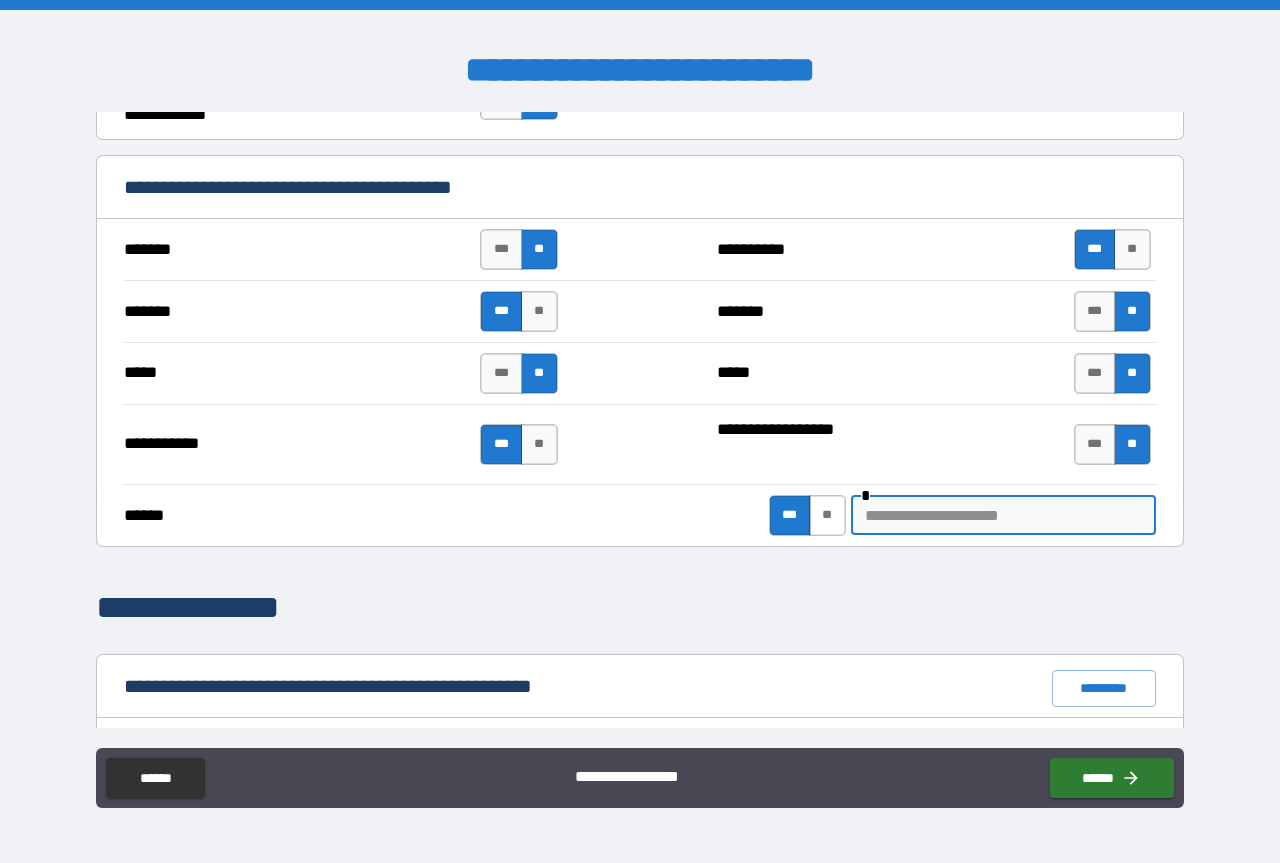 paste on "**********" 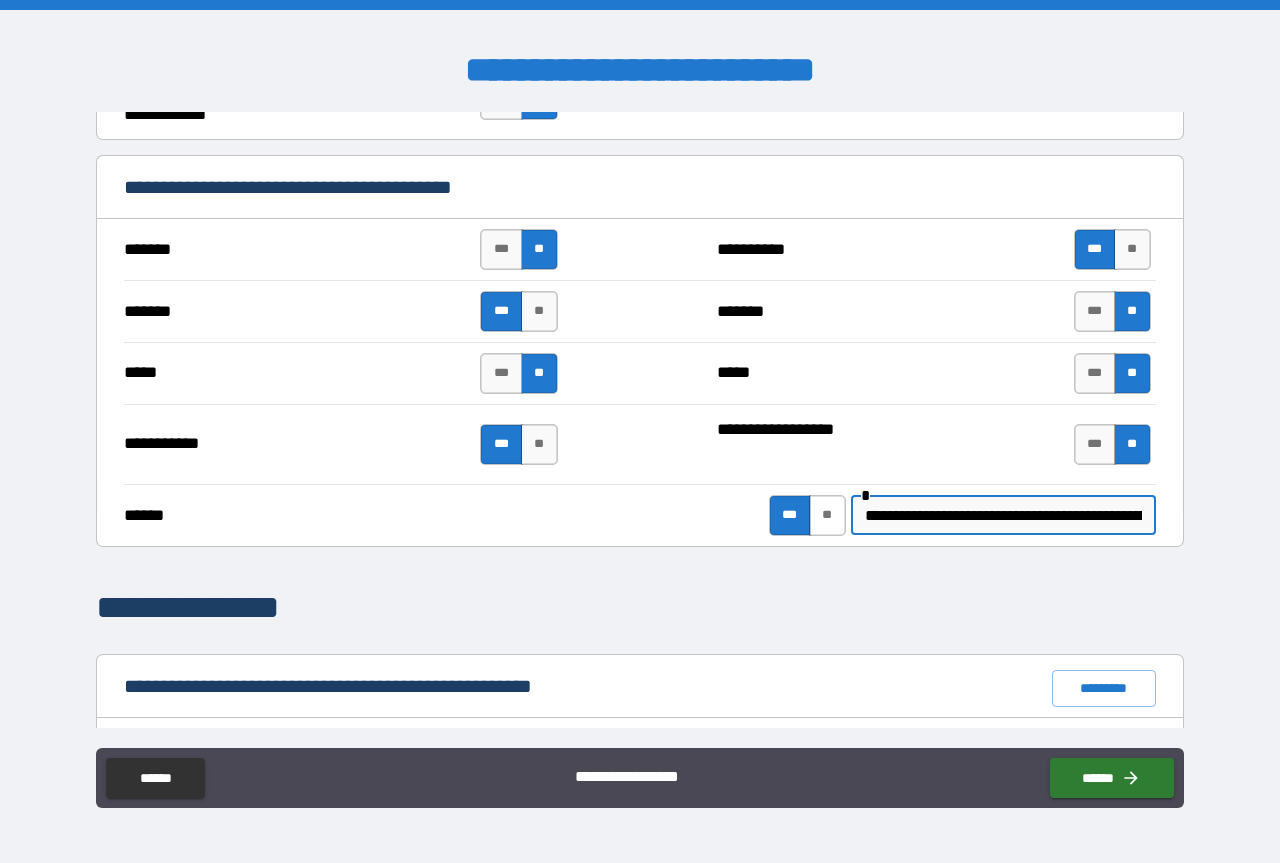 scroll, scrollTop: 0, scrollLeft: 3020, axis: horizontal 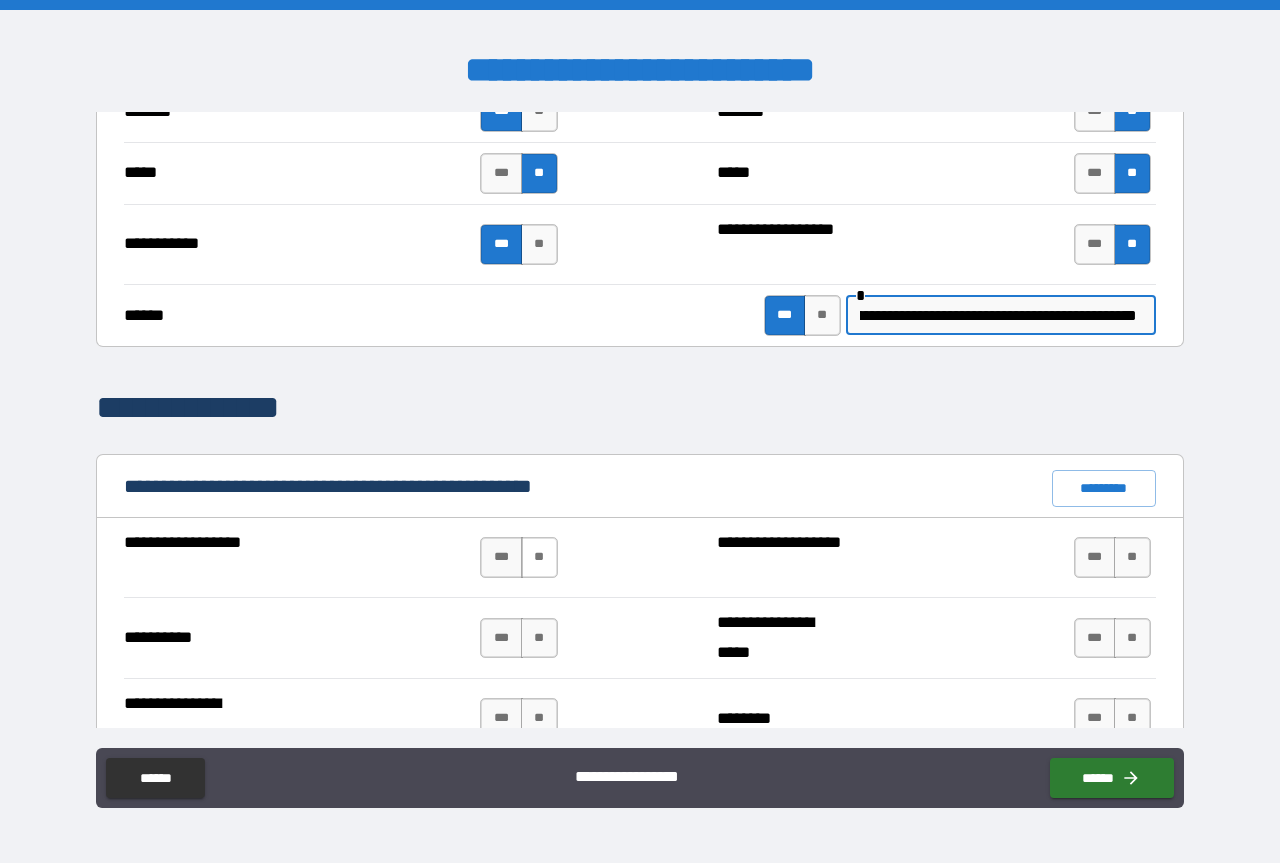 type on "**********" 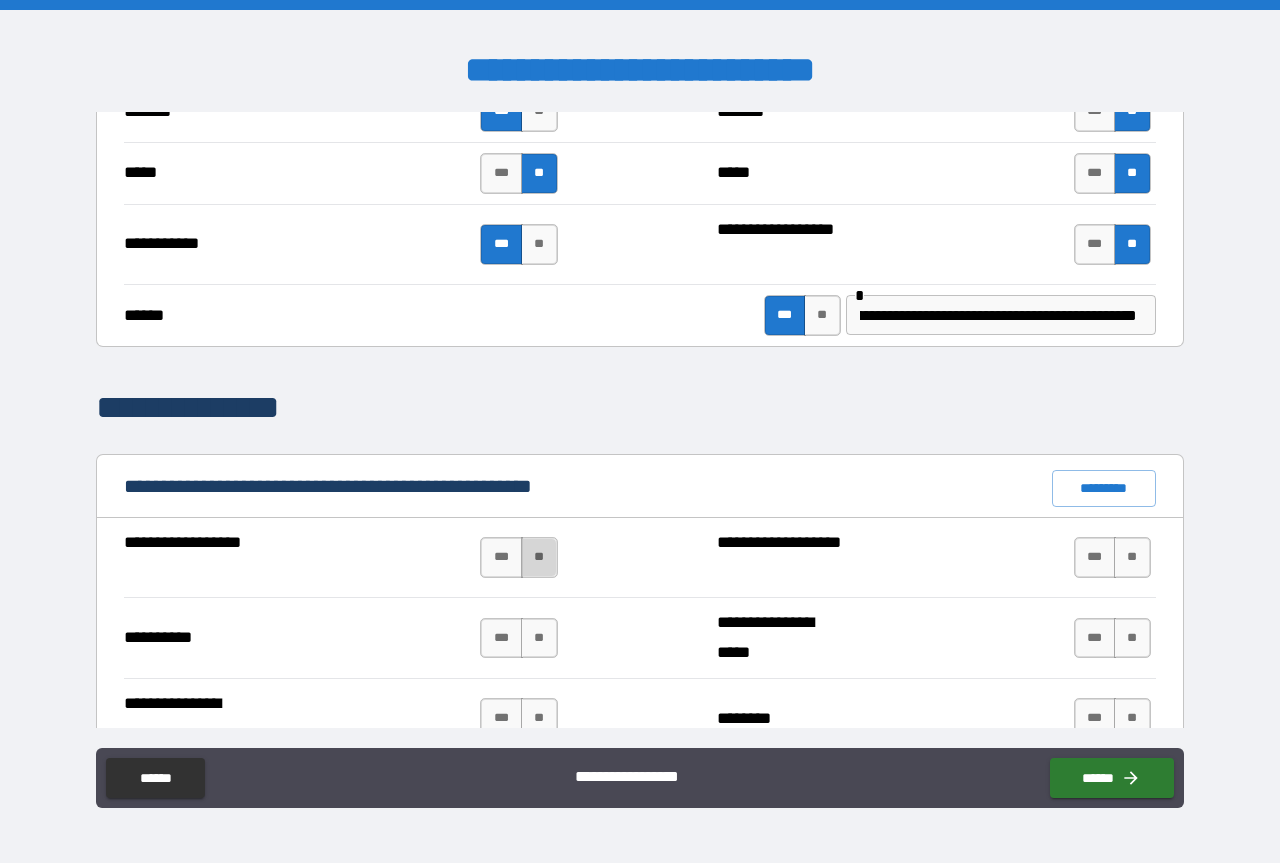 scroll, scrollTop: 0, scrollLeft: 0, axis: both 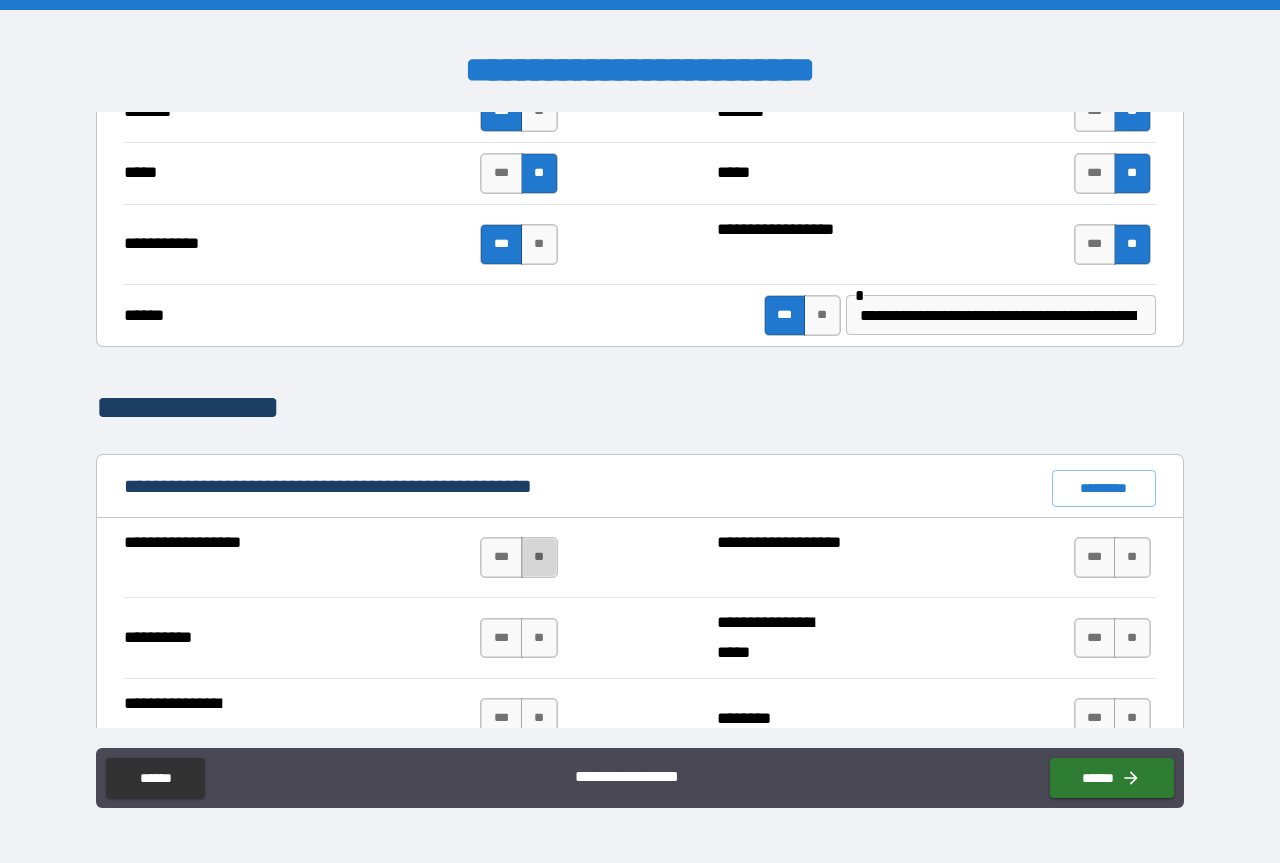 click on "**" at bounding box center [539, 557] 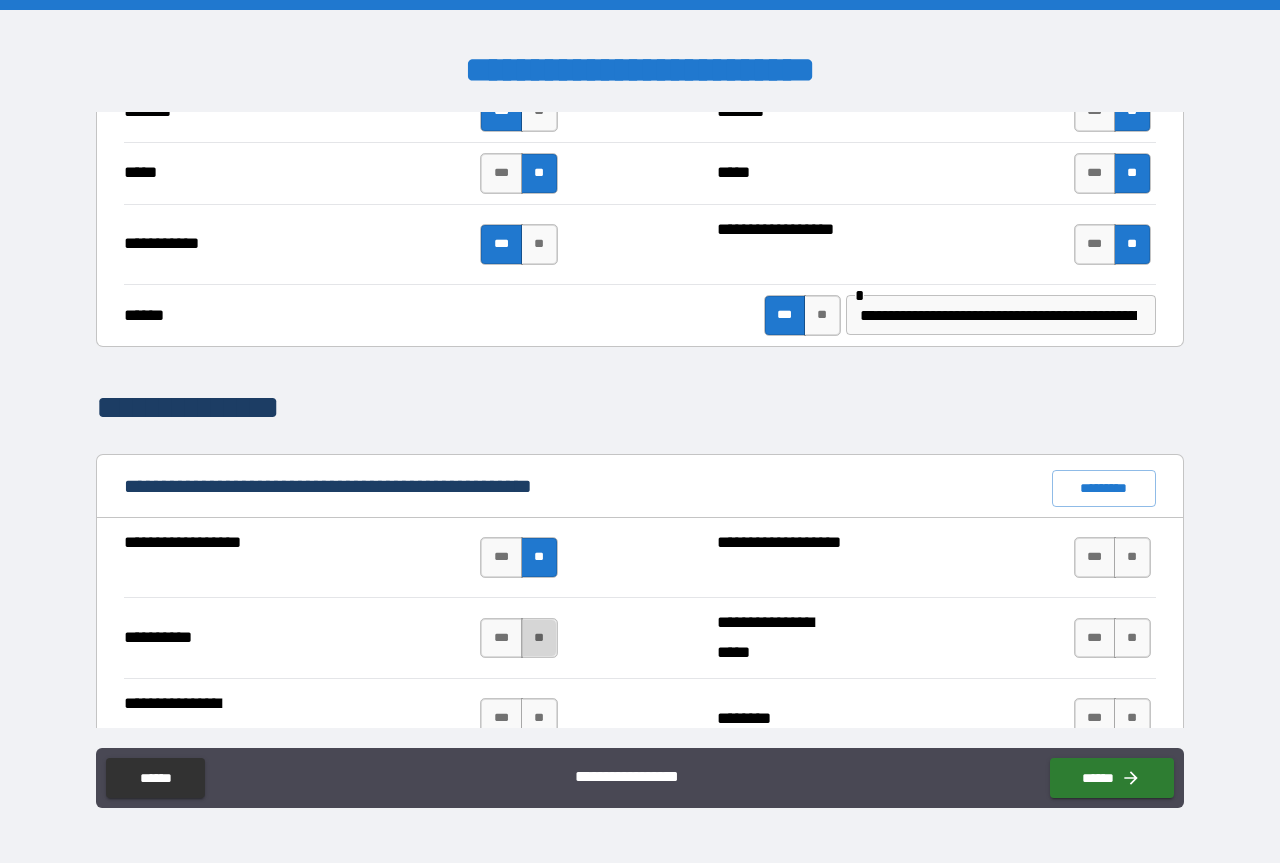 click on "**" at bounding box center (539, 638) 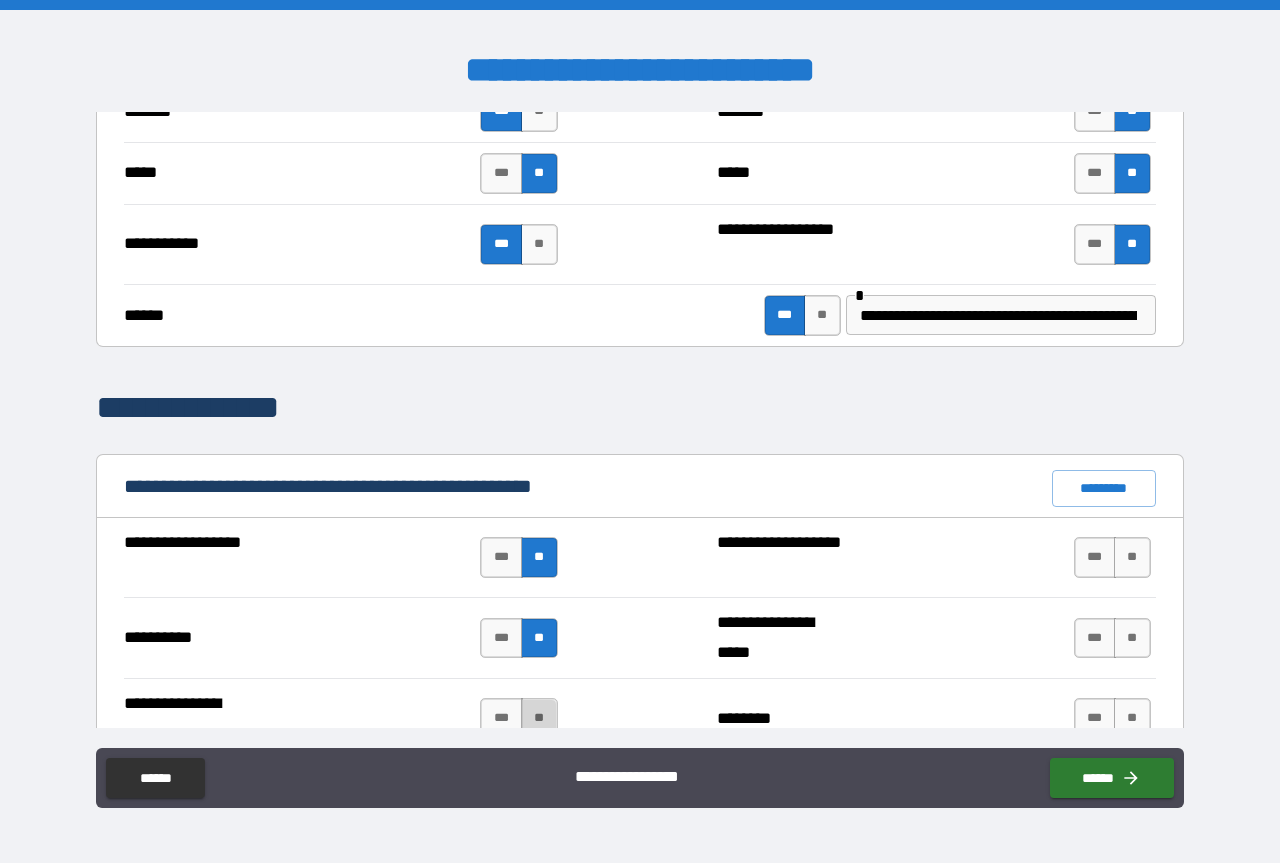 click on "**" at bounding box center [539, 718] 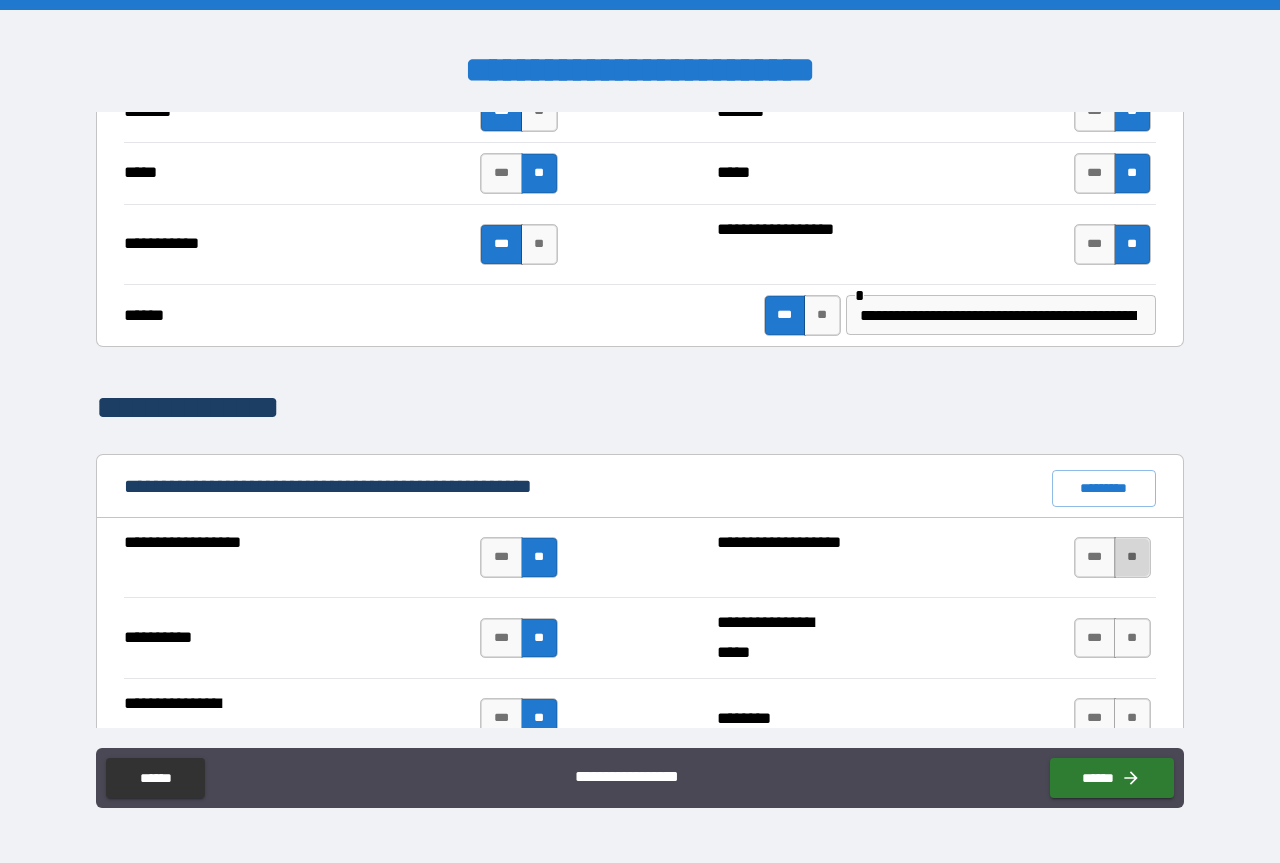 click on "**" at bounding box center (1132, 557) 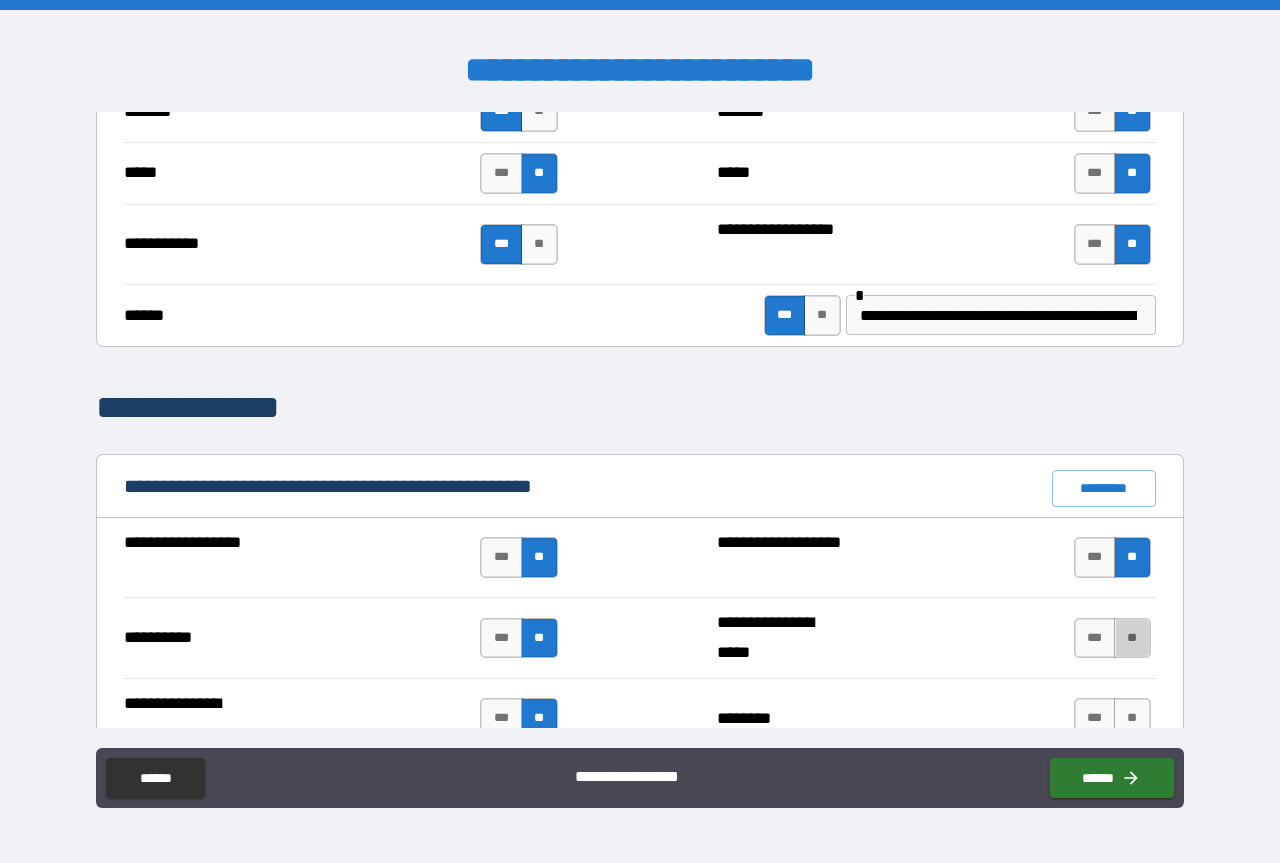 drag, startPoint x: 1126, startPoint y: 633, endPoint x: 1103, endPoint y: 660, distance: 35.468296 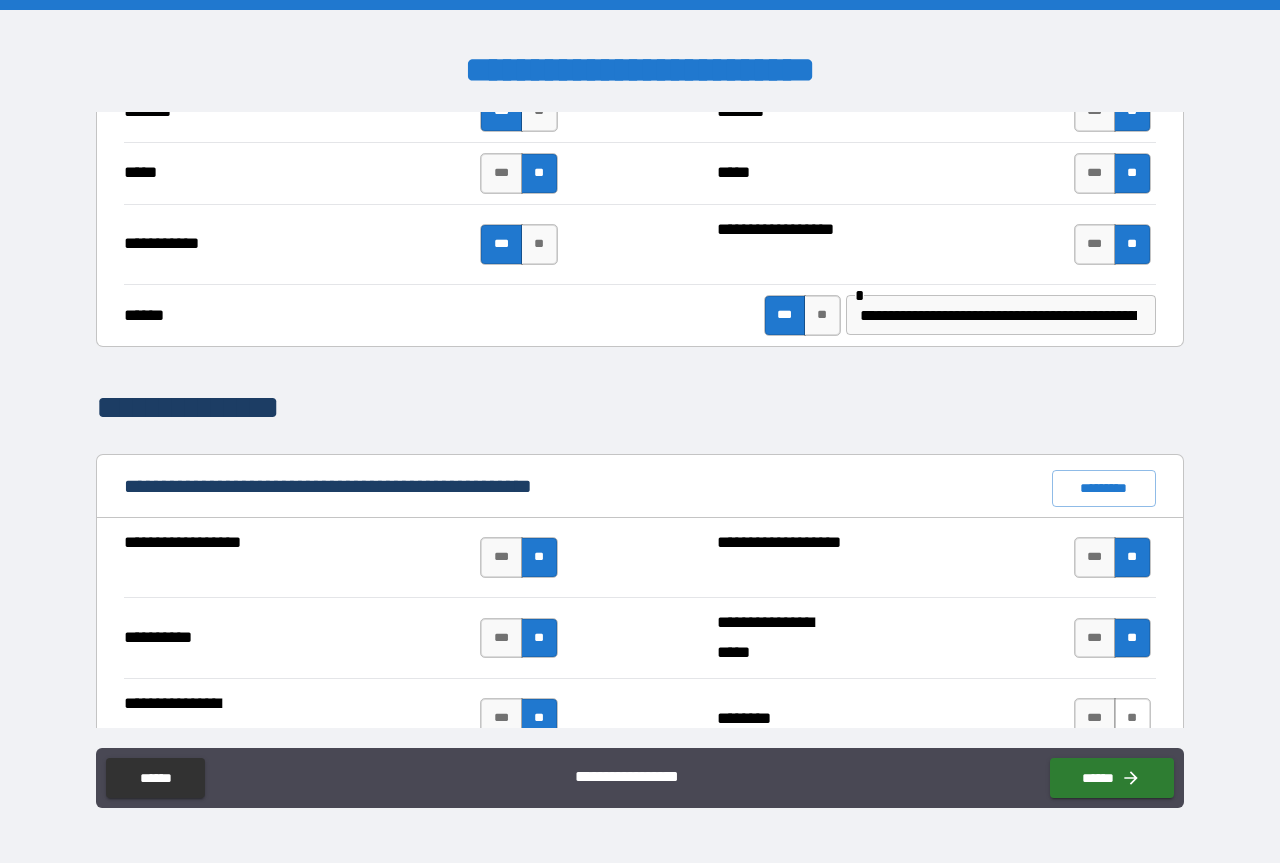 click on "**" at bounding box center (1132, 718) 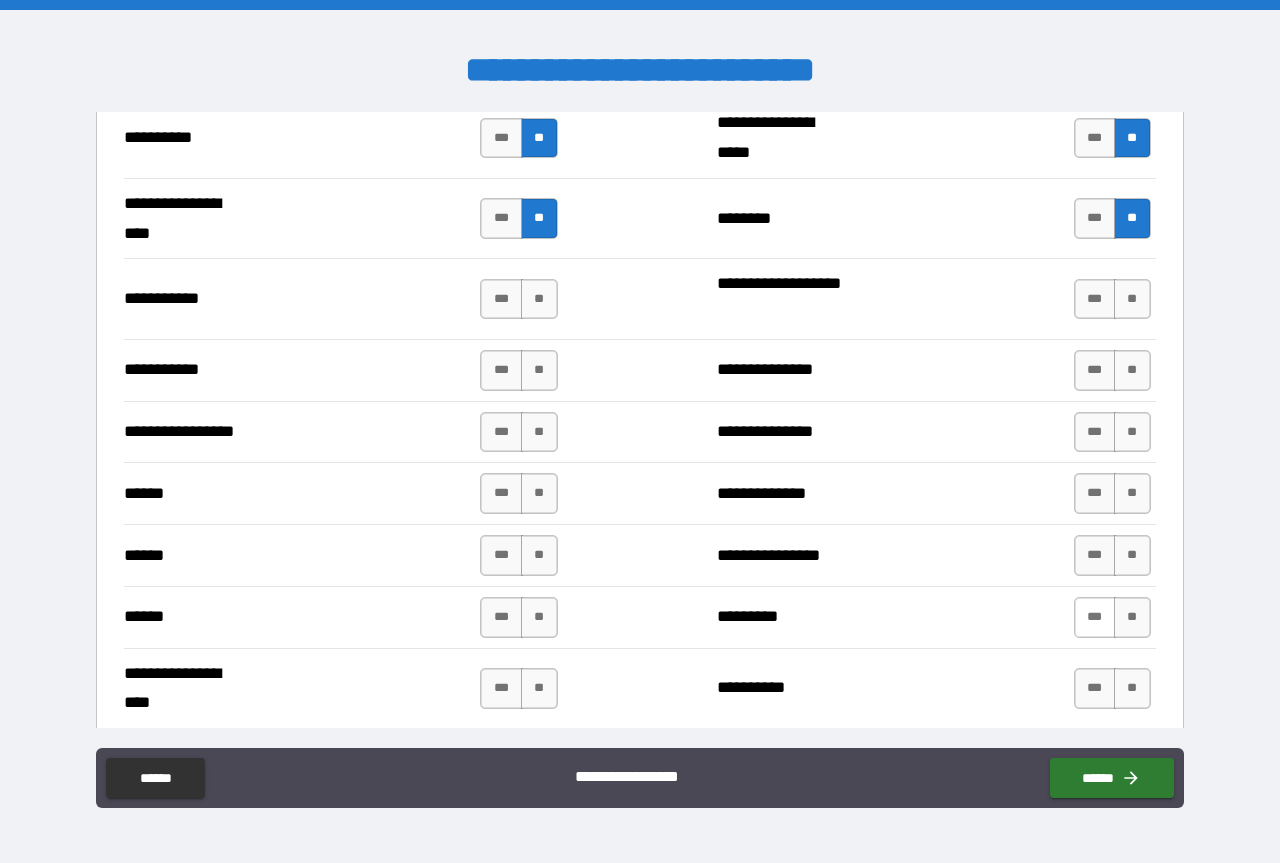 scroll, scrollTop: 2200, scrollLeft: 0, axis: vertical 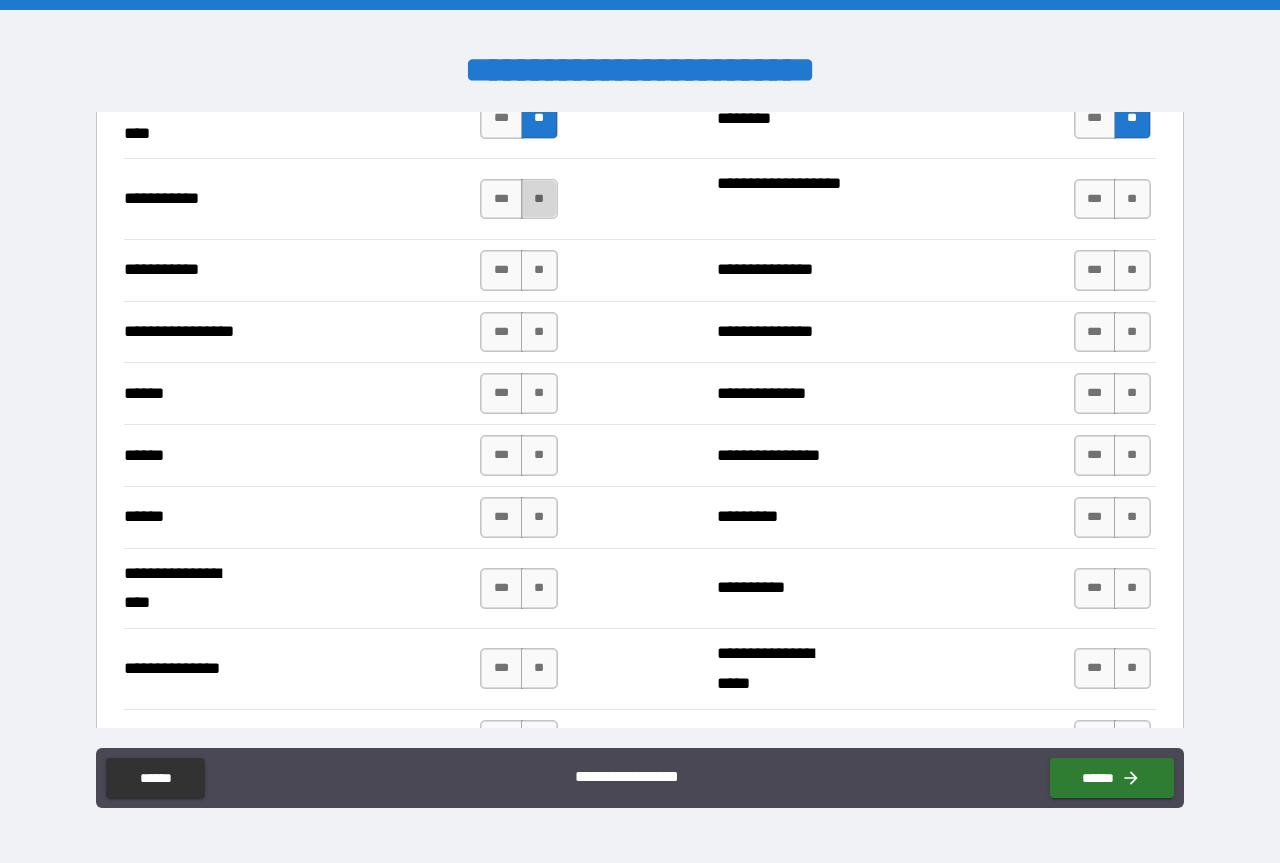 drag, startPoint x: 526, startPoint y: 195, endPoint x: 528, endPoint y: 208, distance: 13.152946 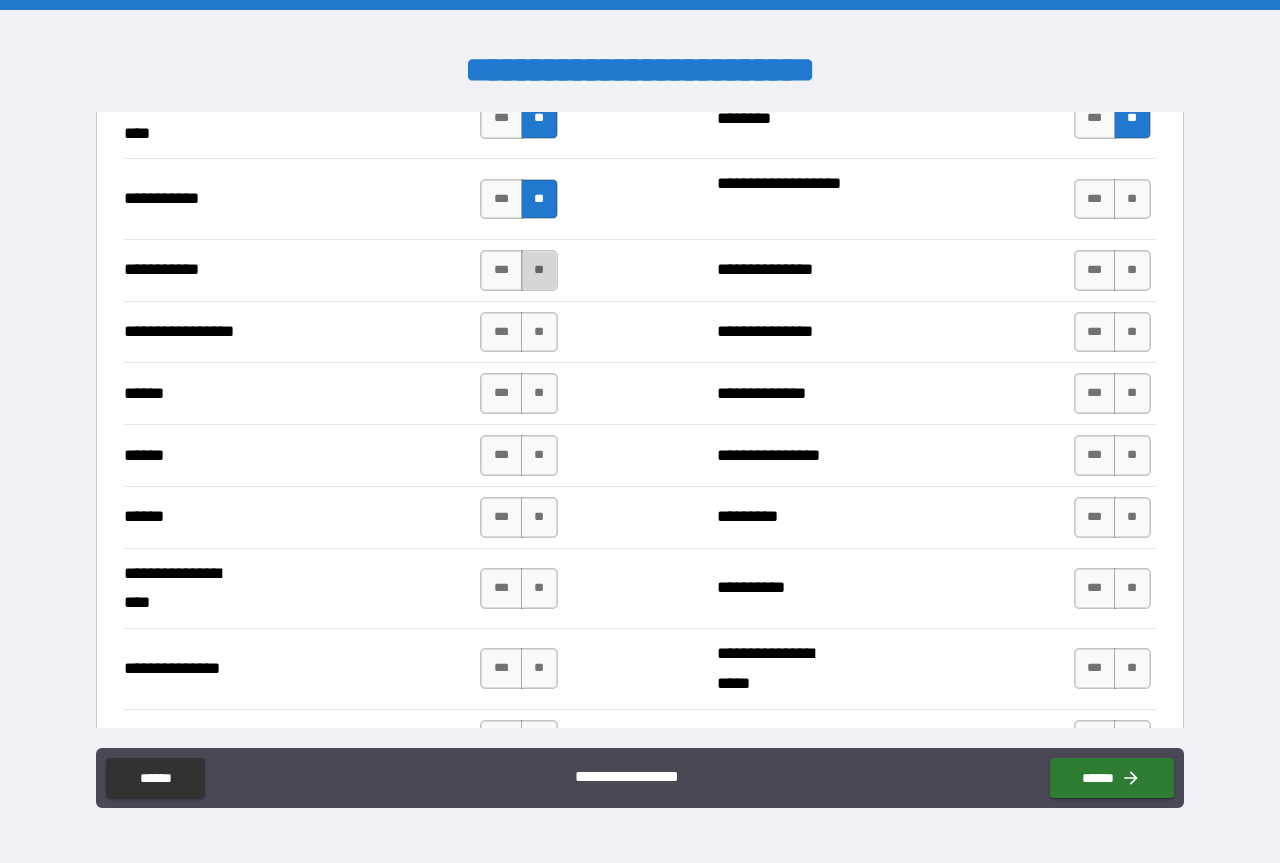 click on "**" at bounding box center (539, 270) 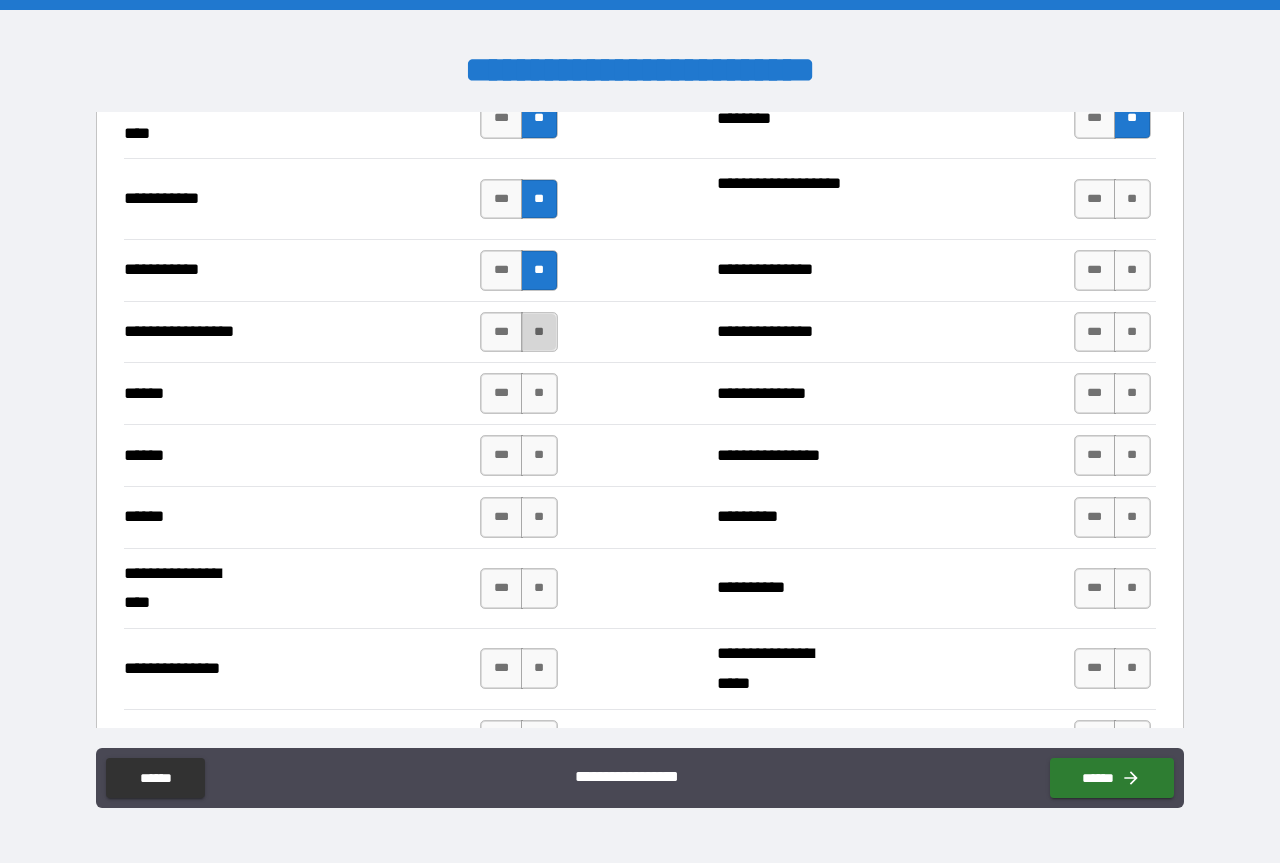 click on "**" at bounding box center (539, 332) 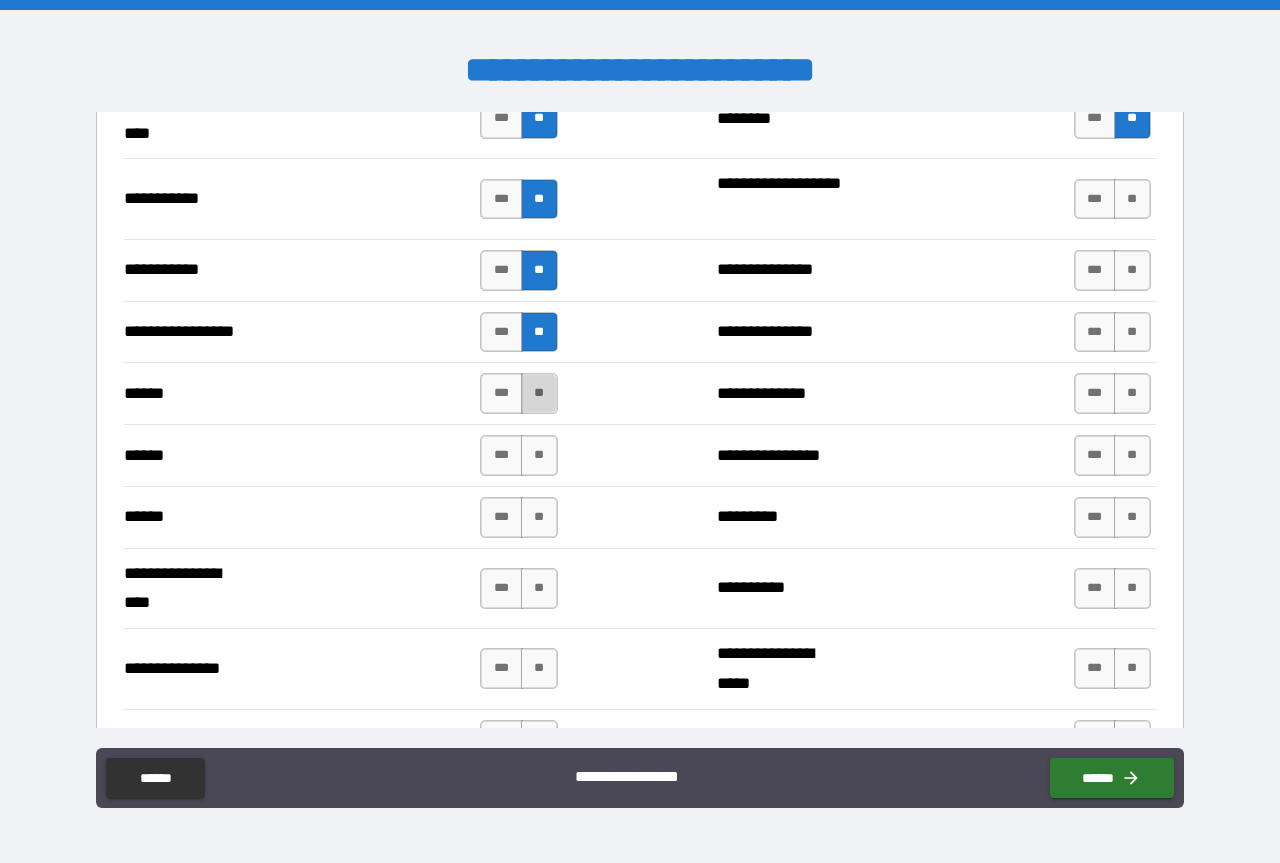 click on "**" at bounding box center [539, 393] 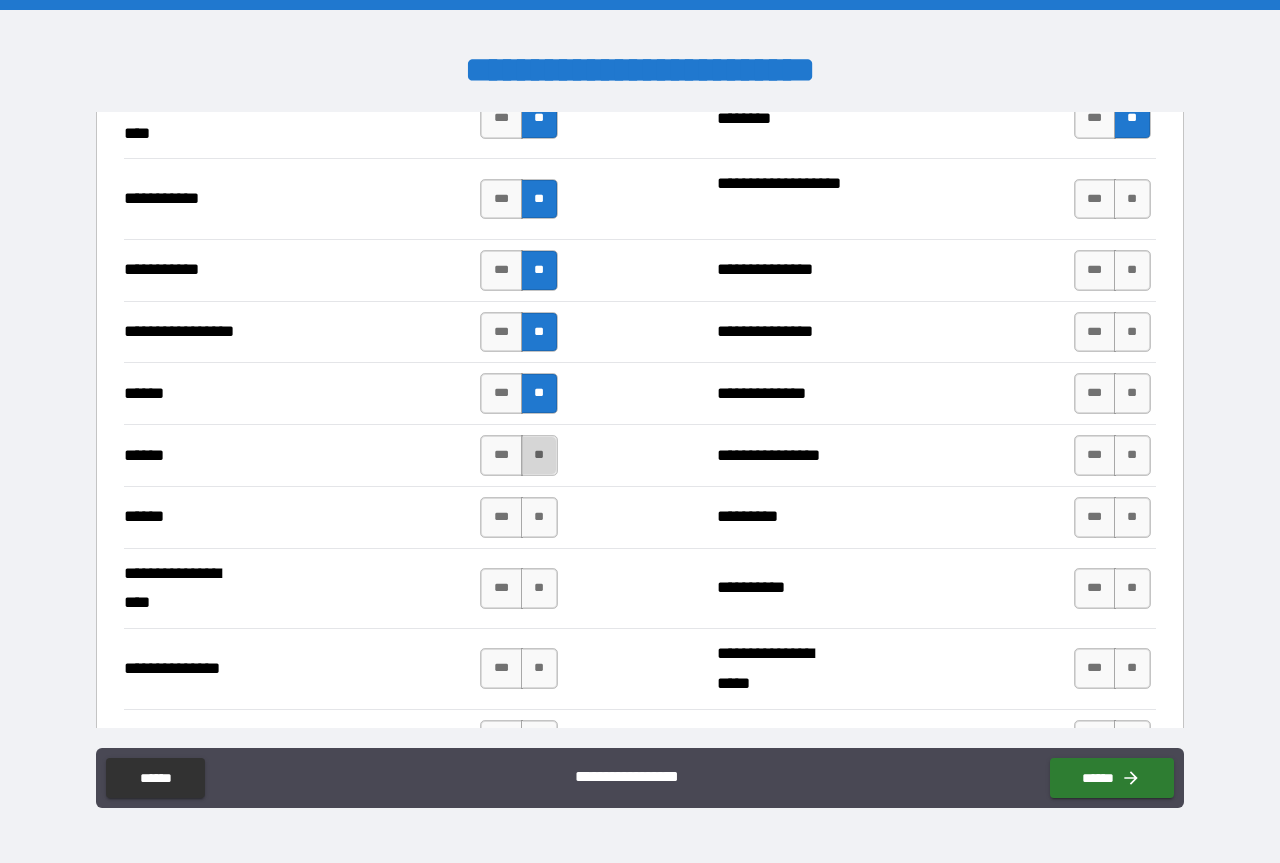 click on "**" at bounding box center (539, 455) 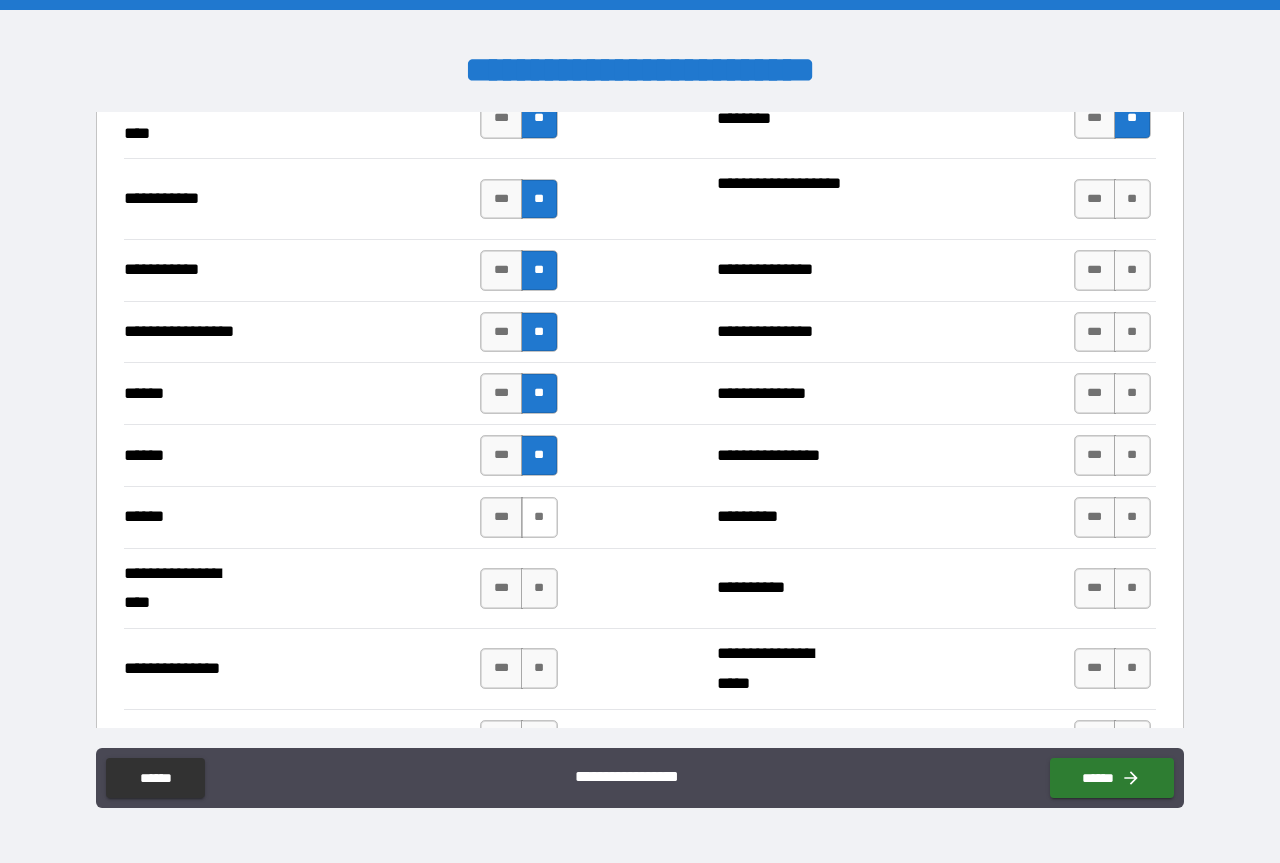 click on "**" at bounding box center (539, 517) 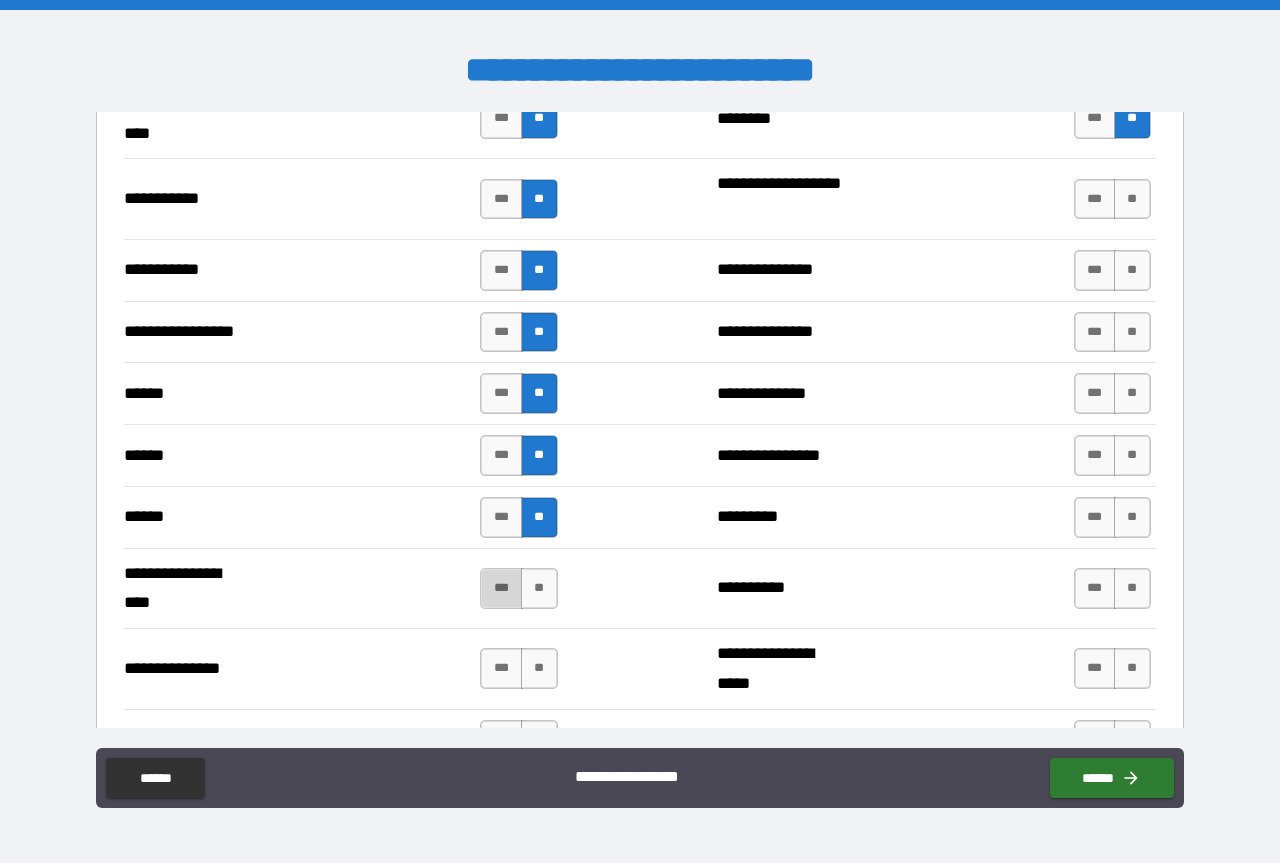 click on "***" at bounding box center [501, 588] 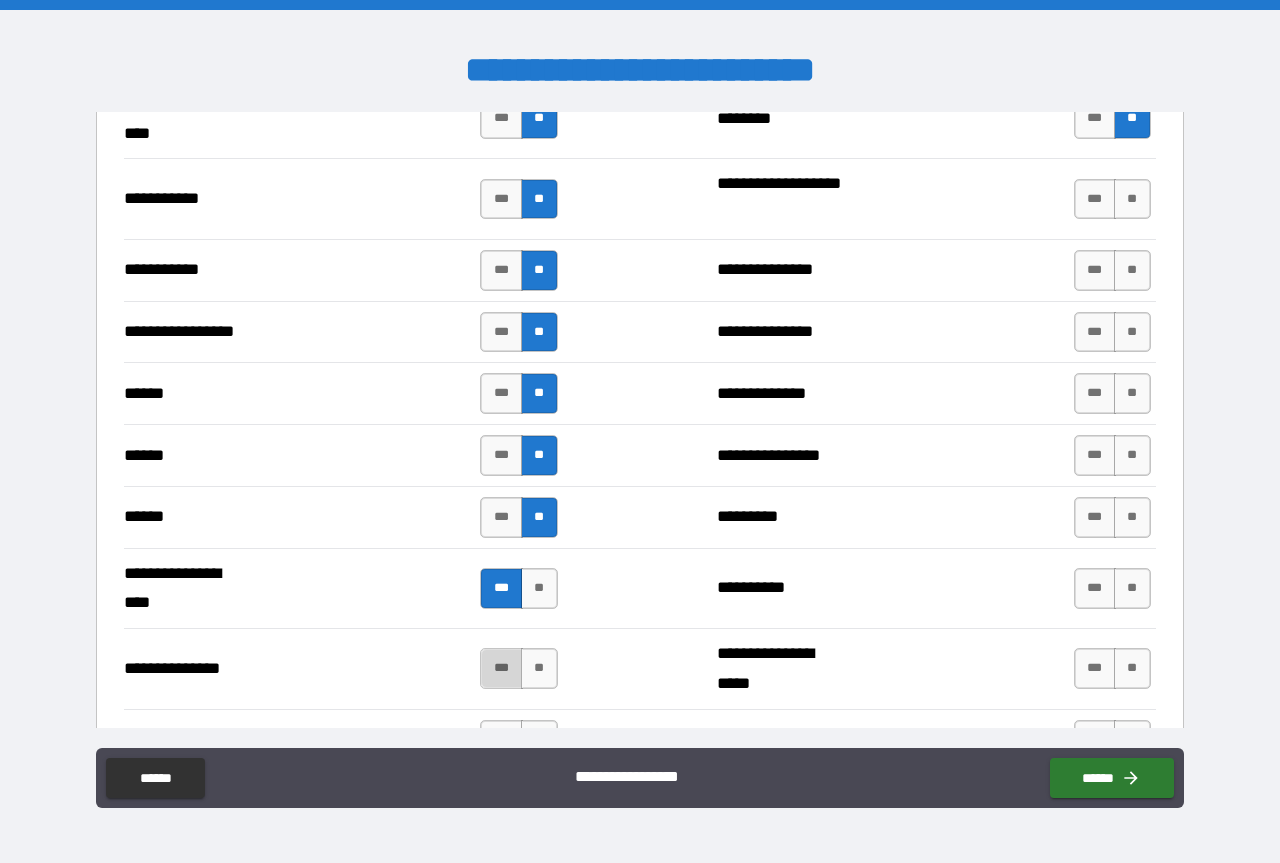 click on "***" at bounding box center (501, 668) 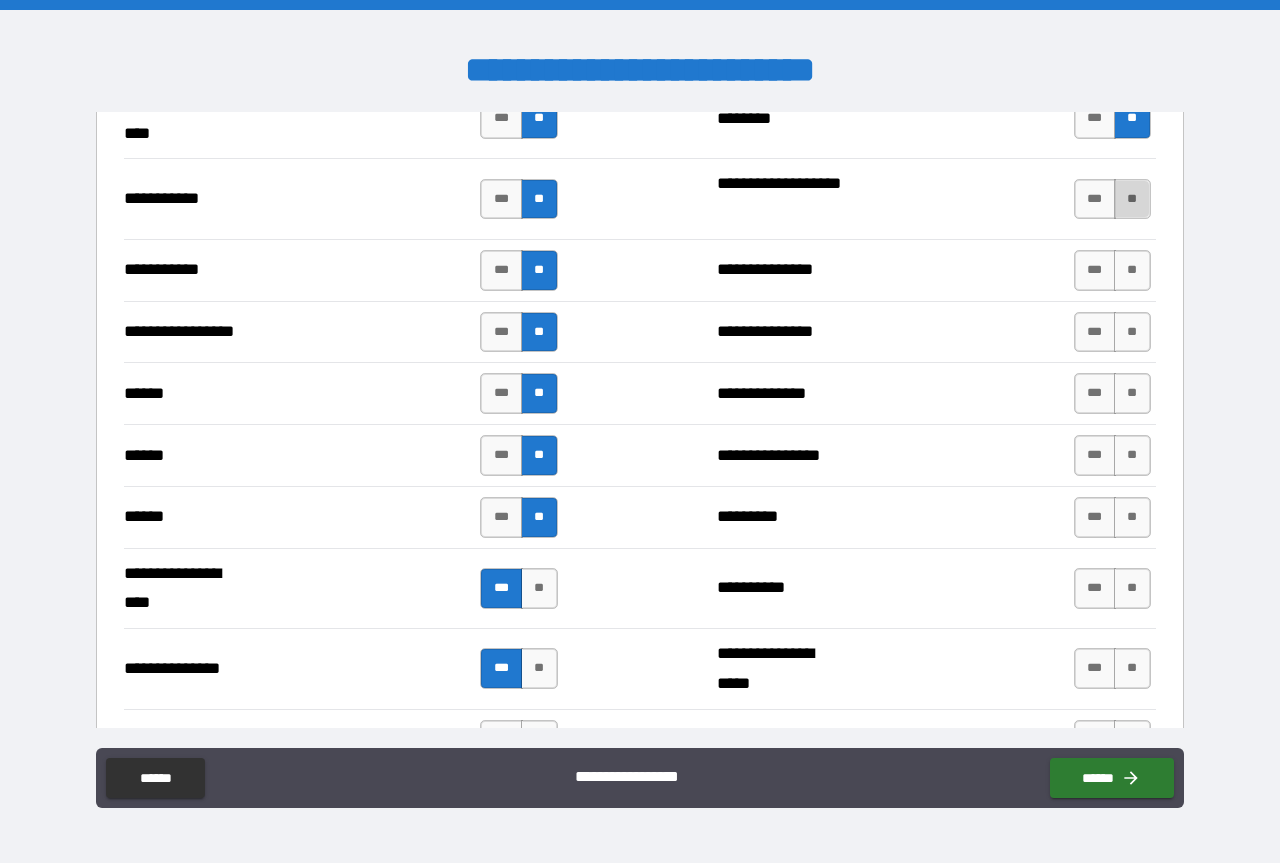 drag, startPoint x: 1124, startPoint y: 199, endPoint x: 1115, endPoint y: 216, distance: 19.235384 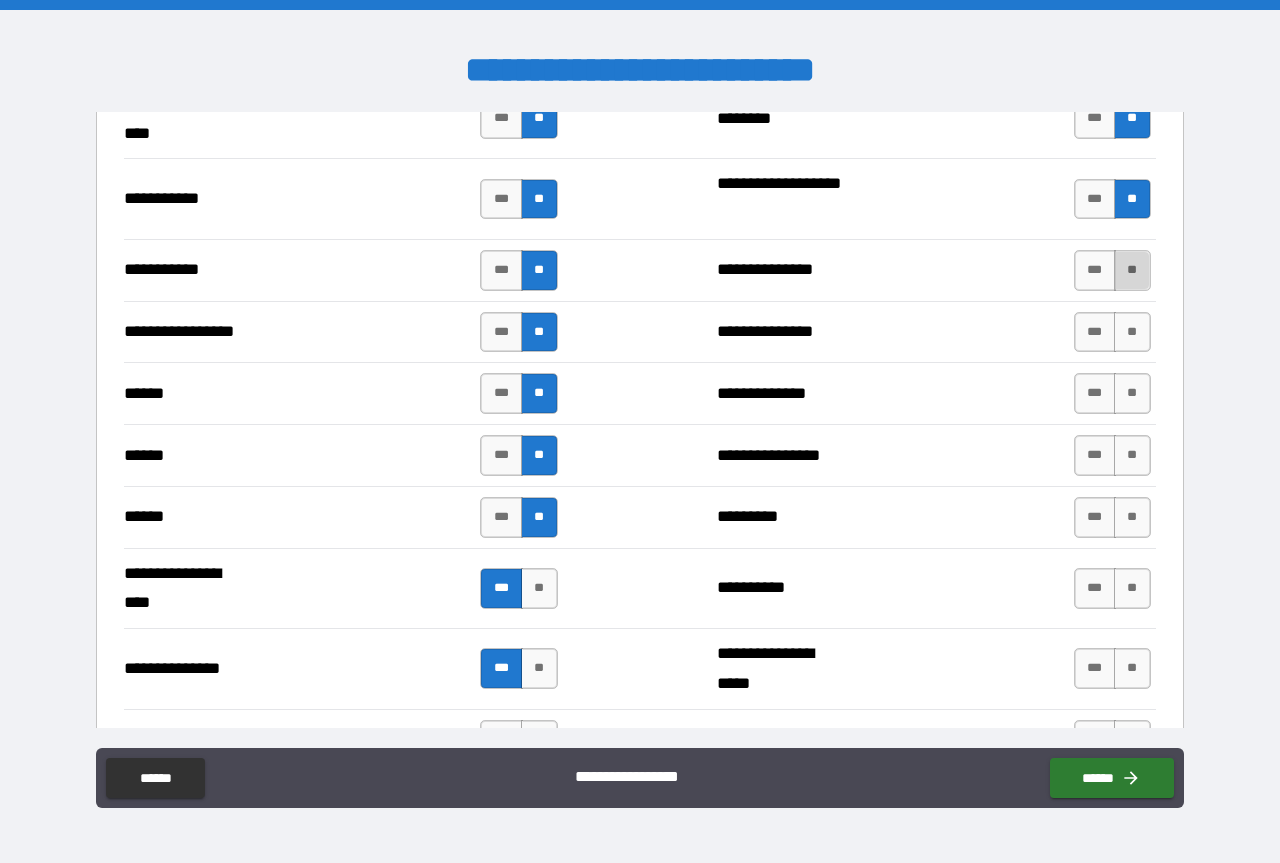 click on "**" at bounding box center [1132, 270] 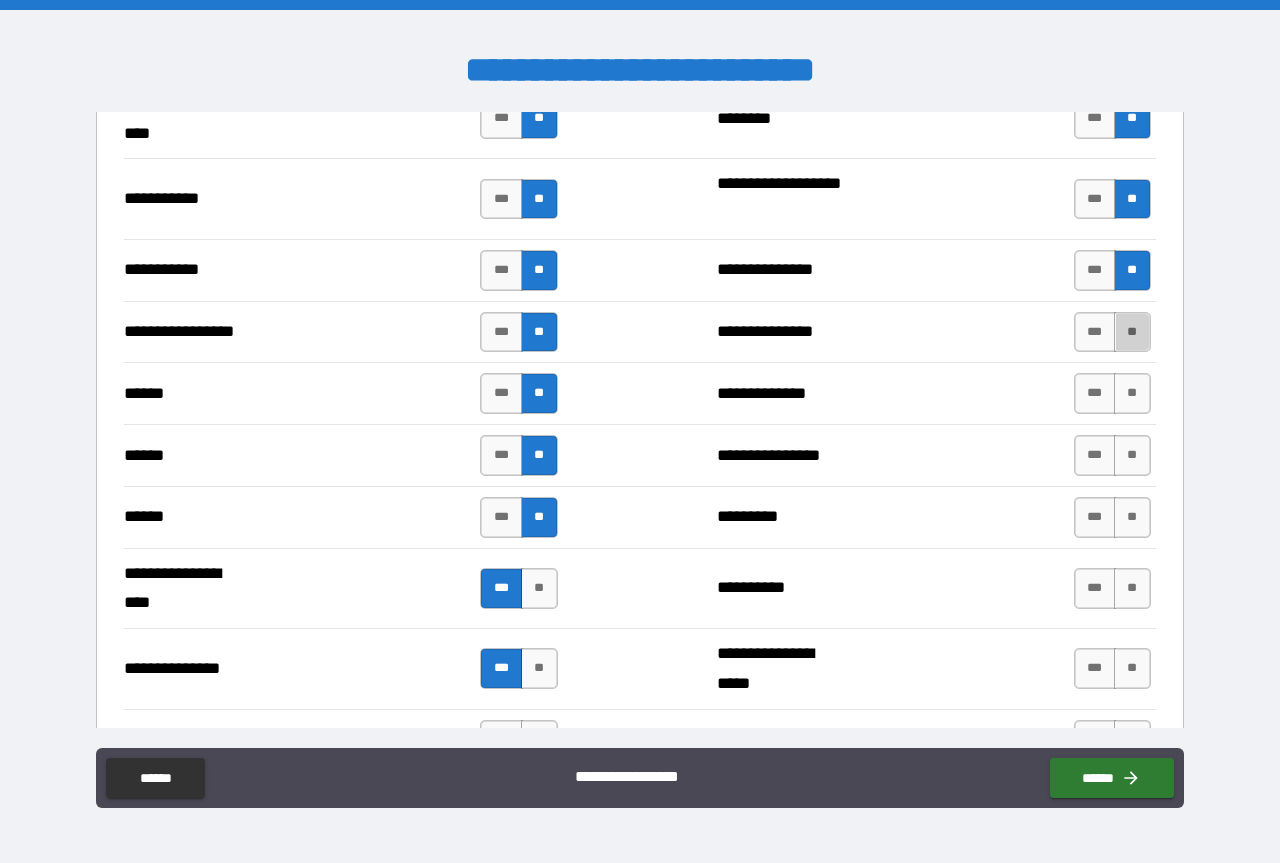 drag, startPoint x: 1124, startPoint y: 326, endPoint x: 1106, endPoint y: 358, distance: 36.71512 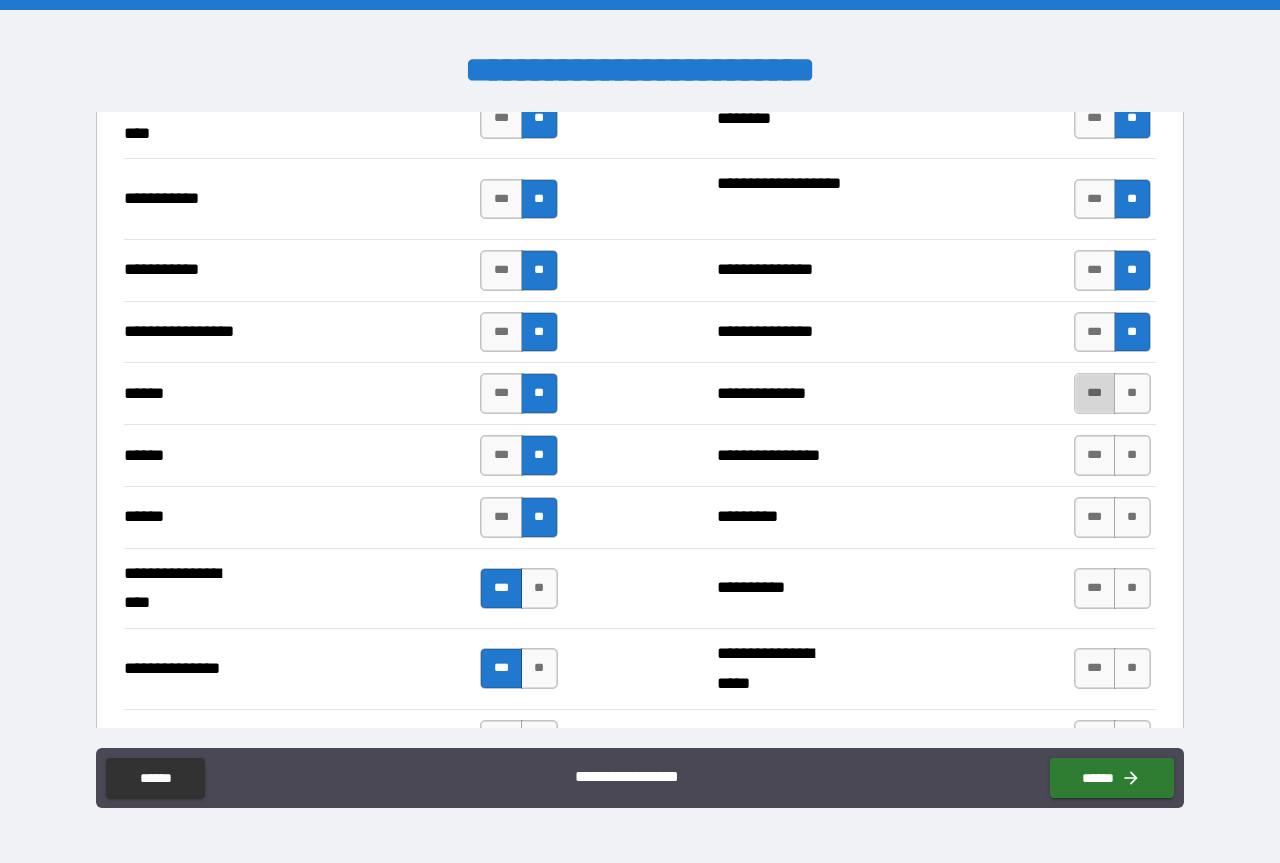 click on "***" at bounding box center [1095, 393] 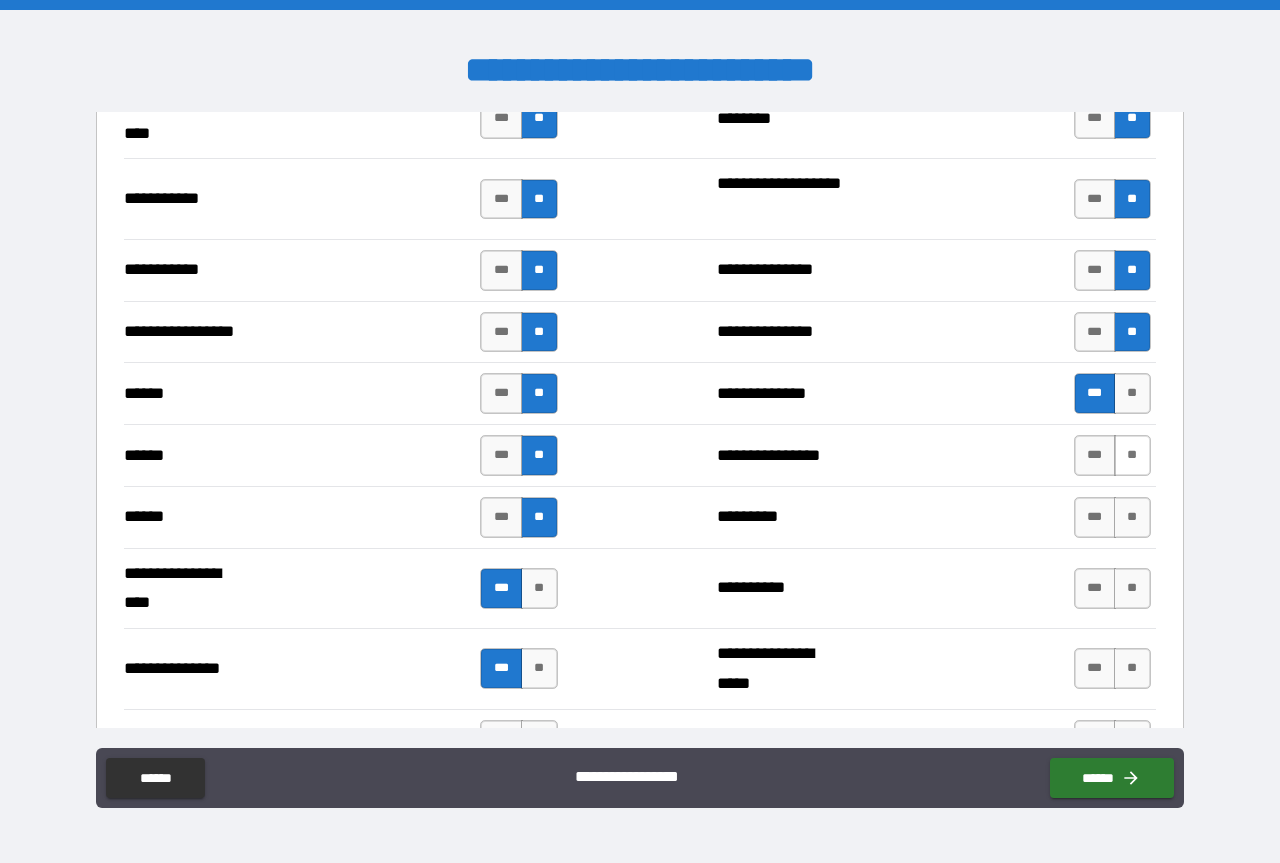 click on "**" at bounding box center [1132, 455] 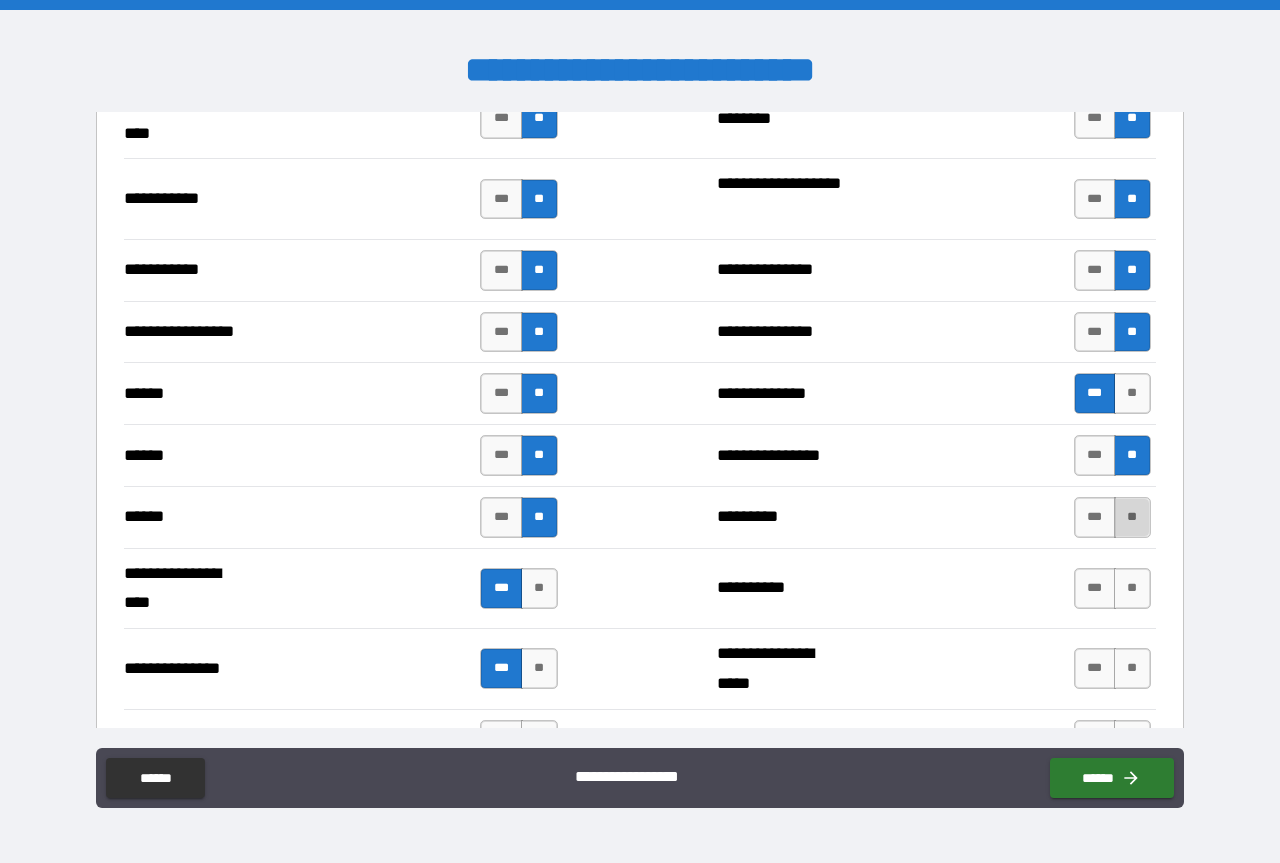 click on "**" at bounding box center [1132, 517] 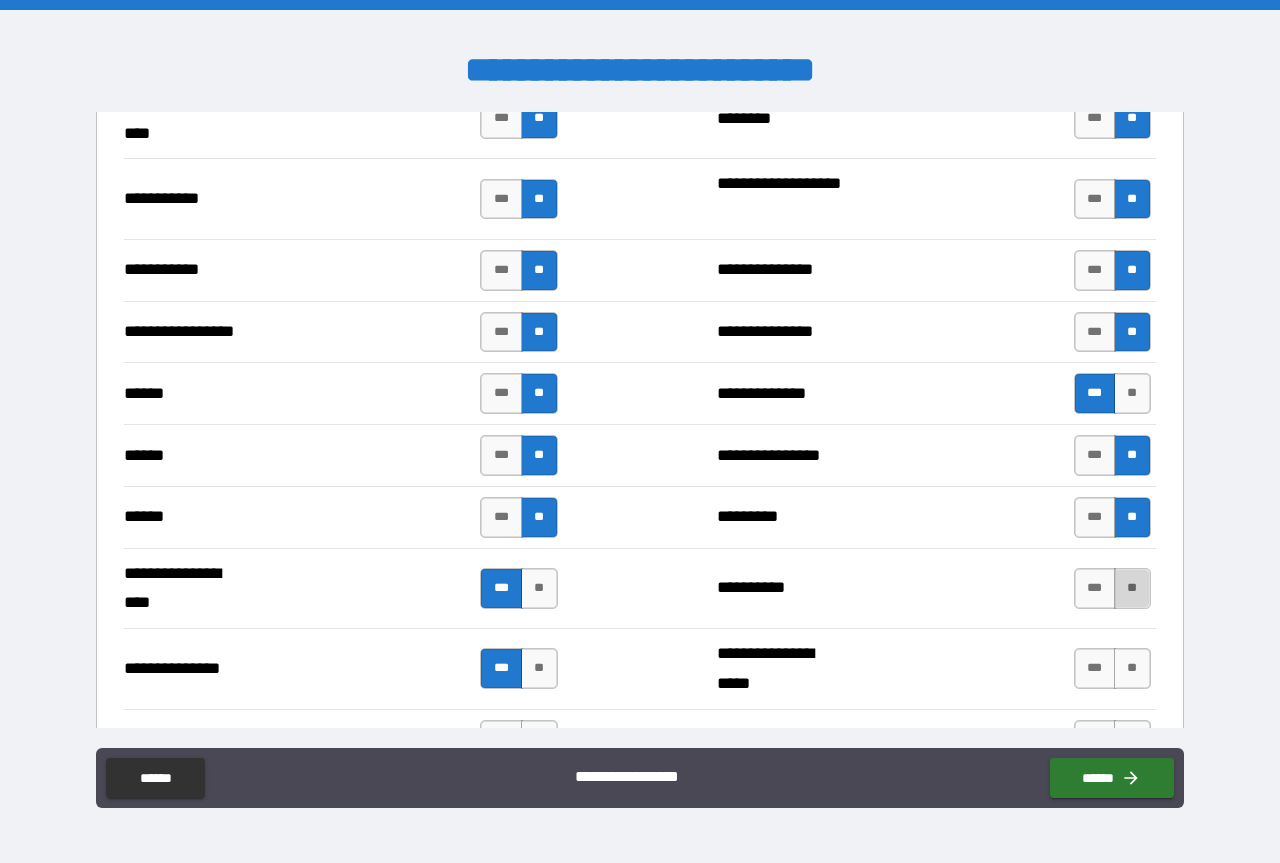 click on "**" at bounding box center [1132, 588] 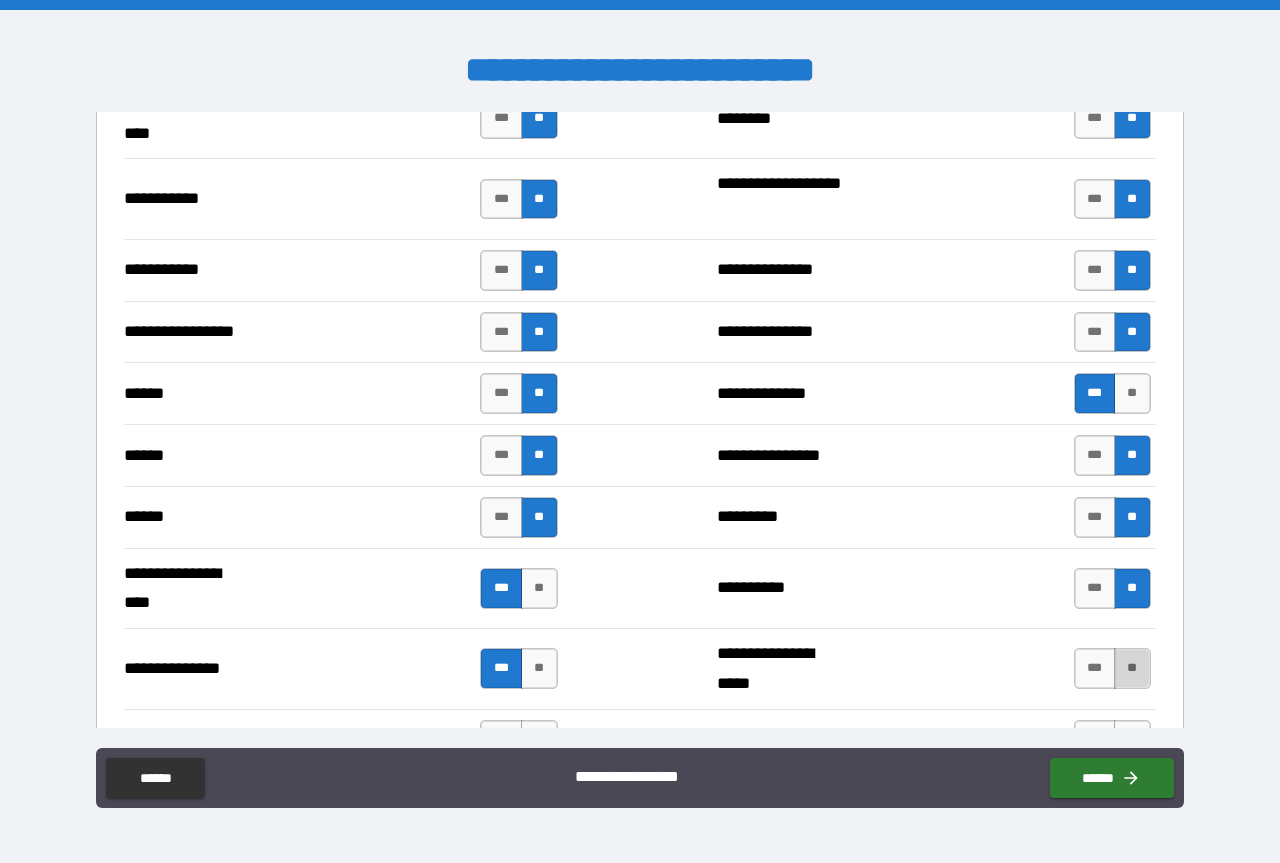 drag, startPoint x: 1132, startPoint y: 670, endPoint x: 1121, endPoint y: 664, distance: 12.529964 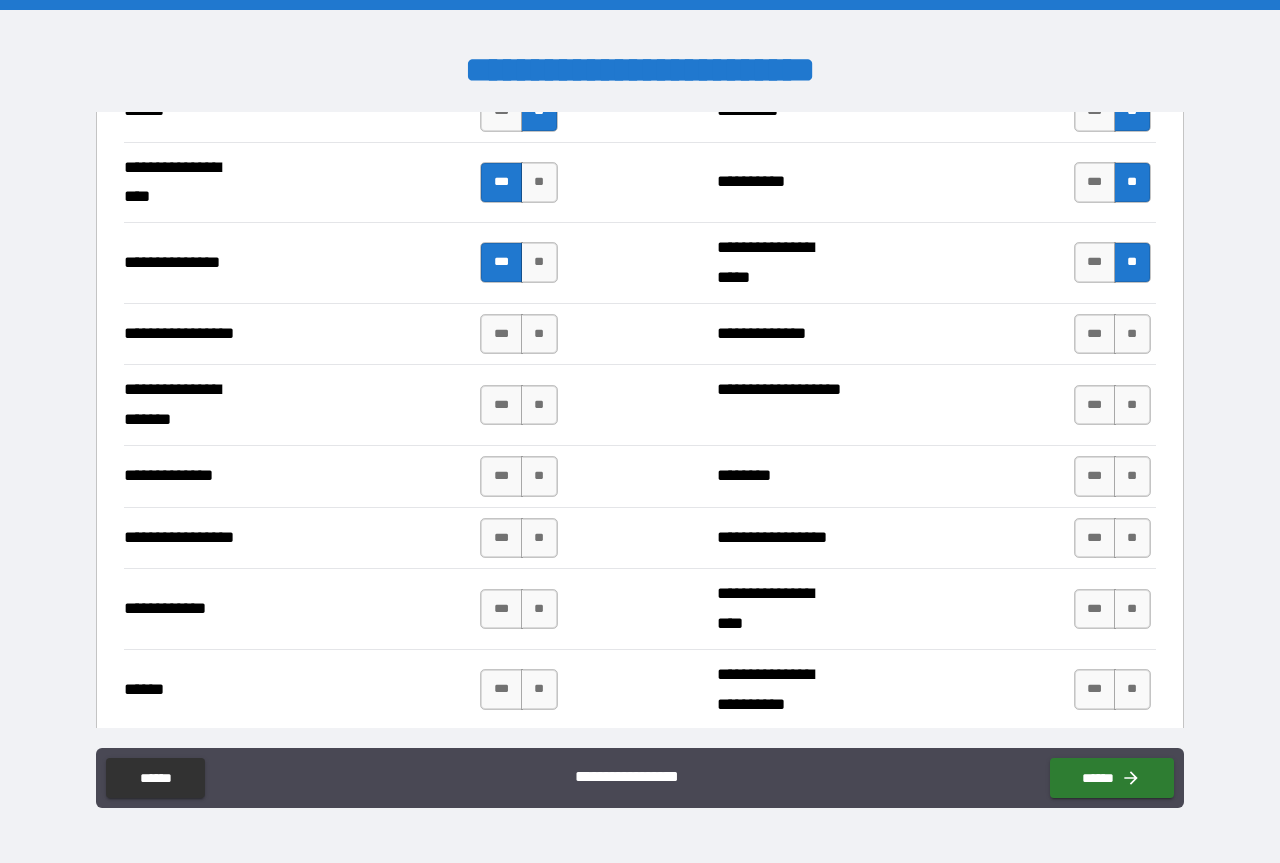 scroll, scrollTop: 2600, scrollLeft: 0, axis: vertical 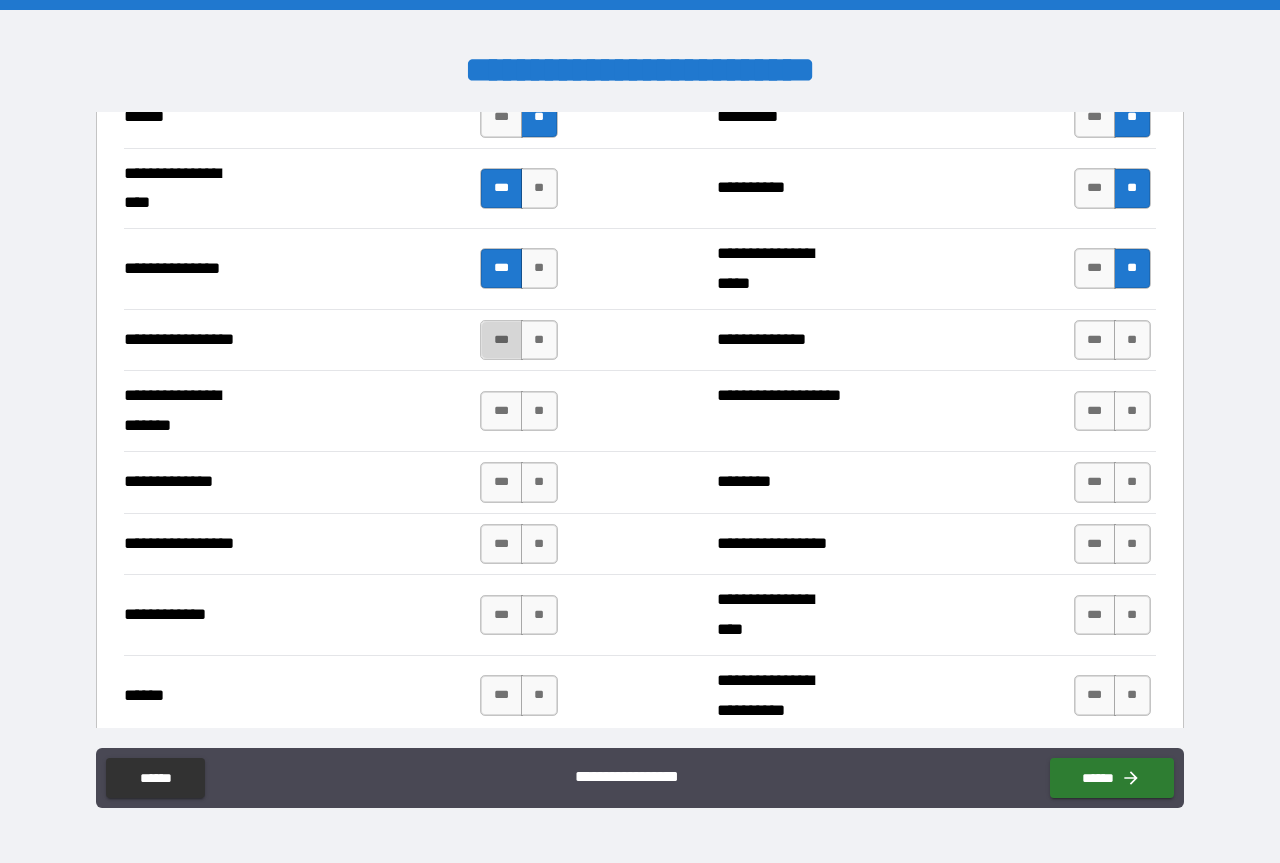 click on "***" at bounding box center [501, 340] 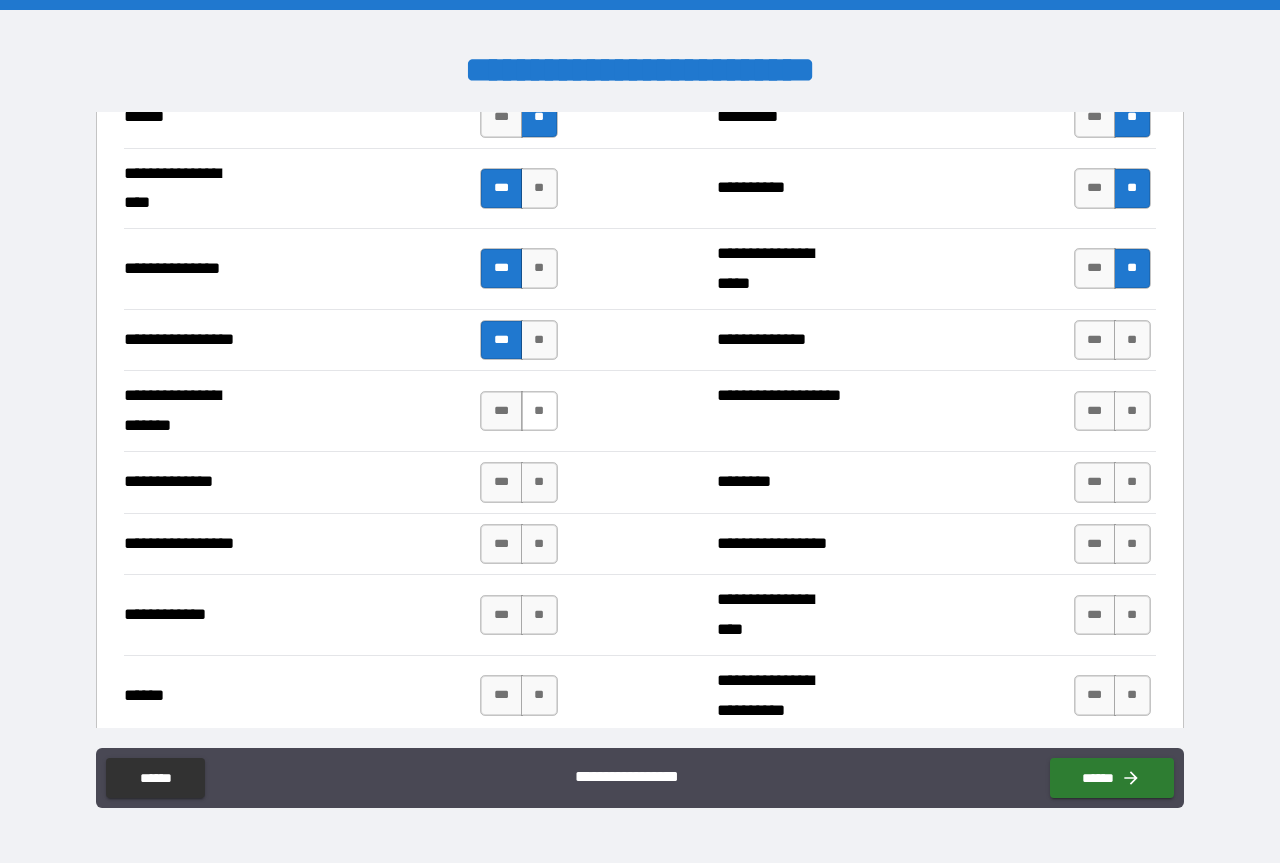 click on "**" at bounding box center (539, 411) 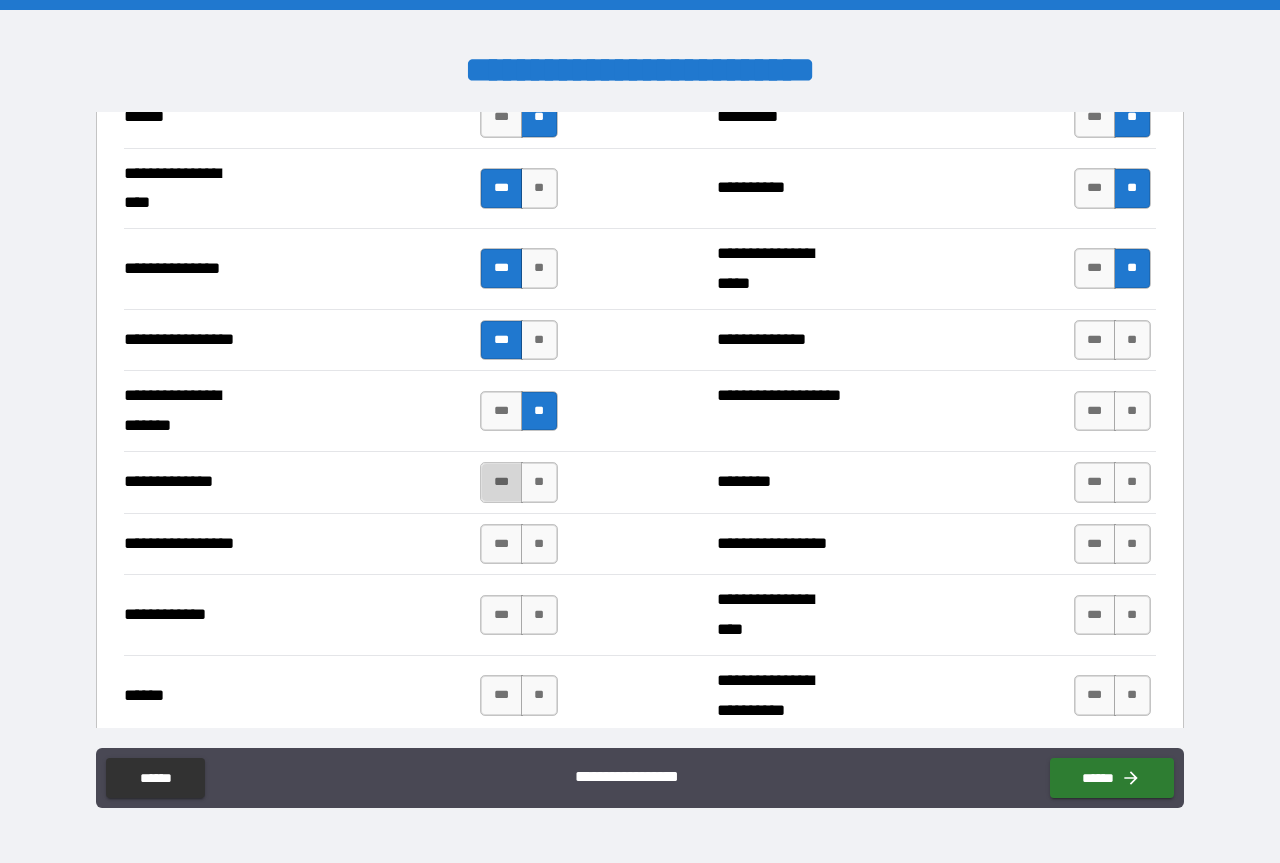 click on "***" at bounding box center (501, 482) 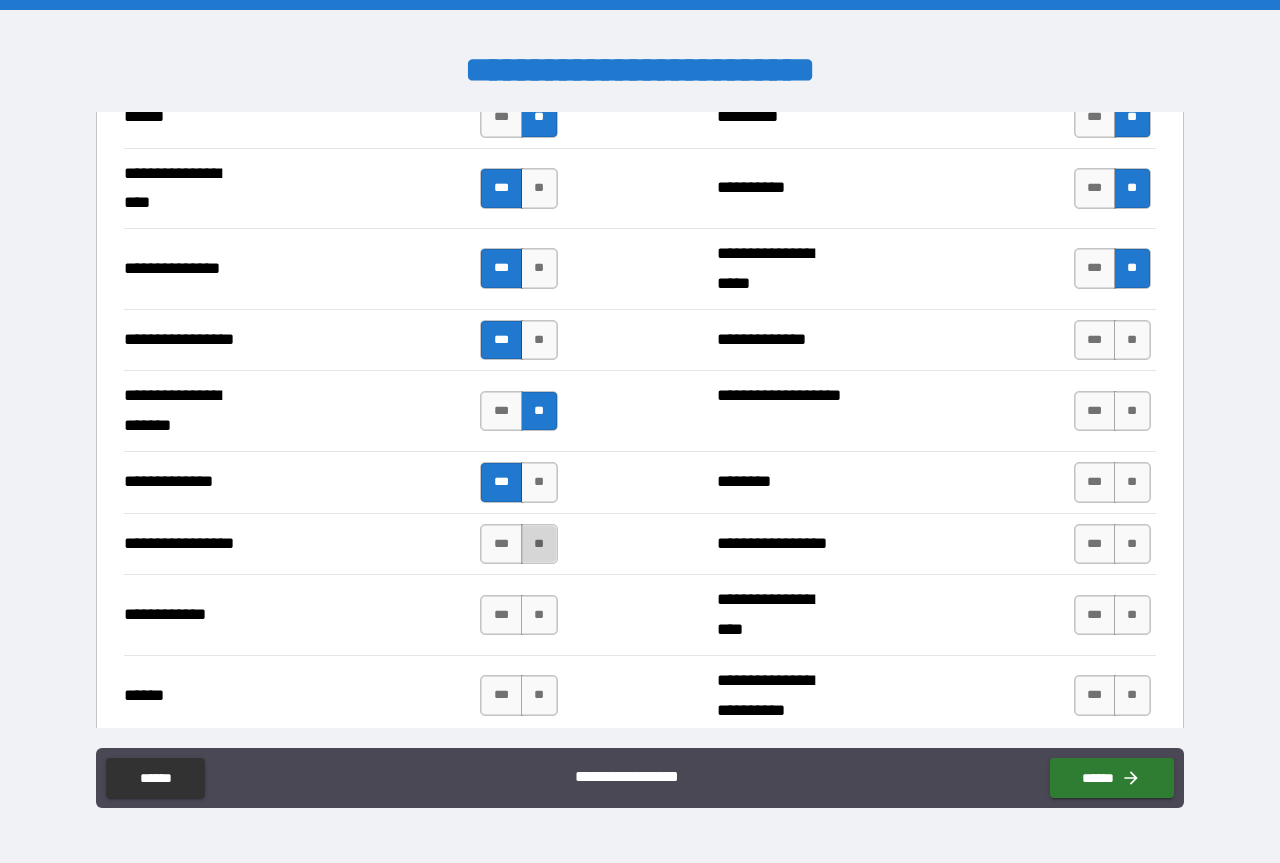 click on "**" at bounding box center (539, 544) 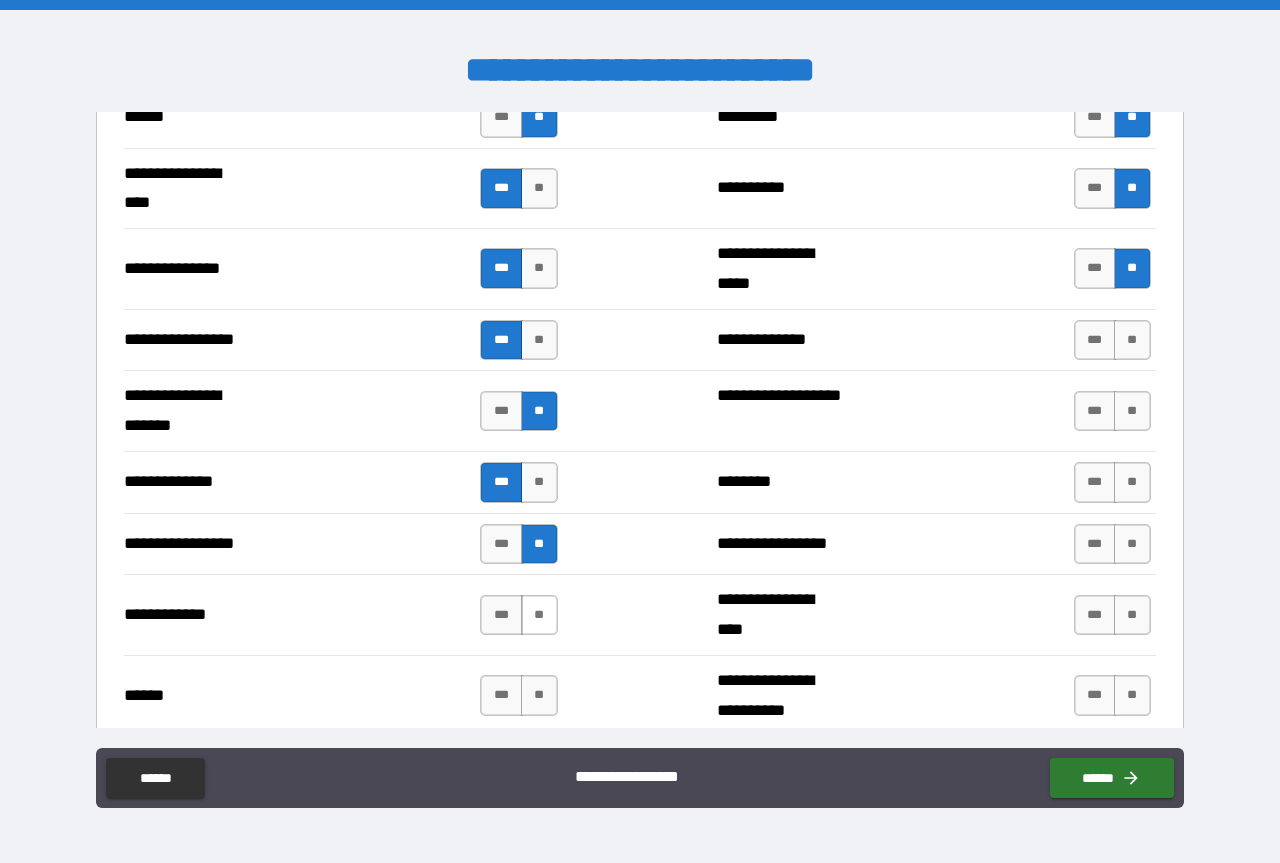 click on "**" at bounding box center (539, 615) 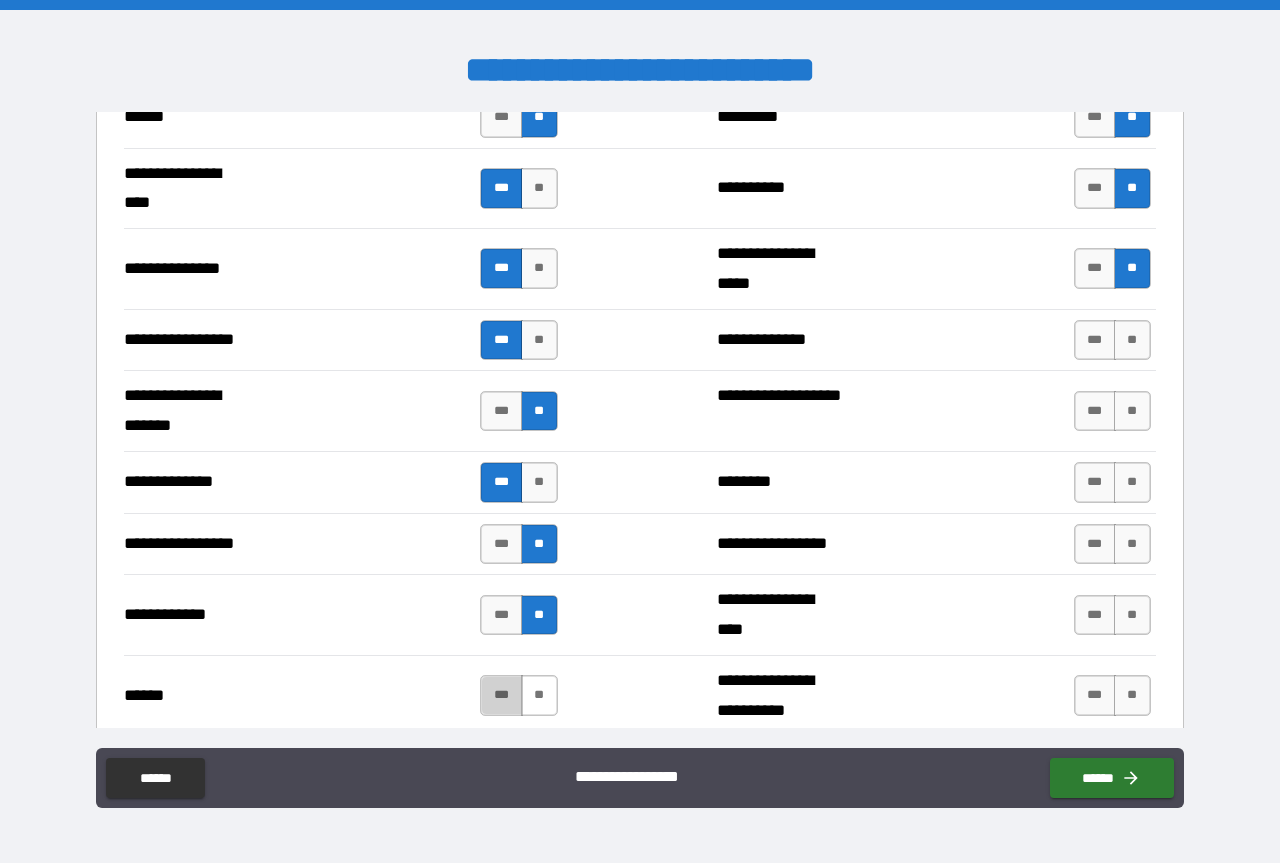 drag, startPoint x: 503, startPoint y: 692, endPoint x: 524, endPoint y: 682, distance: 23.259407 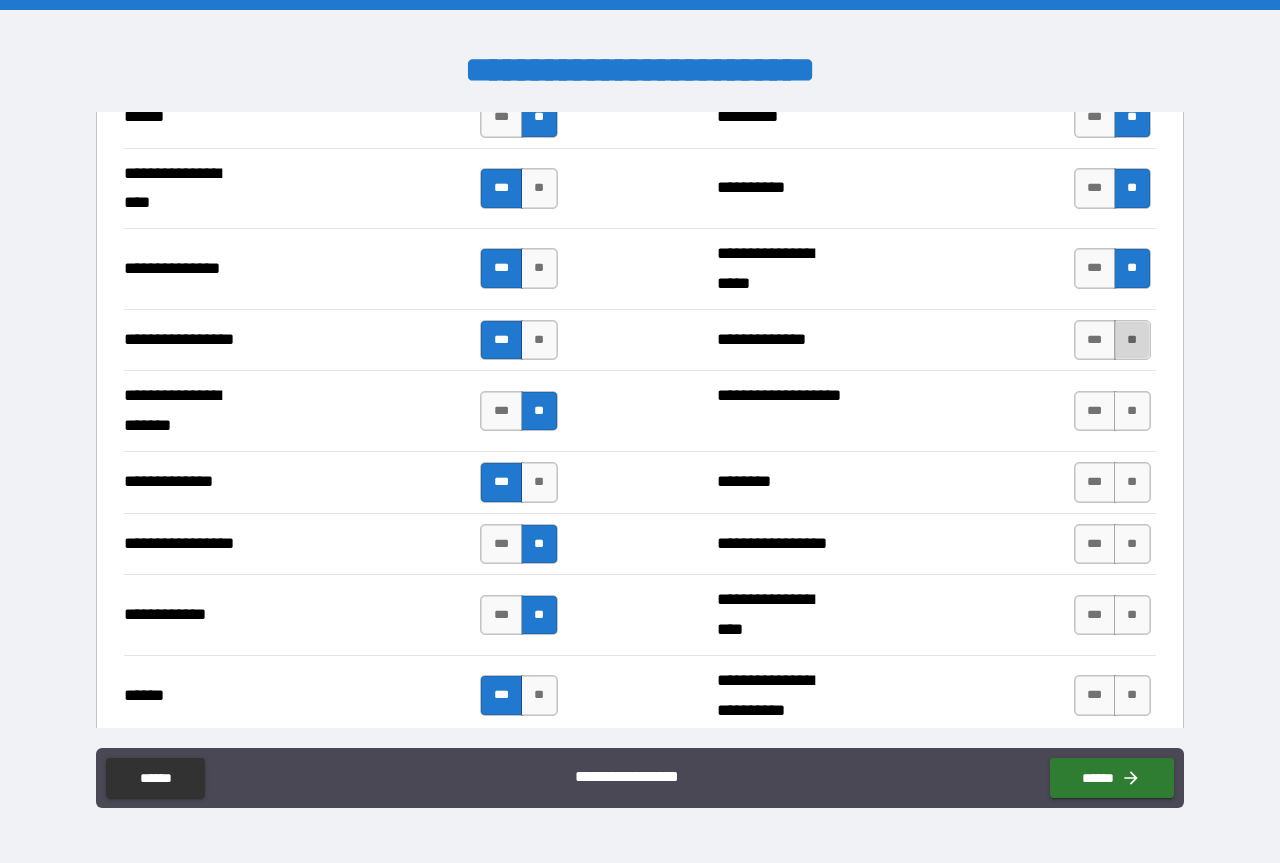 drag, startPoint x: 1126, startPoint y: 339, endPoint x: 1119, endPoint y: 359, distance: 21.189621 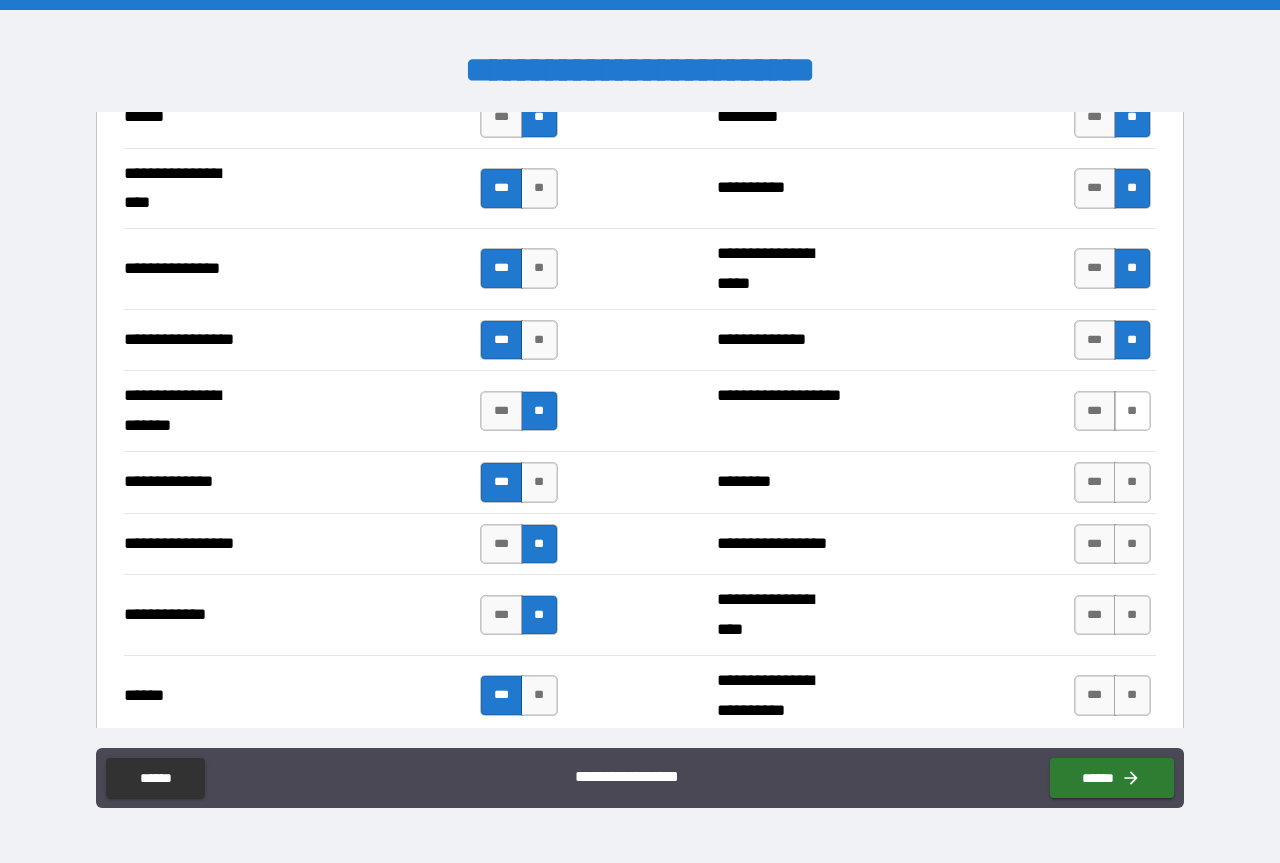 click on "**" at bounding box center (1132, 411) 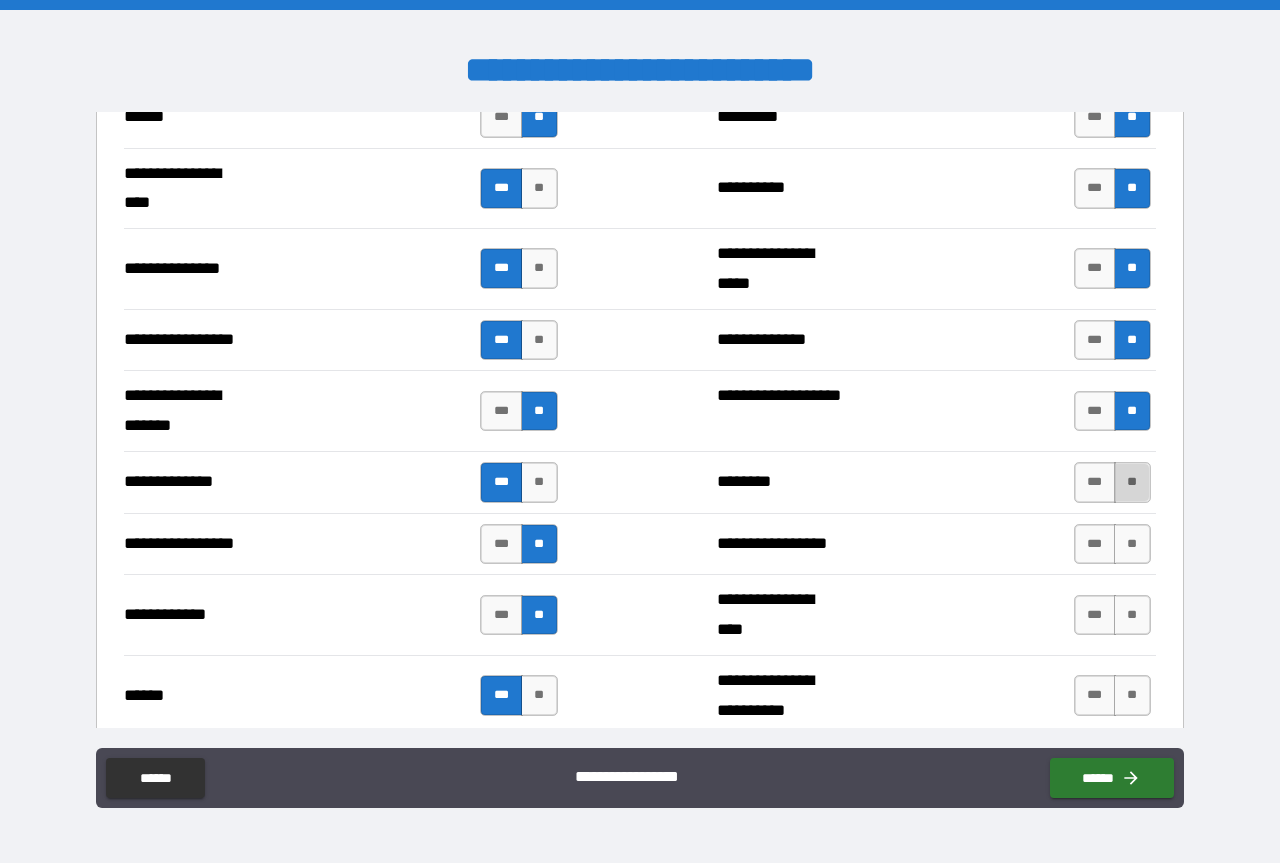 click on "**" at bounding box center [1132, 482] 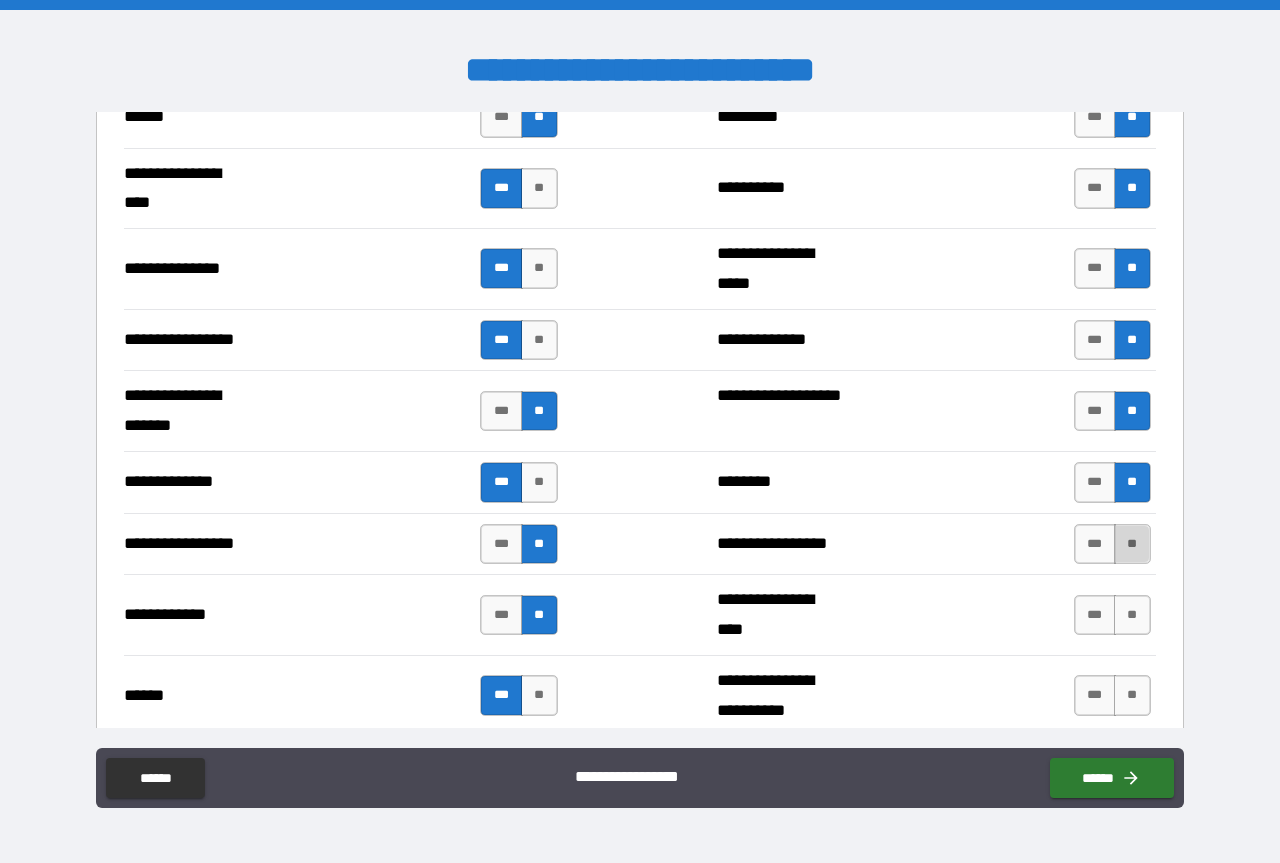 click on "**" at bounding box center [1132, 544] 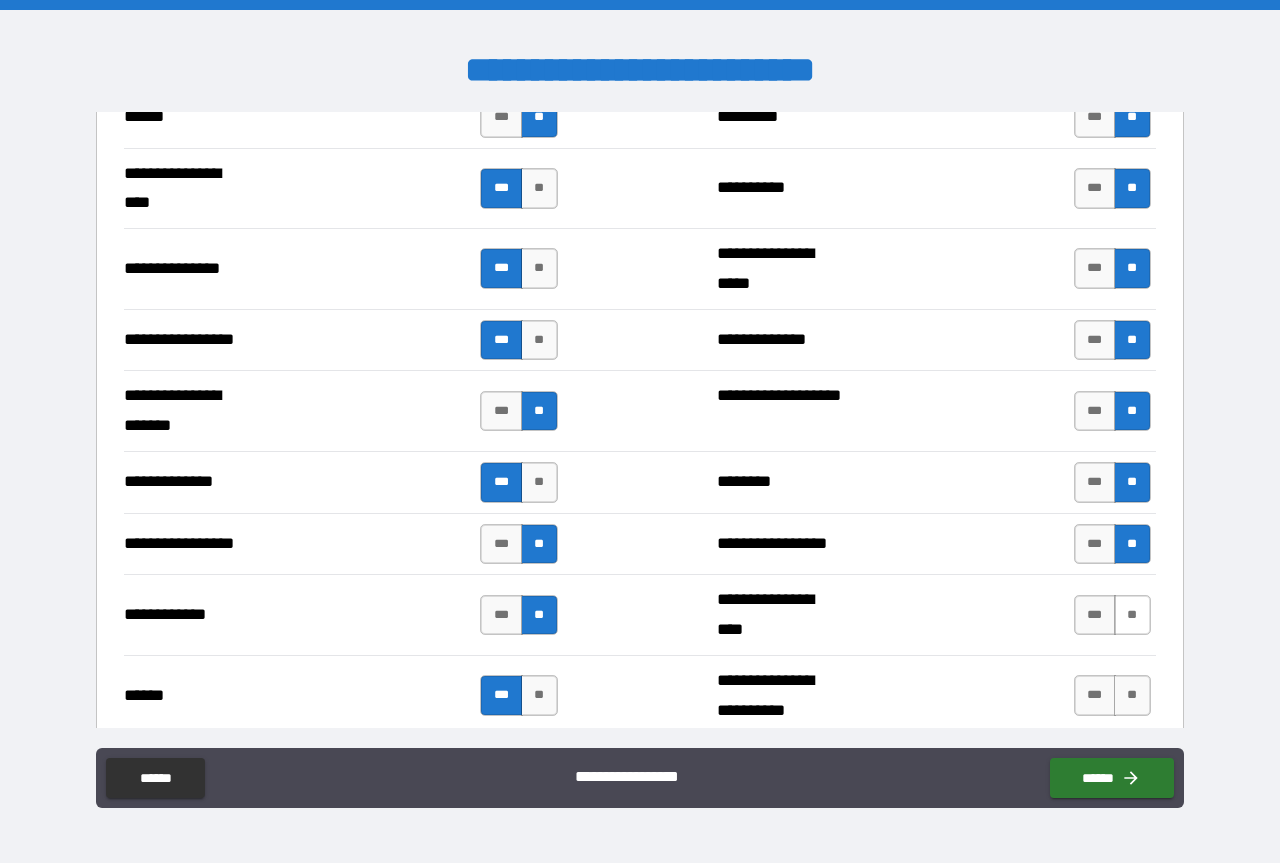 click on "**" at bounding box center (1132, 615) 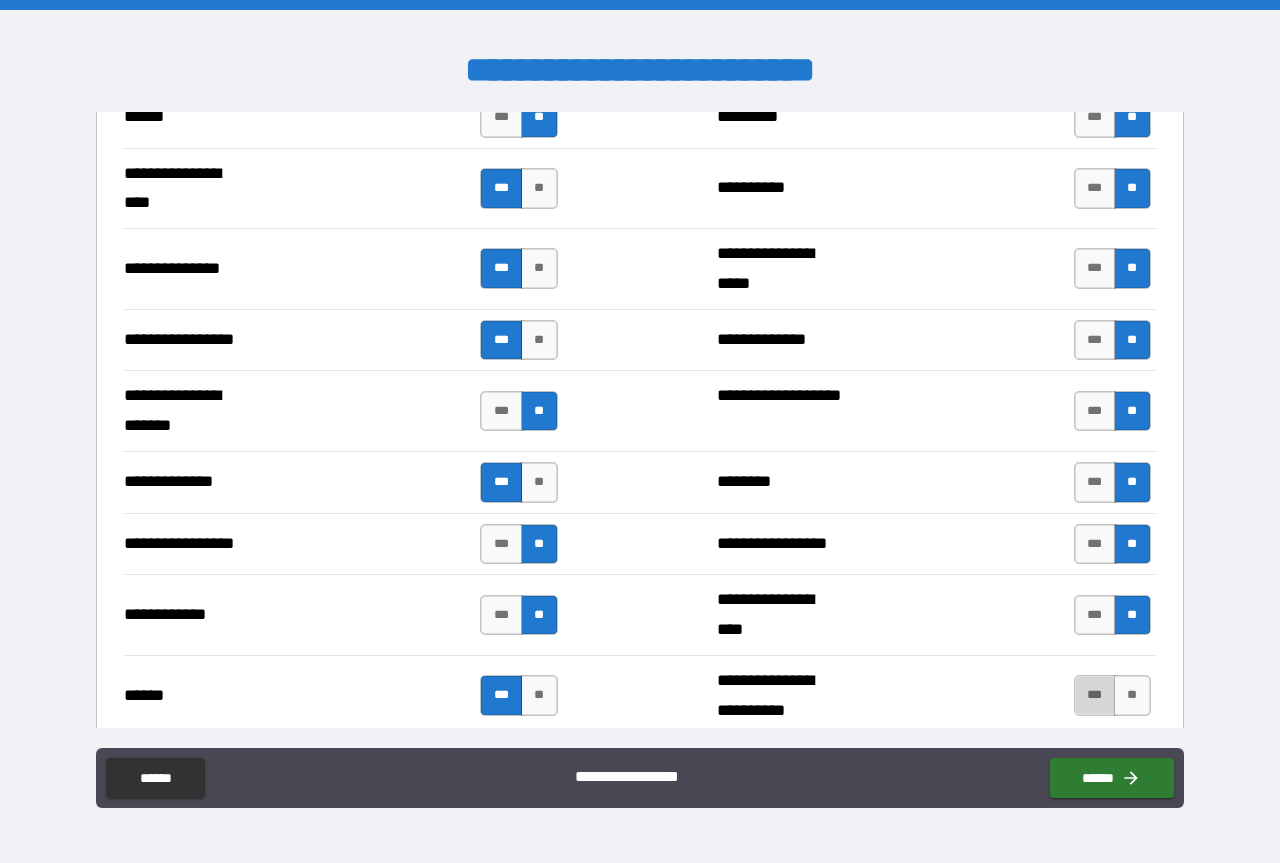 drag, startPoint x: 1076, startPoint y: 697, endPoint x: 1054, endPoint y: 678, distance: 29.068884 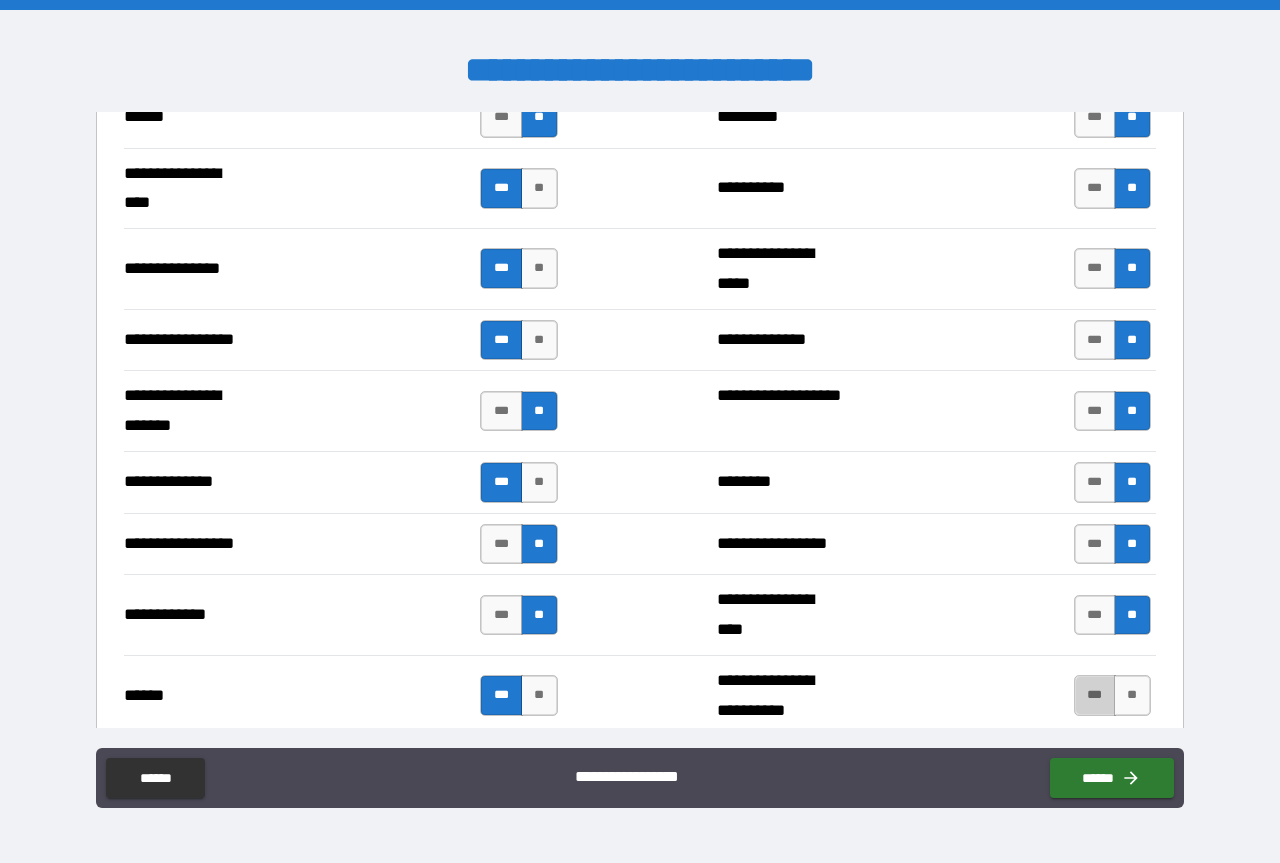 click on "***" at bounding box center (1095, 695) 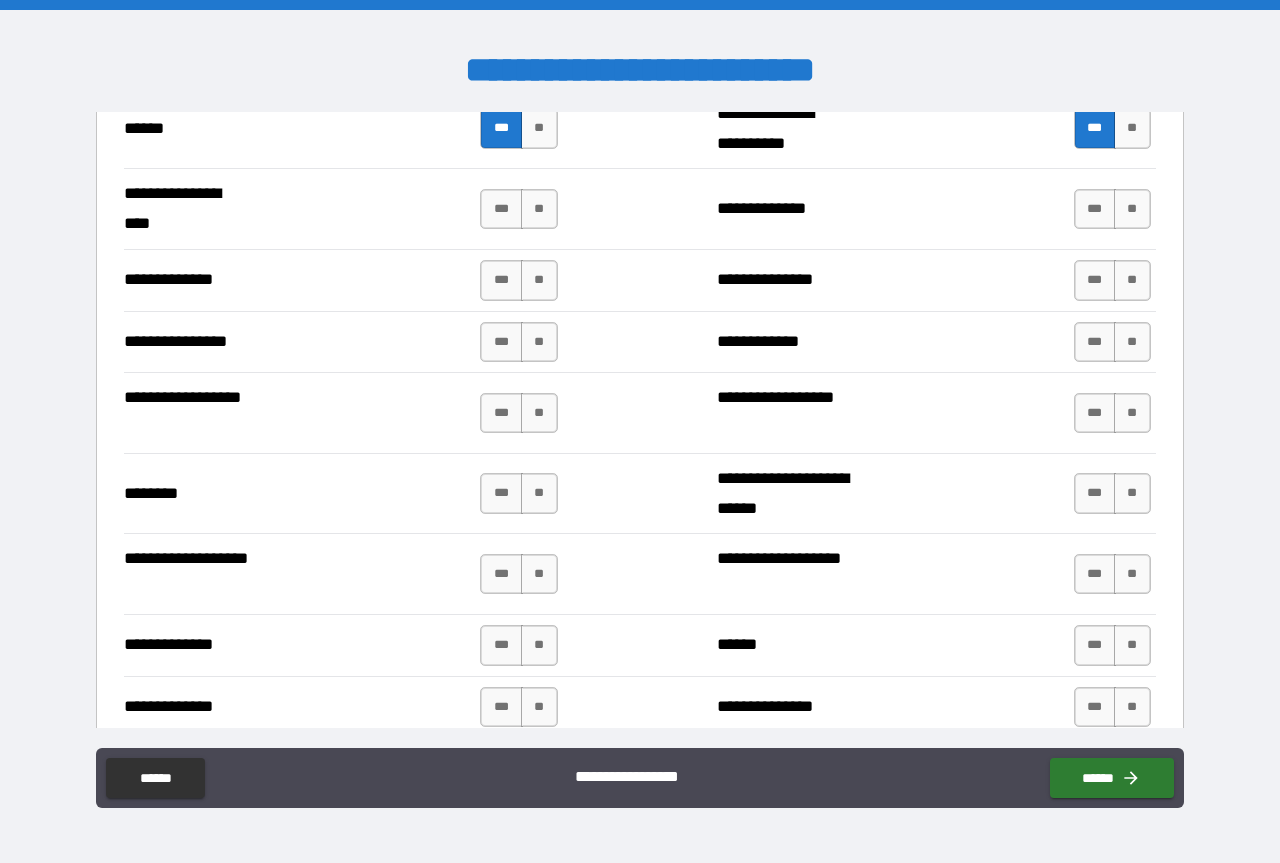 scroll, scrollTop: 3200, scrollLeft: 0, axis: vertical 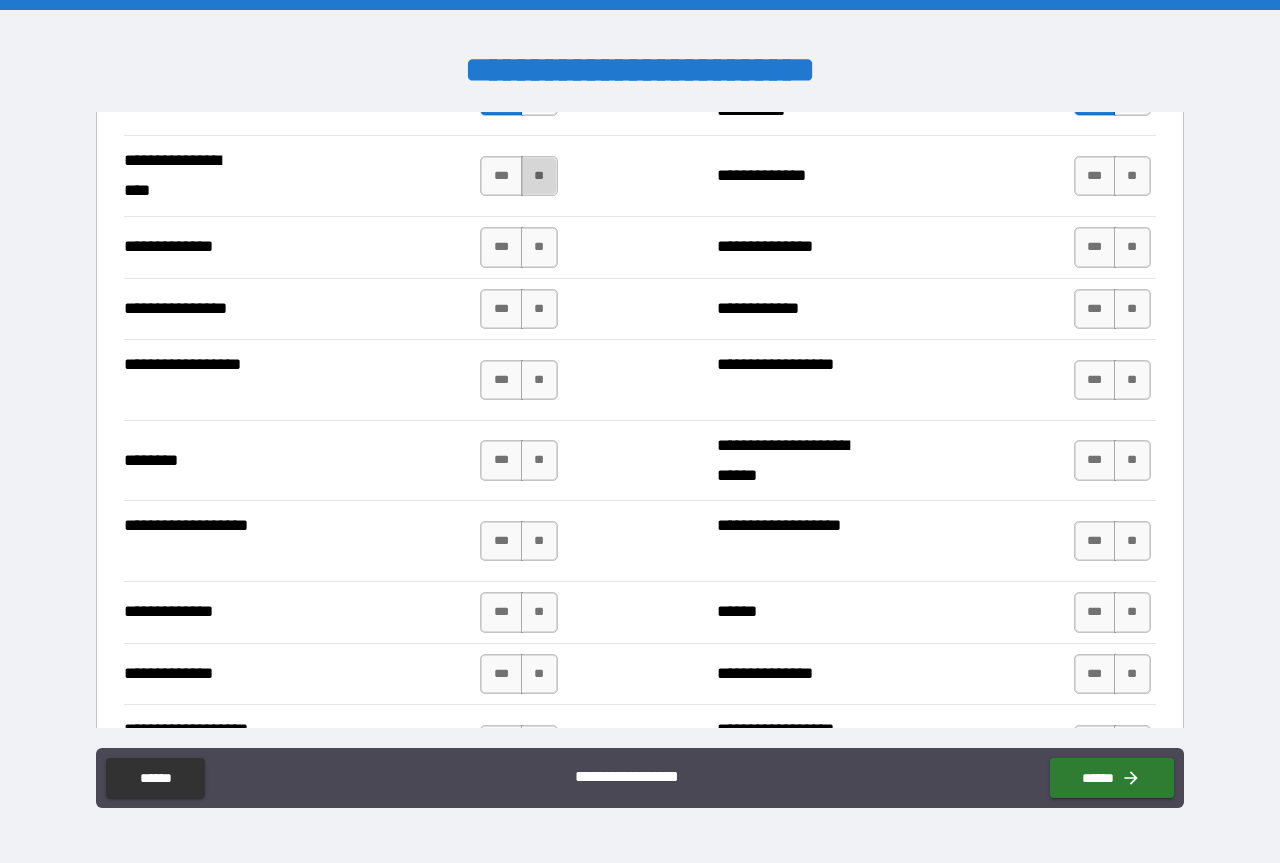 click on "**" at bounding box center (539, 176) 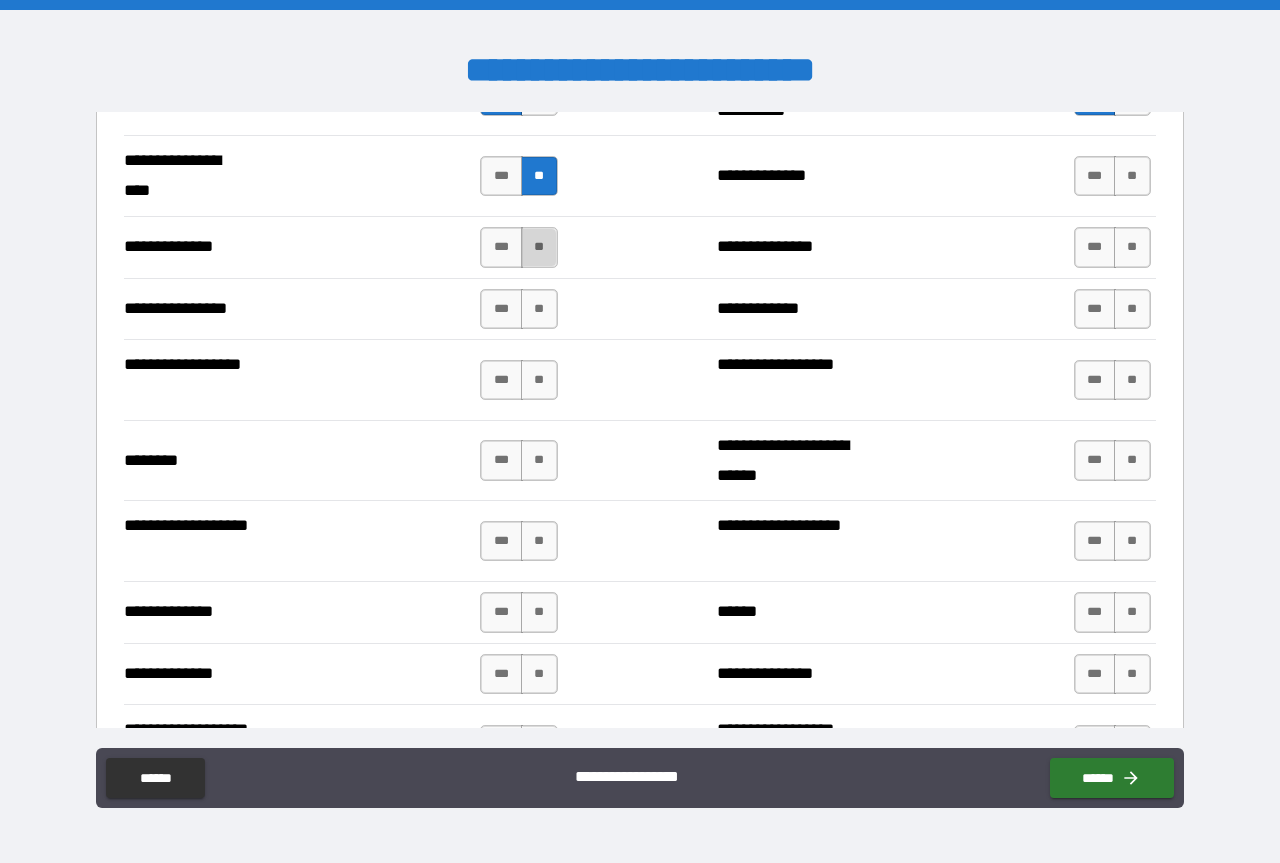click on "**" at bounding box center (539, 247) 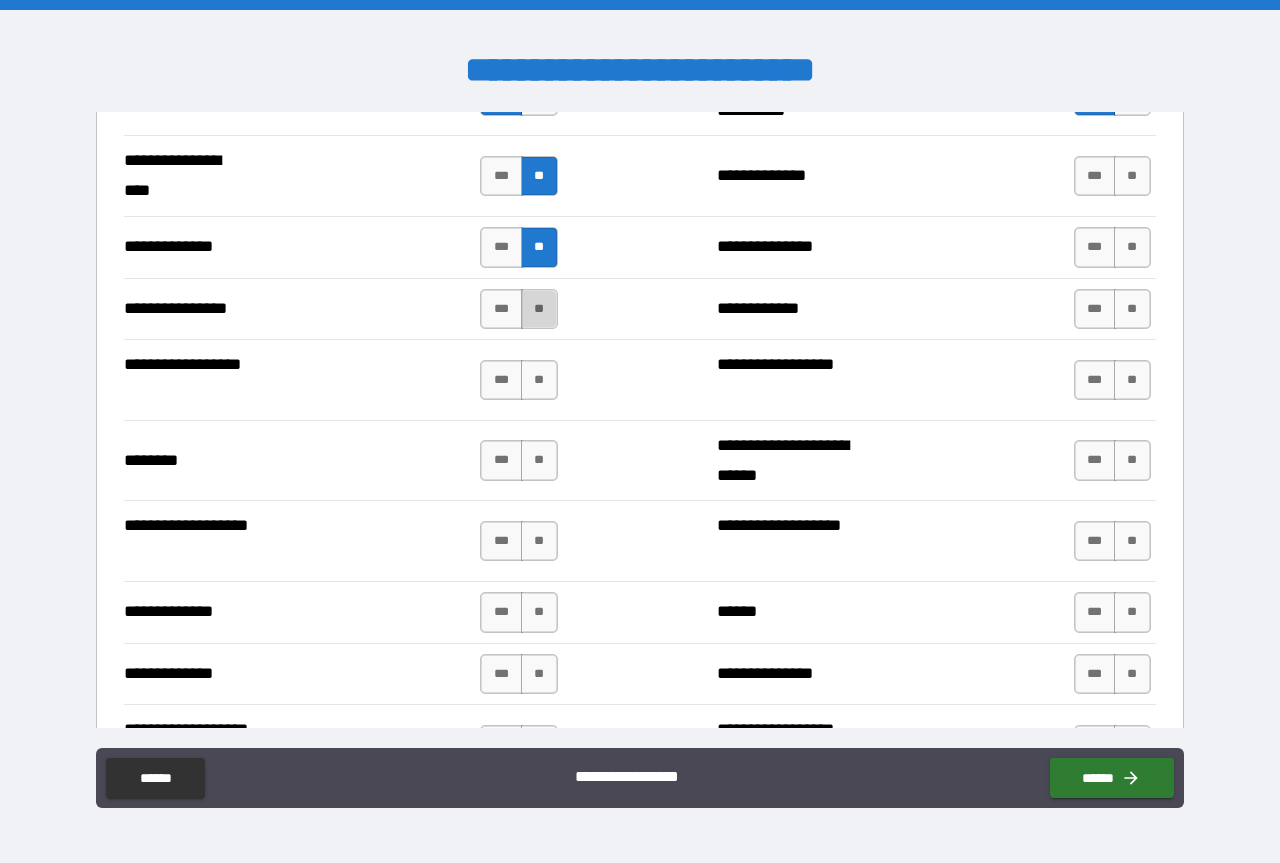 drag, startPoint x: 533, startPoint y: 319, endPoint x: 535, endPoint y: 346, distance: 27.073973 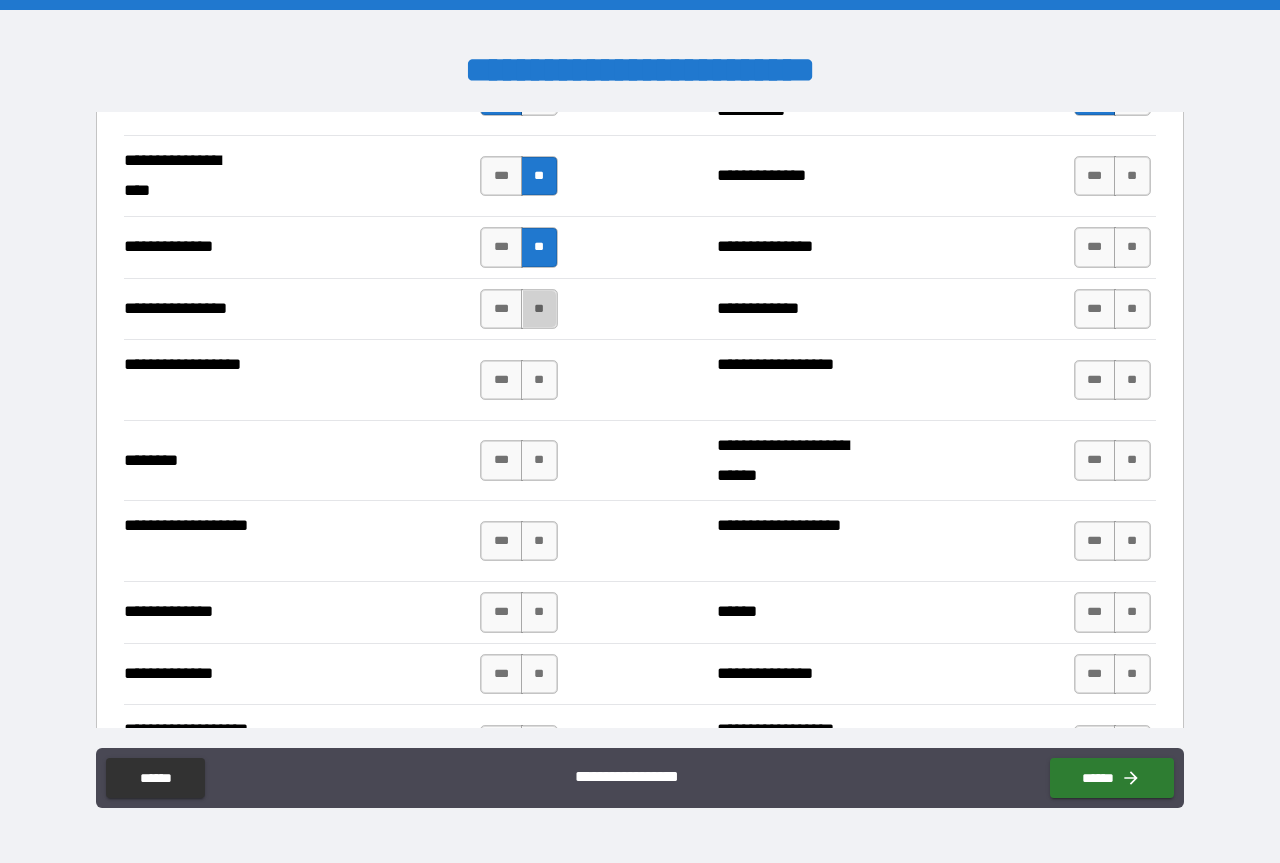 click on "**" at bounding box center (539, 309) 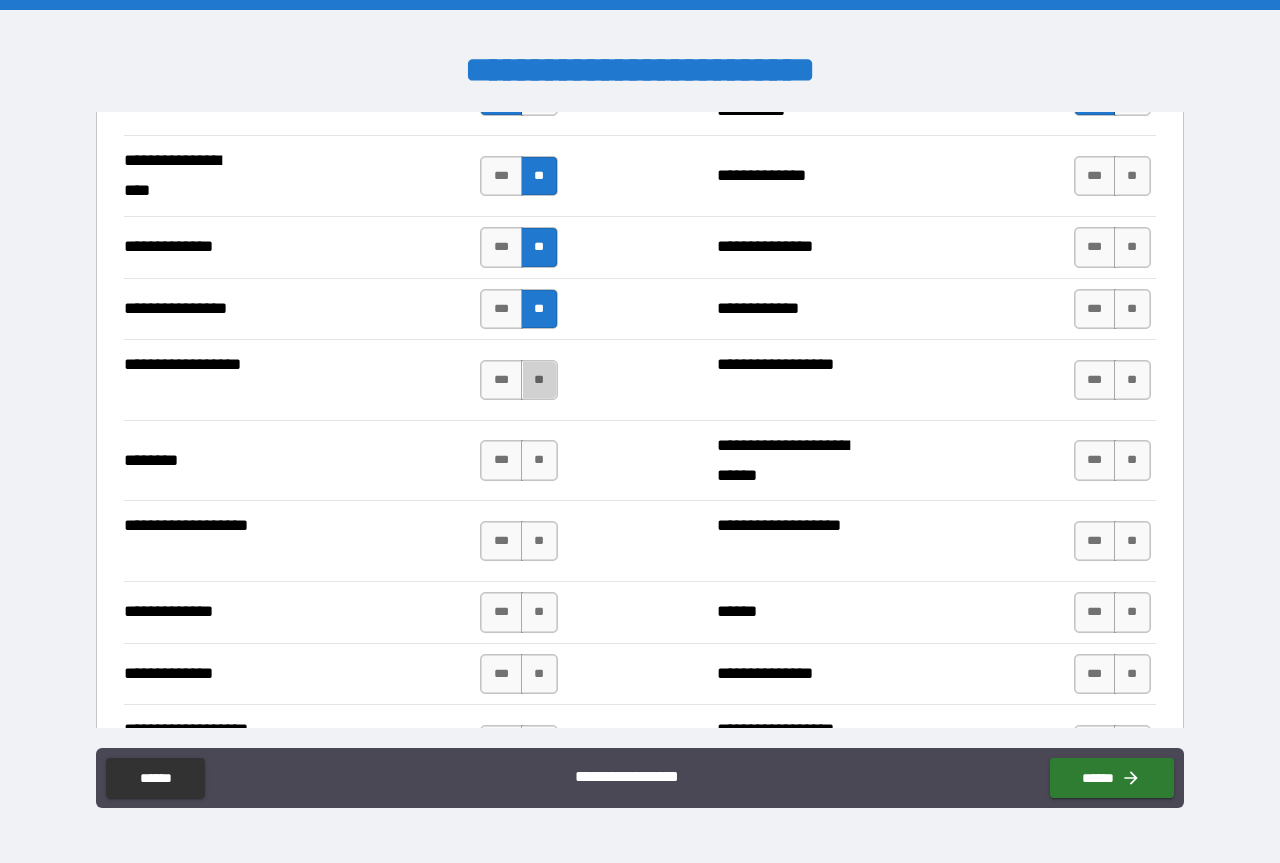 drag, startPoint x: 534, startPoint y: 385, endPoint x: 550, endPoint y: 439, distance: 56.32051 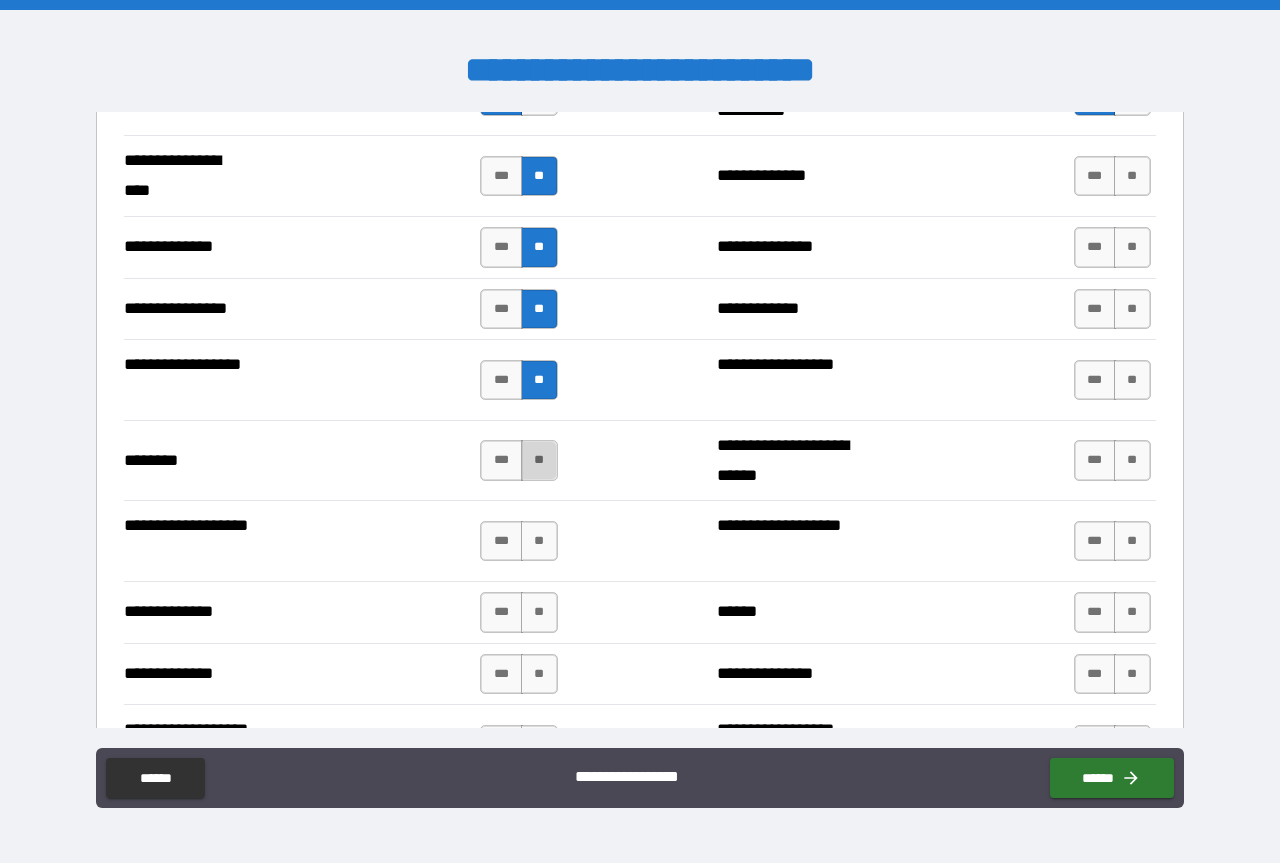 click on "**" at bounding box center (539, 460) 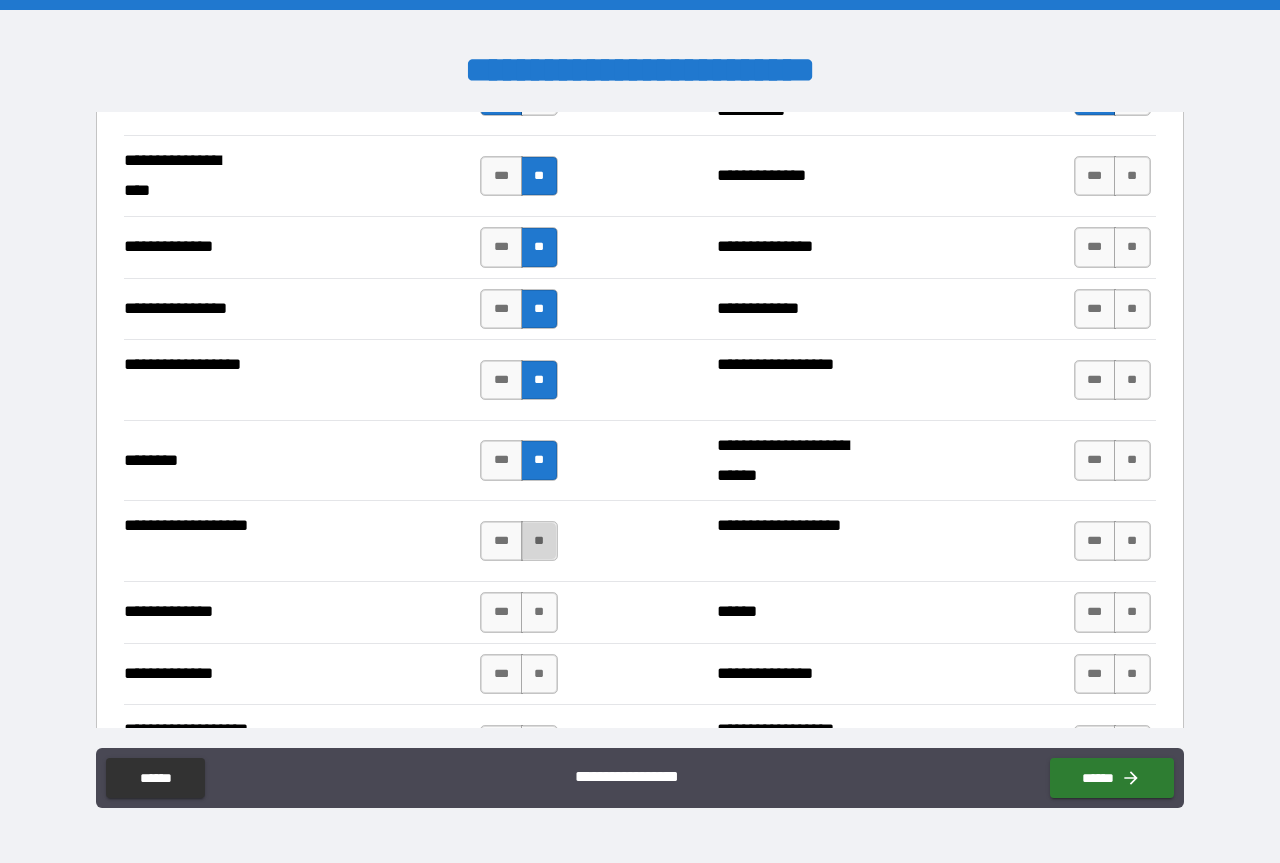 click on "**" at bounding box center [539, 541] 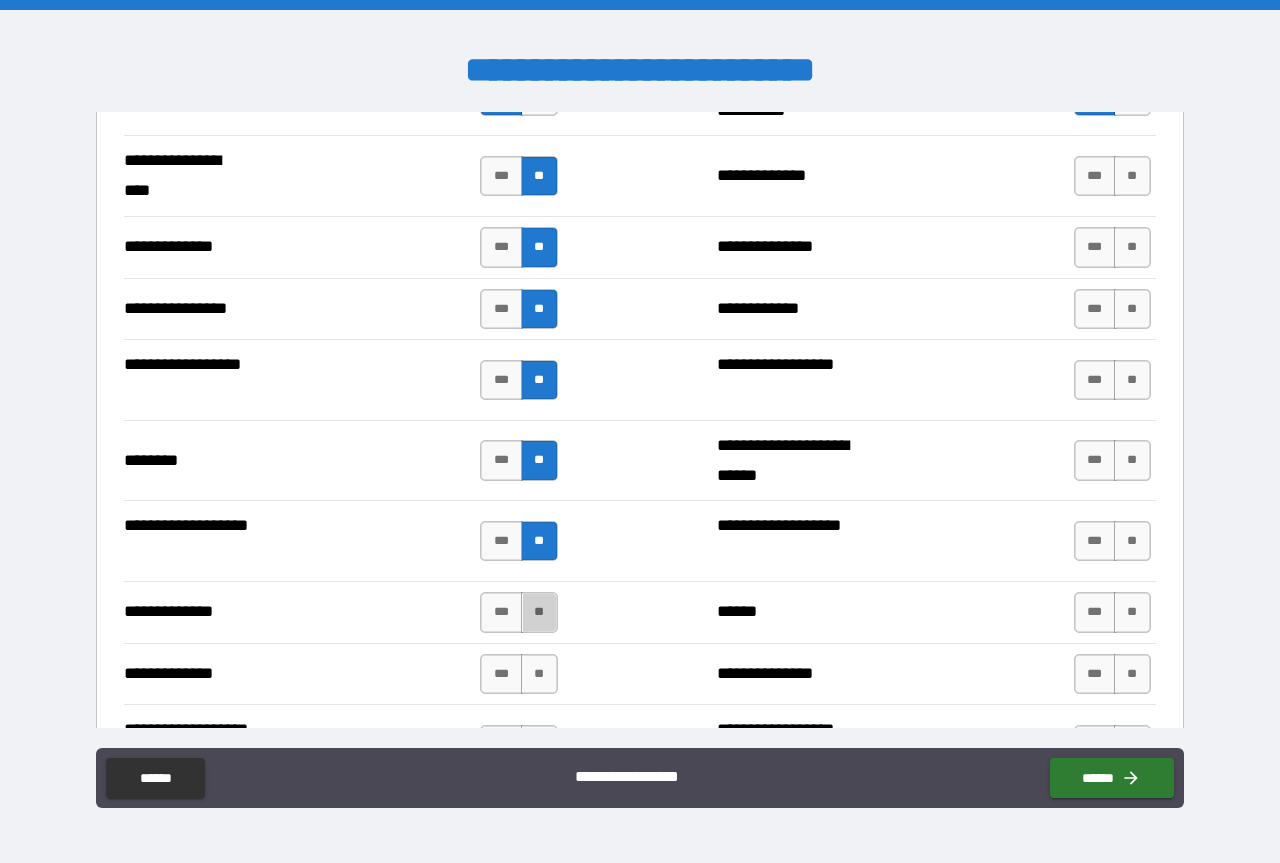 drag, startPoint x: 535, startPoint y: 622, endPoint x: 540, endPoint y: 646, distance: 24.5153 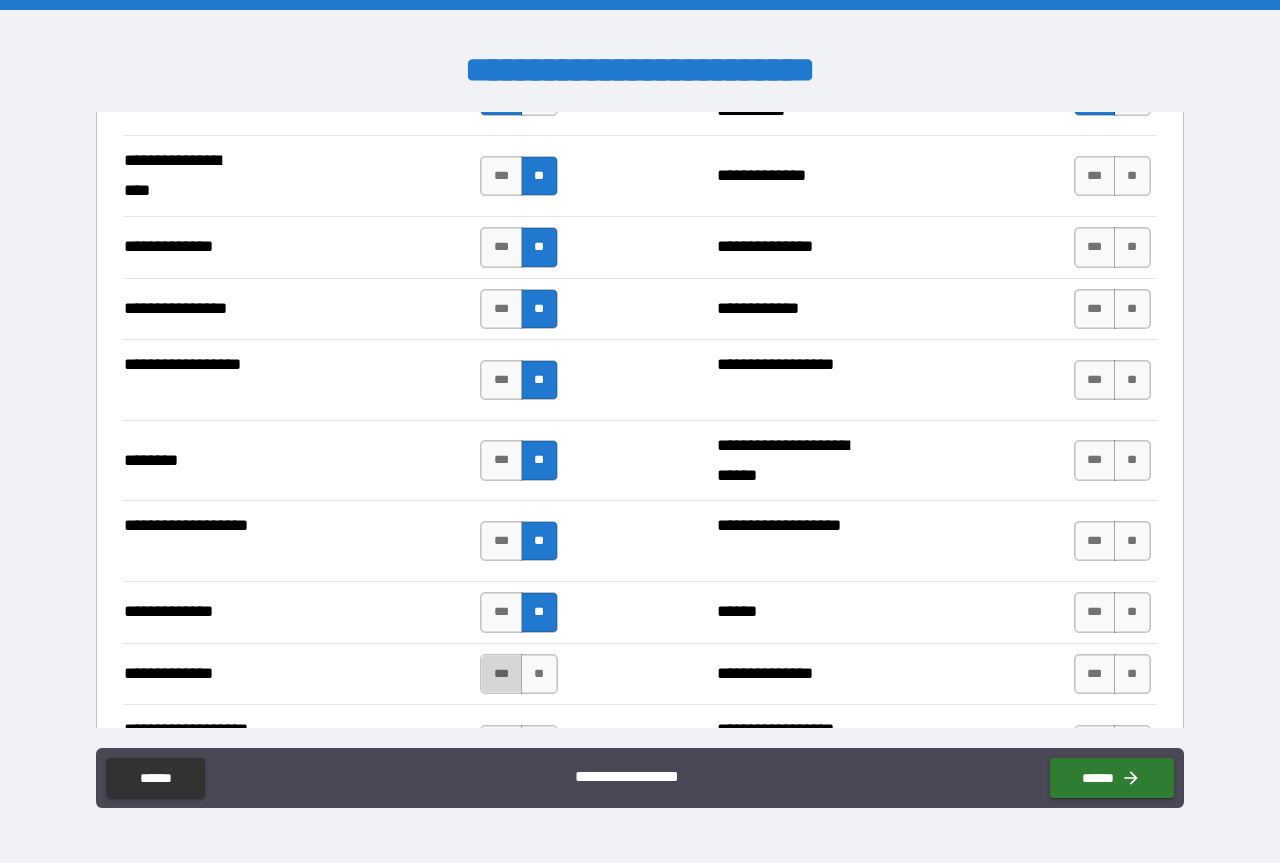 click on "***" at bounding box center (501, 674) 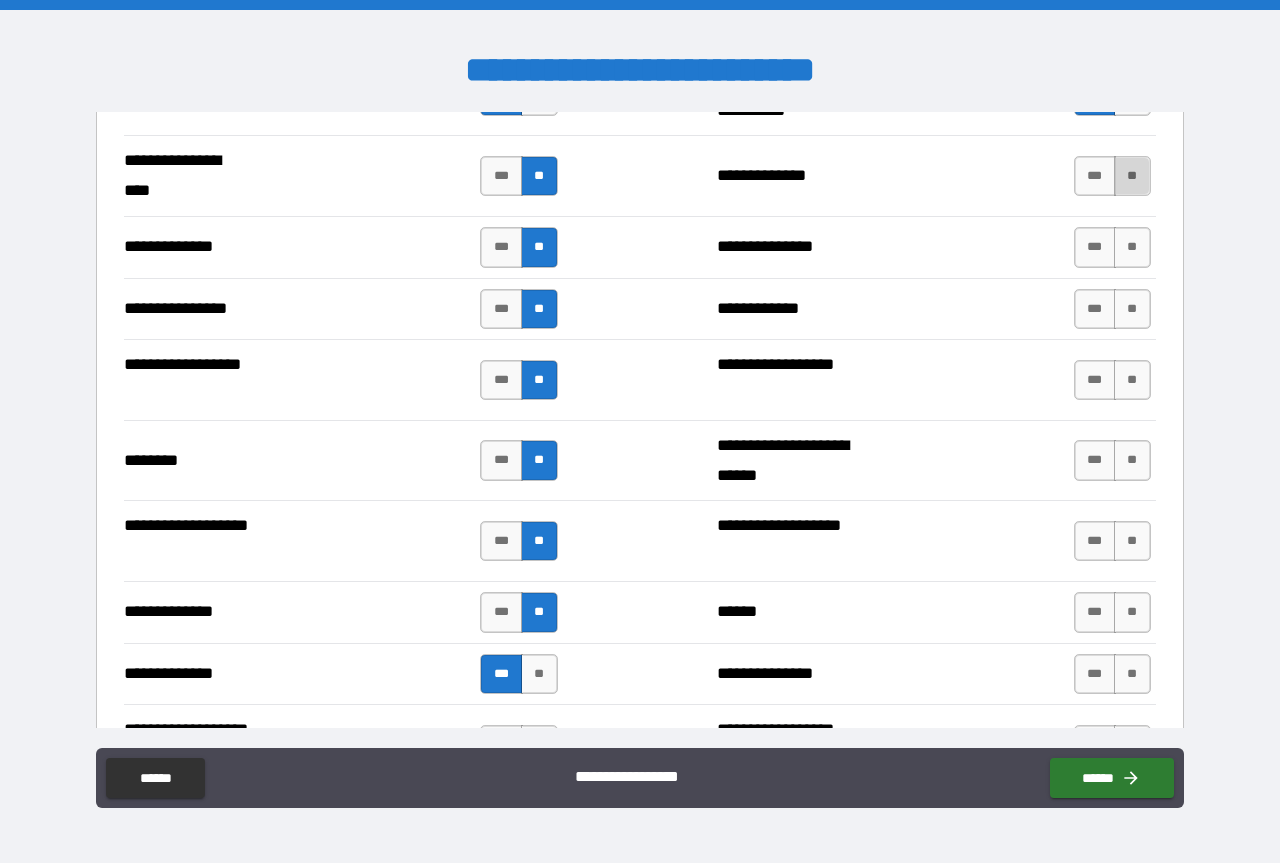 click on "**" at bounding box center [1132, 176] 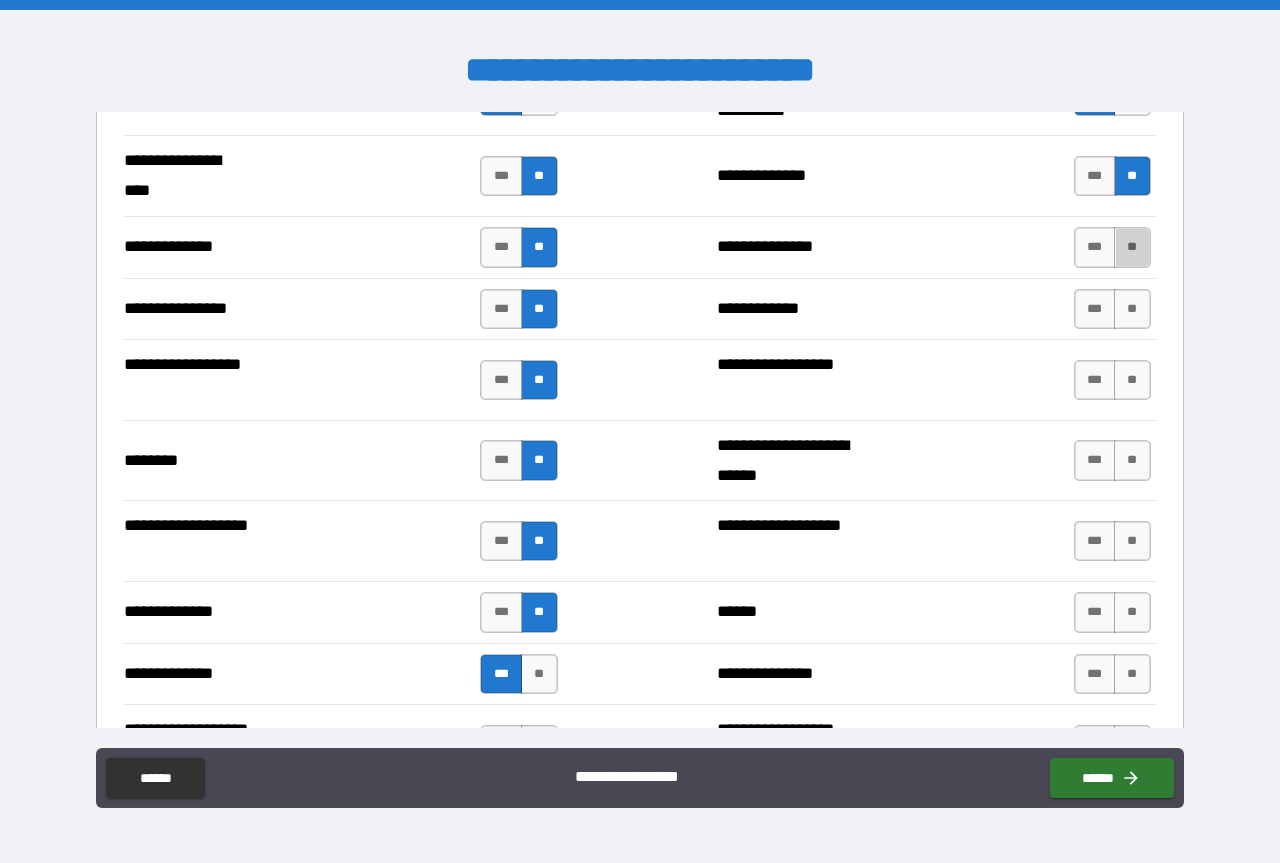 drag, startPoint x: 1123, startPoint y: 247, endPoint x: 1112, endPoint y: 274, distance: 29.15476 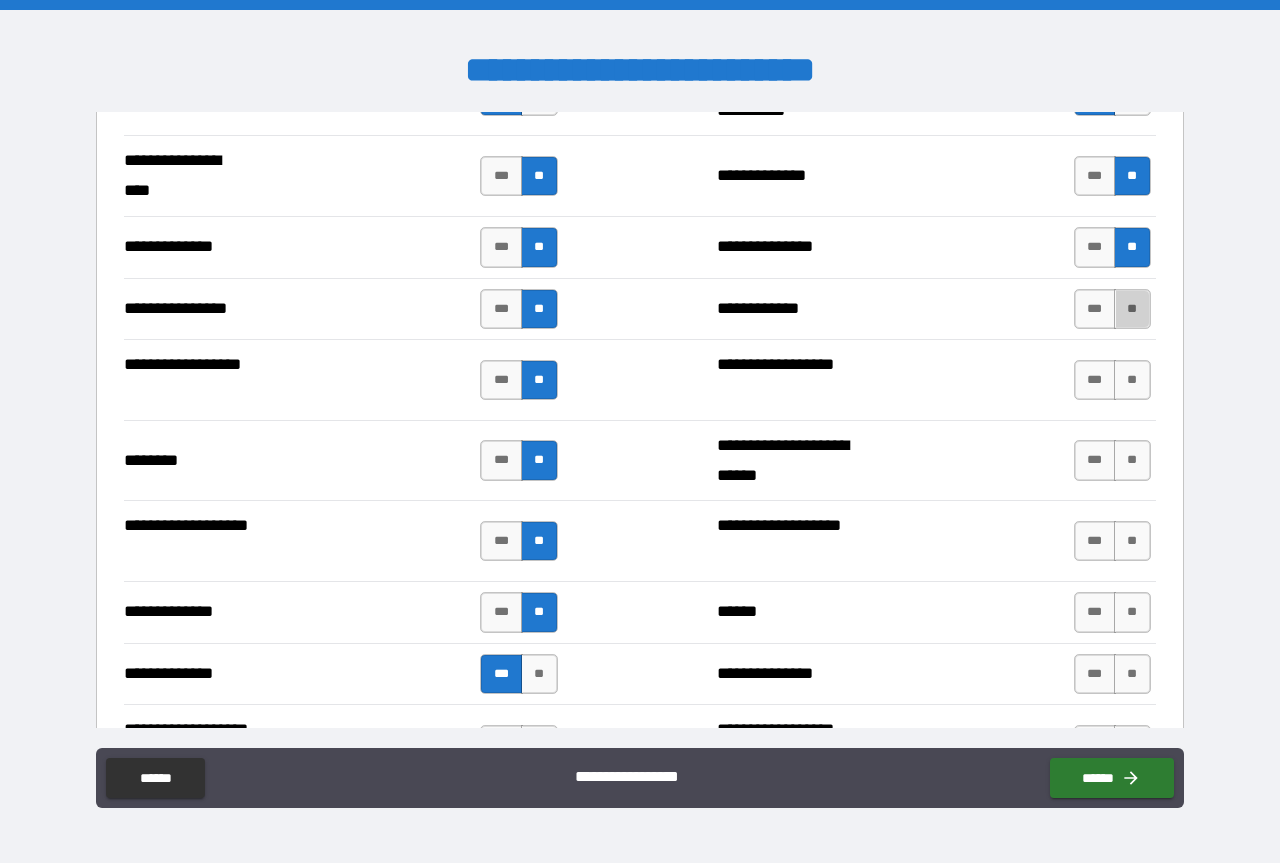 drag, startPoint x: 1118, startPoint y: 316, endPoint x: 1111, endPoint y: 335, distance: 20.248457 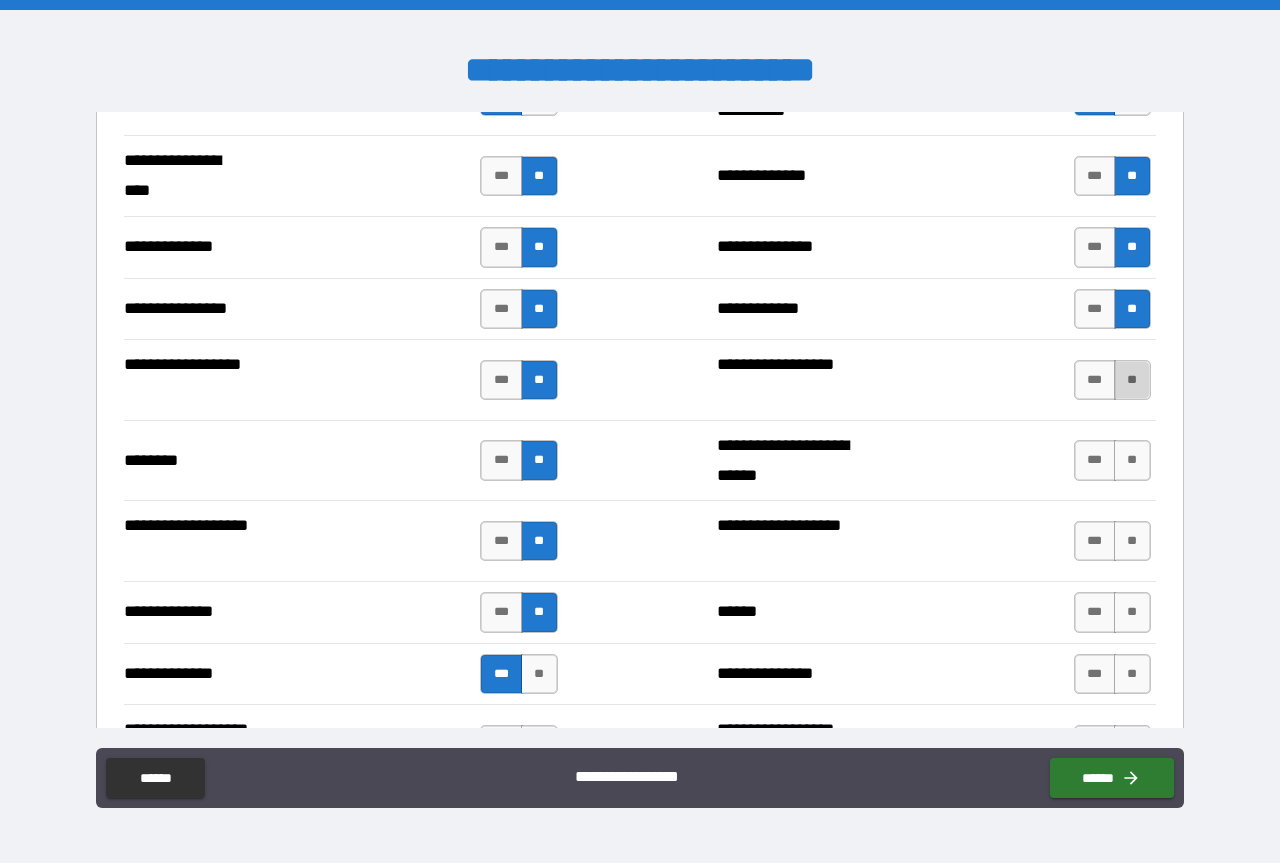 click on "**" at bounding box center [1132, 380] 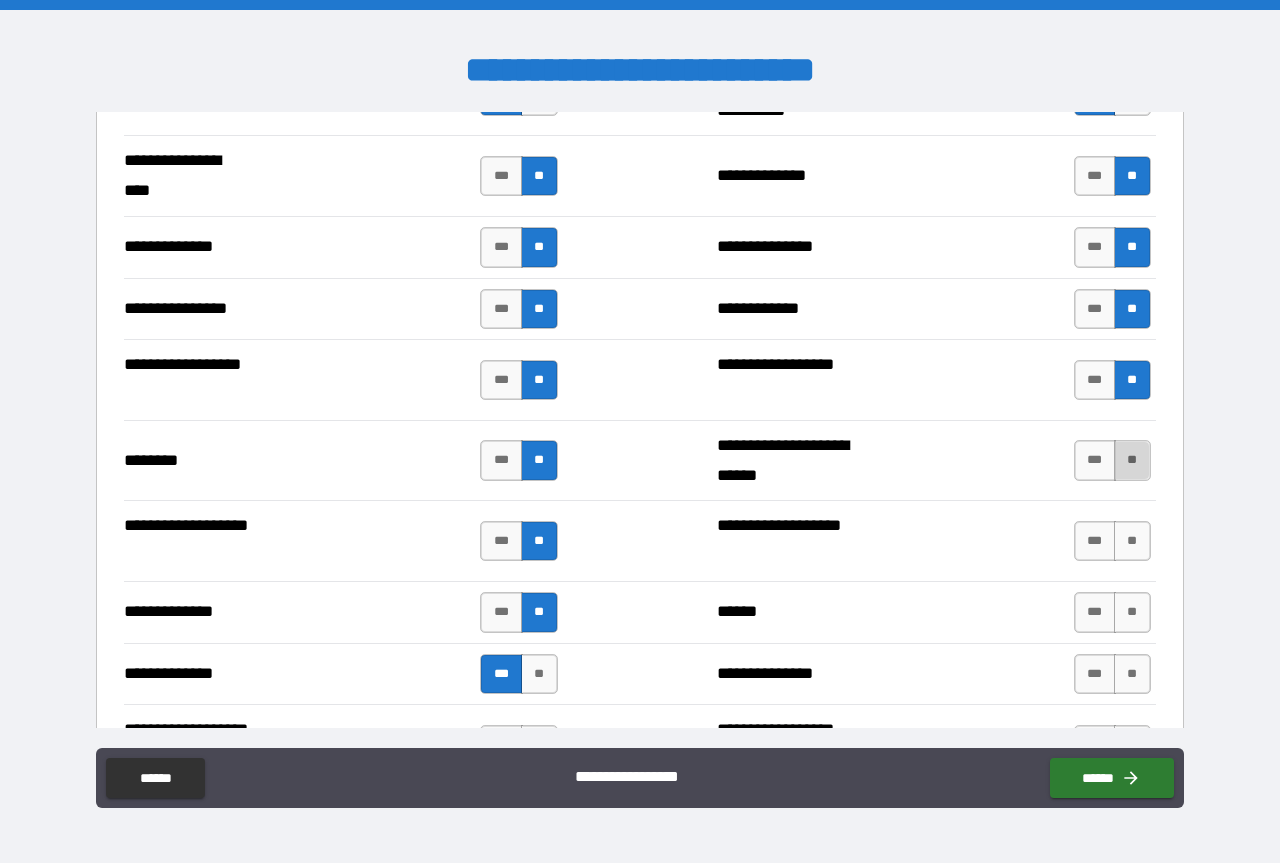 click on "**" at bounding box center [1132, 460] 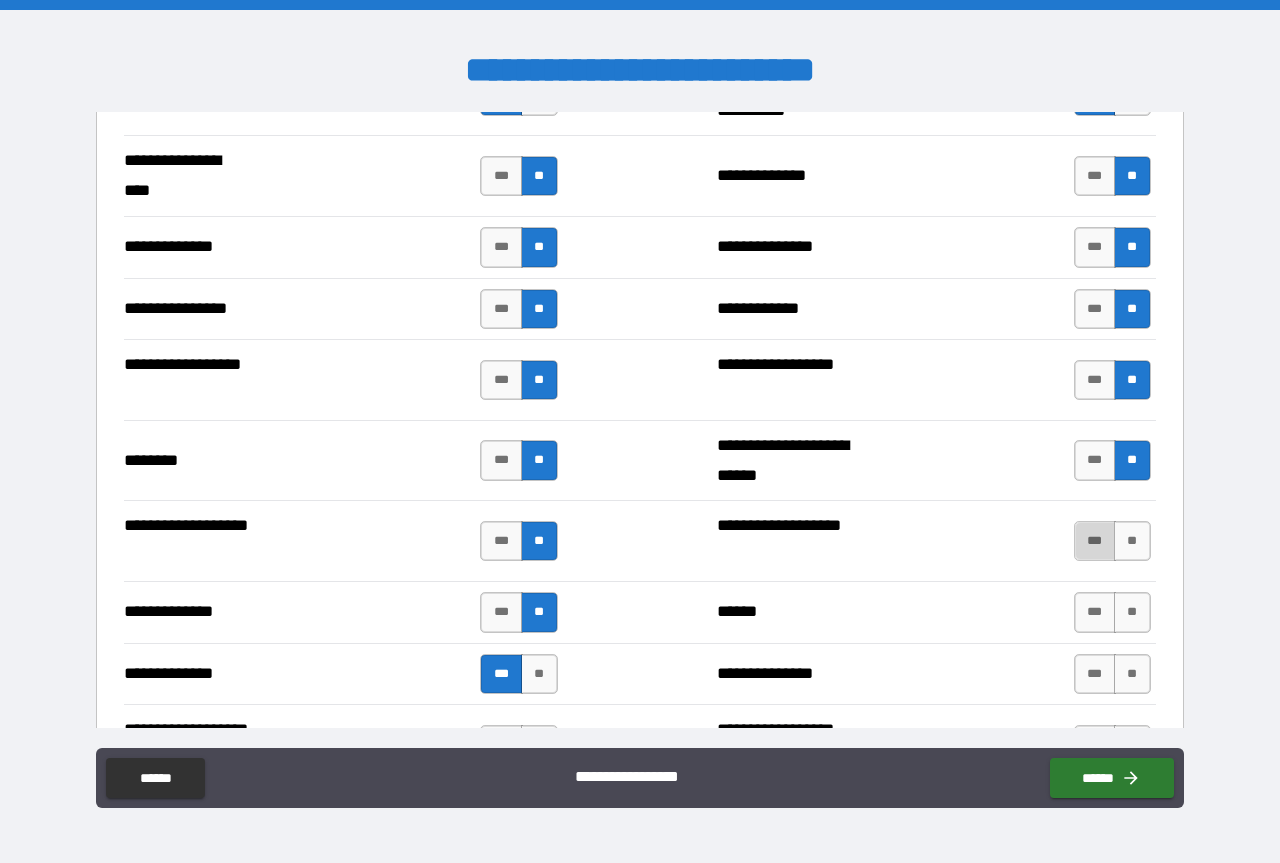 click on "***" at bounding box center (1095, 541) 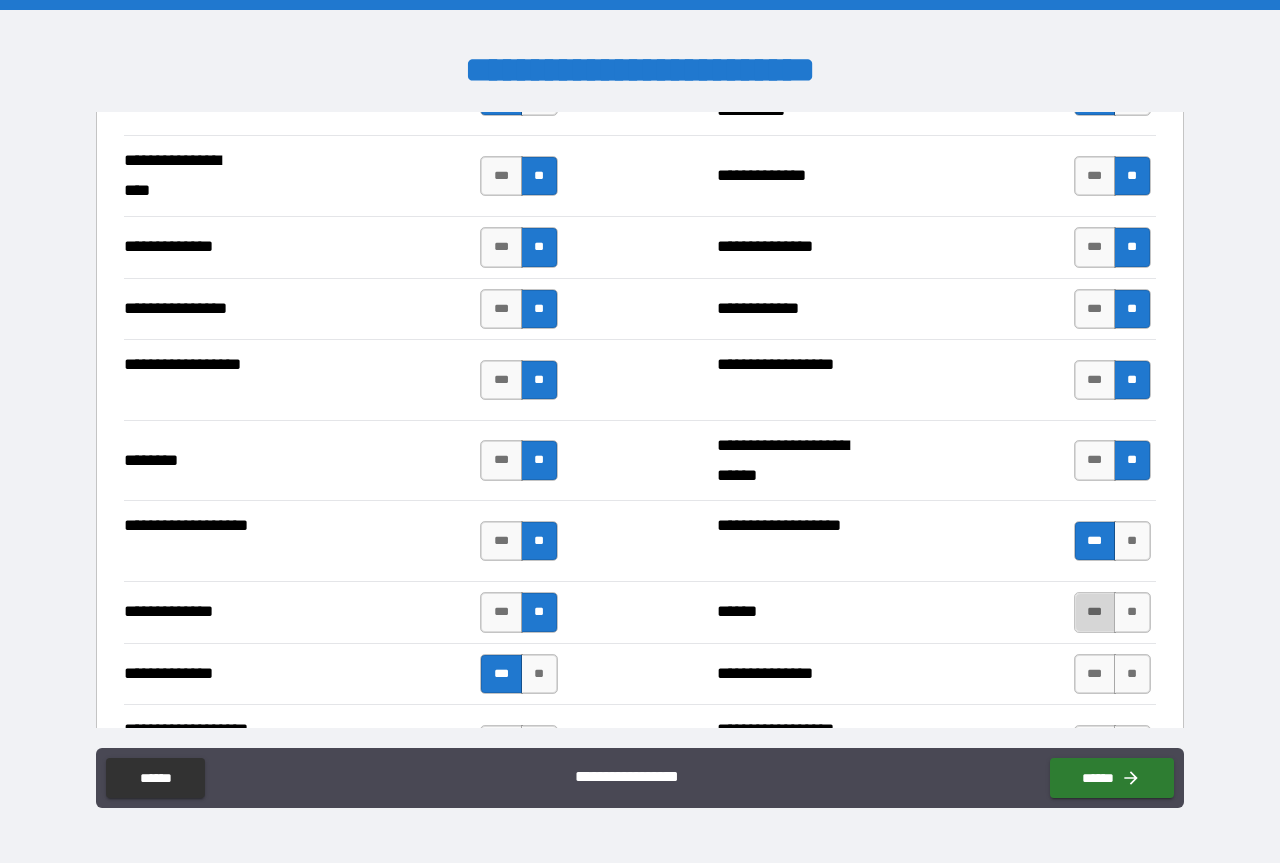 click on "***" at bounding box center (1095, 612) 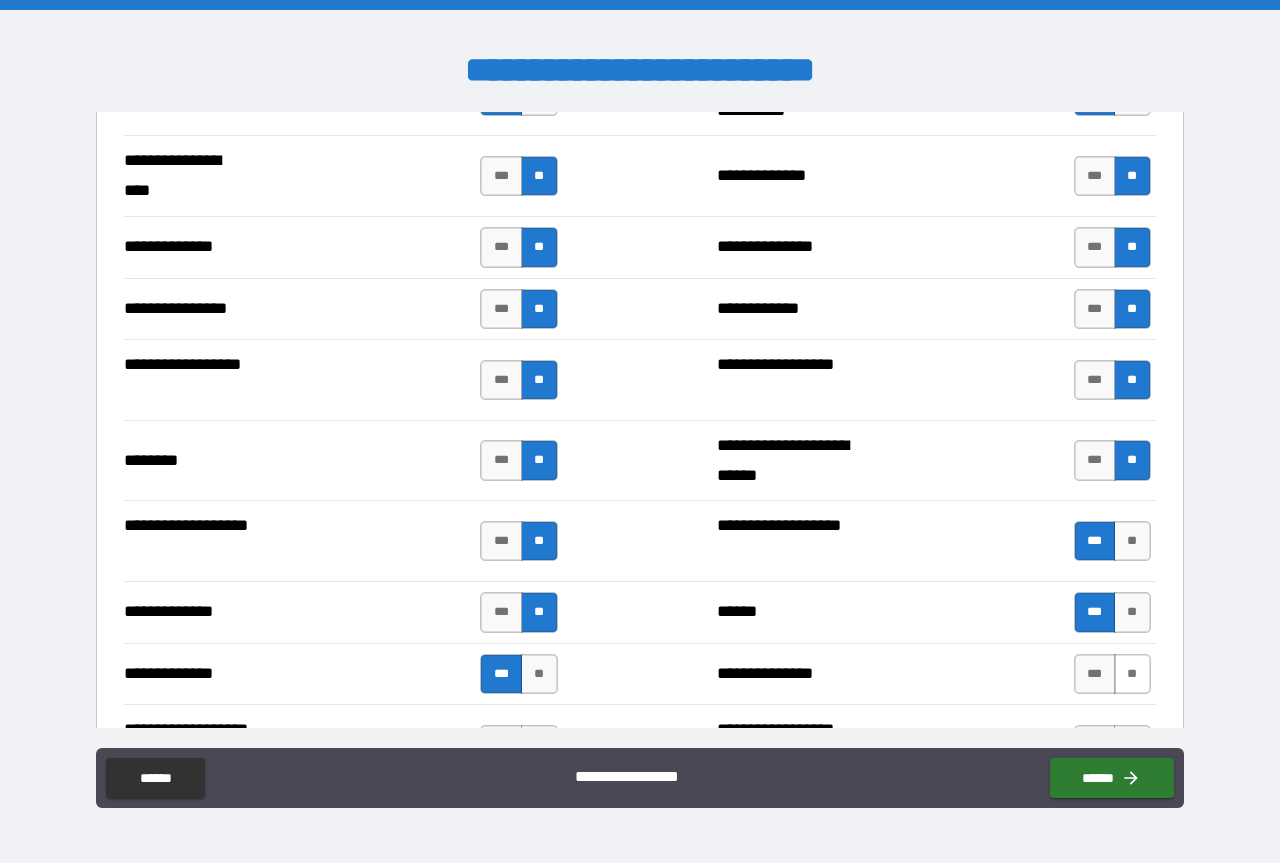 click on "**" at bounding box center (1132, 674) 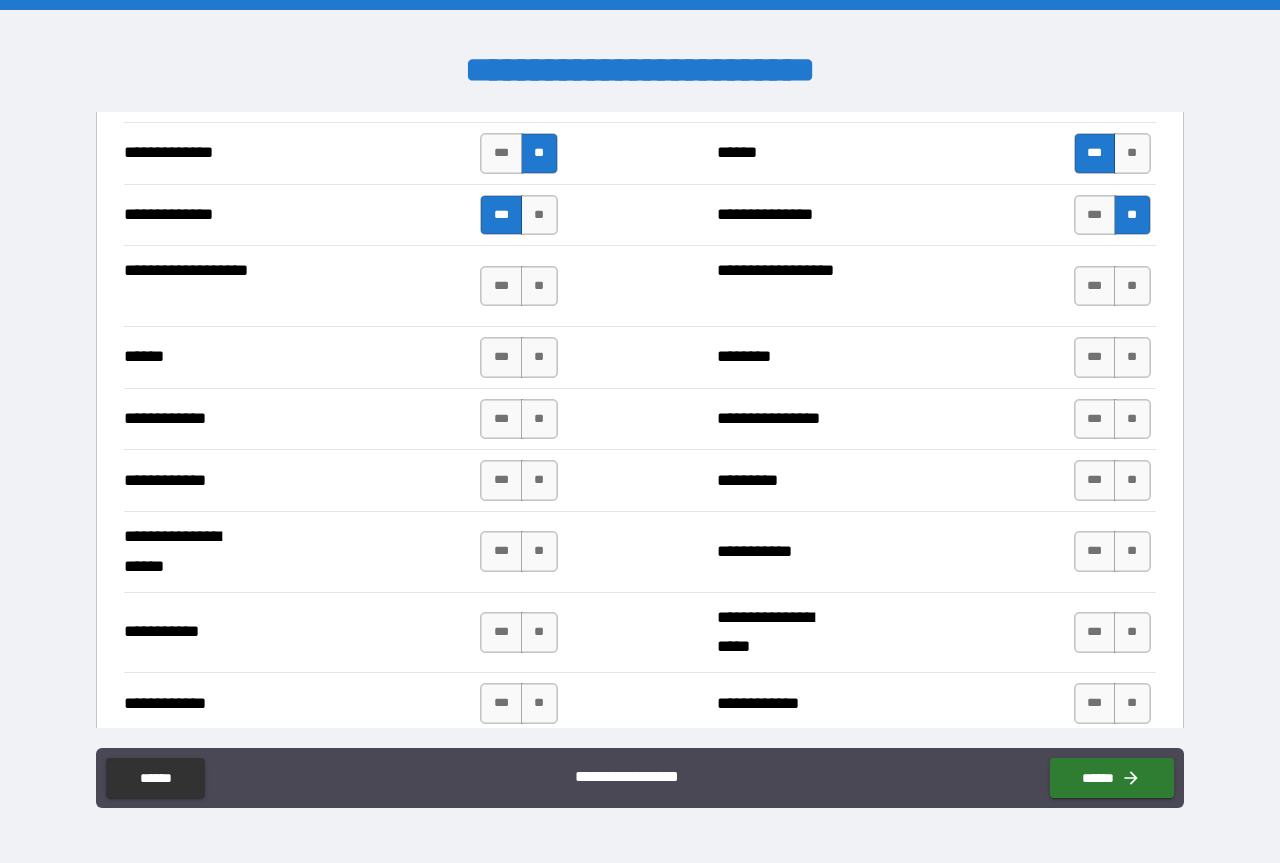 scroll, scrollTop: 3700, scrollLeft: 0, axis: vertical 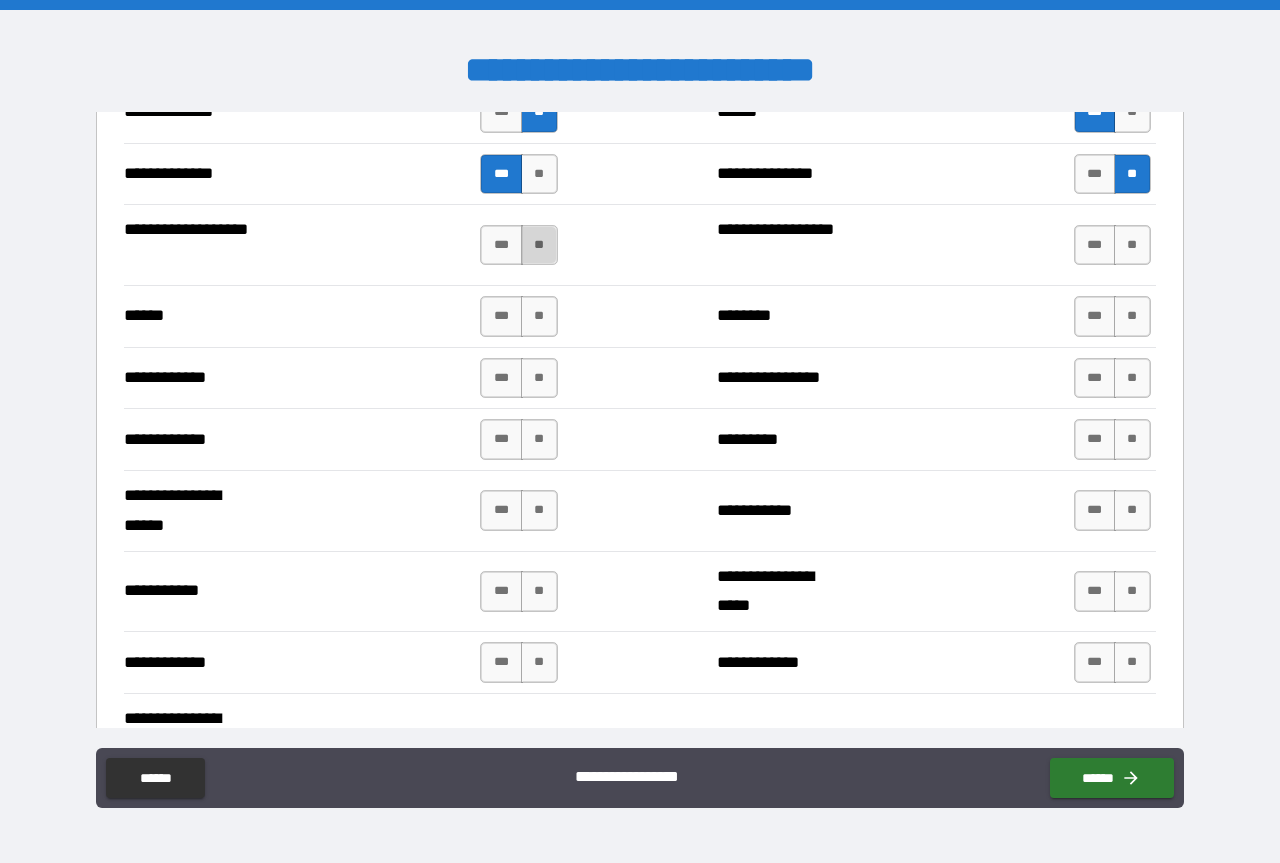 click on "**" at bounding box center [539, 245] 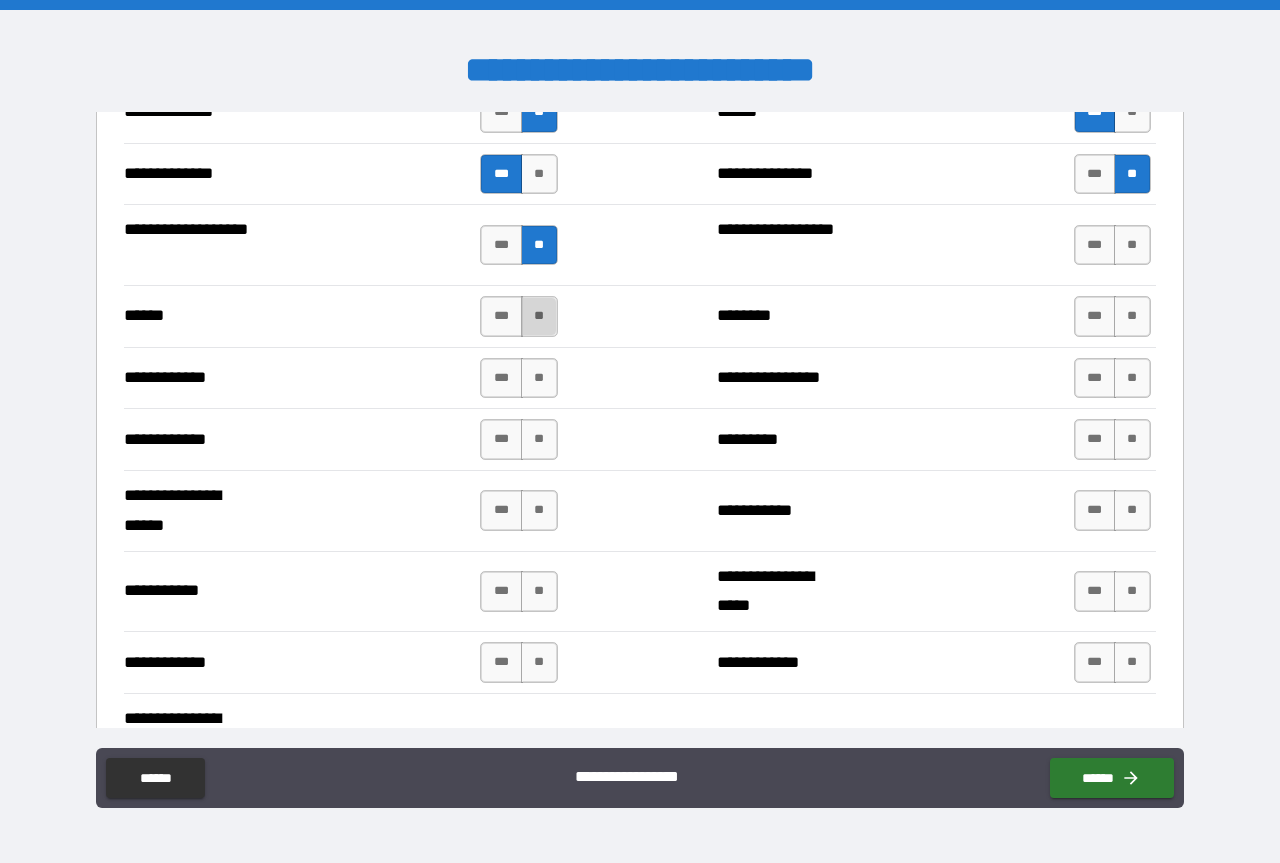 drag, startPoint x: 536, startPoint y: 331, endPoint x: 542, endPoint y: 364, distance: 33.54102 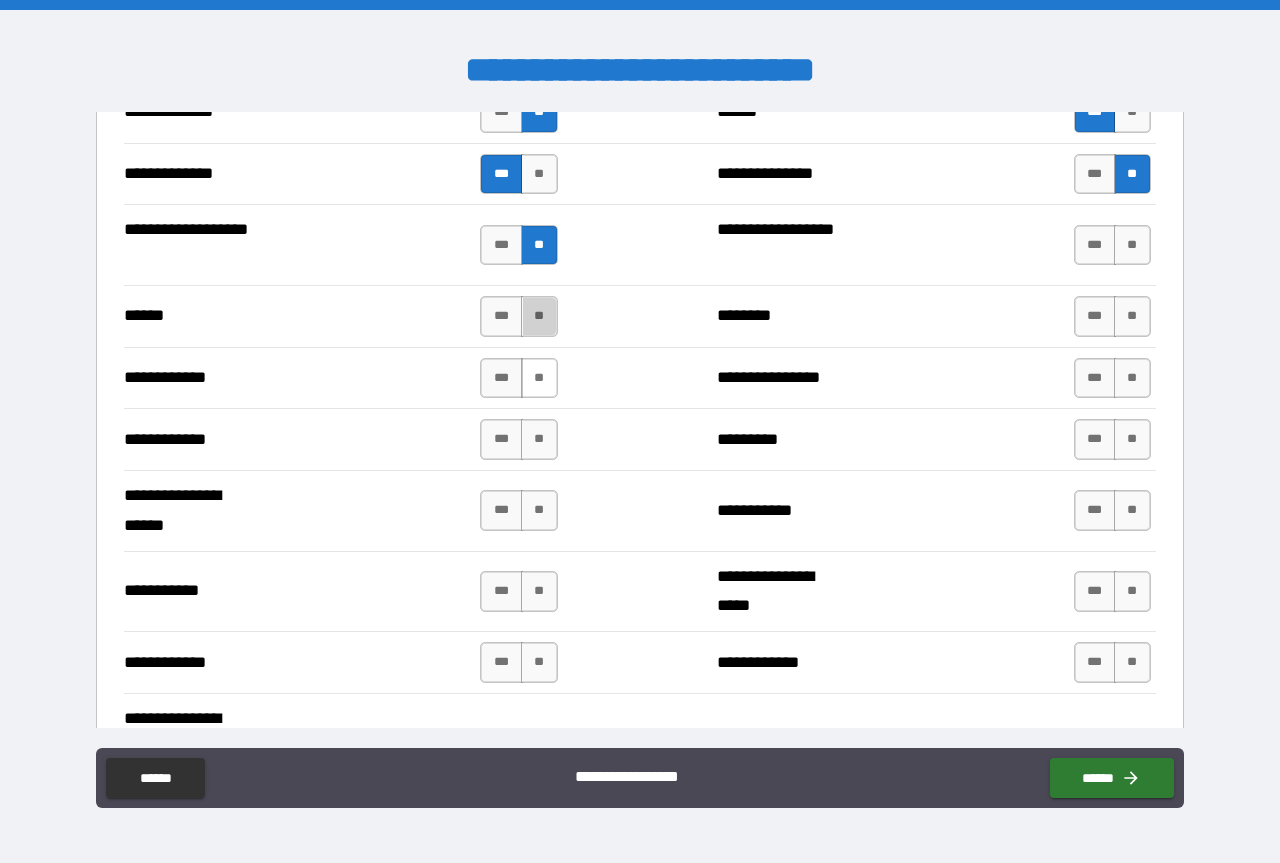 click on "**" at bounding box center (539, 316) 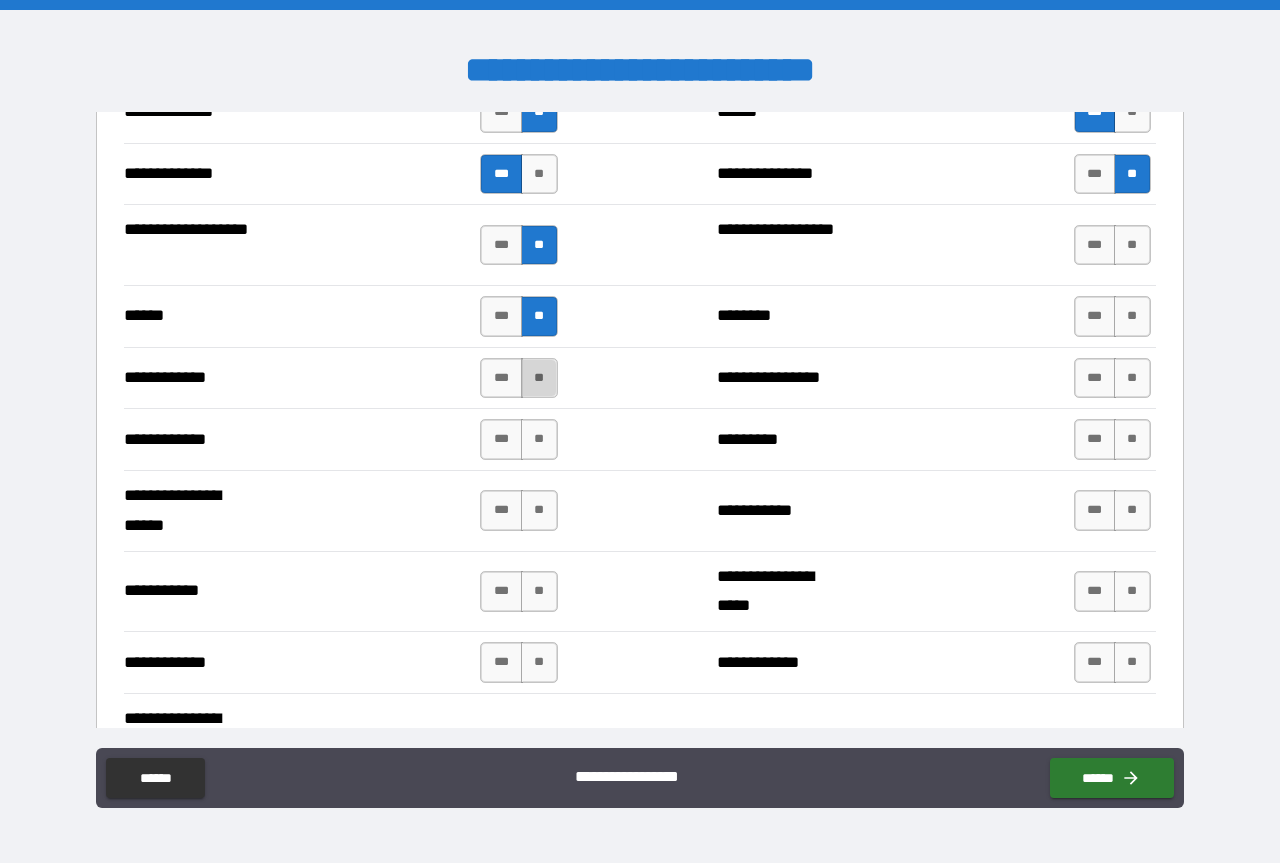 click on "**" at bounding box center [539, 378] 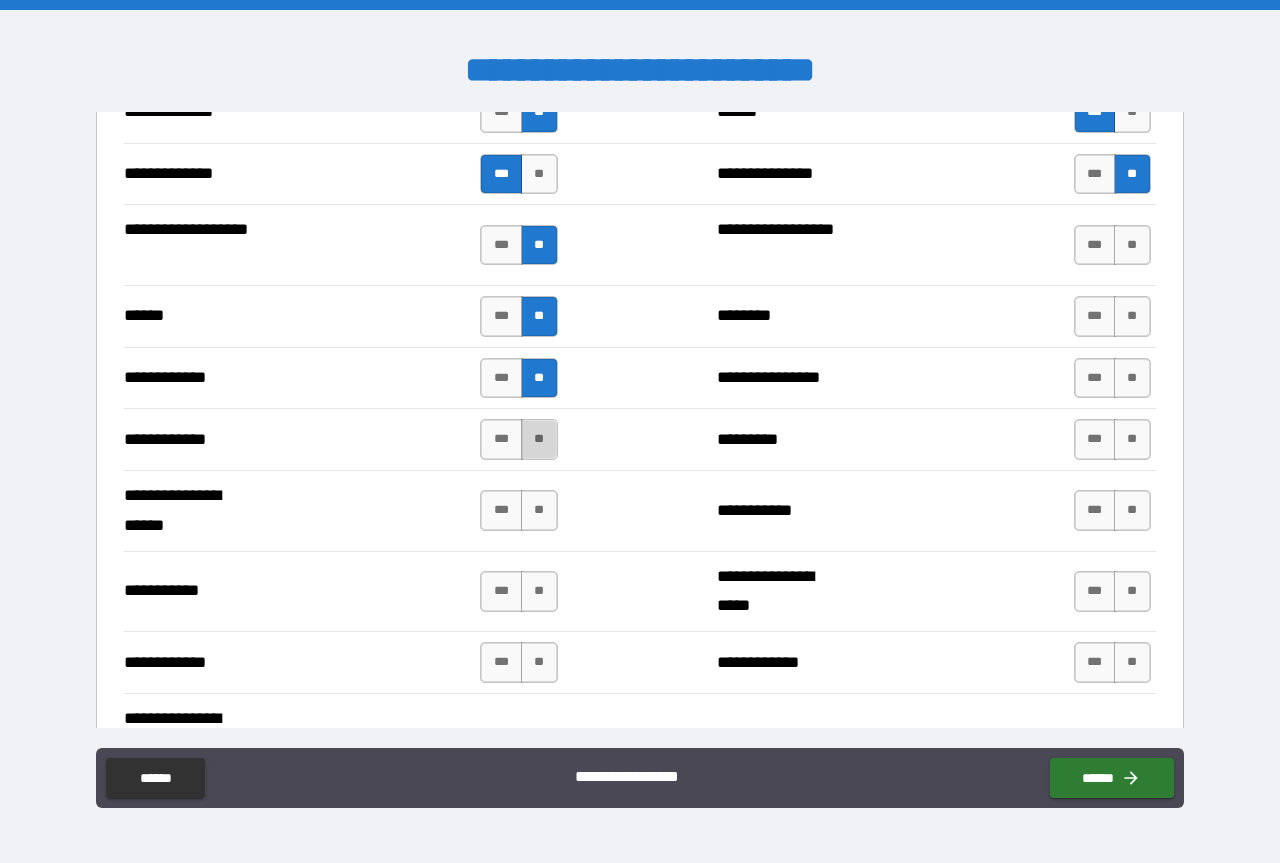 click on "**" at bounding box center [539, 439] 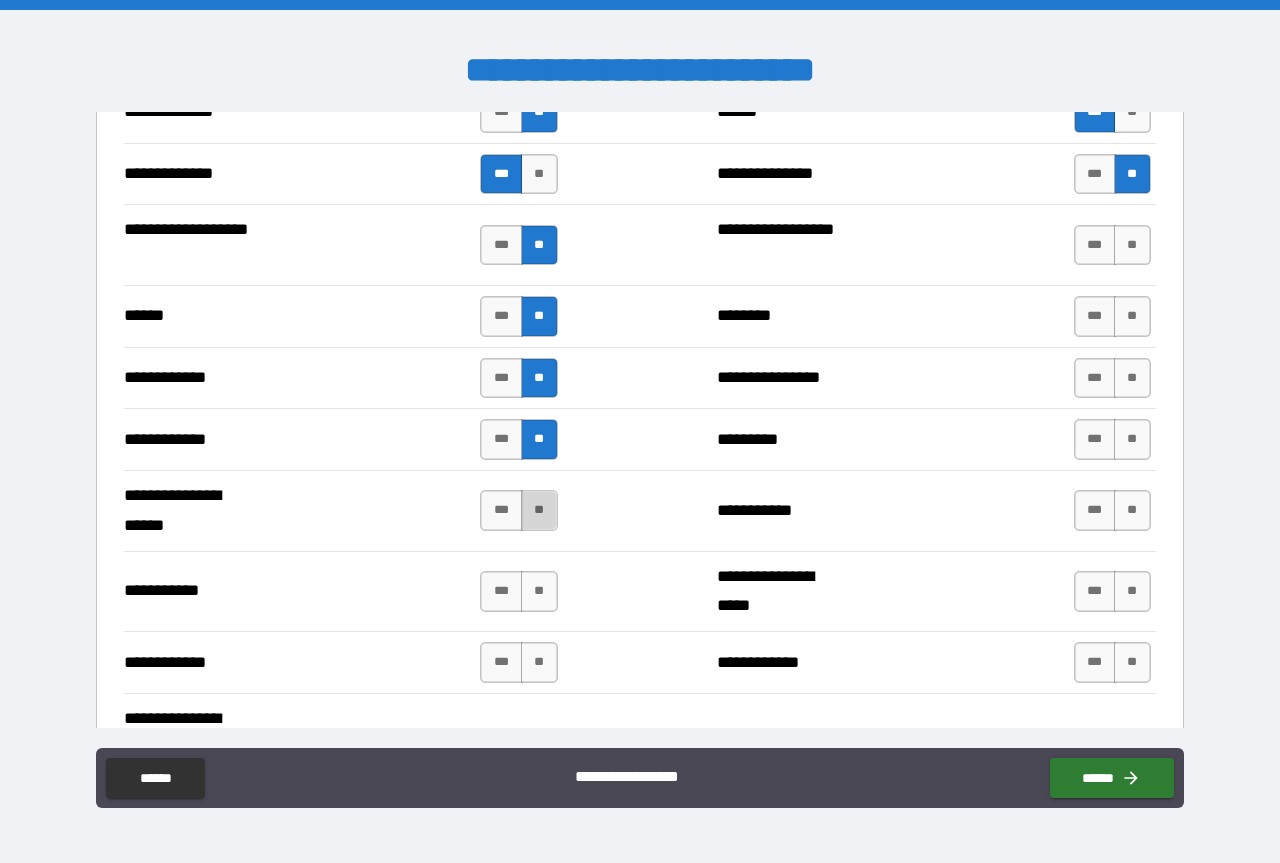 click on "**" at bounding box center (539, 510) 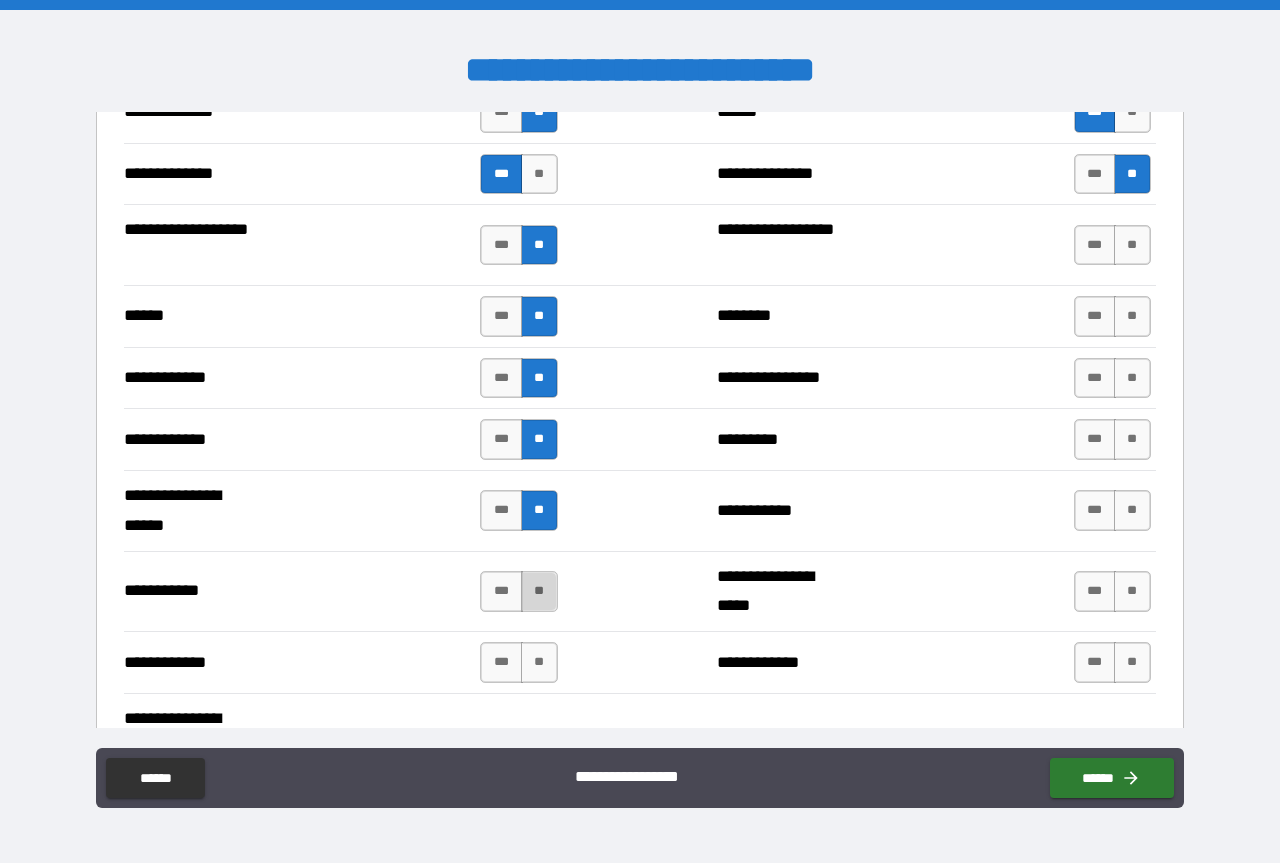 click on "**" at bounding box center [539, 591] 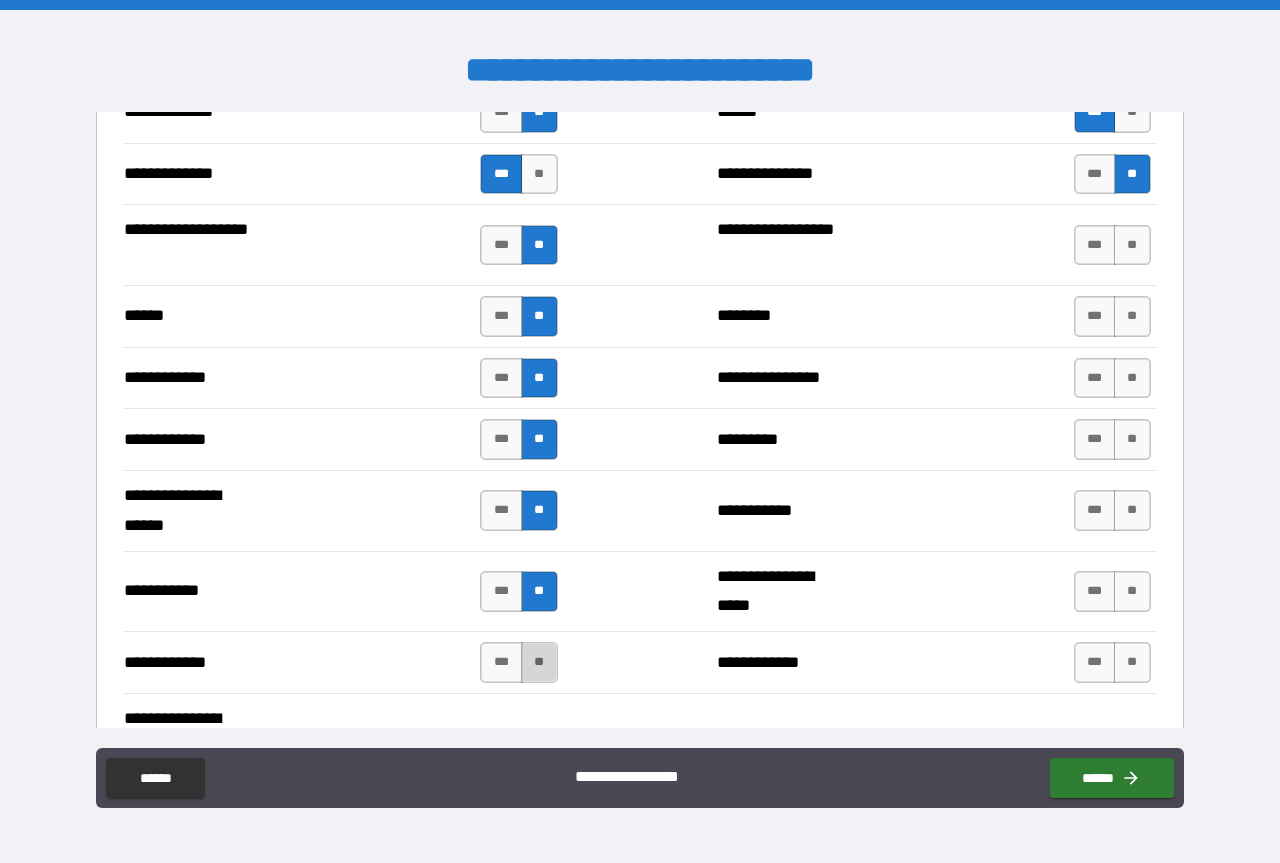 click on "**" at bounding box center [539, 662] 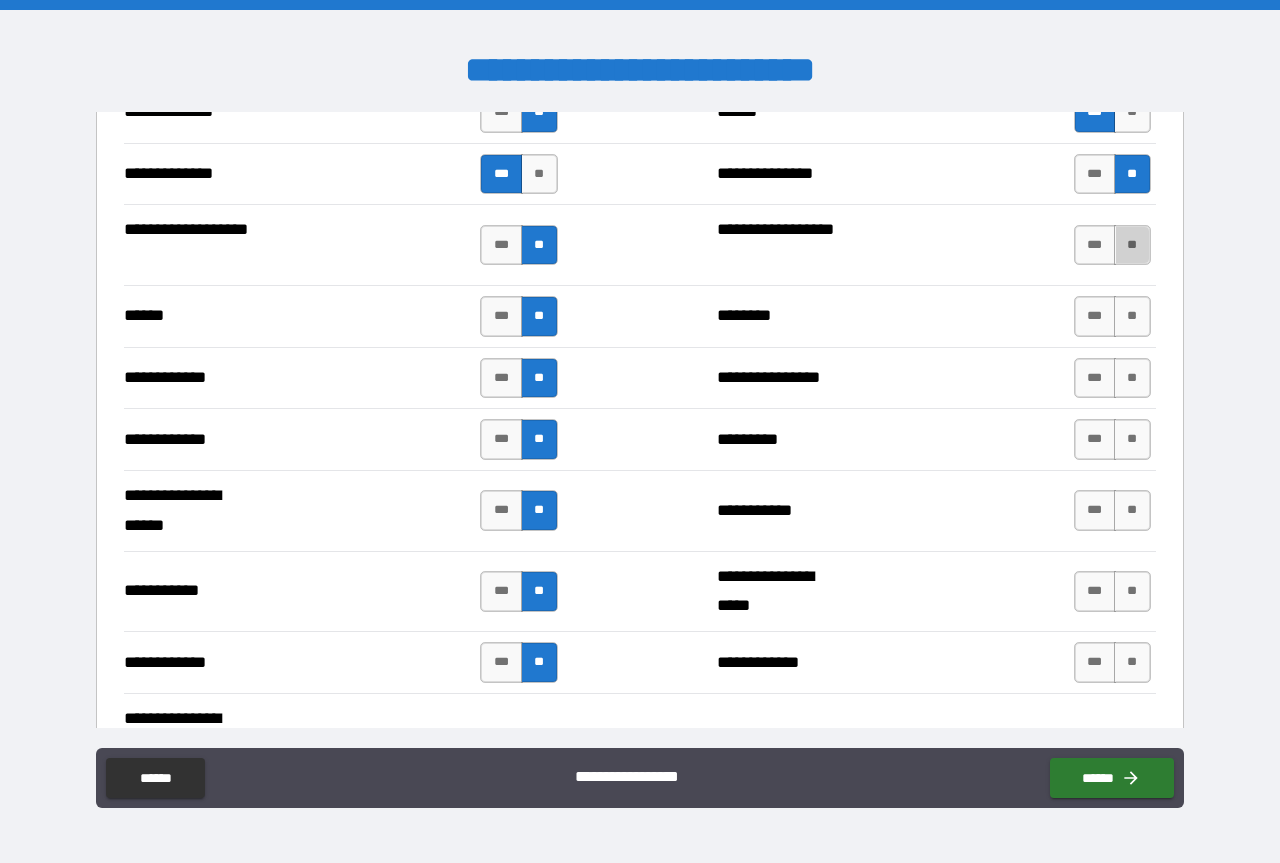 drag, startPoint x: 1127, startPoint y: 252, endPoint x: 1102, endPoint y: 288, distance: 43.829212 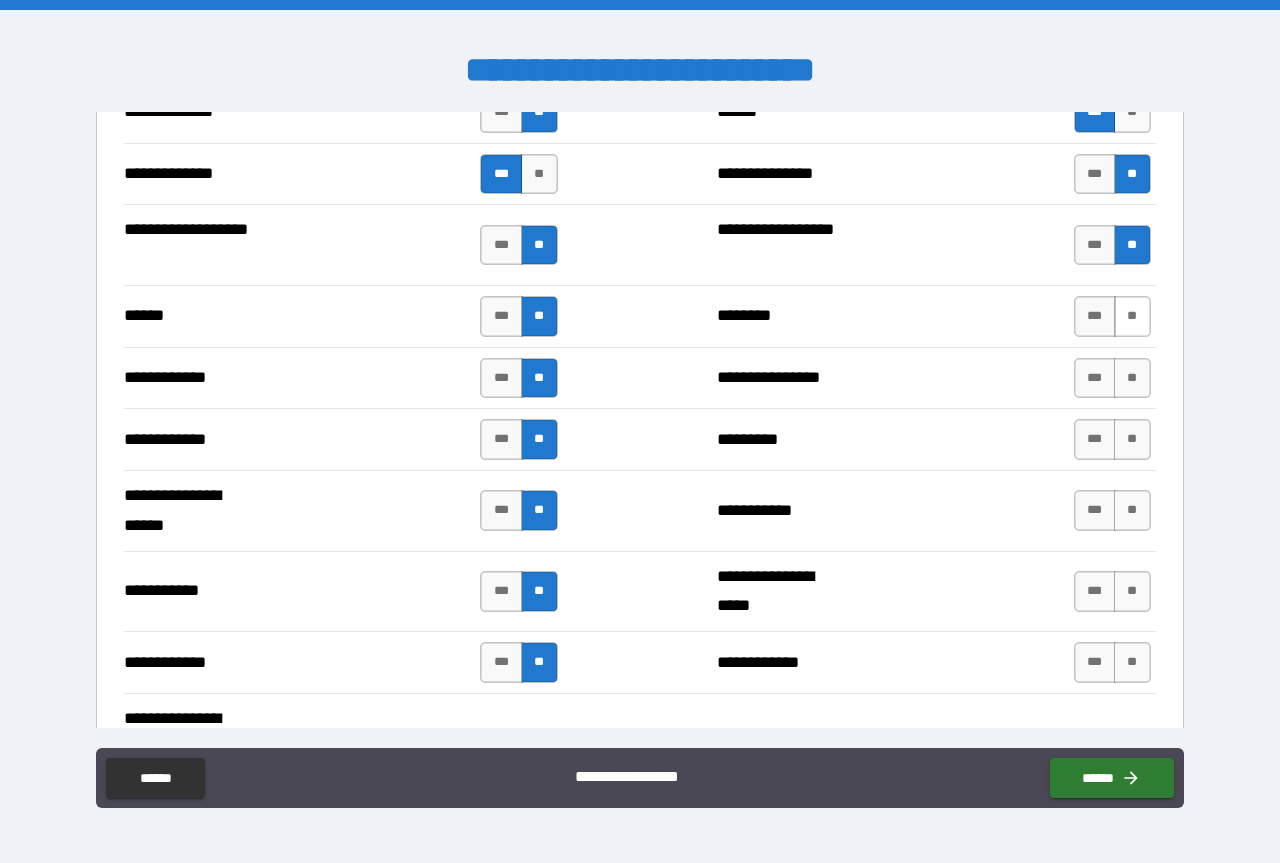 click on "**" at bounding box center (1132, 316) 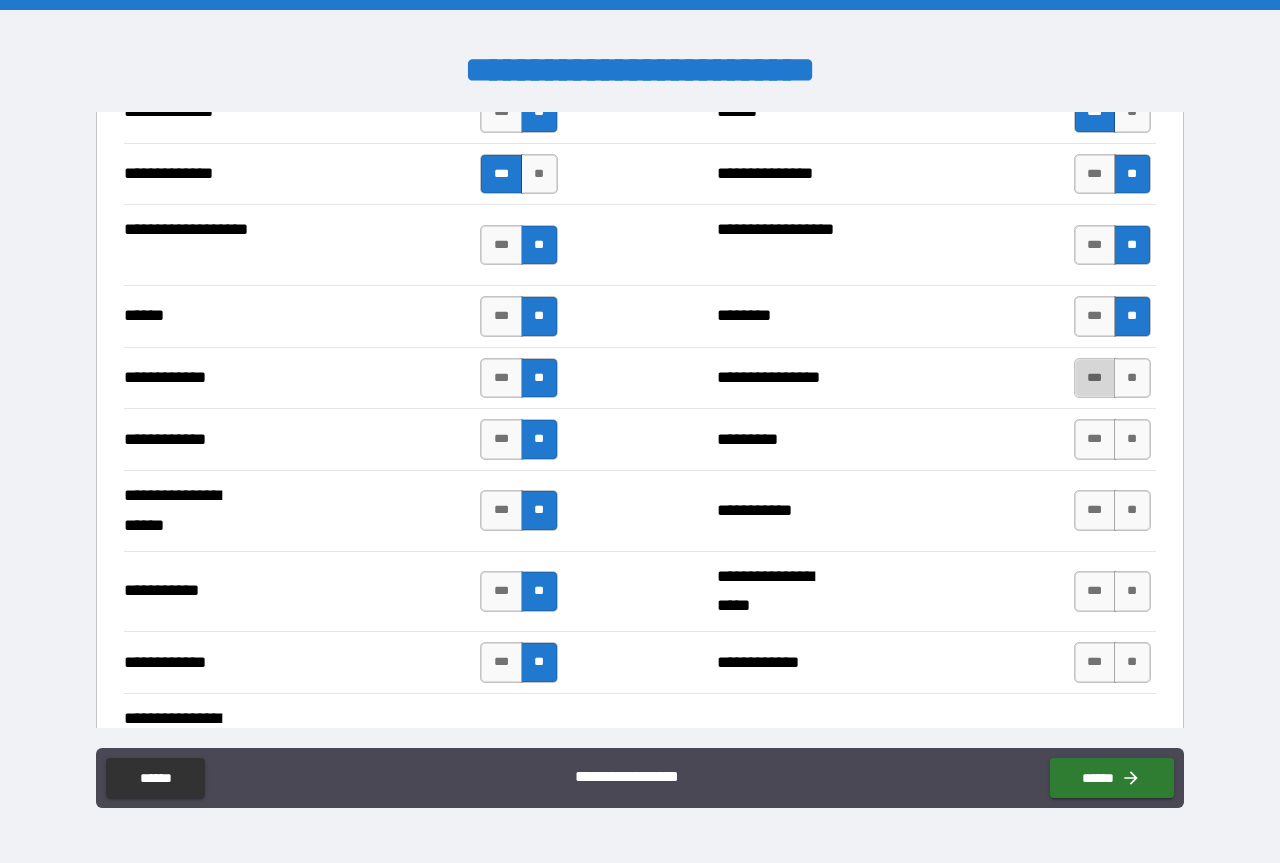 drag, startPoint x: 1091, startPoint y: 377, endPoint x: 1086, endPoint y: 391, distance: 14.866069 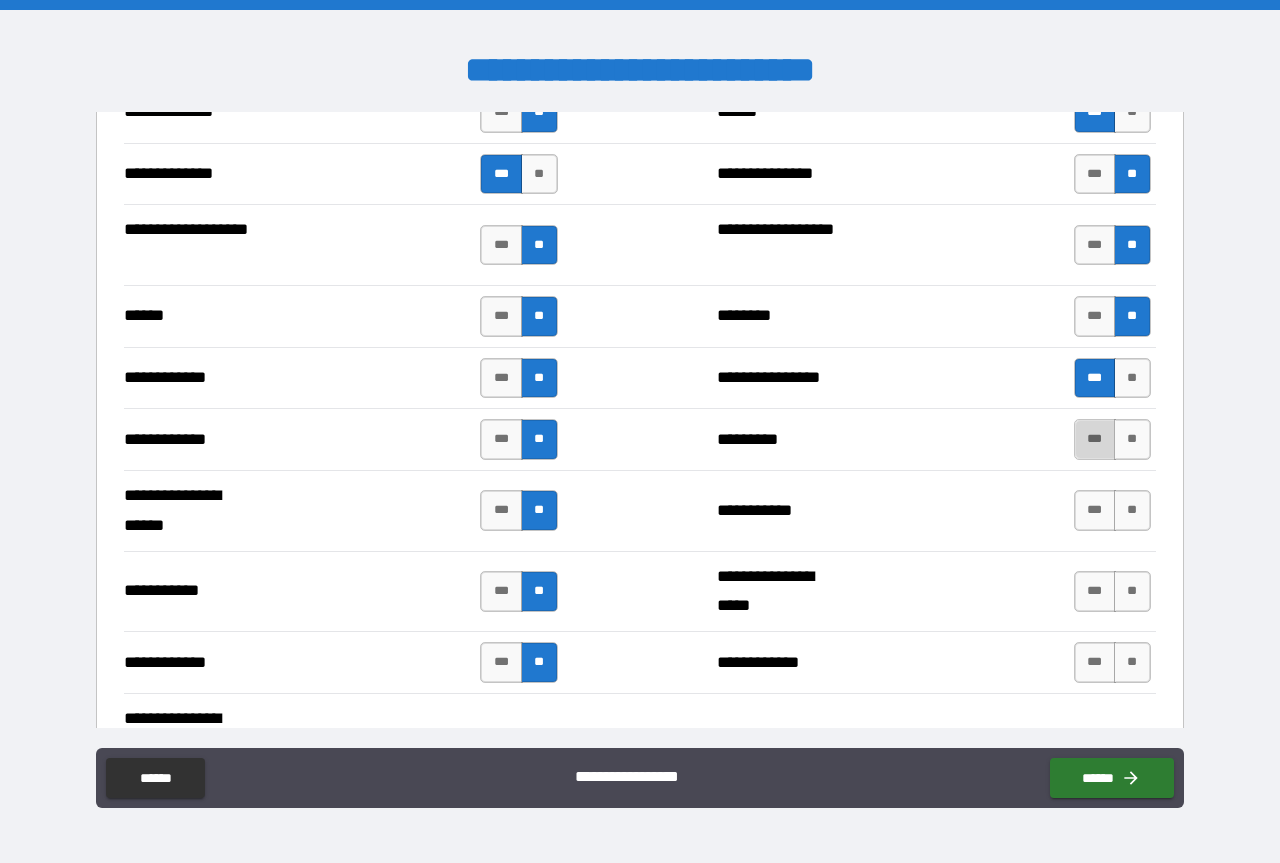 drag, startPoint x: 1075, startPoint y: 440, endPoint x: 1080, endPoint y: 489, distance: 49.25444 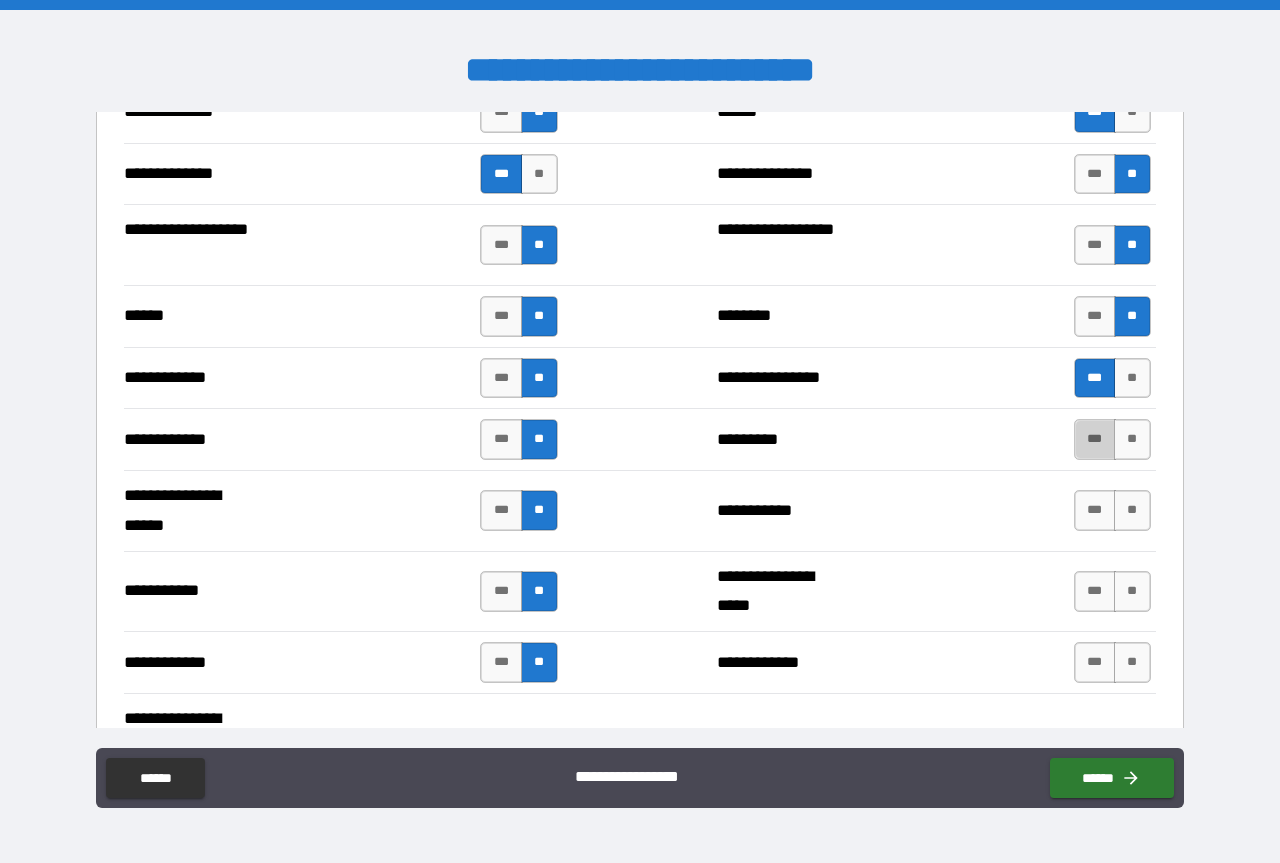 click on "***" at bounding box center (1095, 439) 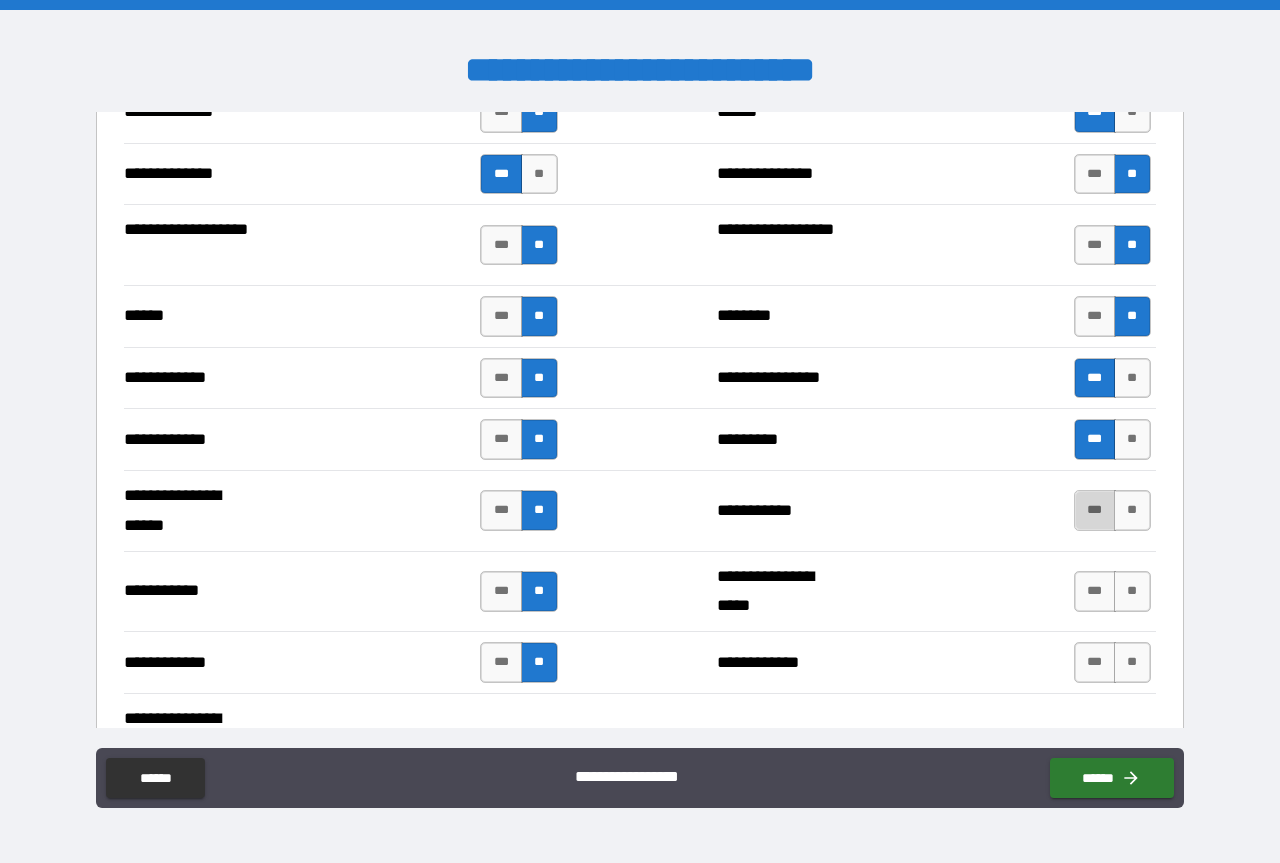 click on "***" at bounding box center (1095, 510) 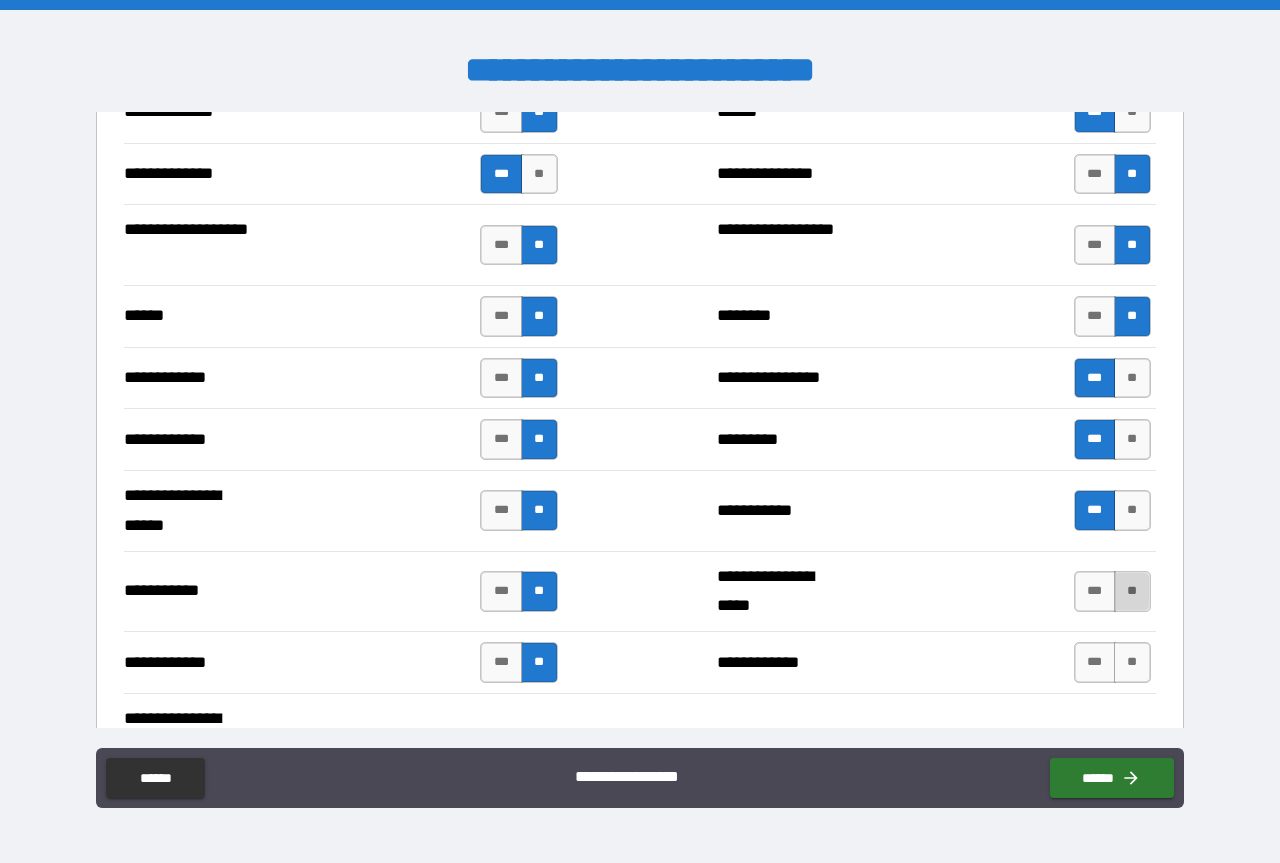 click on "**" at bounding box center (1132, 591) 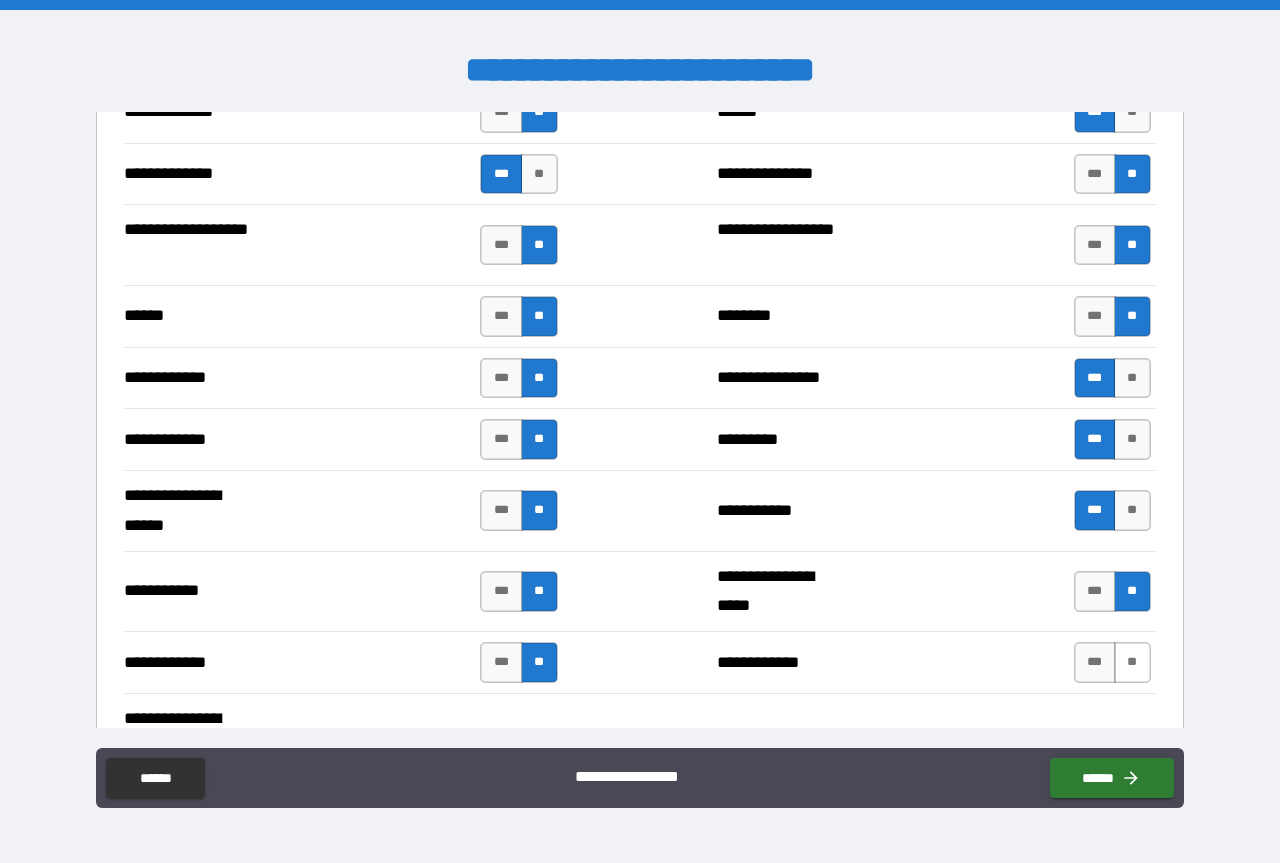 click on "**" at bounding box center [1132, 662] 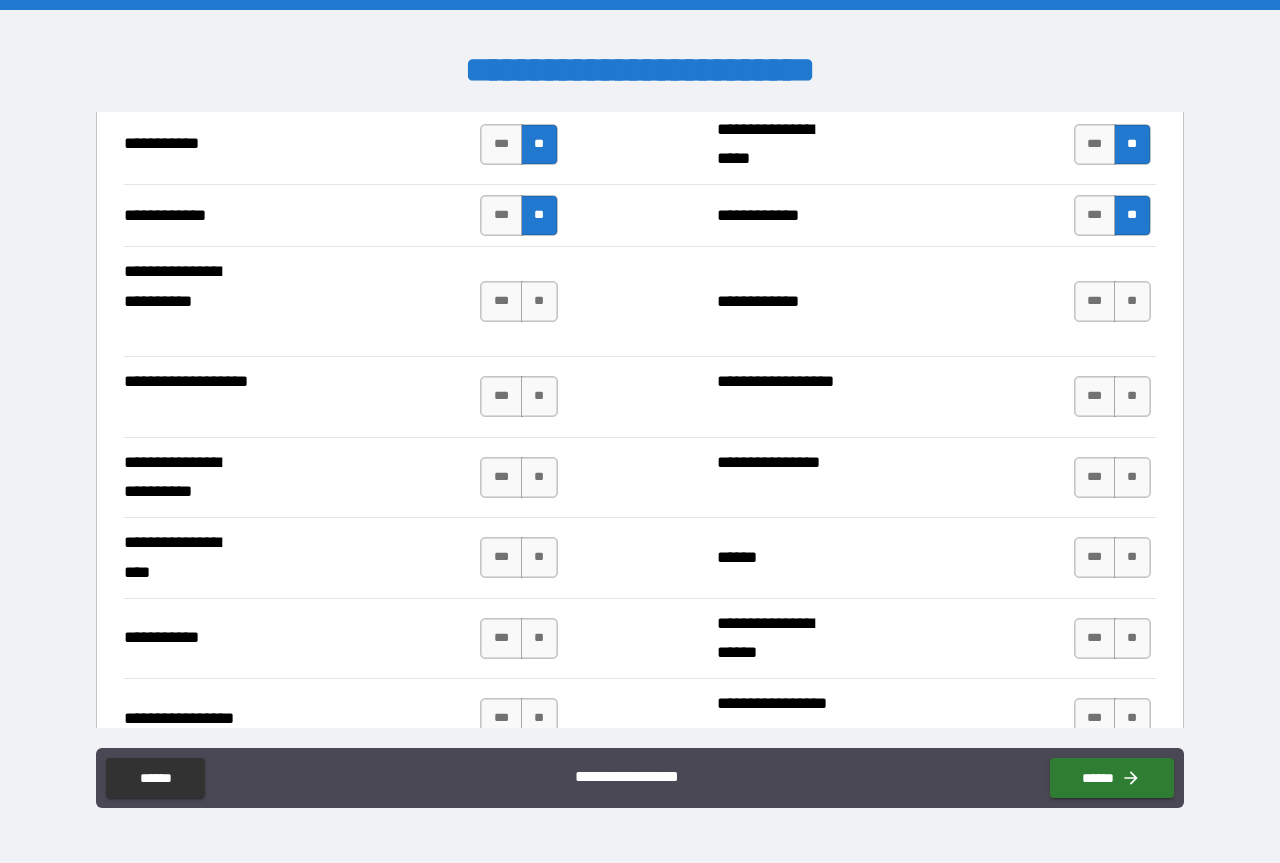 scroll, scrollTop: 4200, scrollLeft: 0, axis: vertical 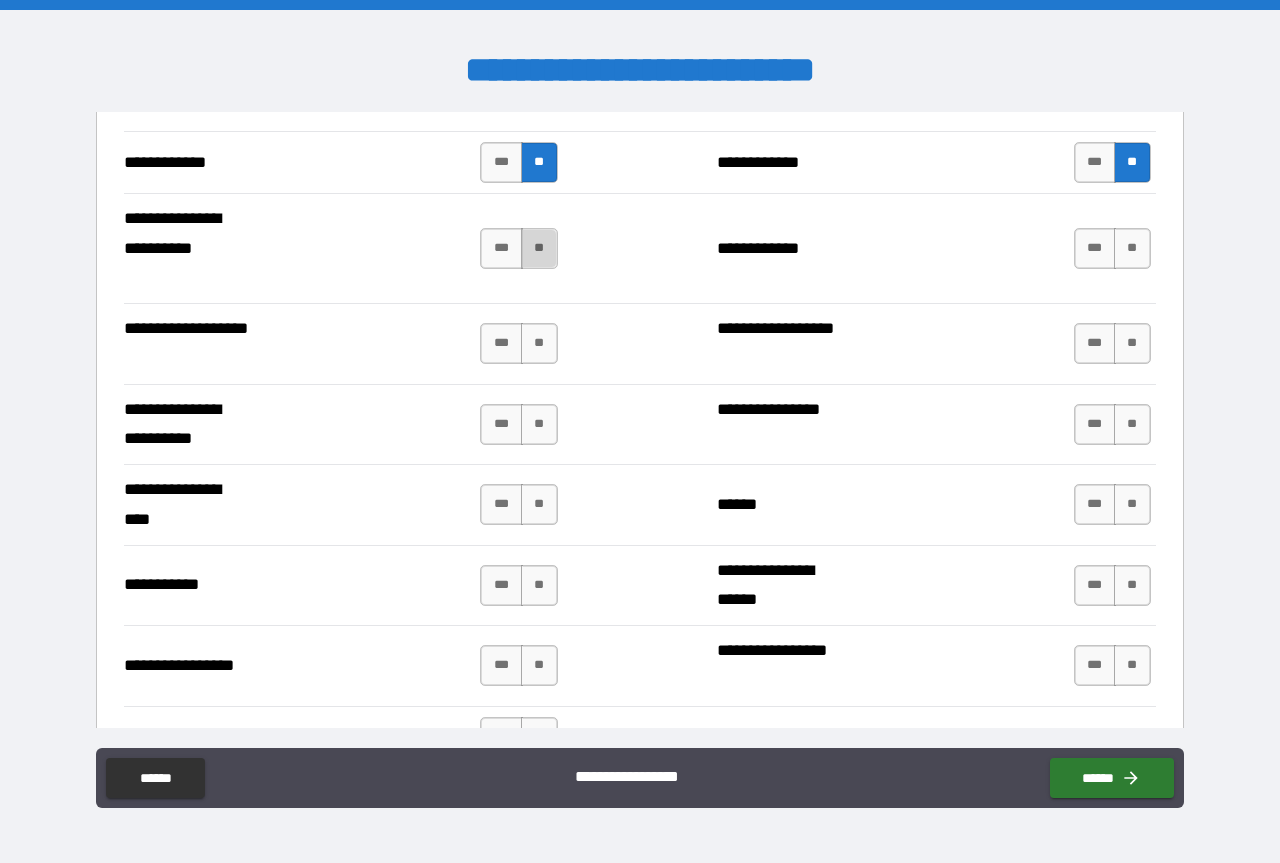 click on "**" at bounding box center [539, 248] 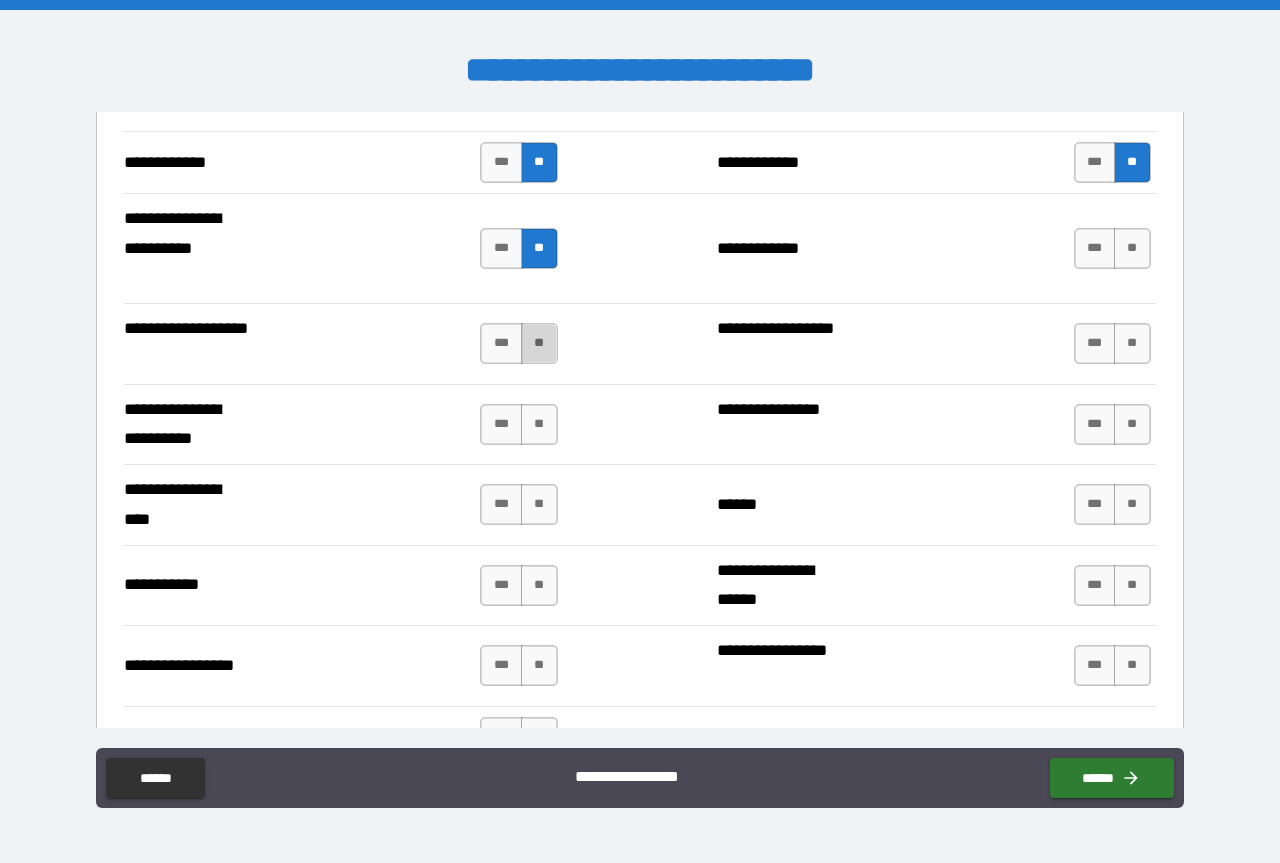 click on "**" at bounding box center [539, 343] 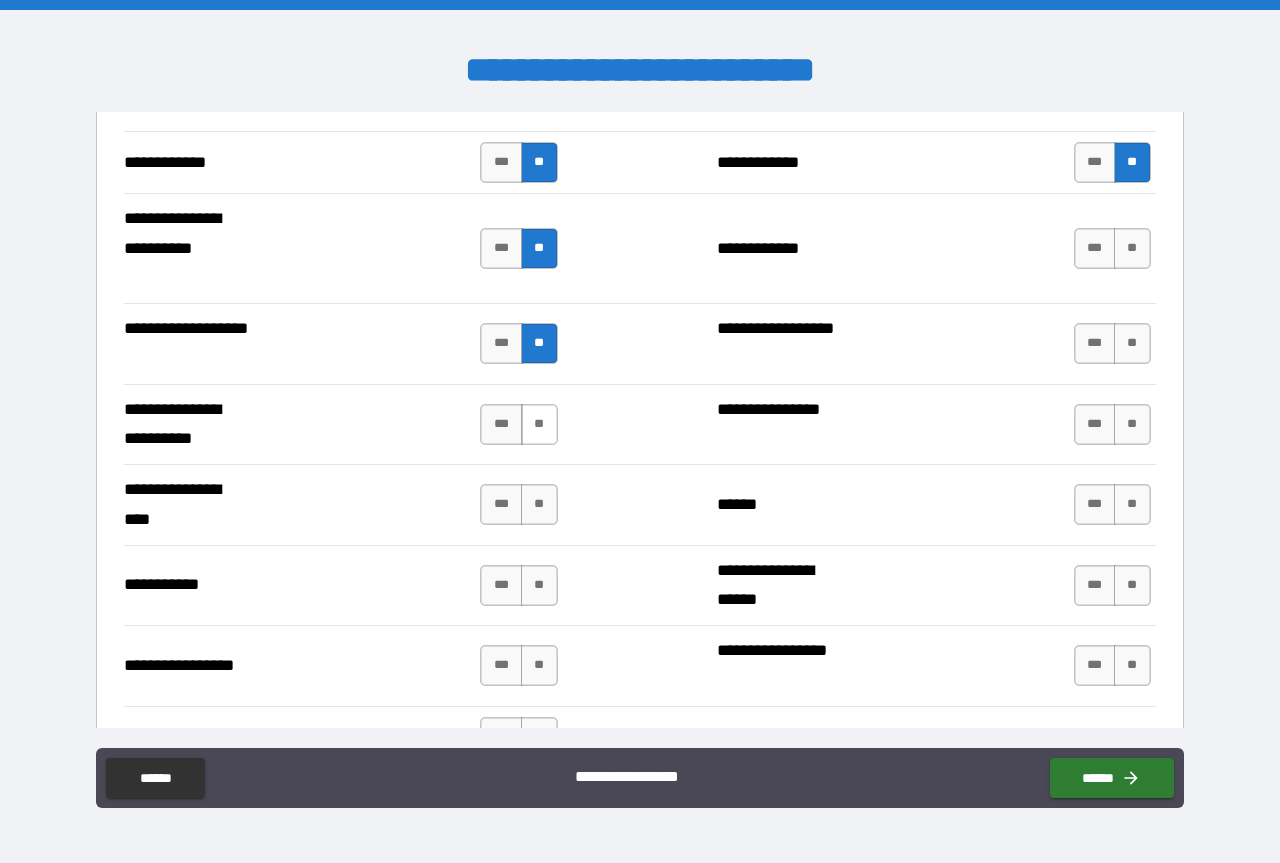 click on "**" at bounding box center (539, 424) 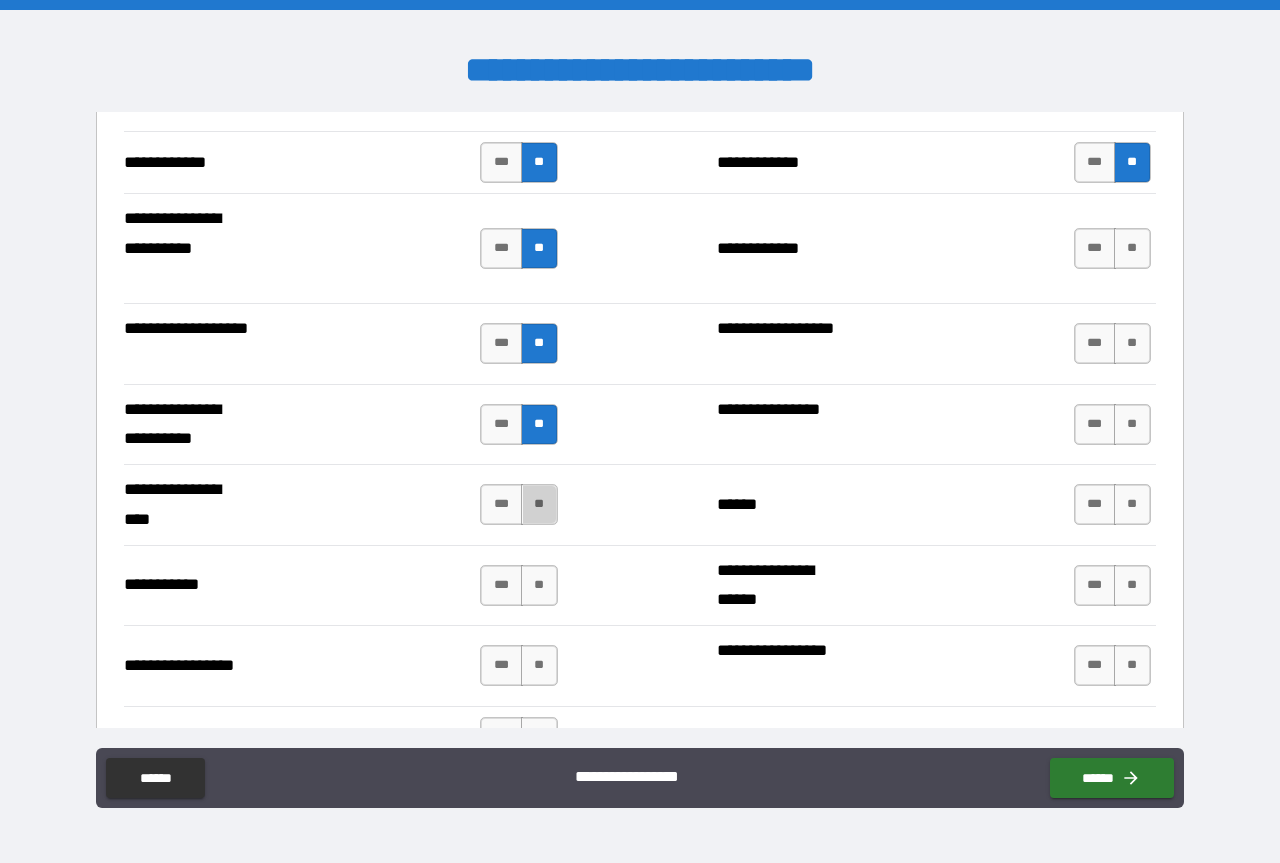 drag, startPoint x: 530, startPoint y: 505, endPoint x: 533, endPoint y: 539, distance: 34.132095 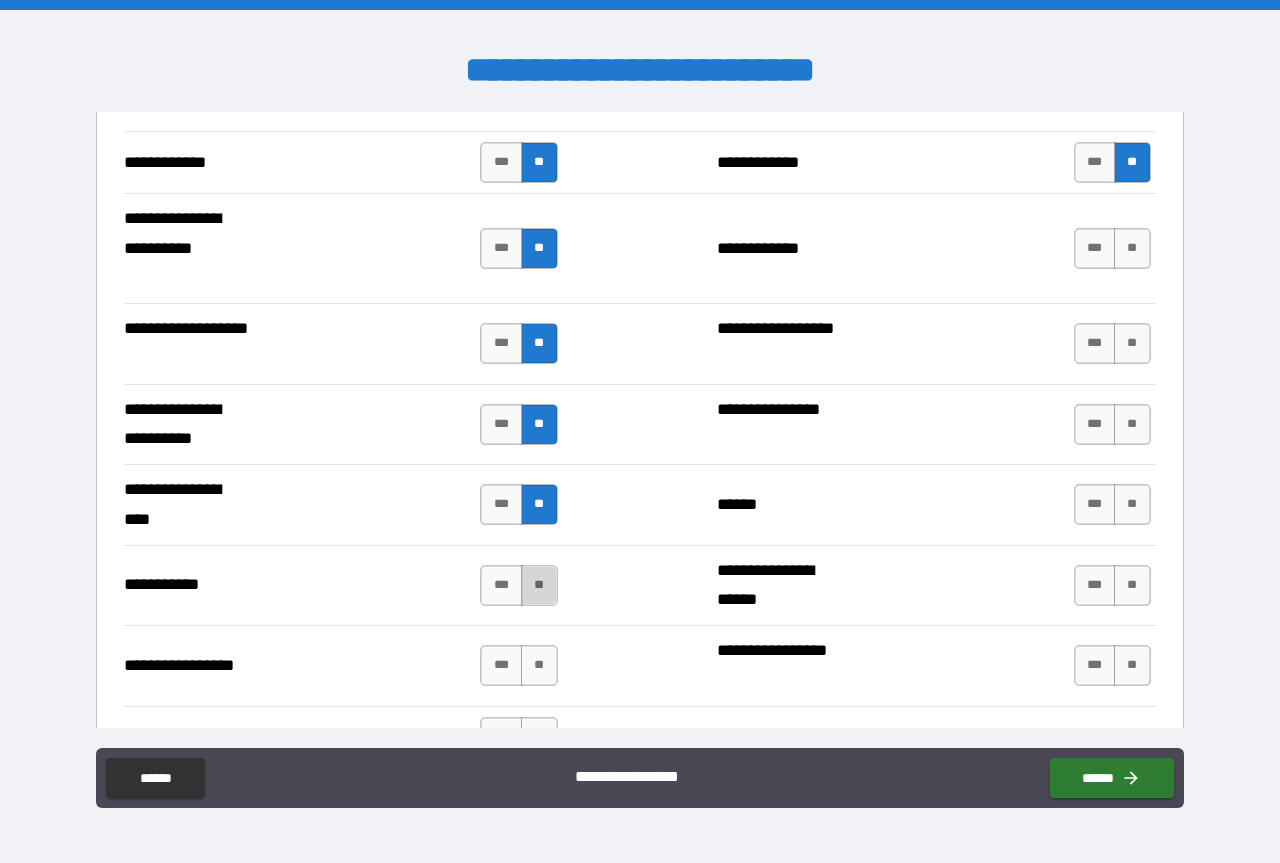 click on "**" at bounding box center (539, 585) 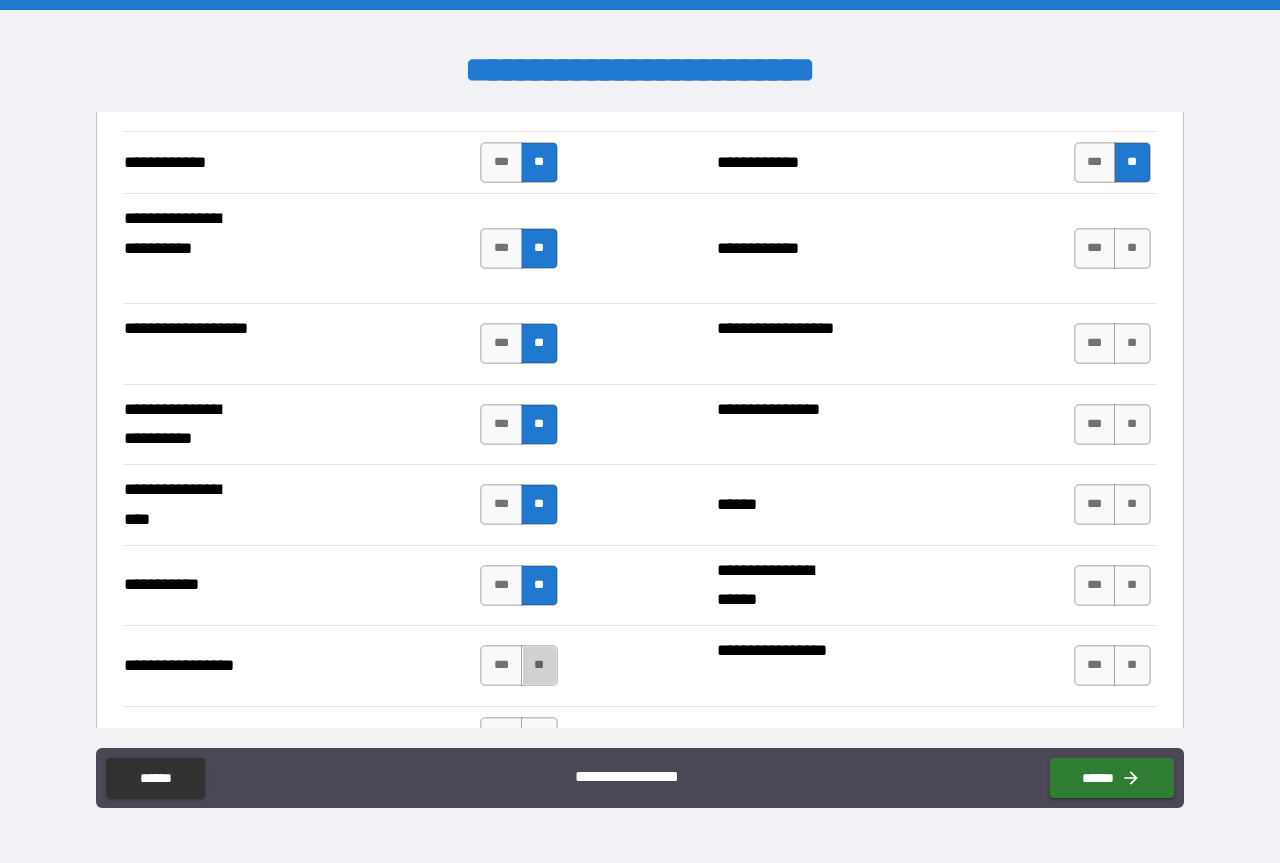 drag, startPoint x: 533, startPoint y: 664, endPoint x: 624, endPoint y: 613, distance: 104.316826 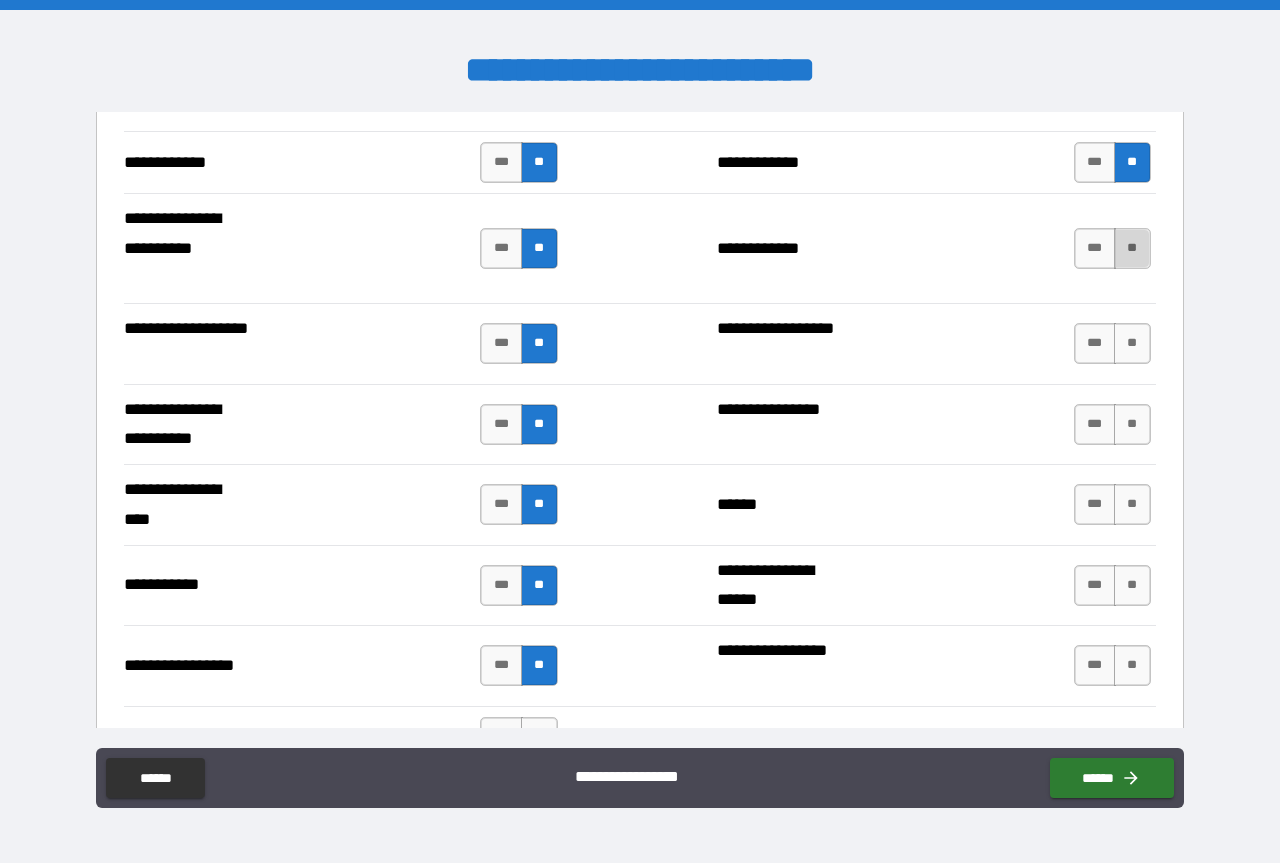 drag, startPoint x: 1119, startPoint y: 244, endPoint x: 1123, endPoint y: 254, distance: 10.770329 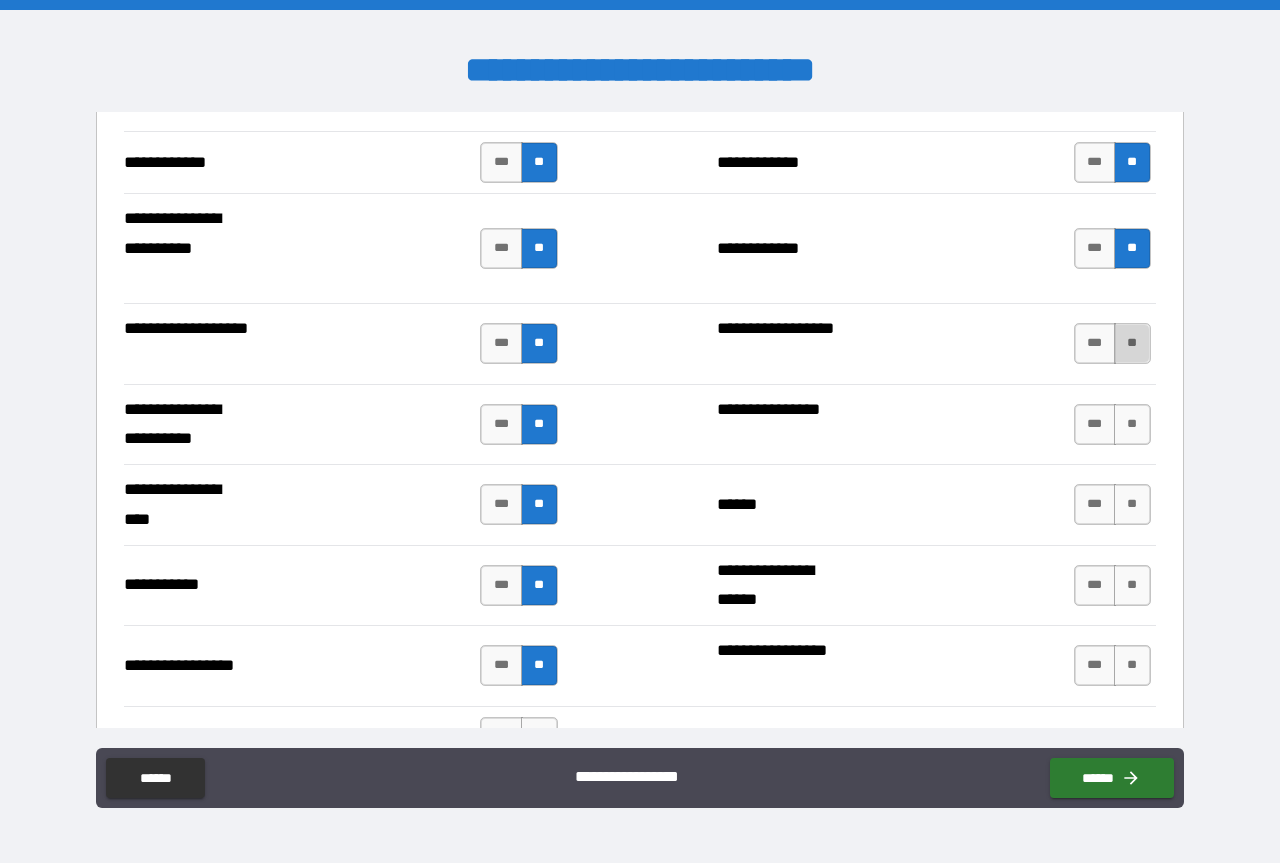 drag, startPoint x: 1112, startPoint y: 349, endPoint x: 1105, endPoint y: 361, distance: 13.892444 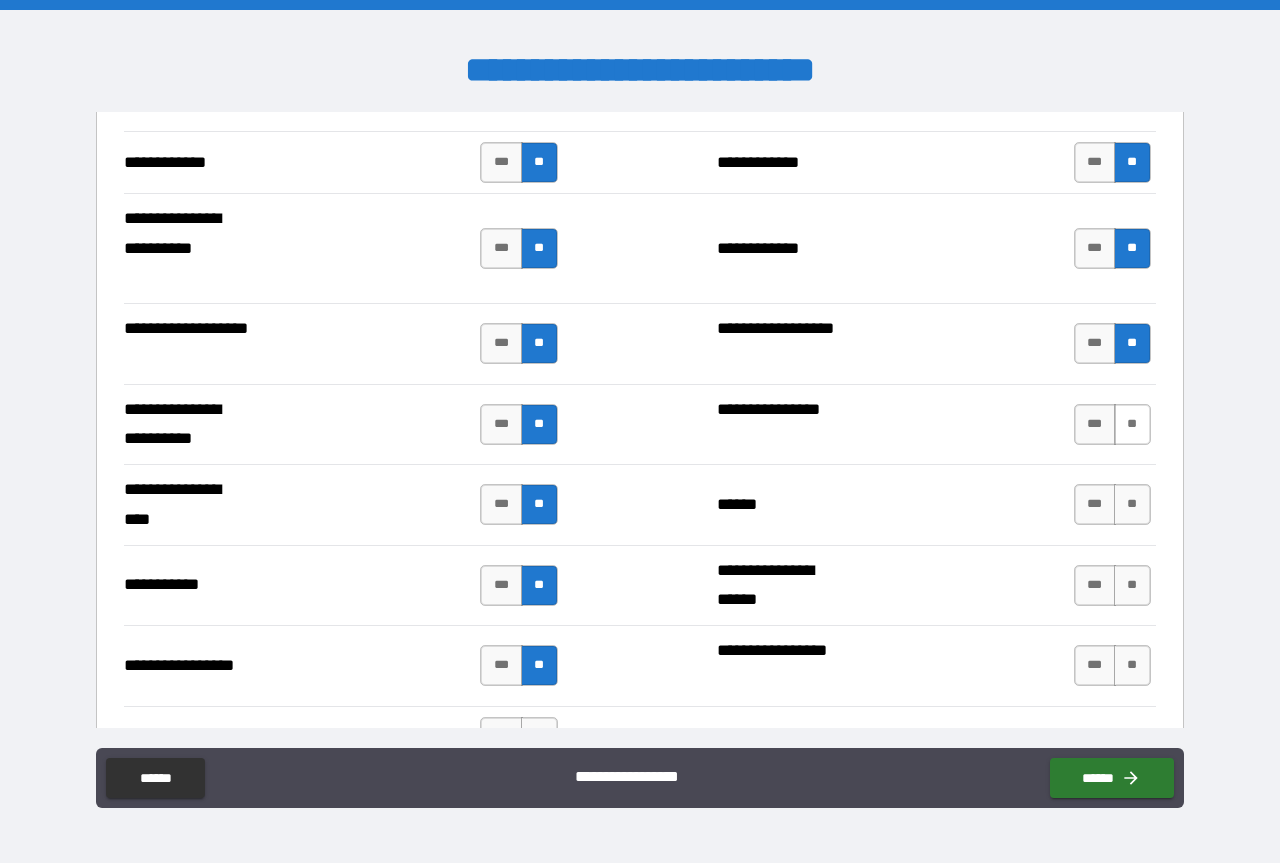 click on "**" at bounding box center [1132, 424] 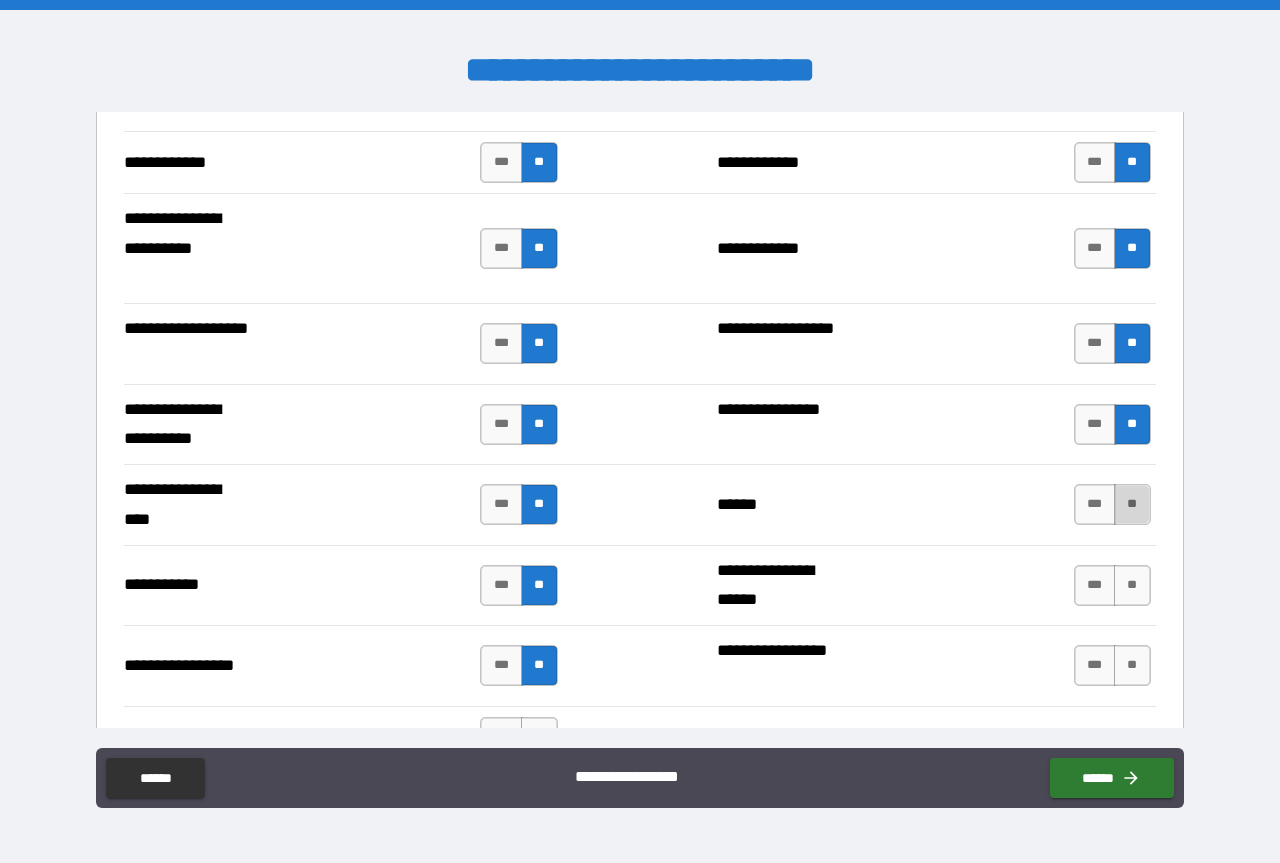 click on "**" at bounding box center (1132, 504) 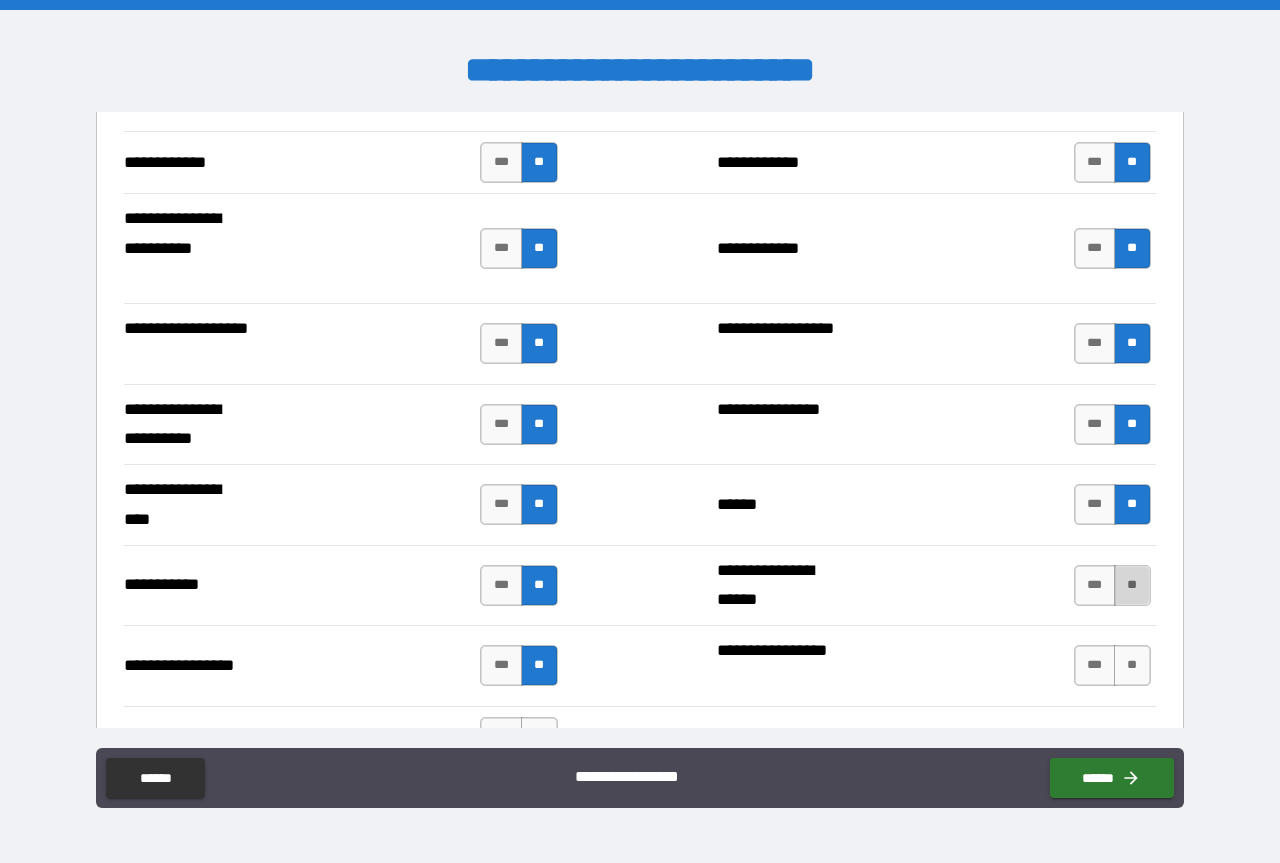 click on "**" at bounding box center [1132, 585] 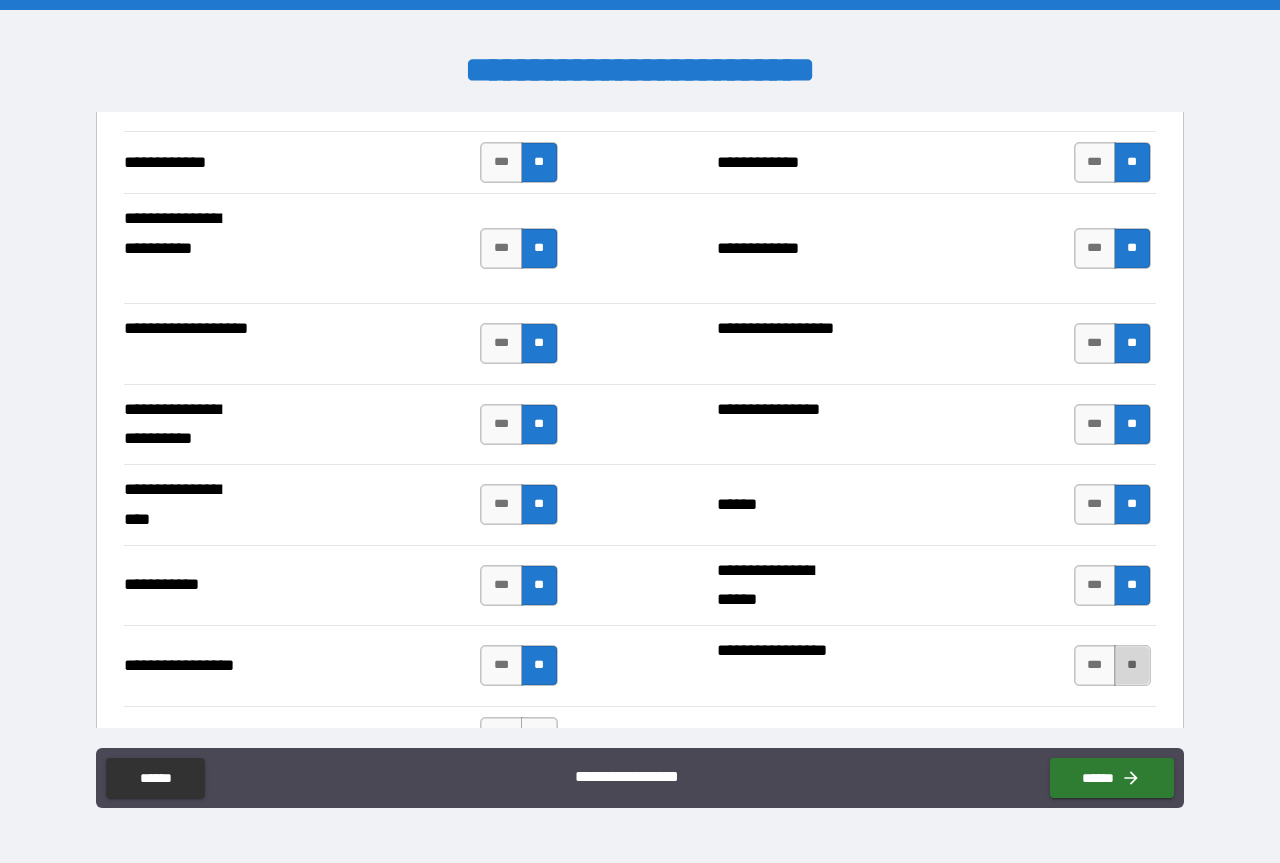 click on "**" at bounding box center [1132, 665] 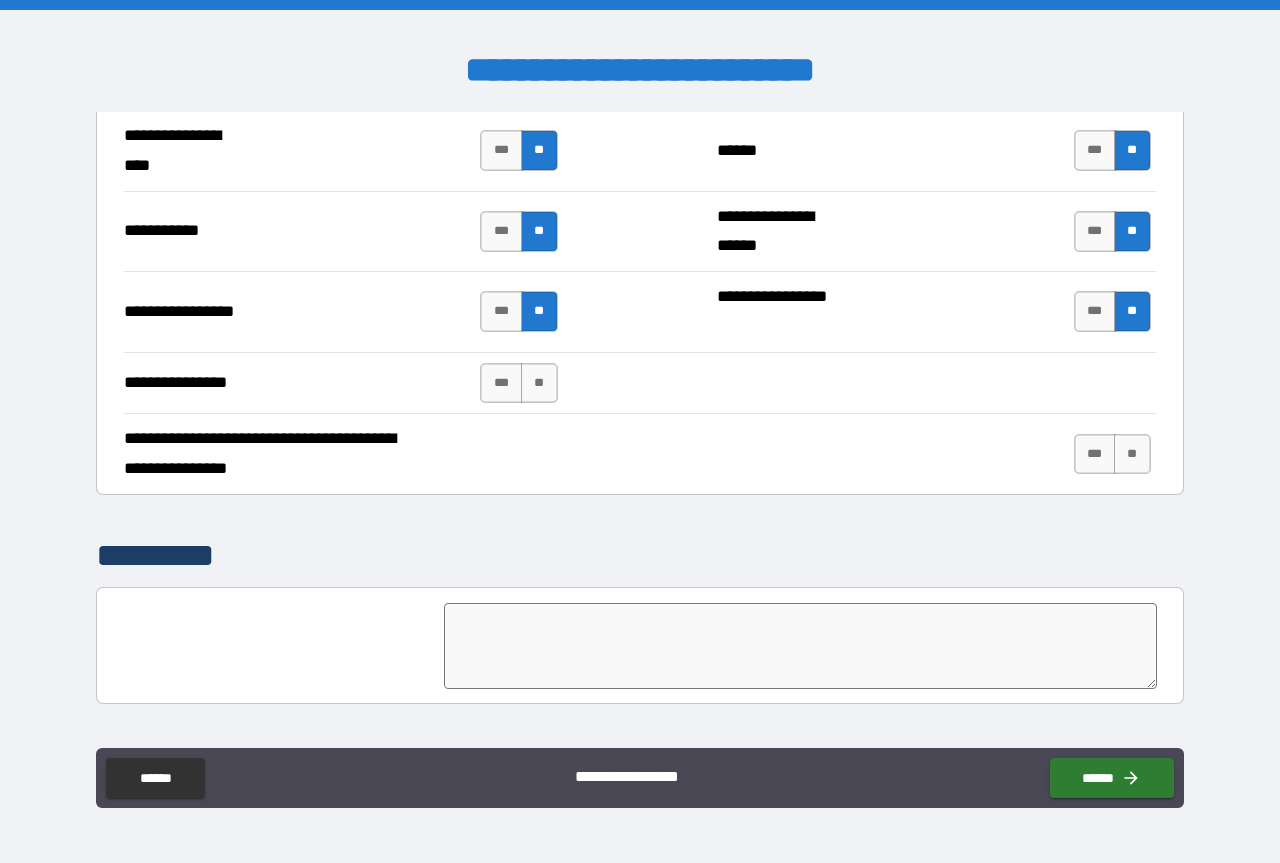 scroll, scrollTop: 4481, scrollLeft: 0, axis: vertical 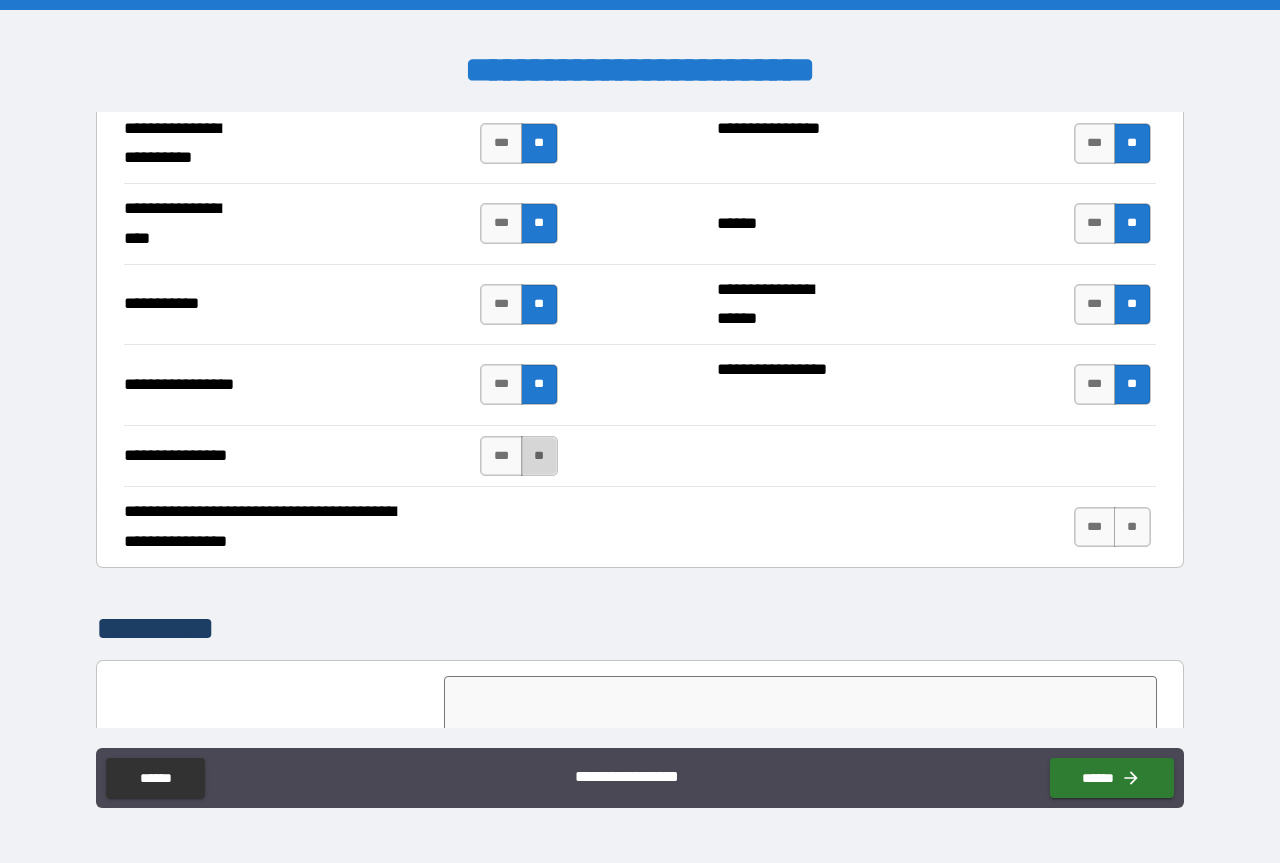 click on "**" at bounding box center (539, 456) 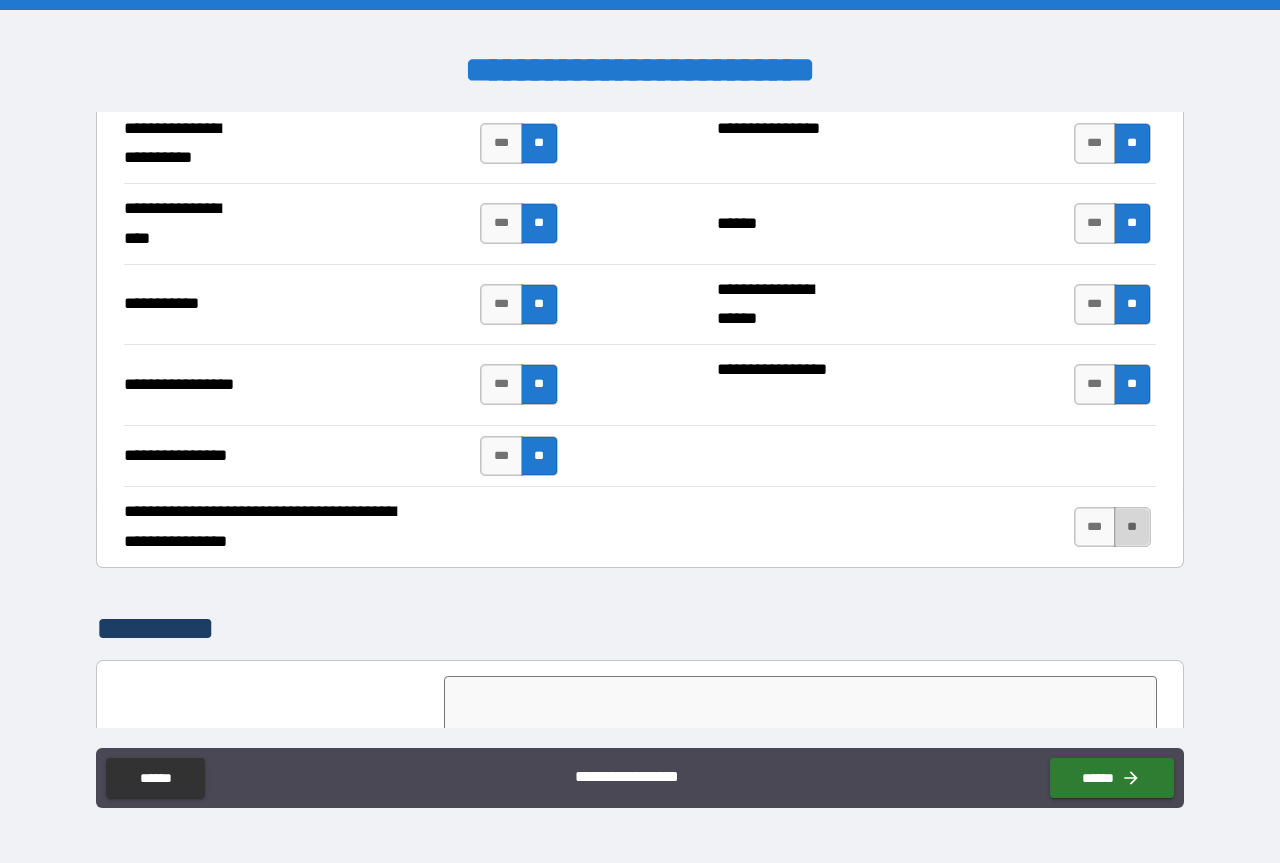 click on "**" at bounding box center [1132, 527] 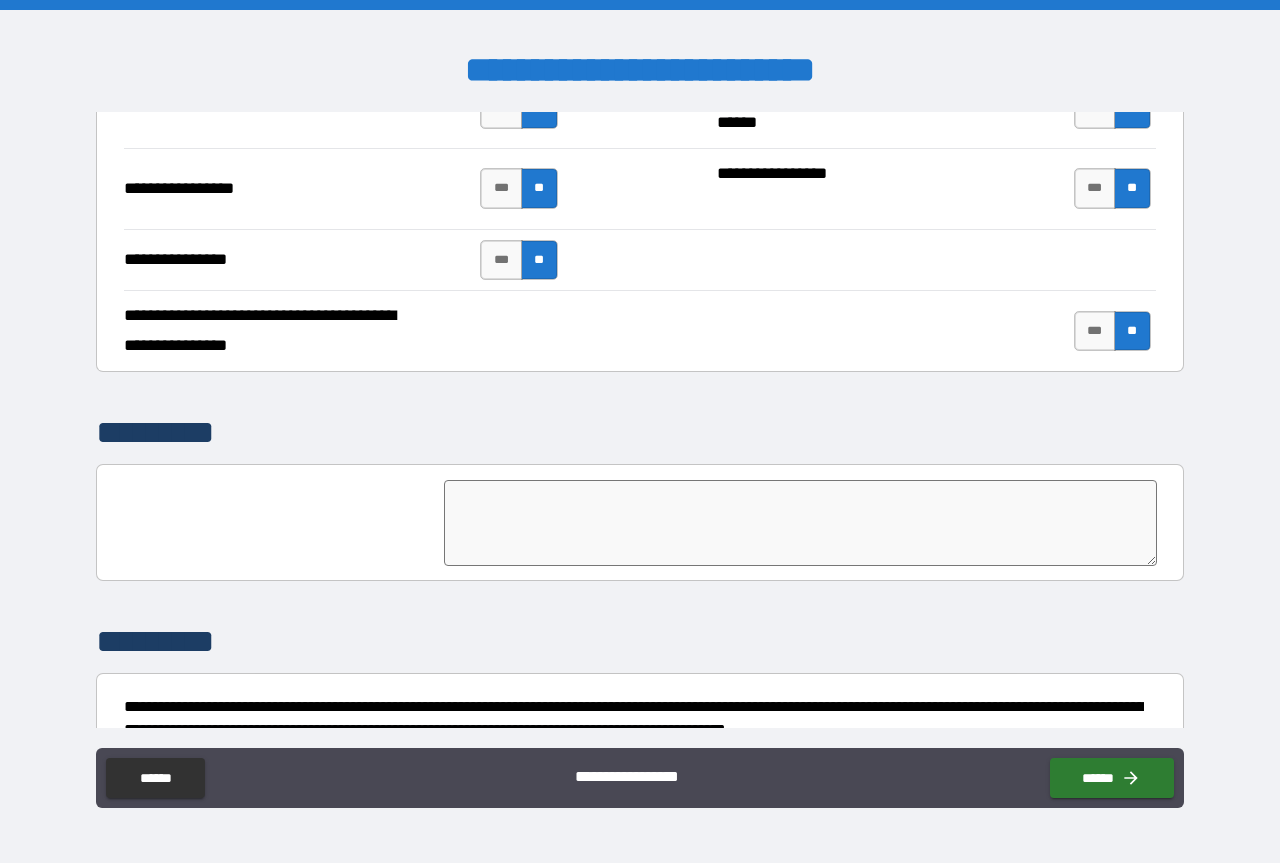 scroll, scrollTop: 4781, scrollLeft: 0, axis: vertical 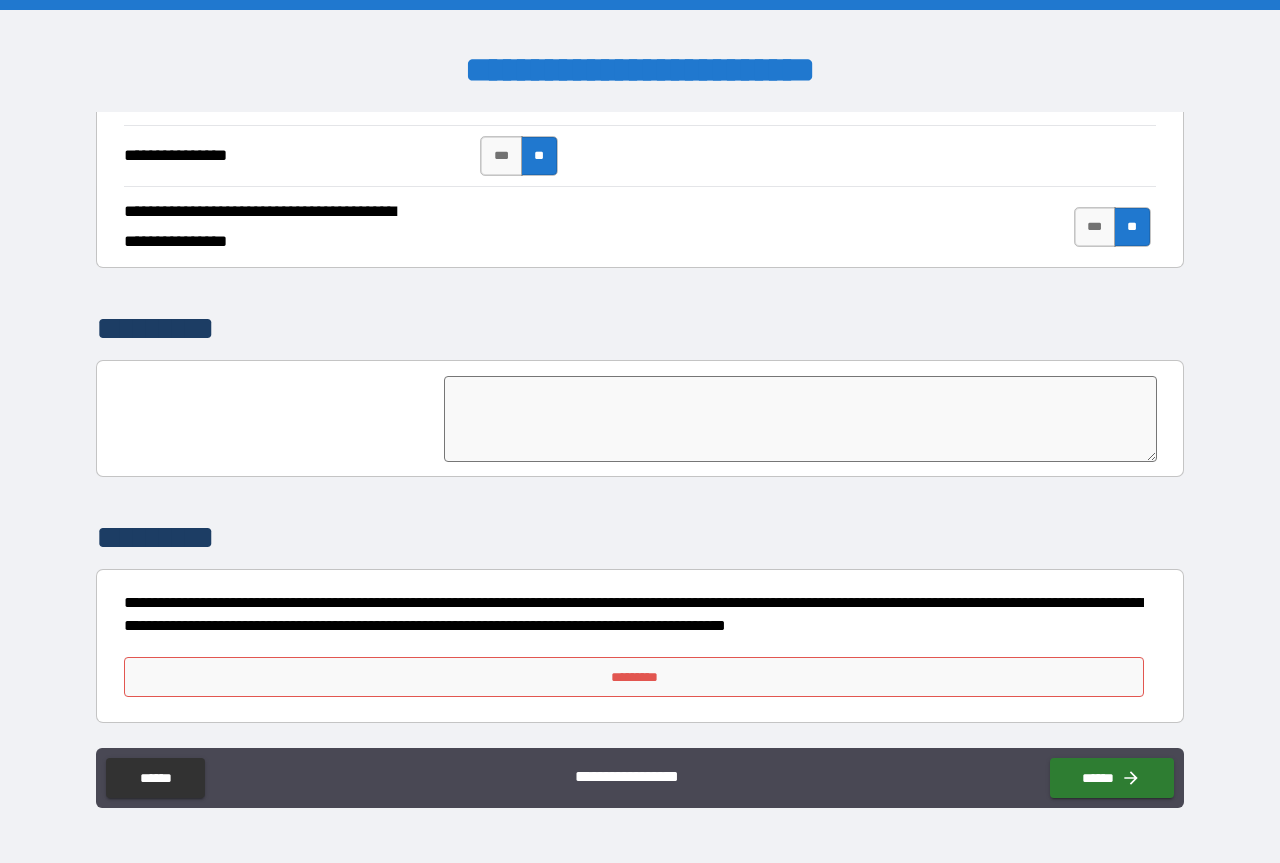 click on "*********" at bounding box center (634, 677) 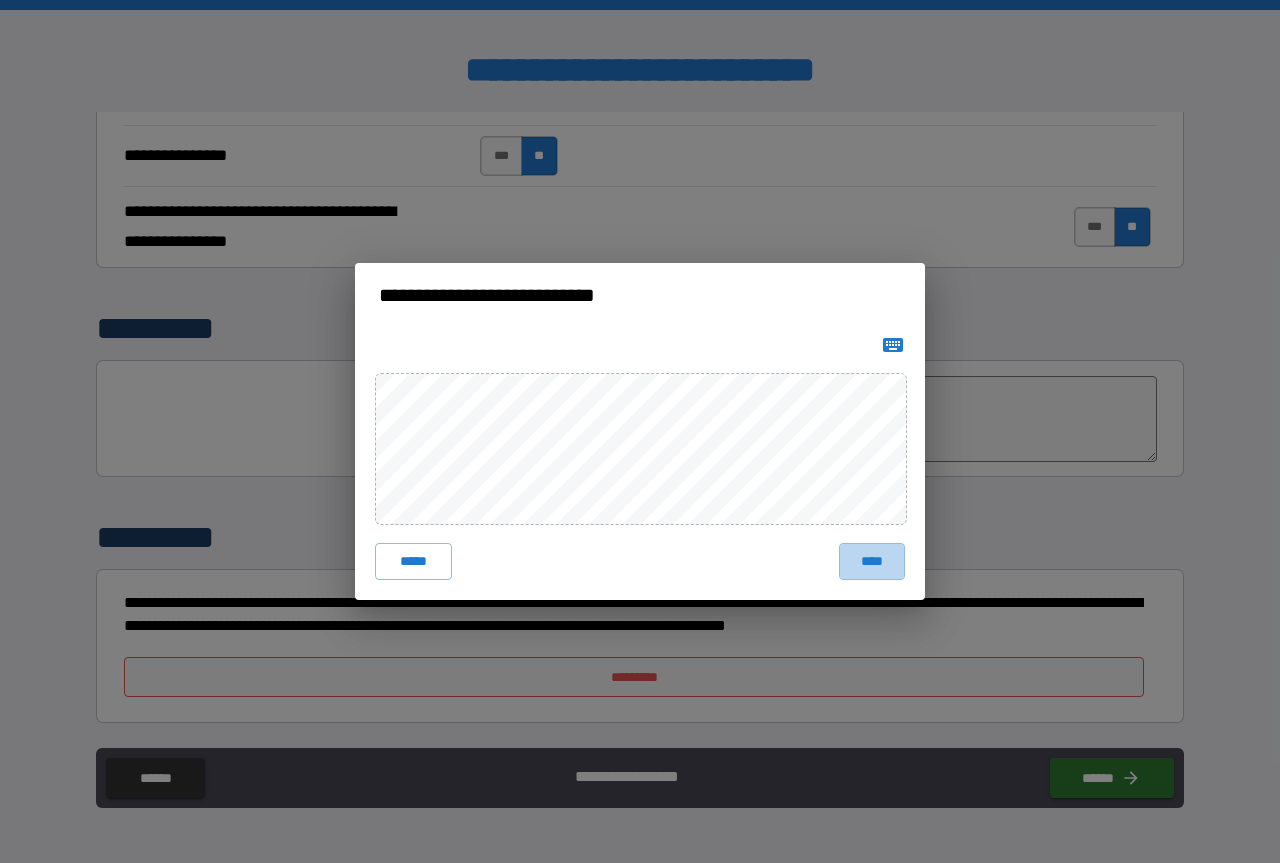 click on "****" at bounding box center [872, 561] 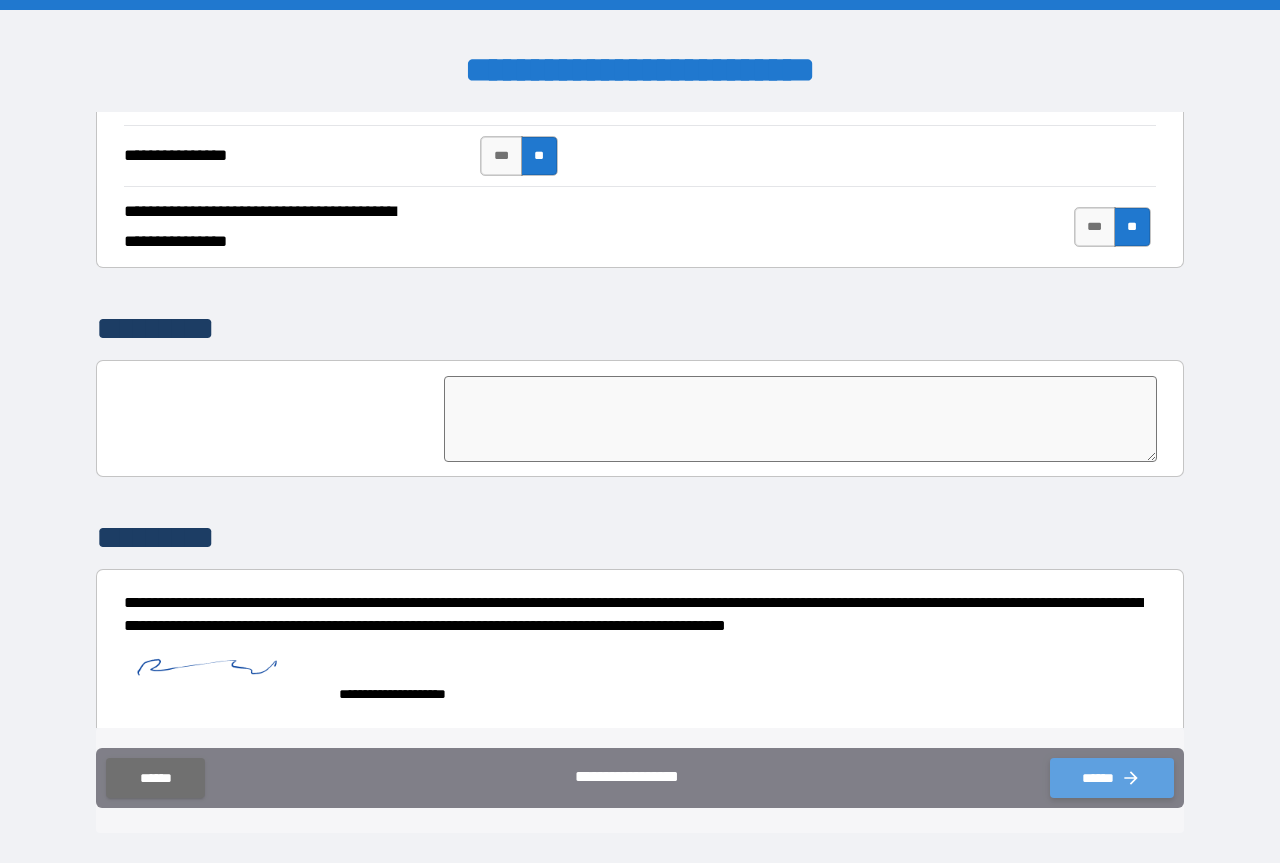 click on "******" at bounding box center [1112, 778] 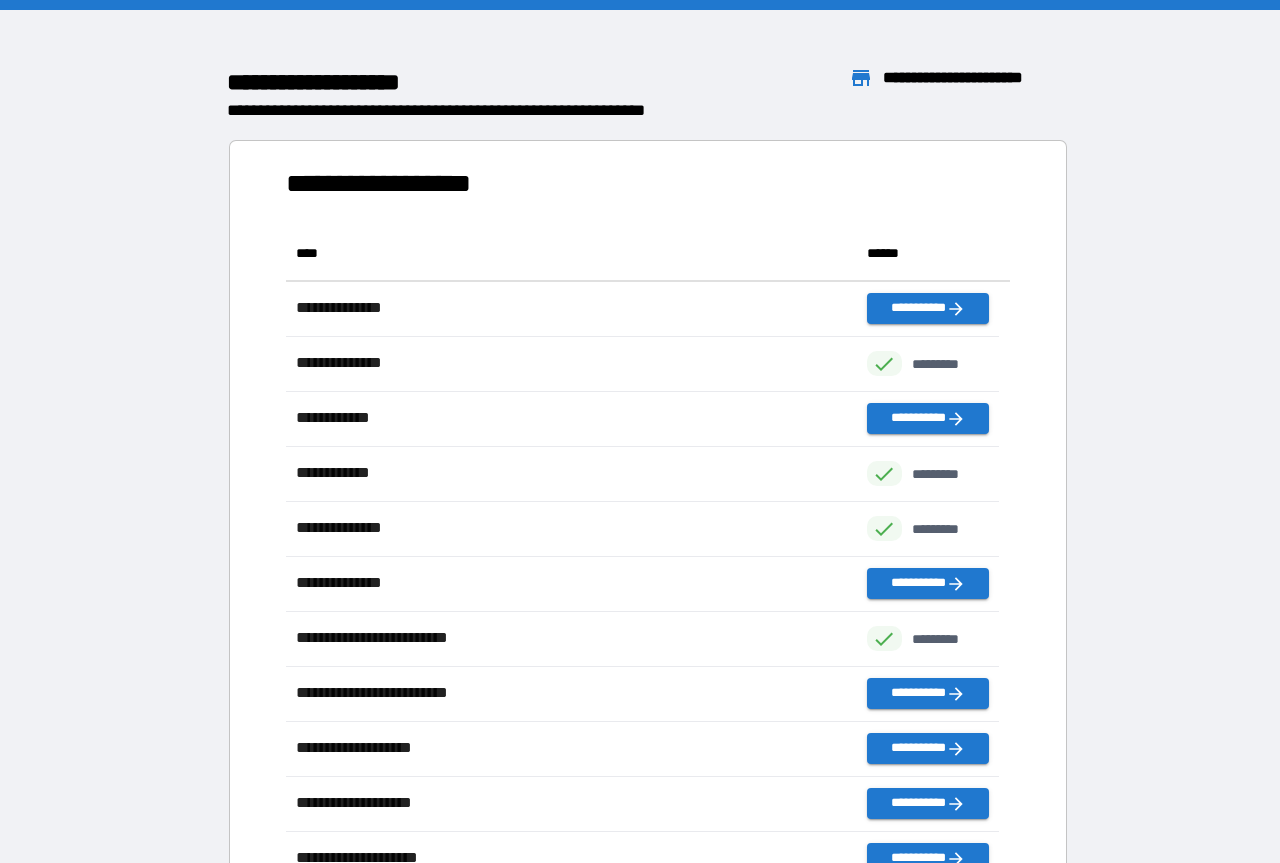 scroll, scrollTop: 16, scrollLeft: 16, axis: both 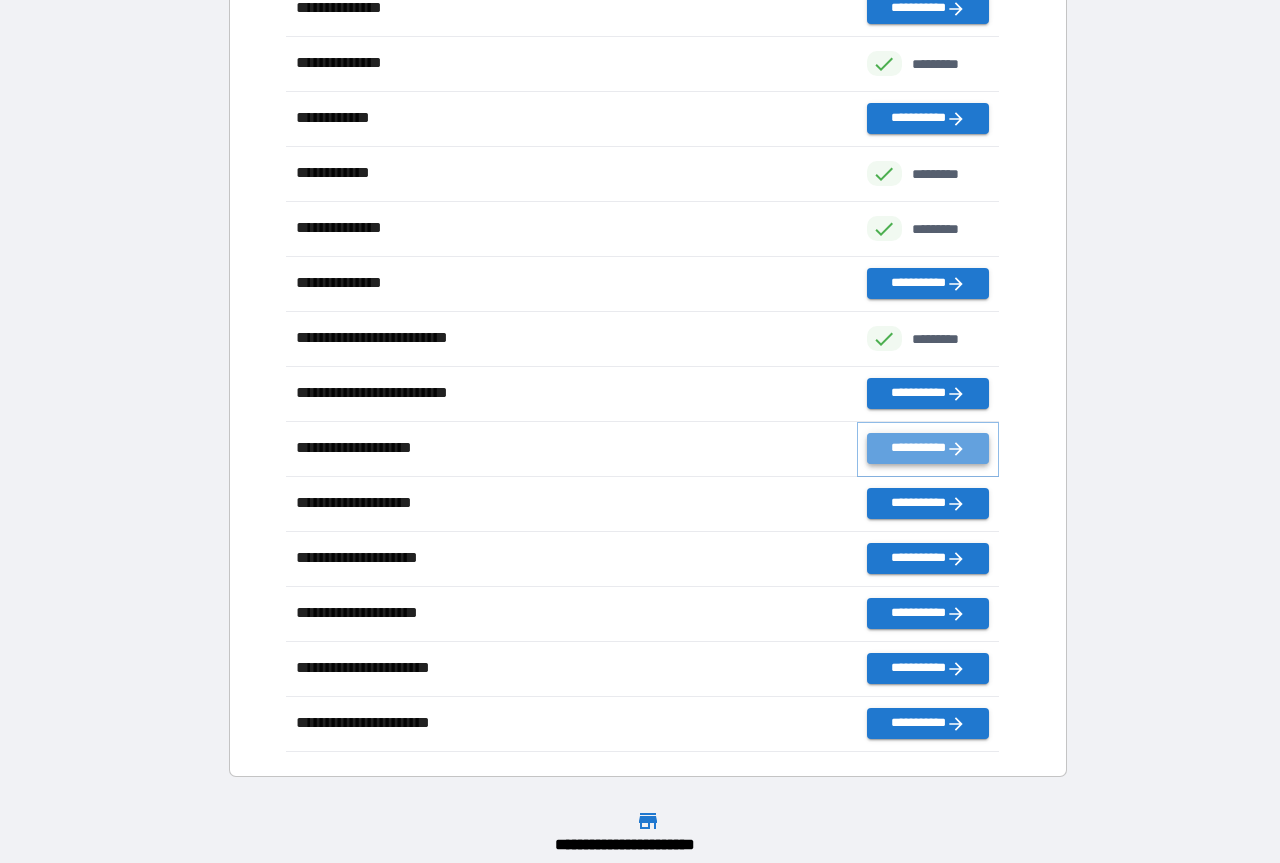 click on "**********" at bounding box center (928, 448) 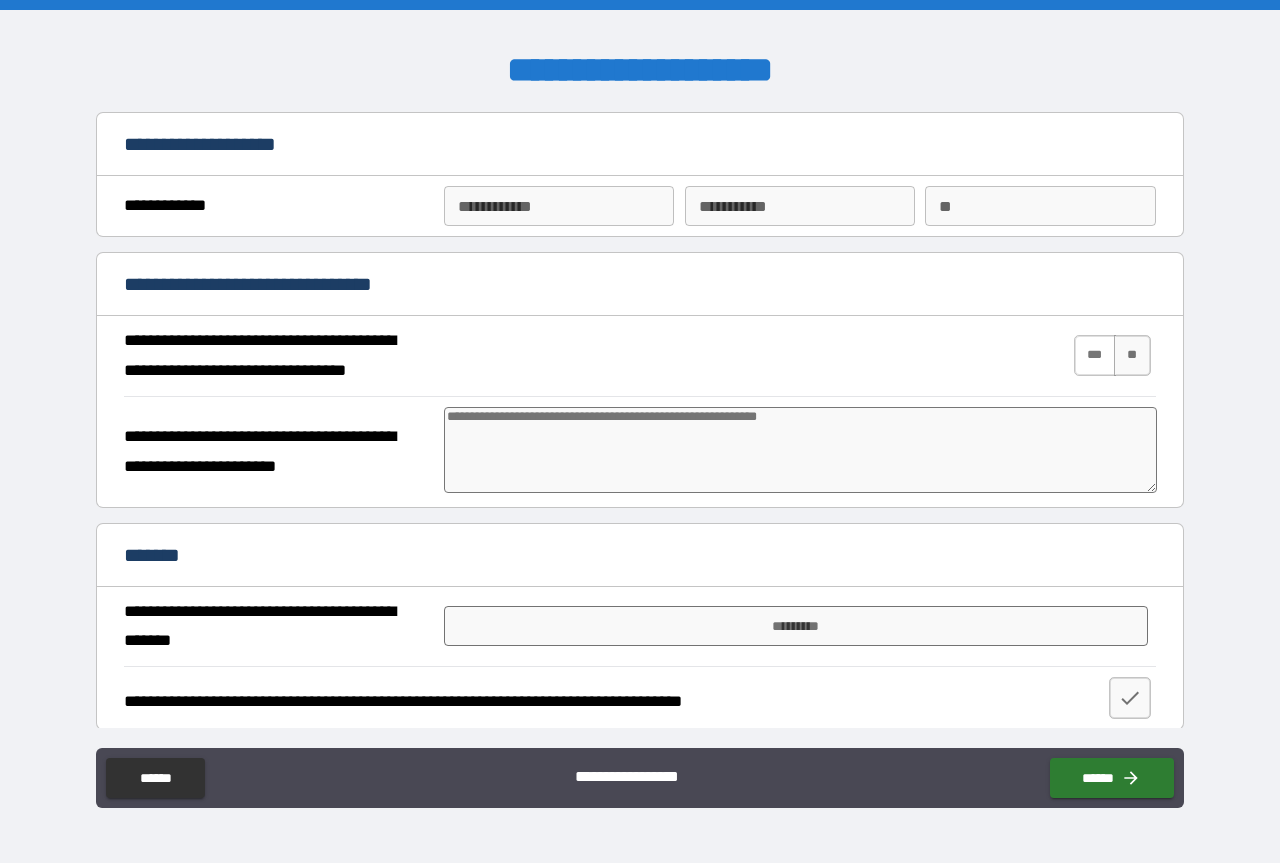 click on "***" at bounding box center (1095, 355) 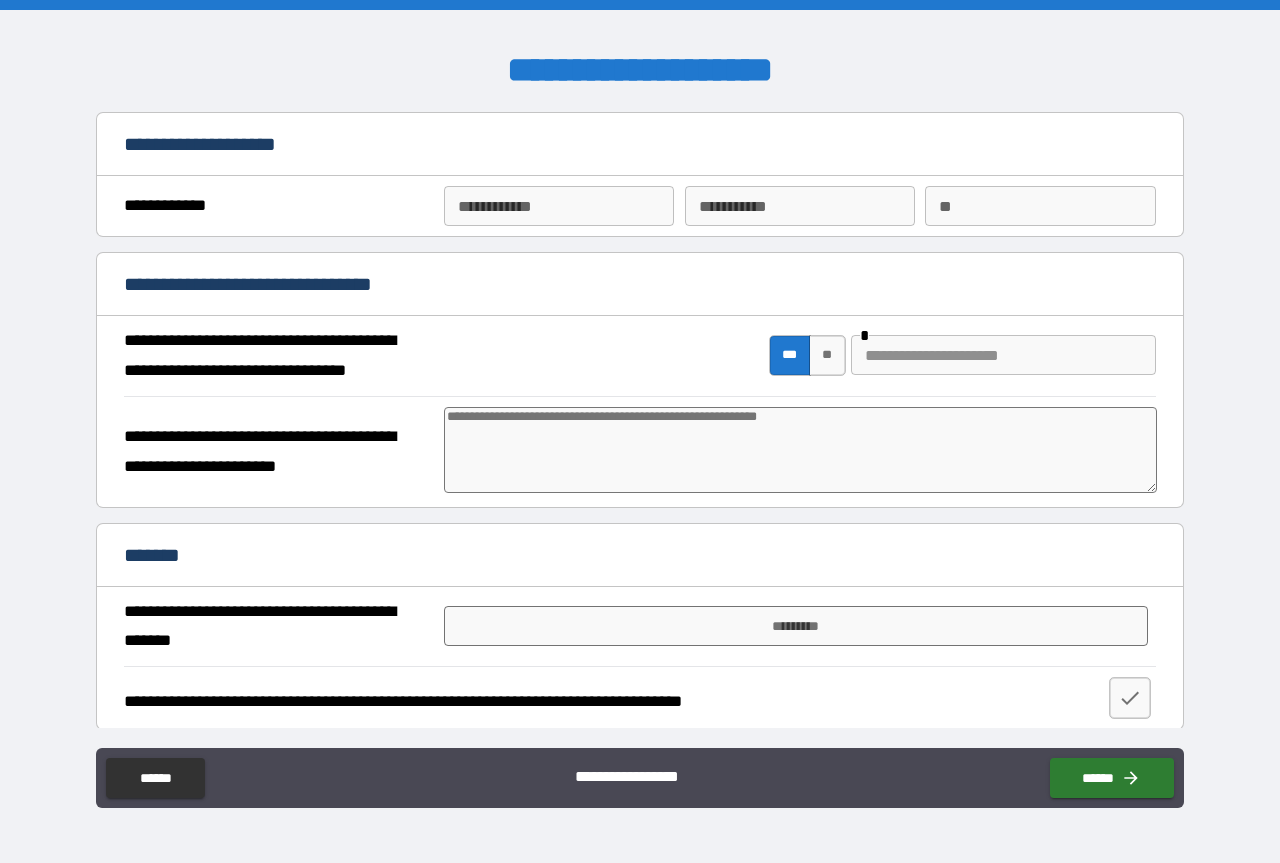 click at bounding box center (1003, 355) 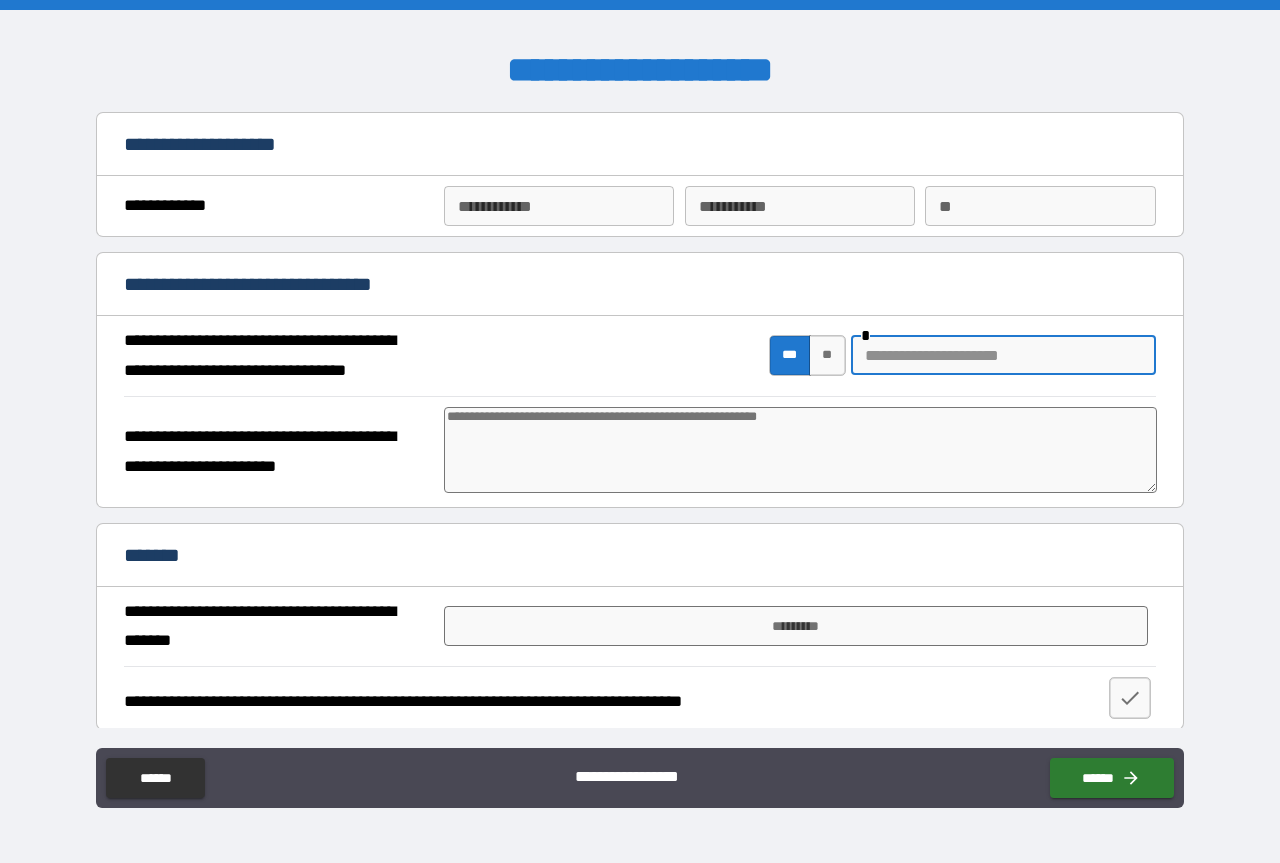 click on "**" at bounding box center [827, 355] 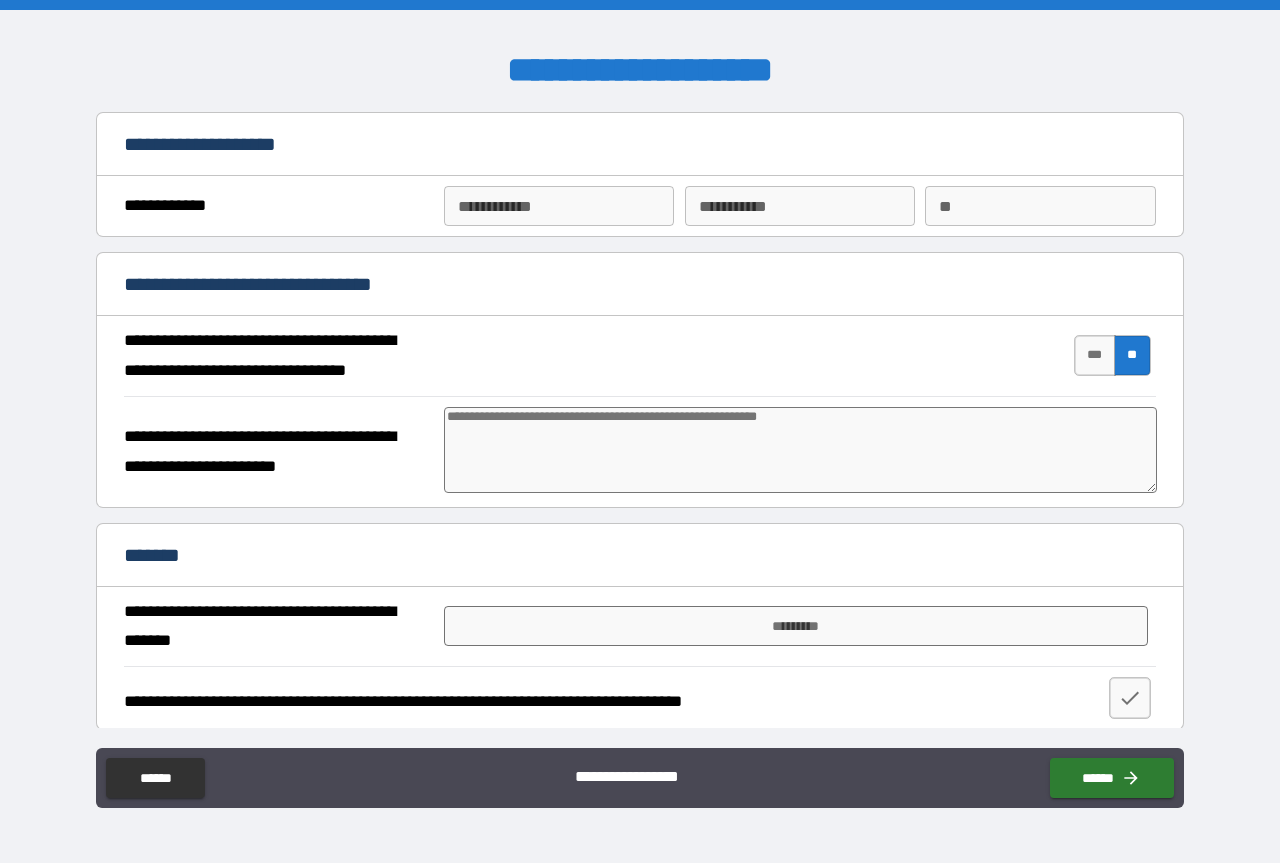 type on "*" 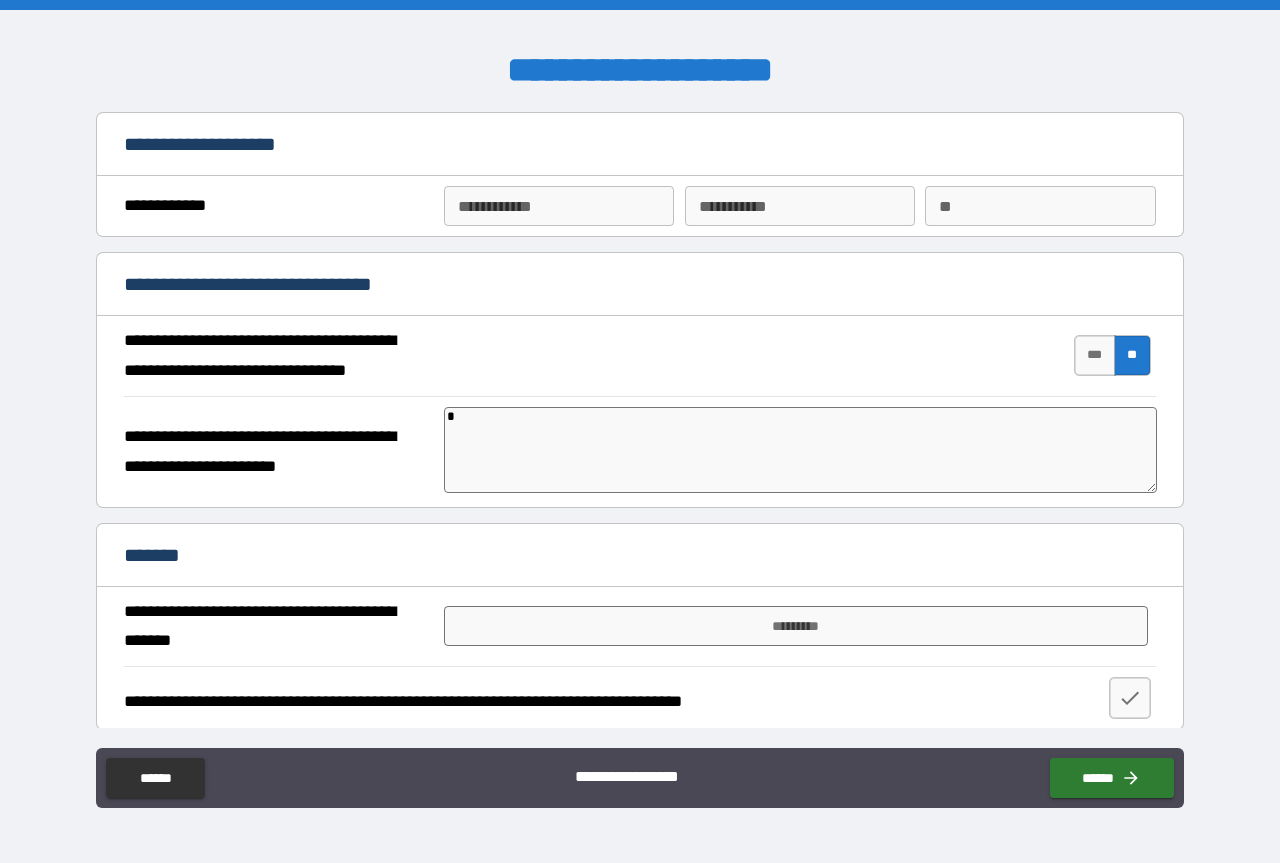 type on "*" 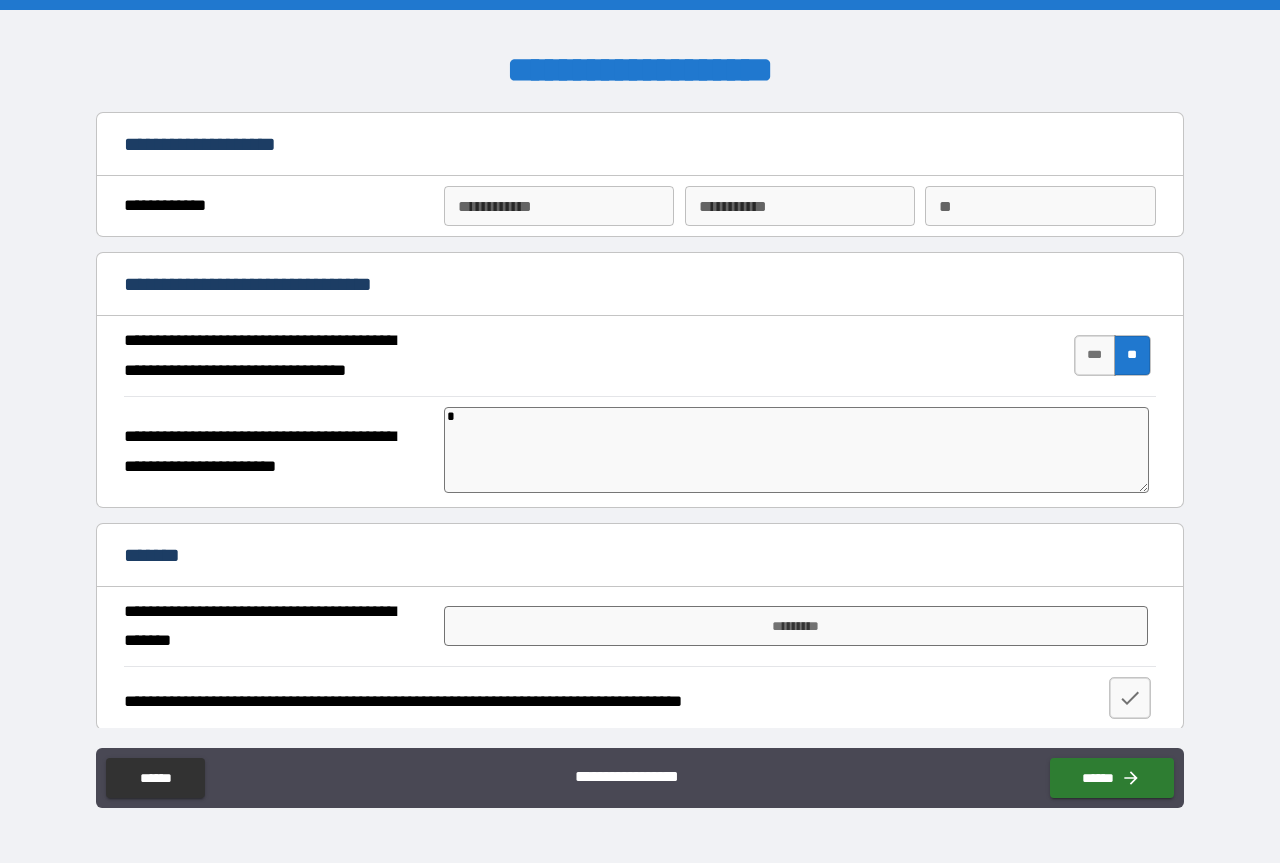 type on "**" 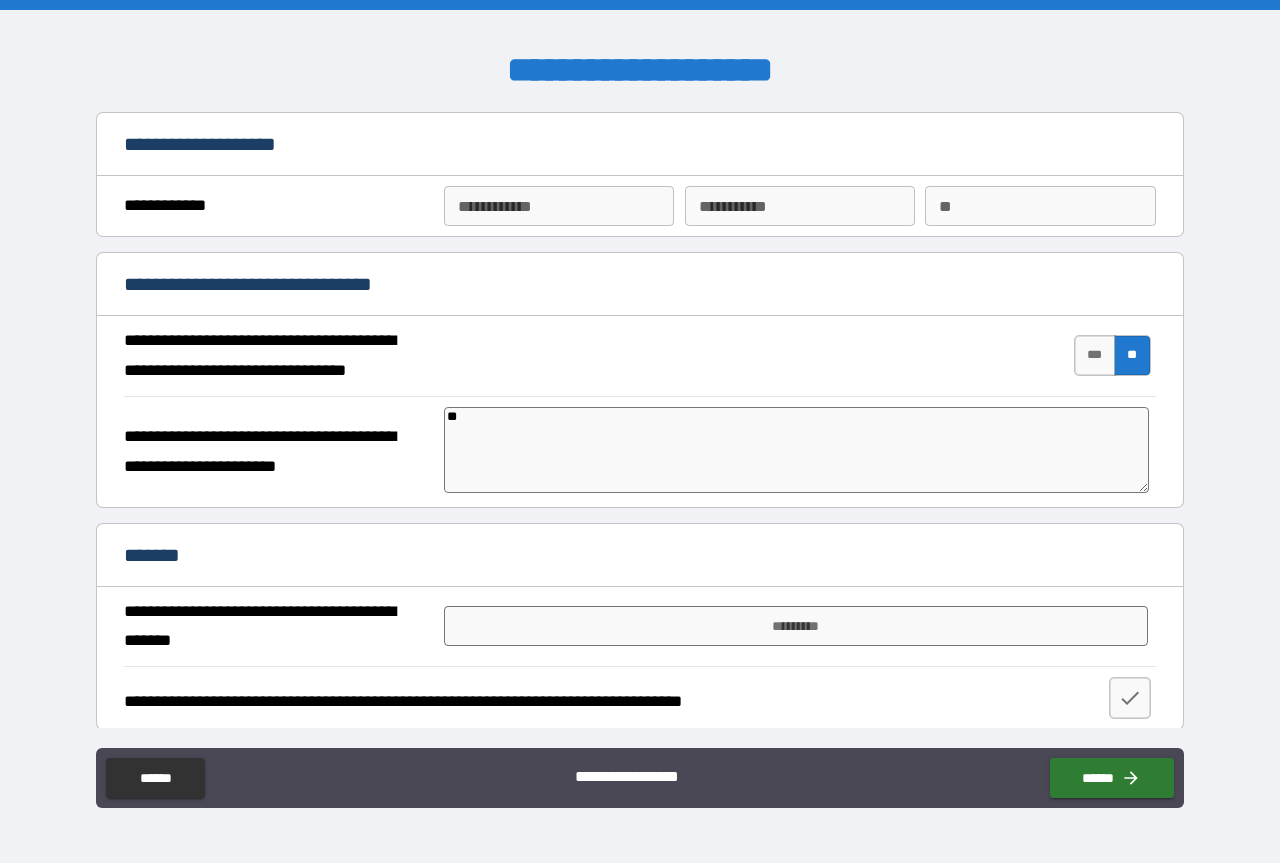 type on "*" 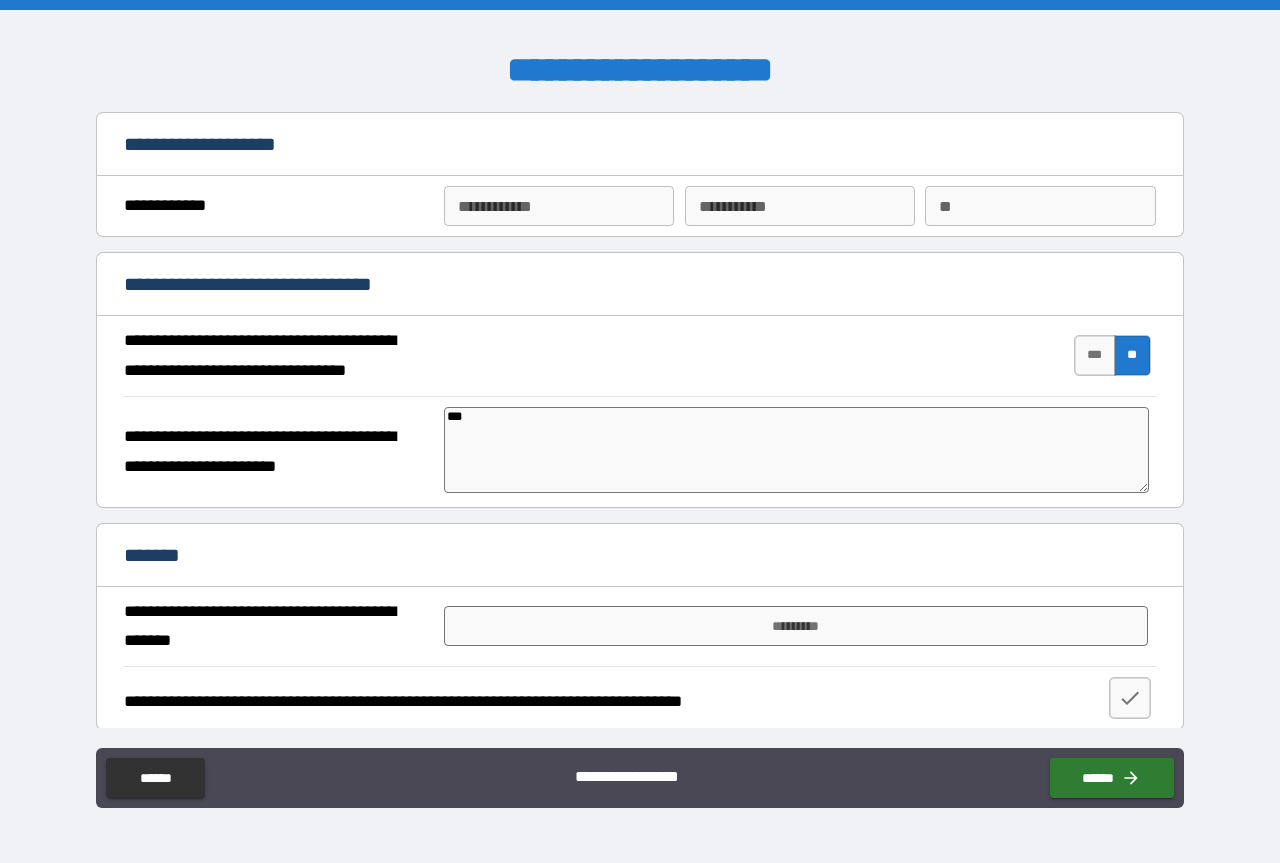 type on "*" 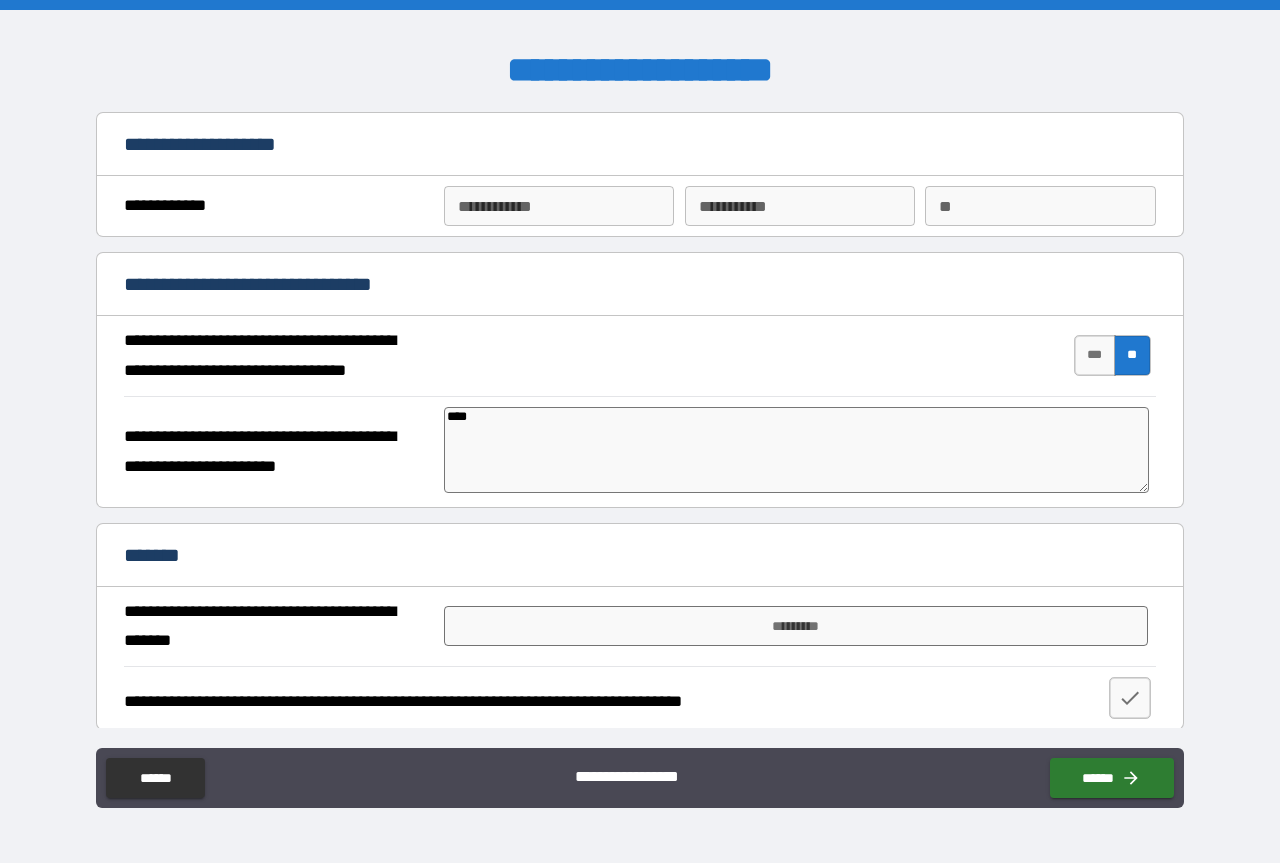 type on "*" 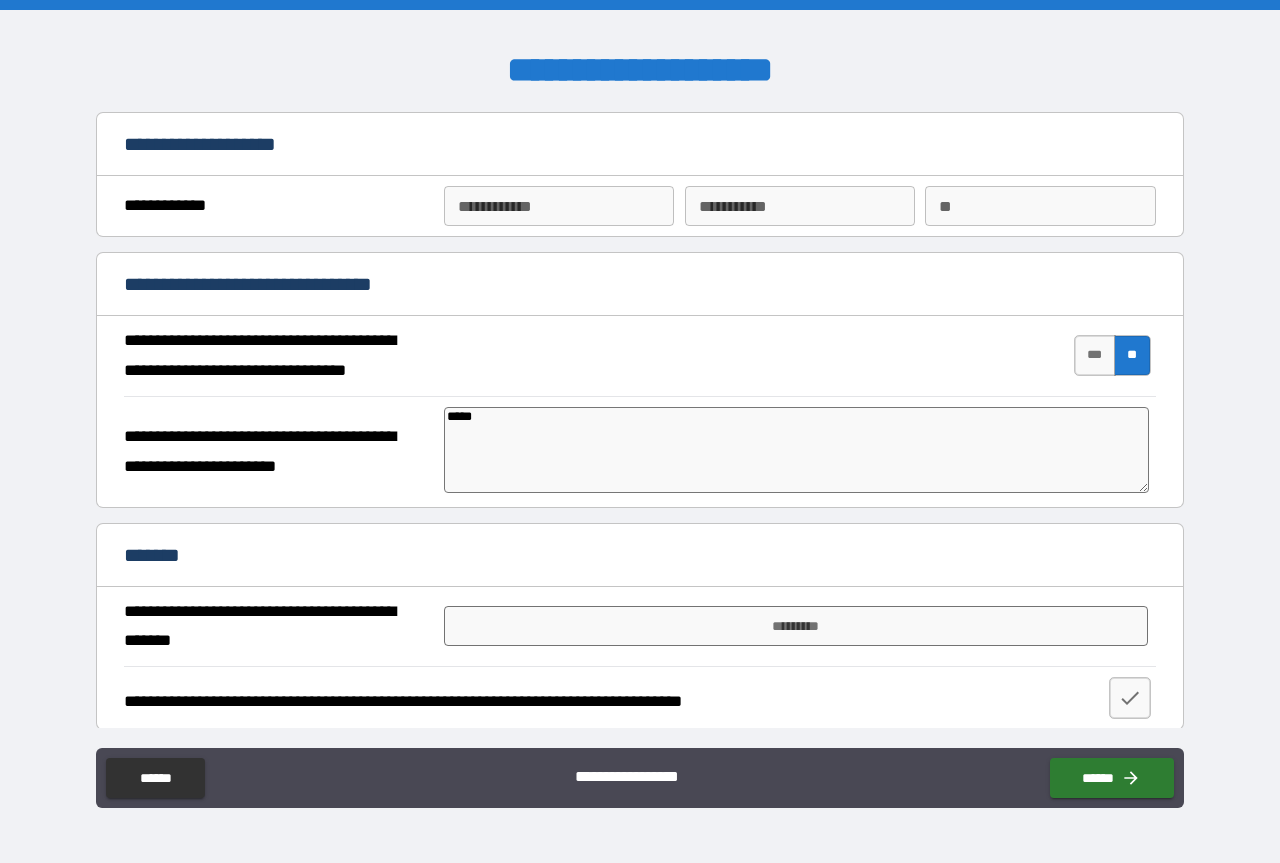 type on "*" 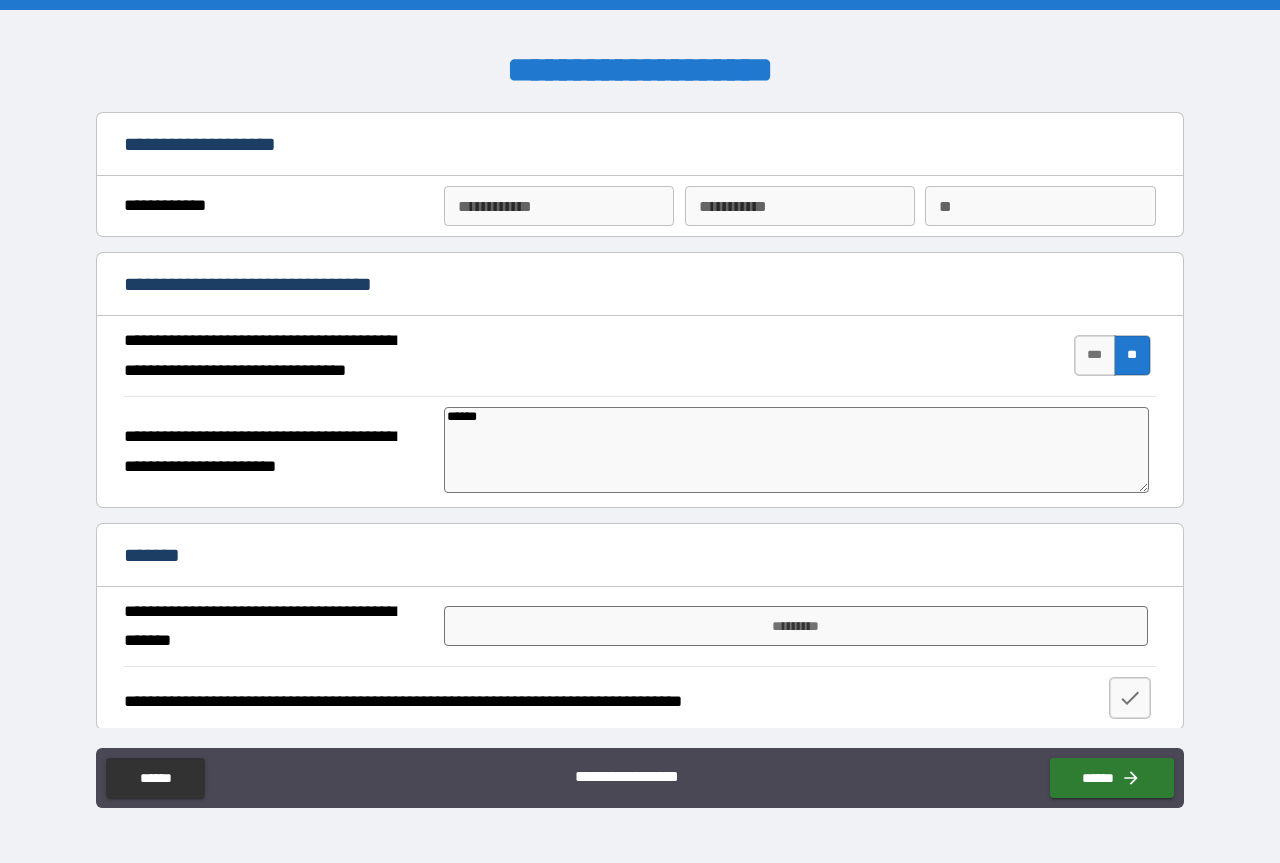 type on "******" 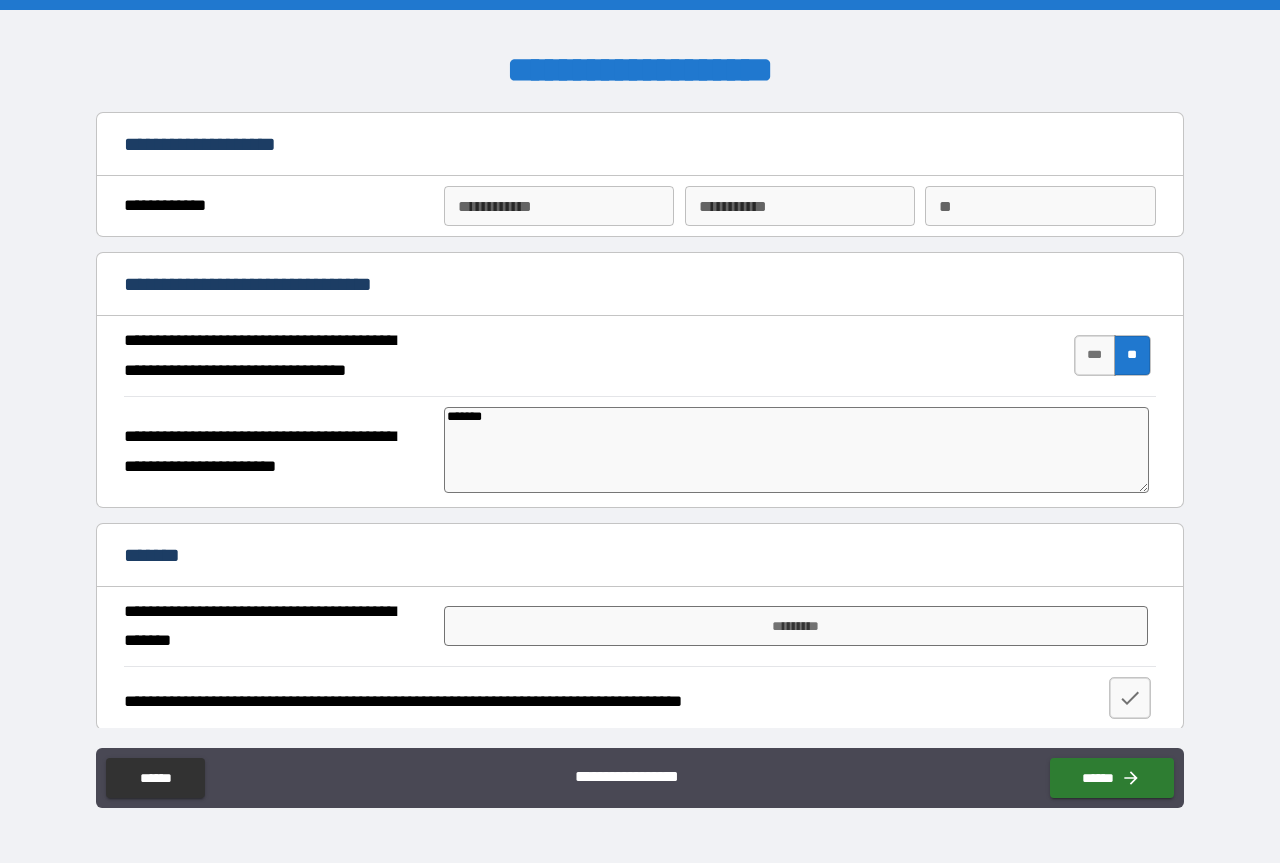 type on "*" 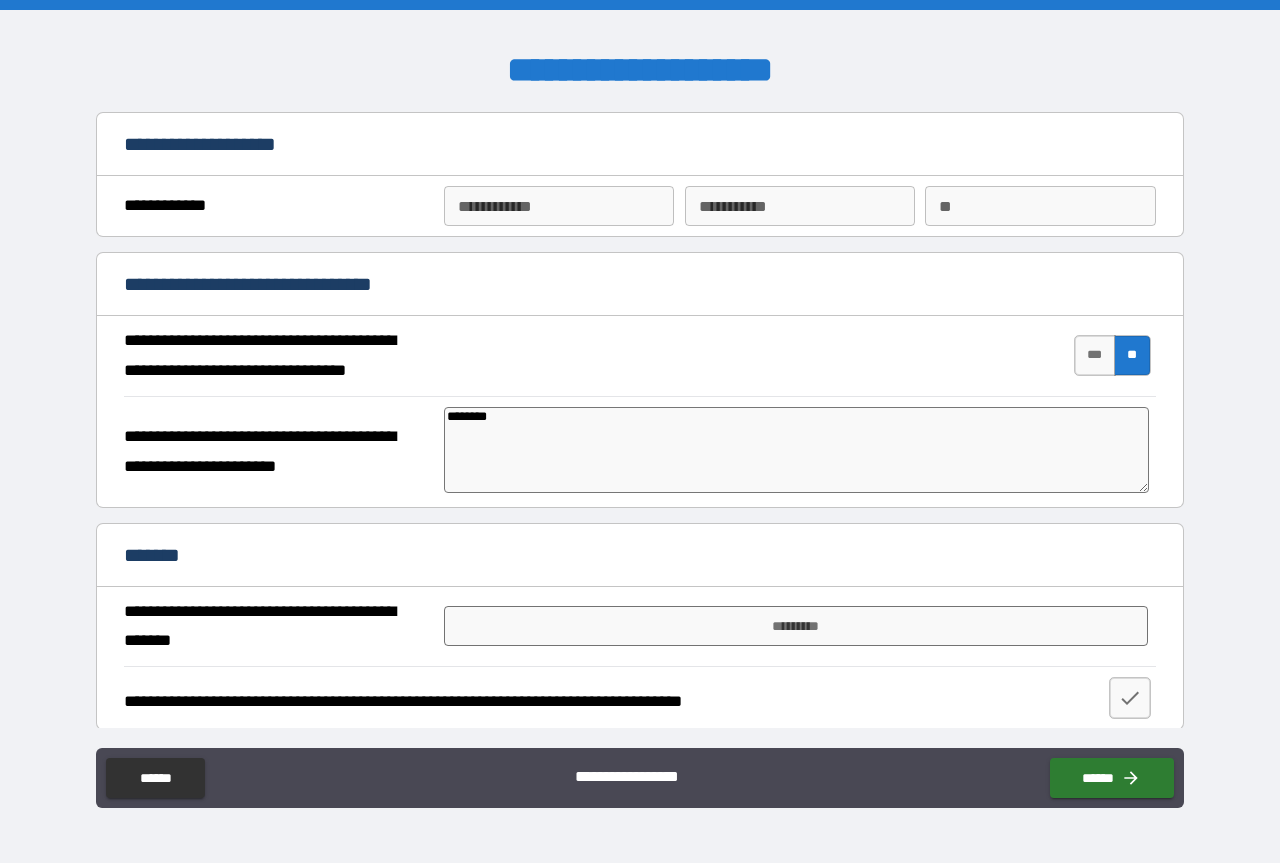 type on "*" 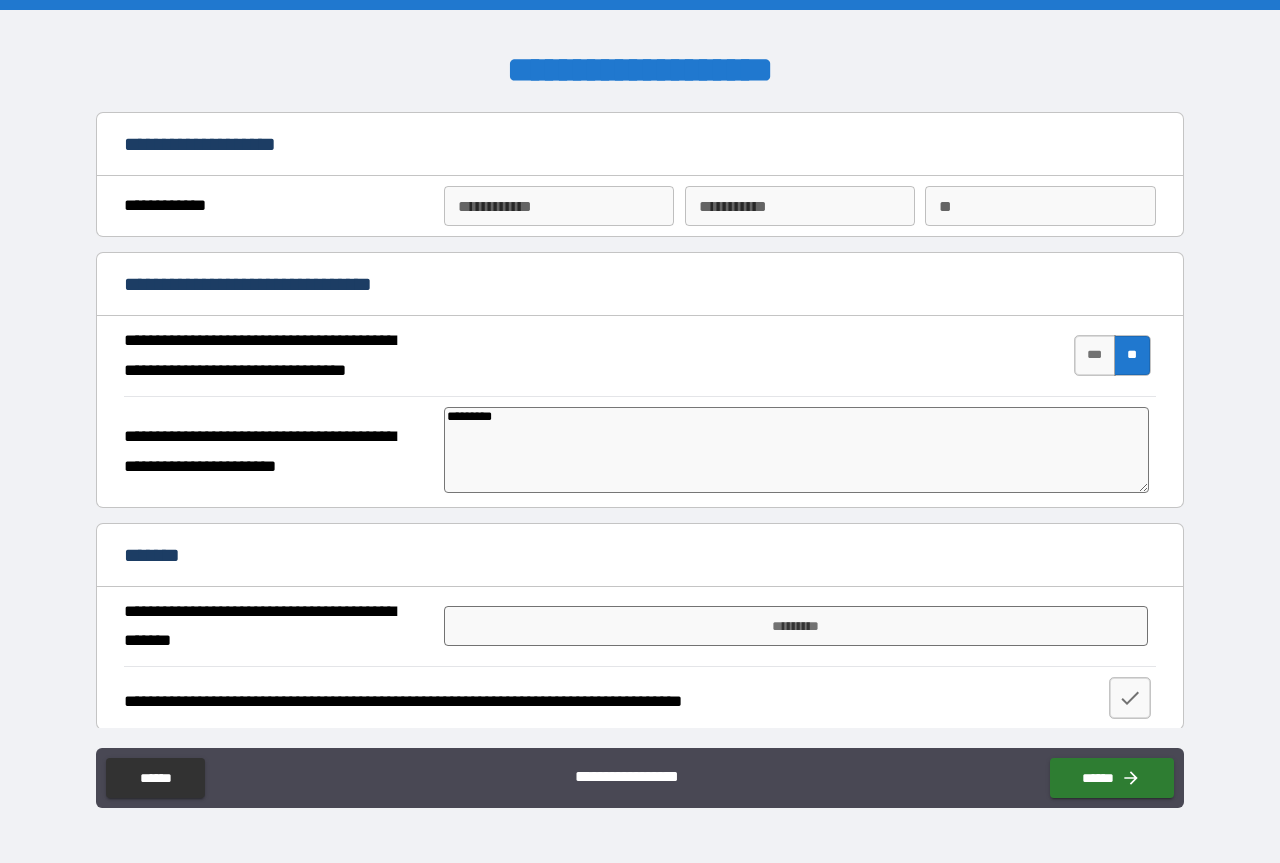 type on "**********" 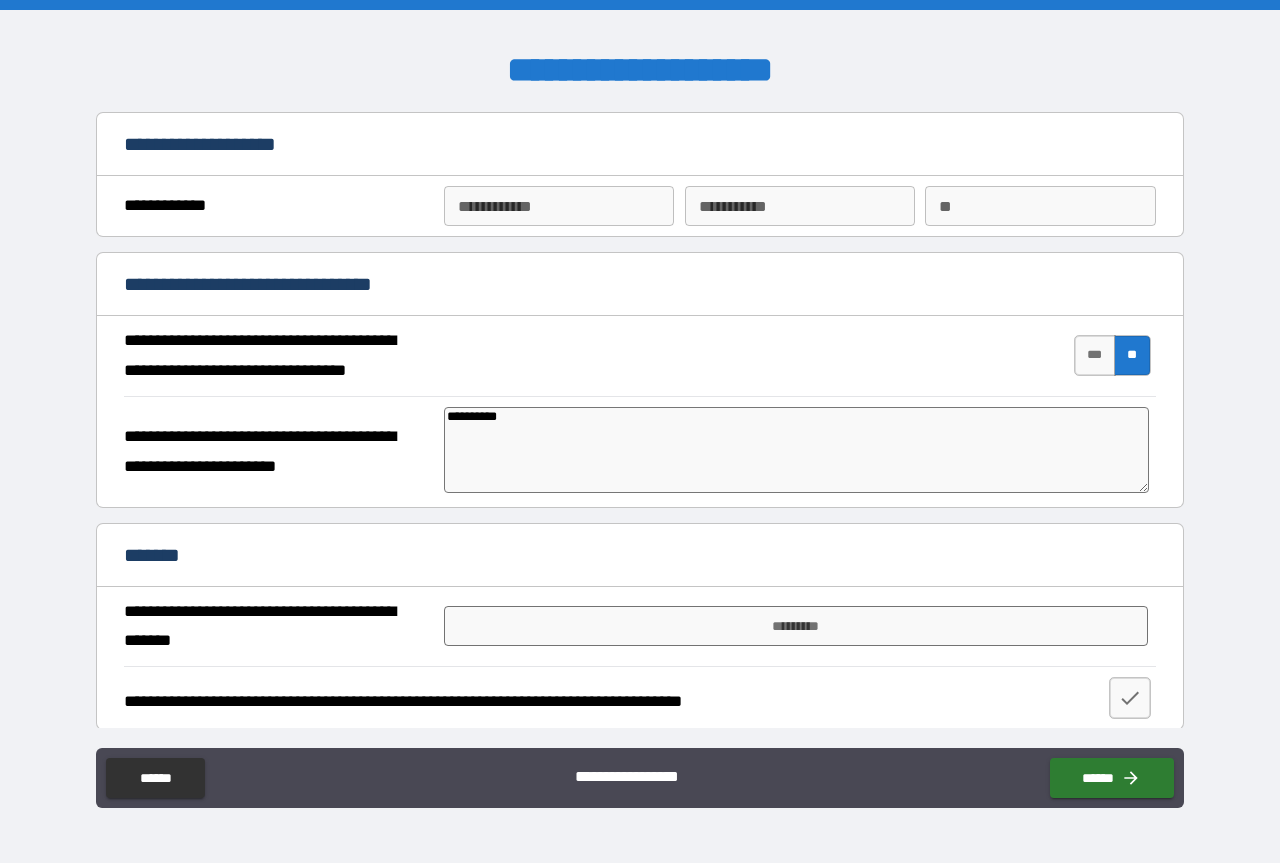 type on "*" 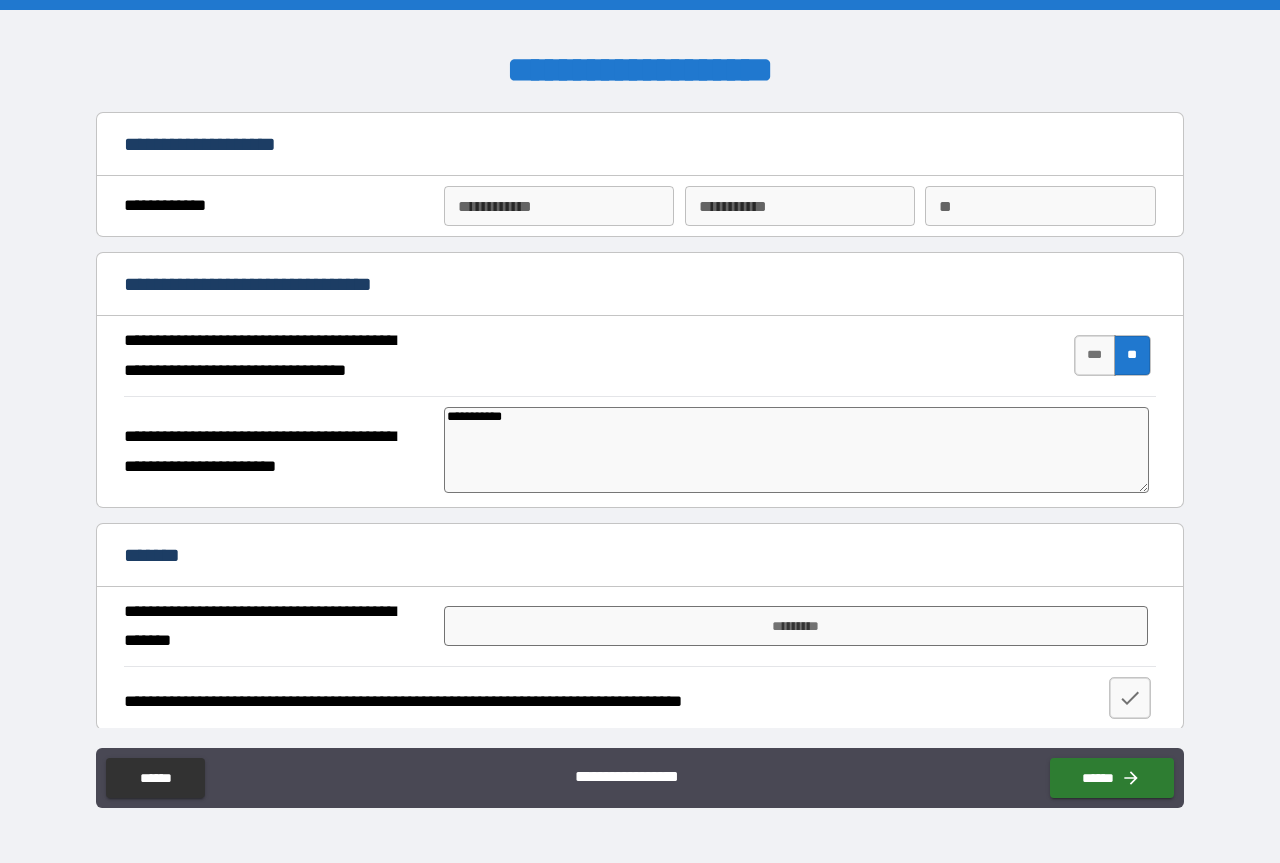 type on "**********" 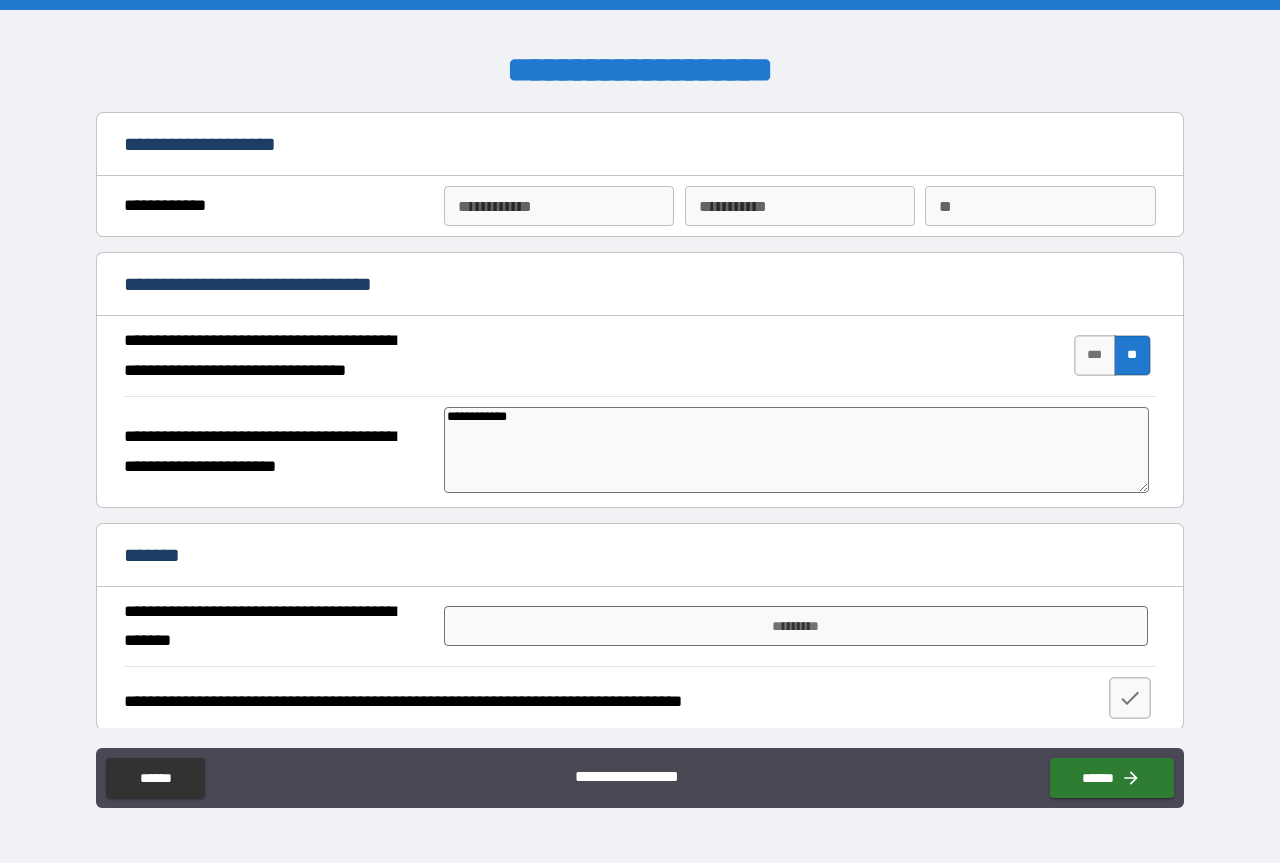 type on "*" 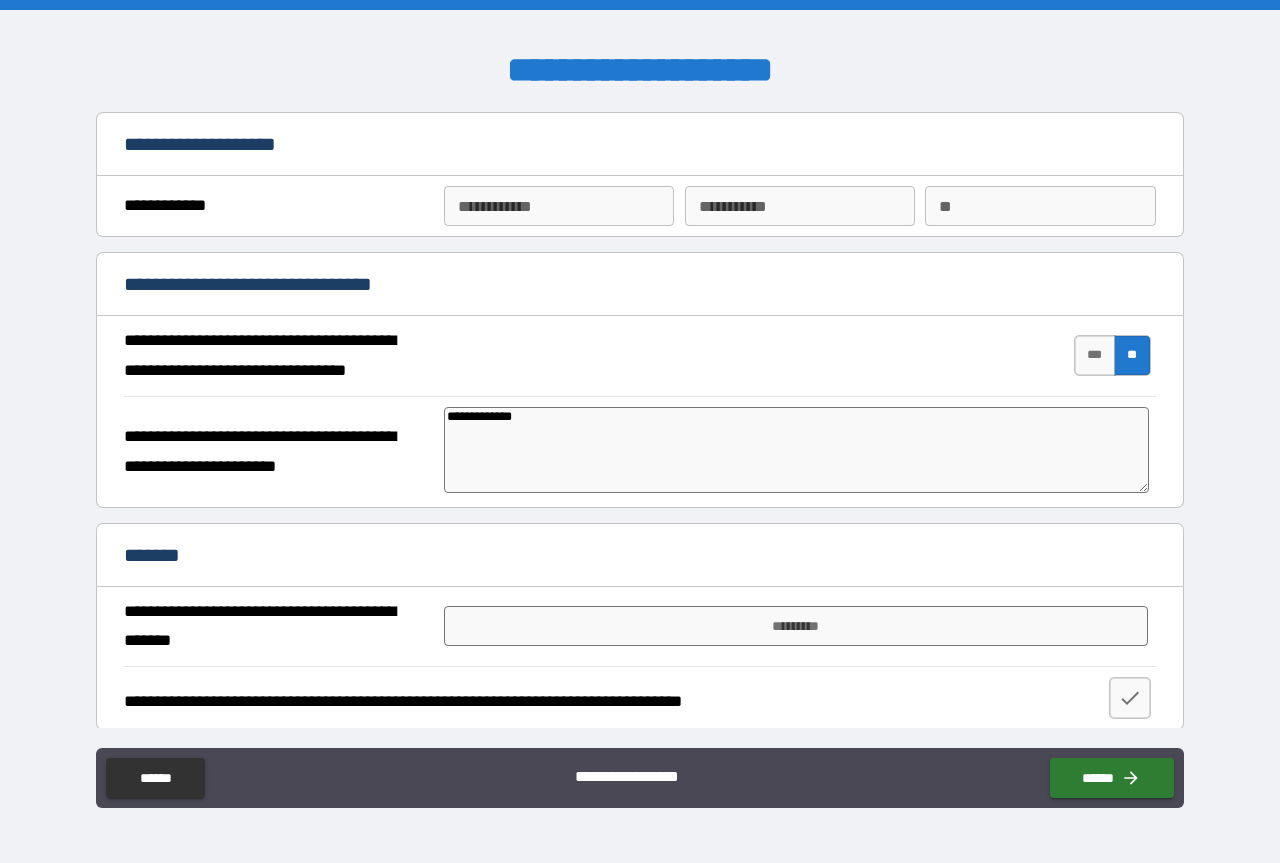 type on "**********" 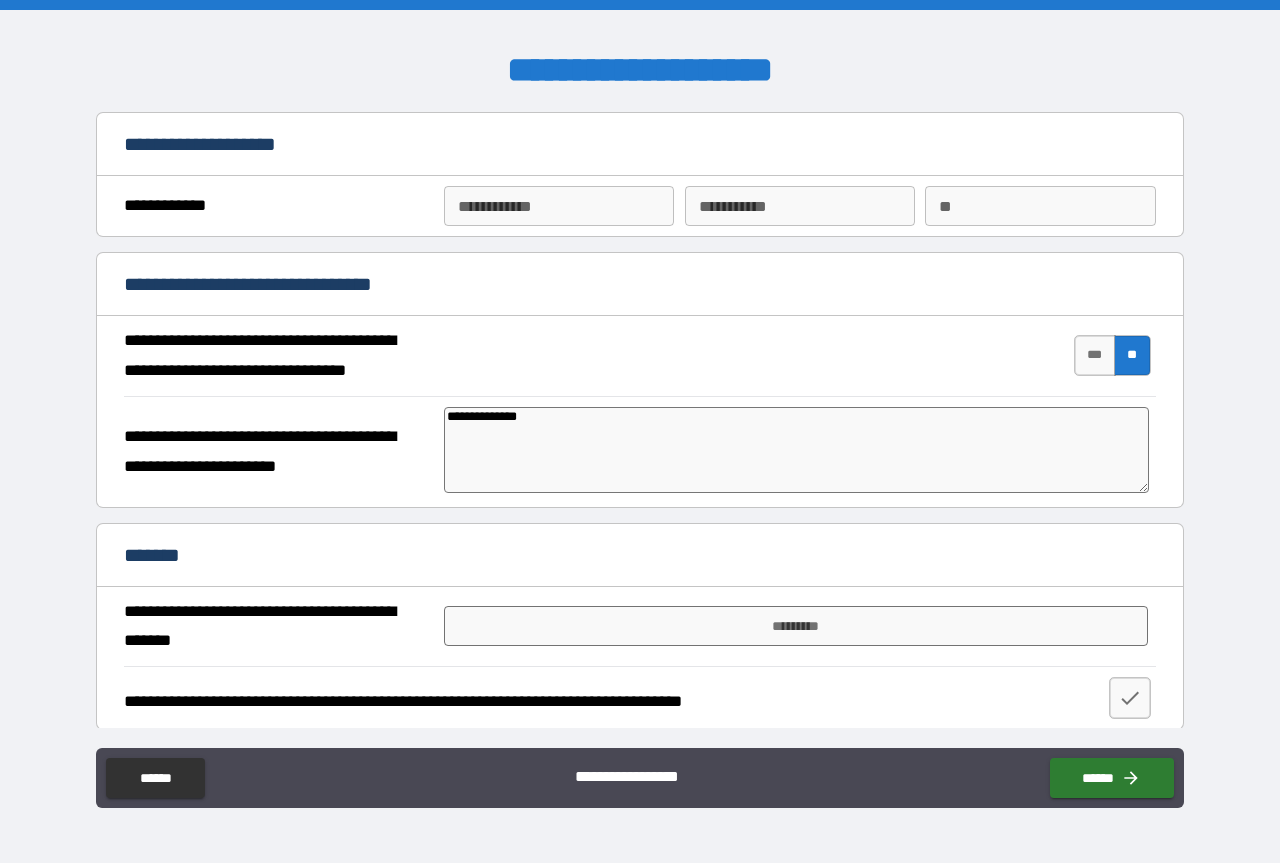 type on "*" 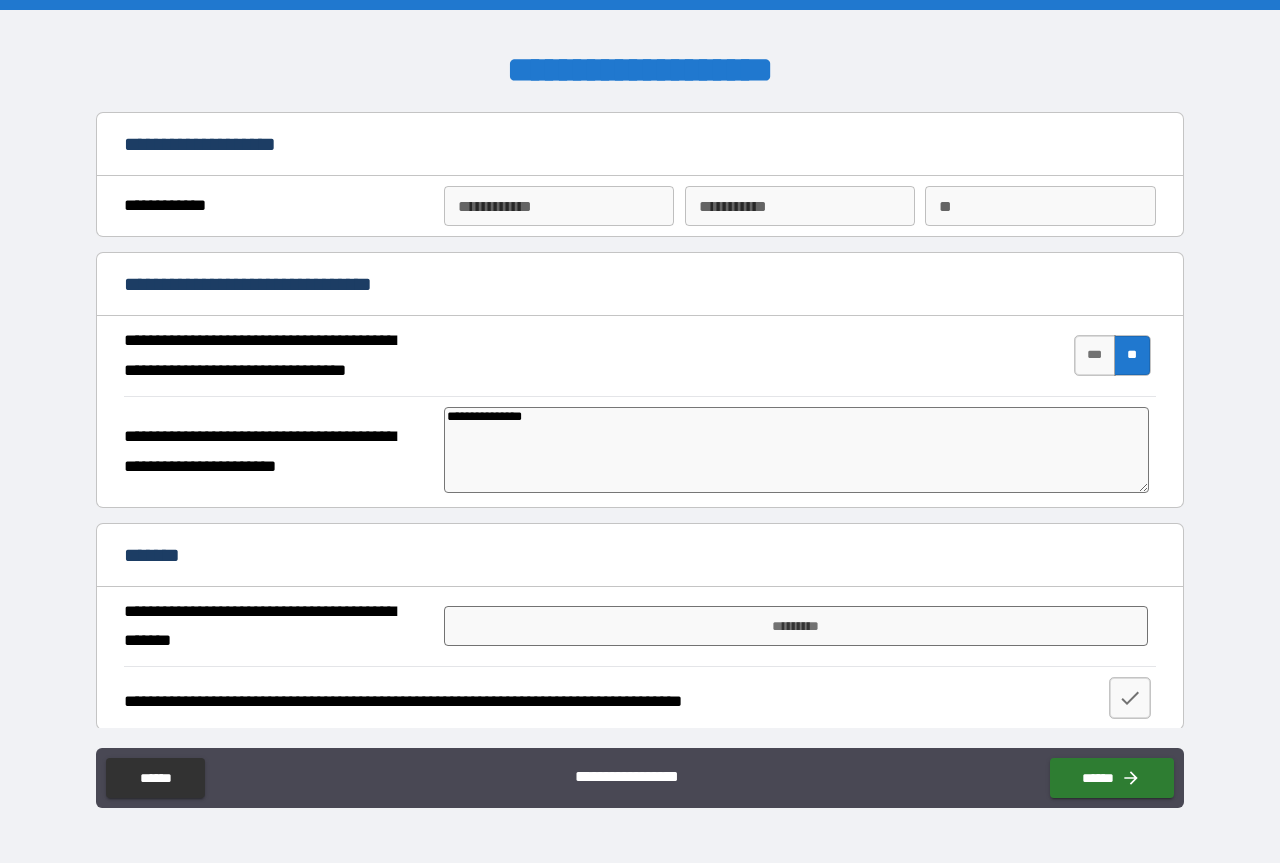 type on "*" 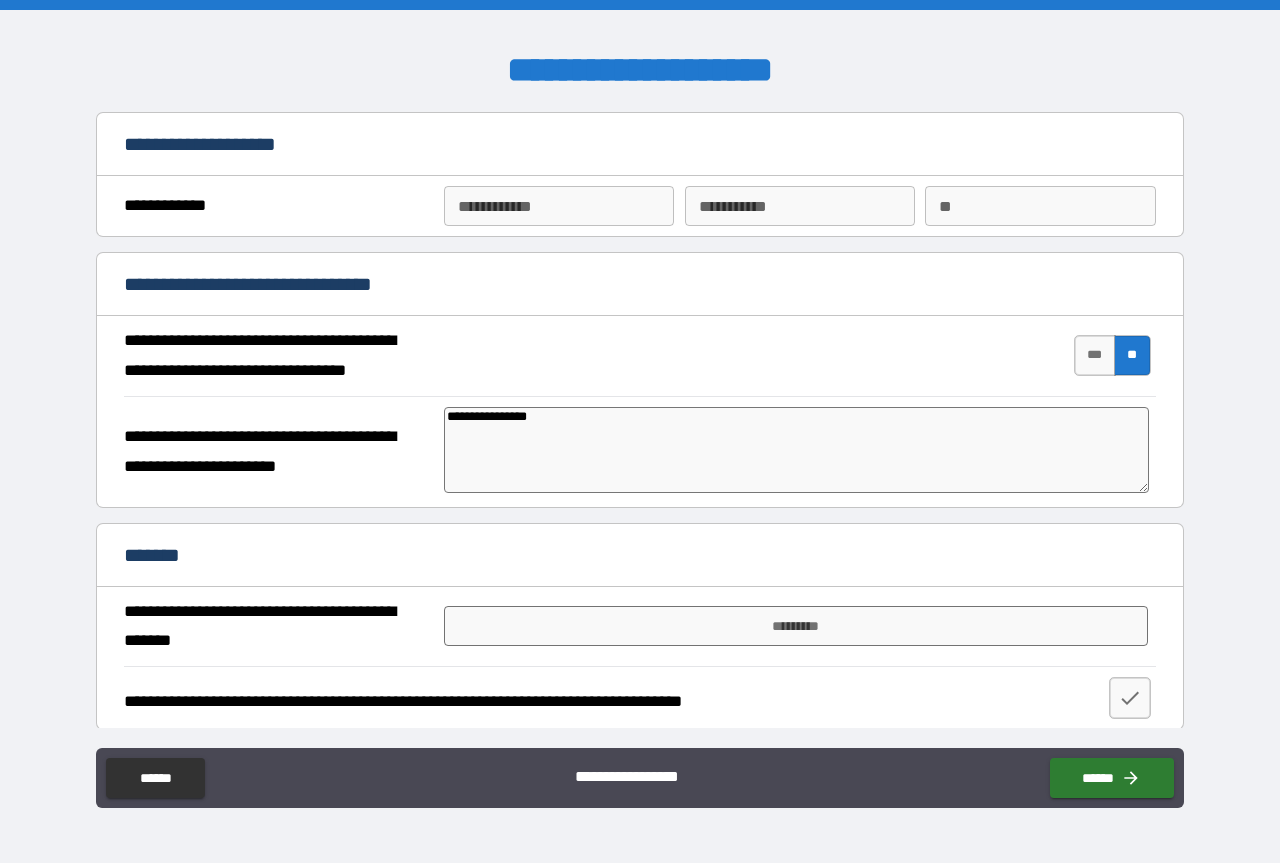 type on "*" 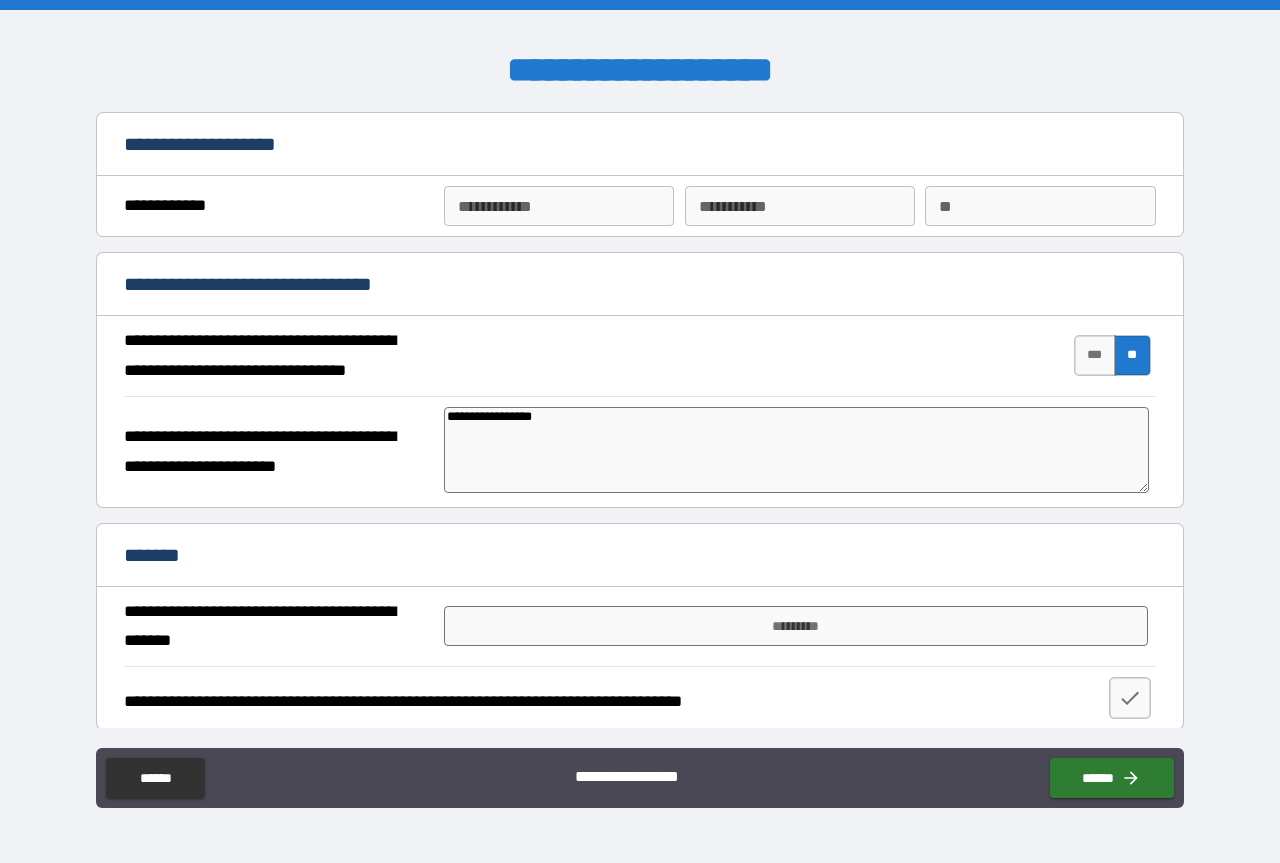 type on "*" 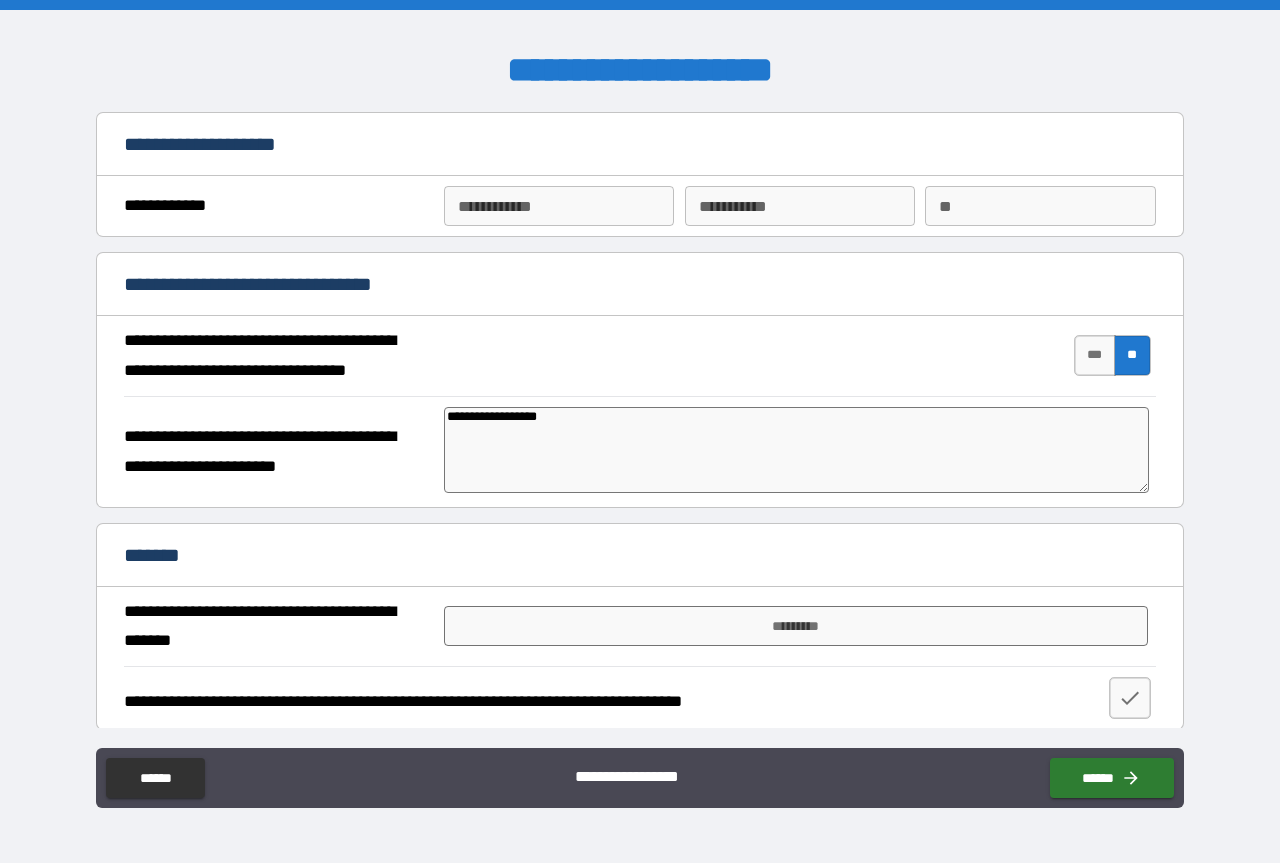 type on "*" 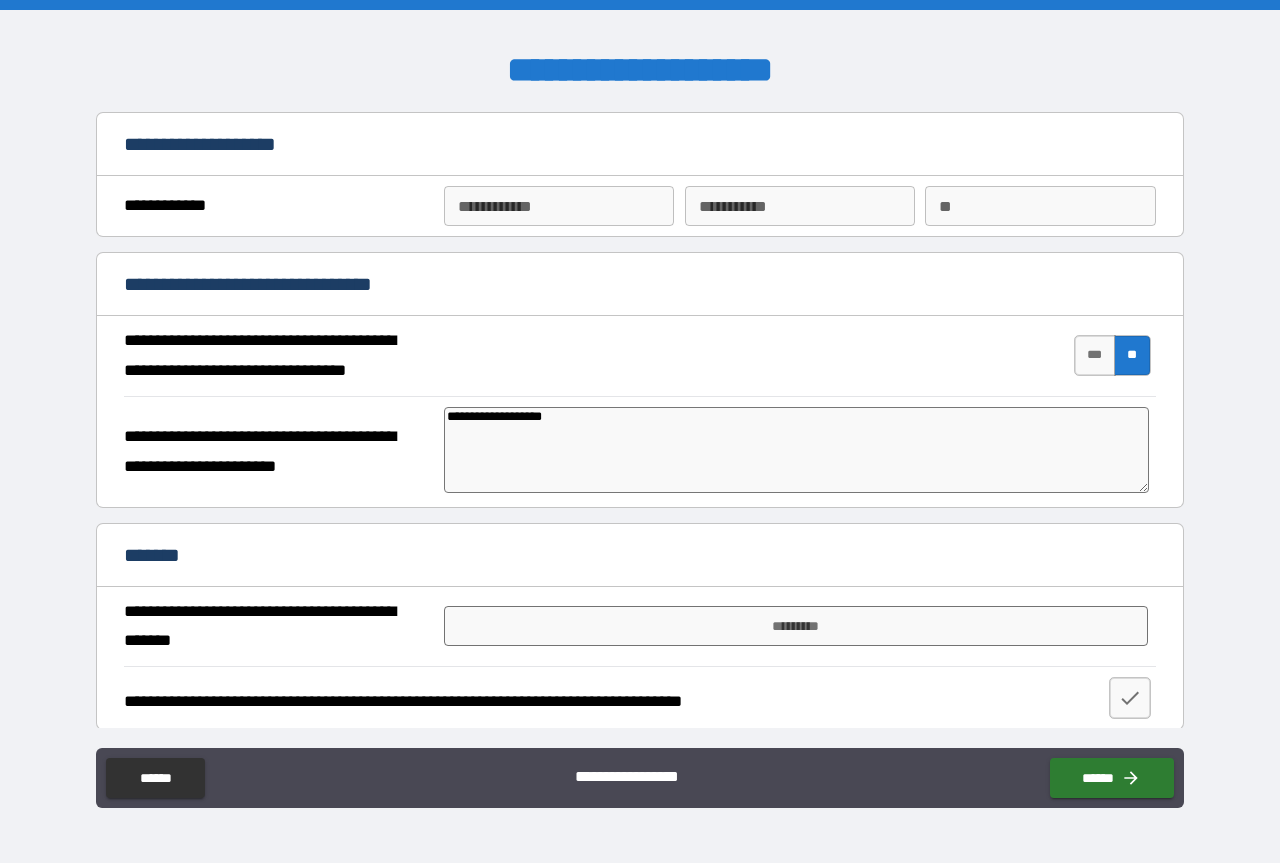 type on "**********" 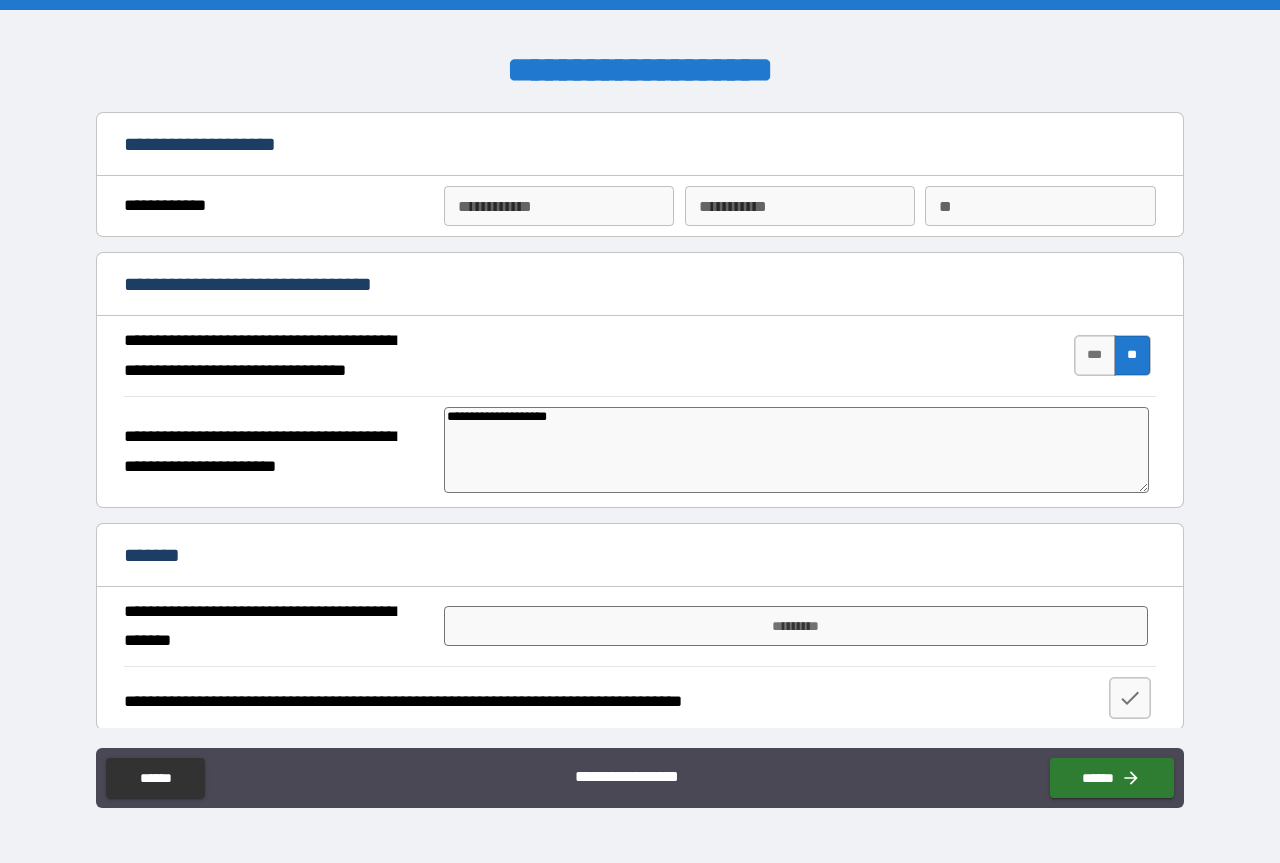 type on "*" 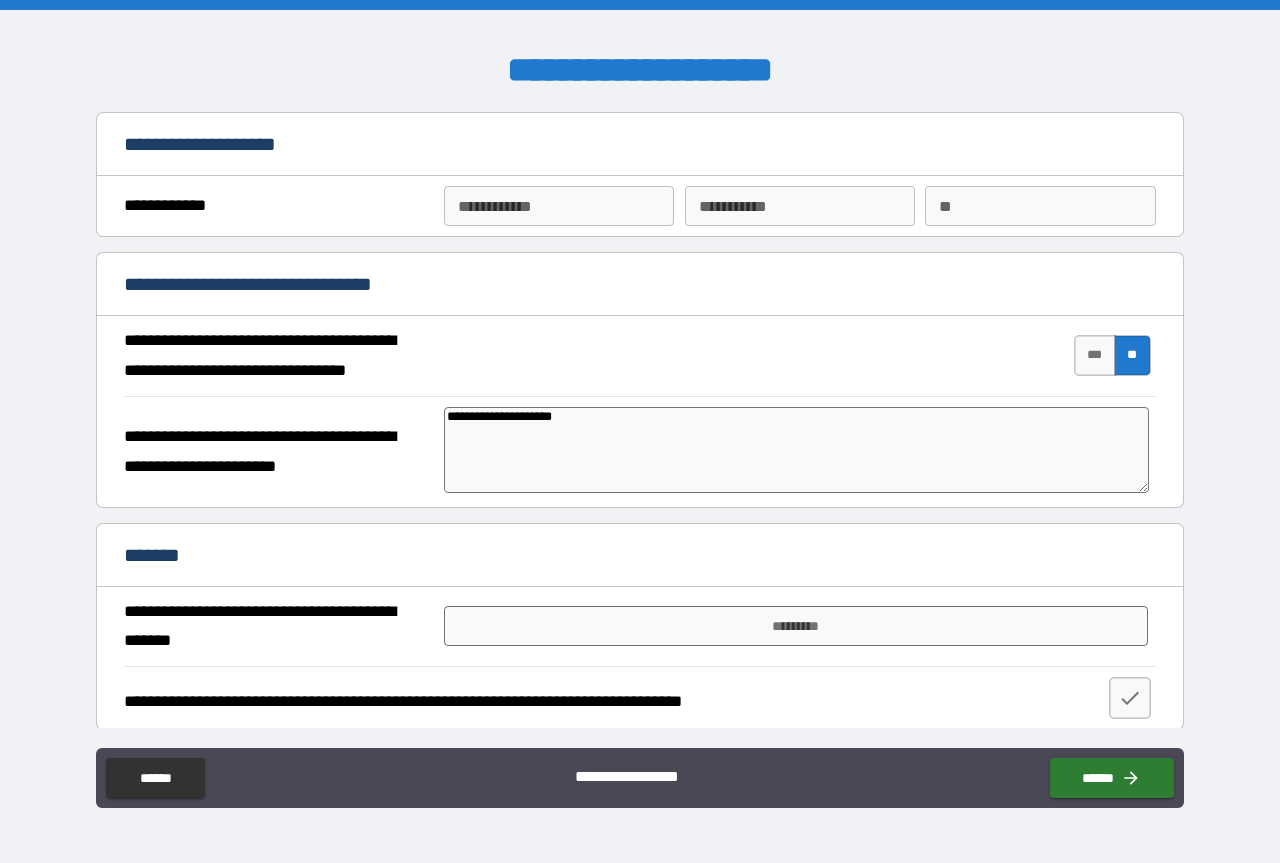 type on "*" 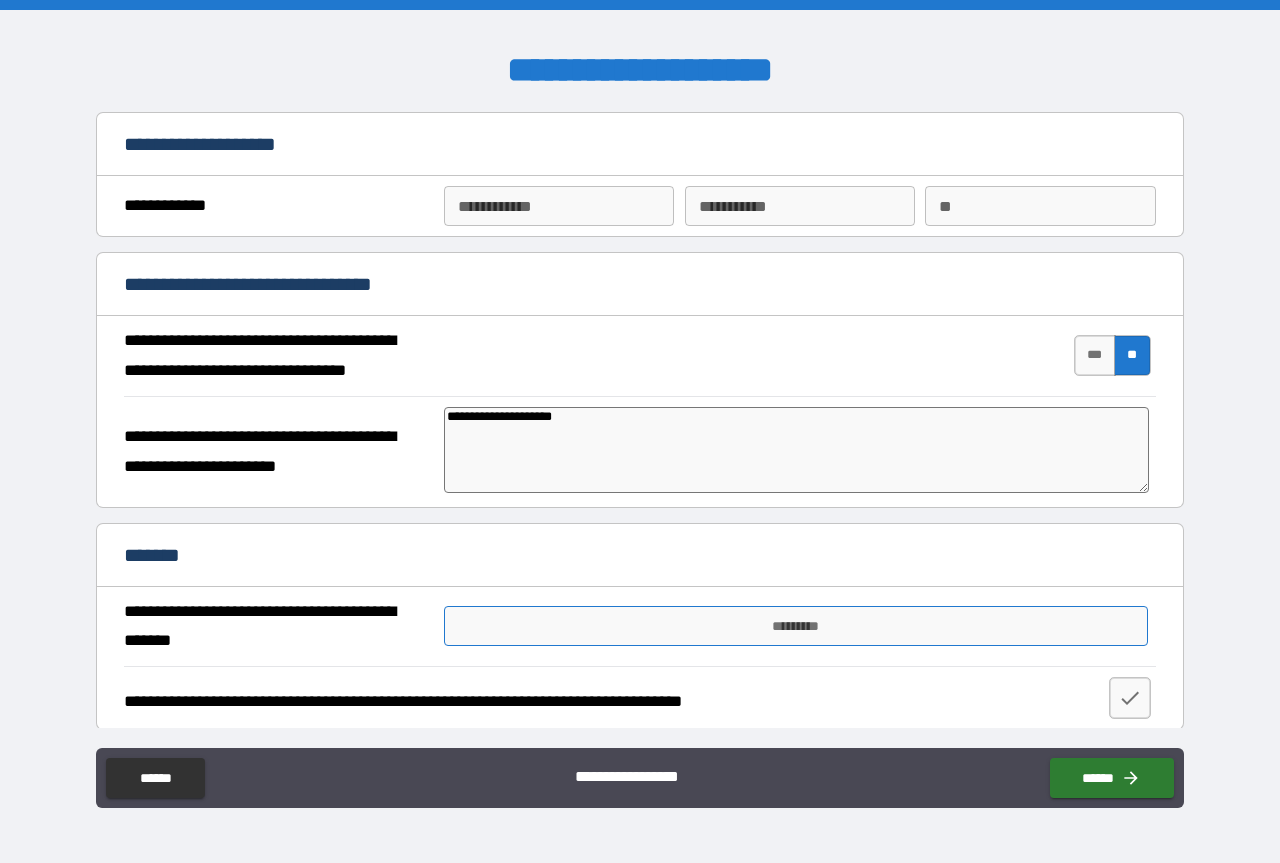 type on "**********" 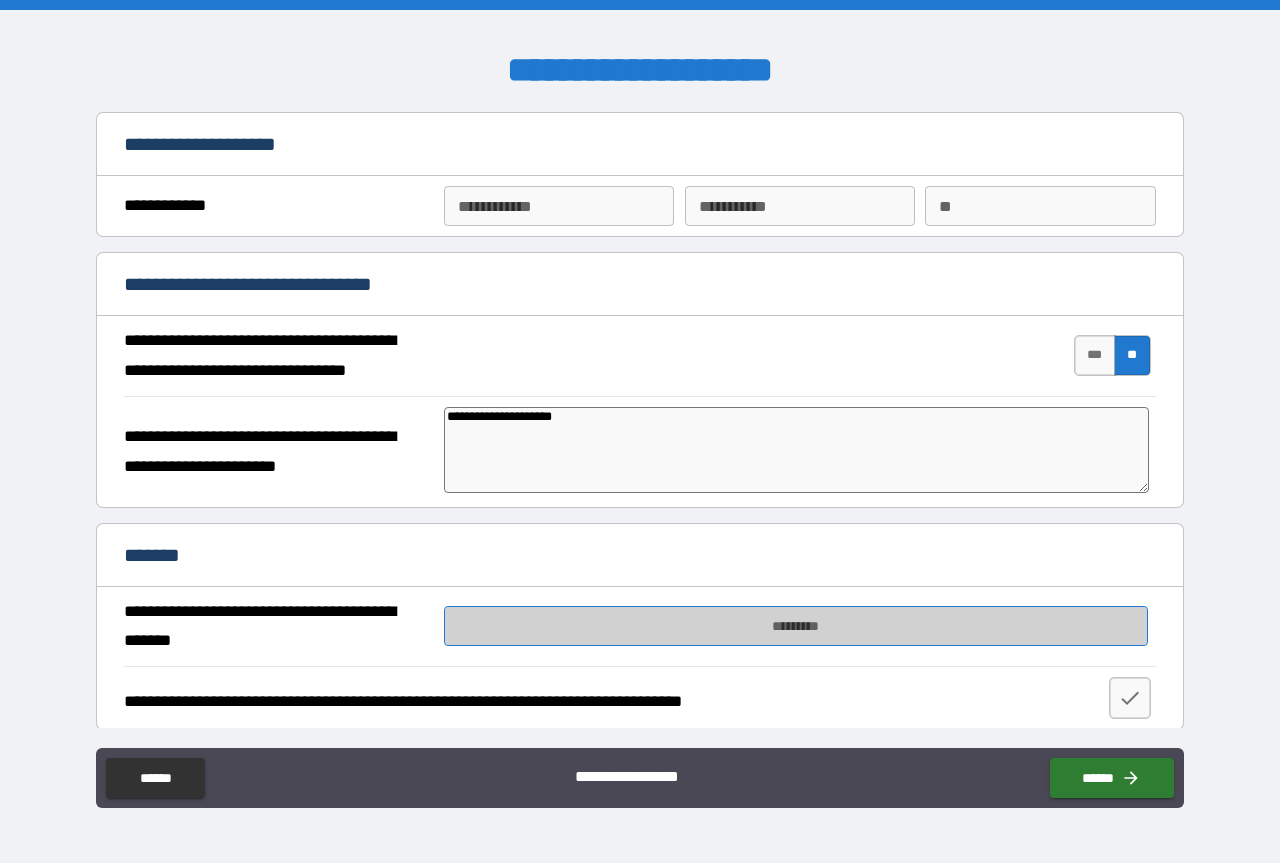 drag, startPoint x: 453, startPoint y: 641, endPoint x: 482, endPoint y: 618, distance: 37.01351 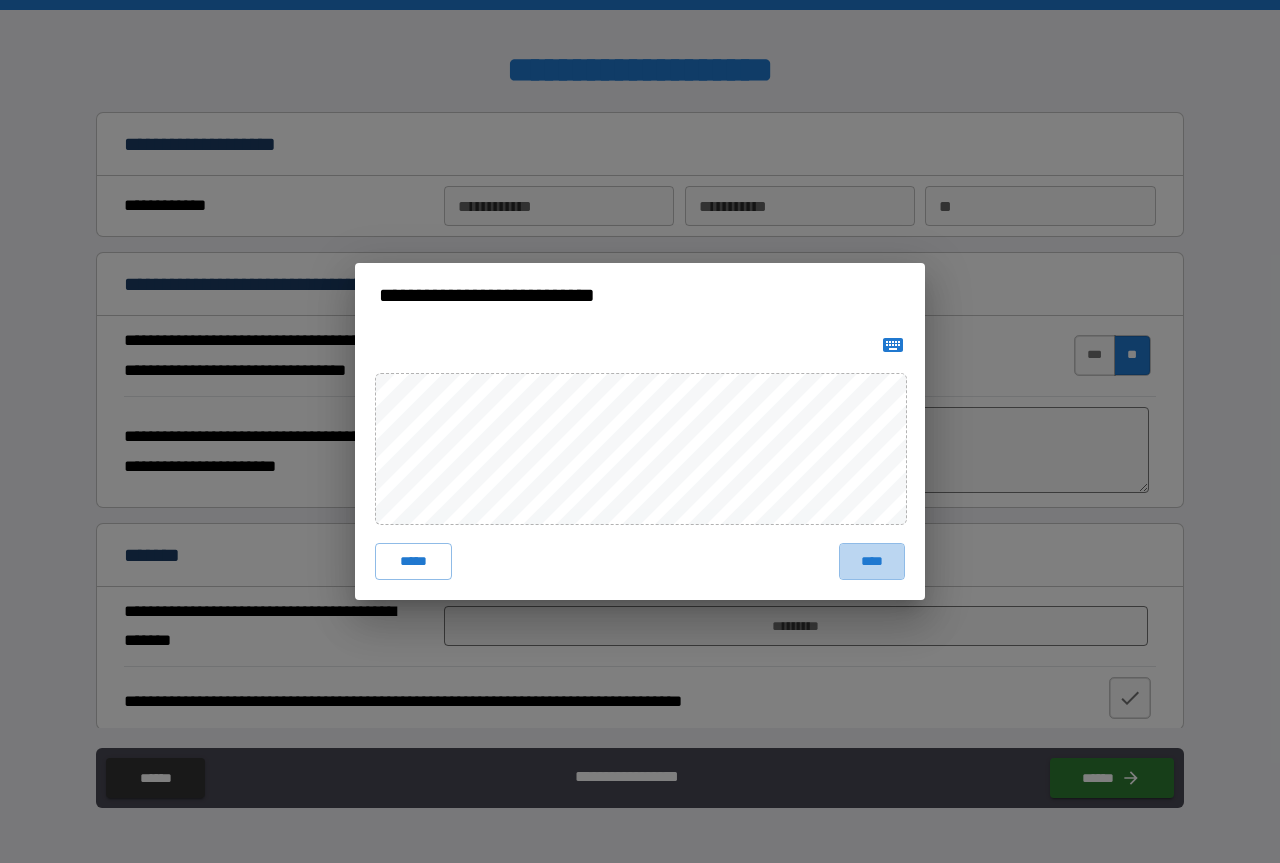 click on "****" at bounding box center (872, 561) 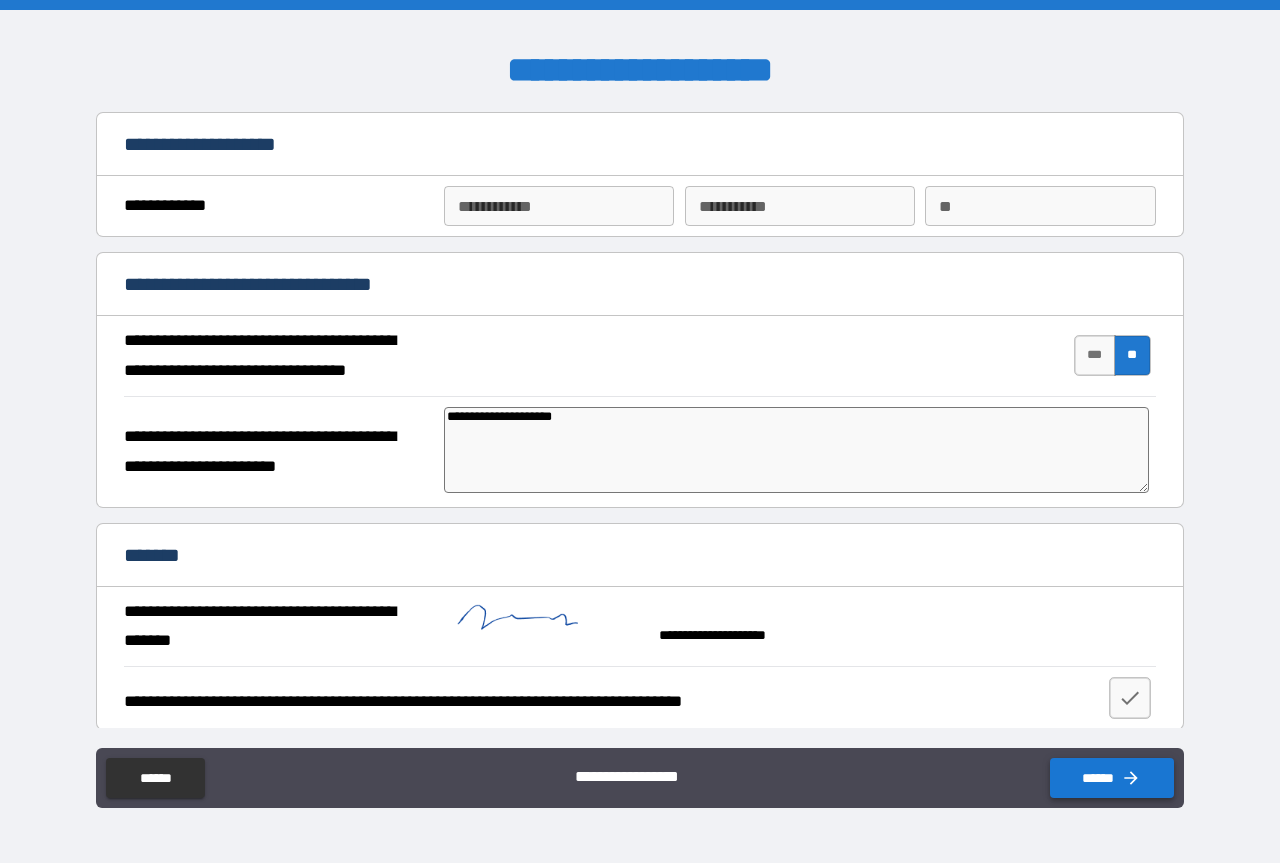 click on "******" at bounding box center [1112, 778] 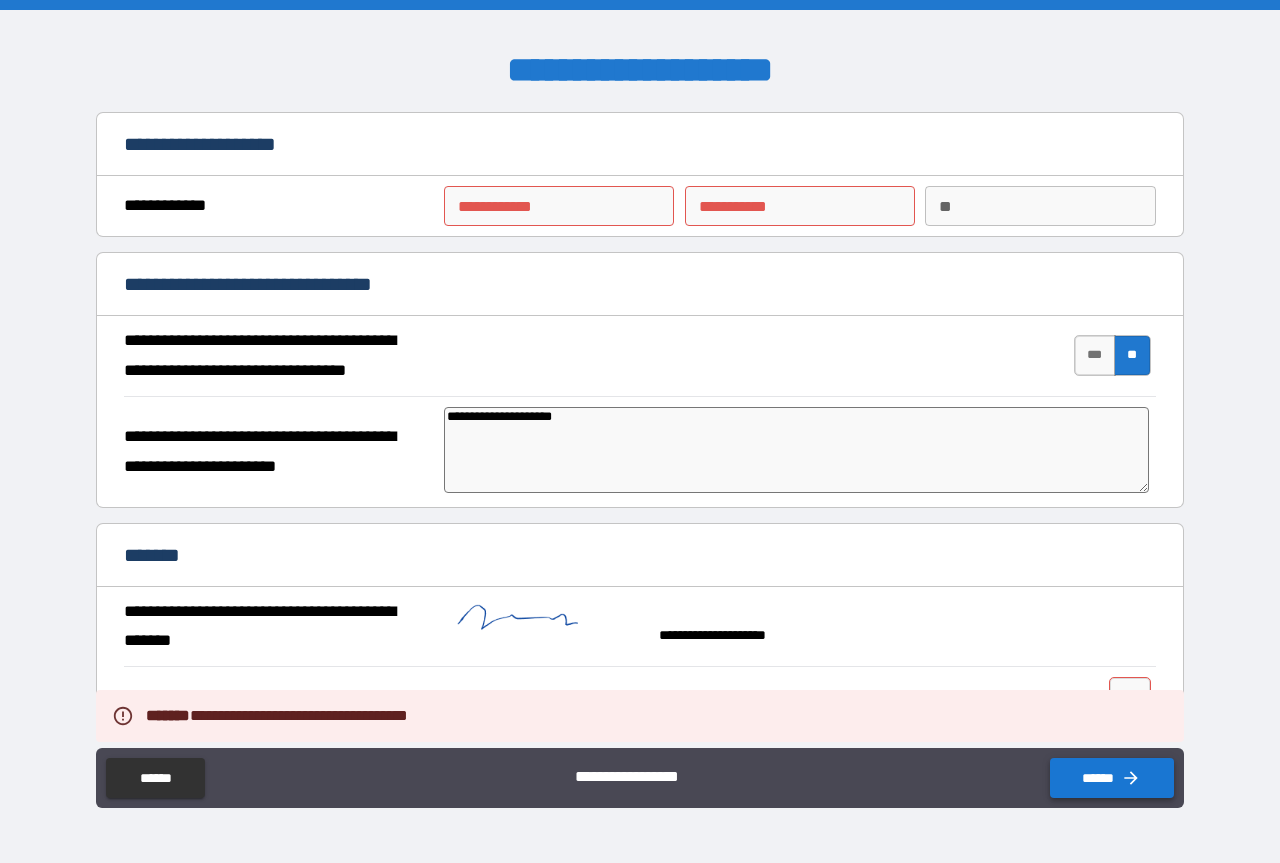 type on "*" 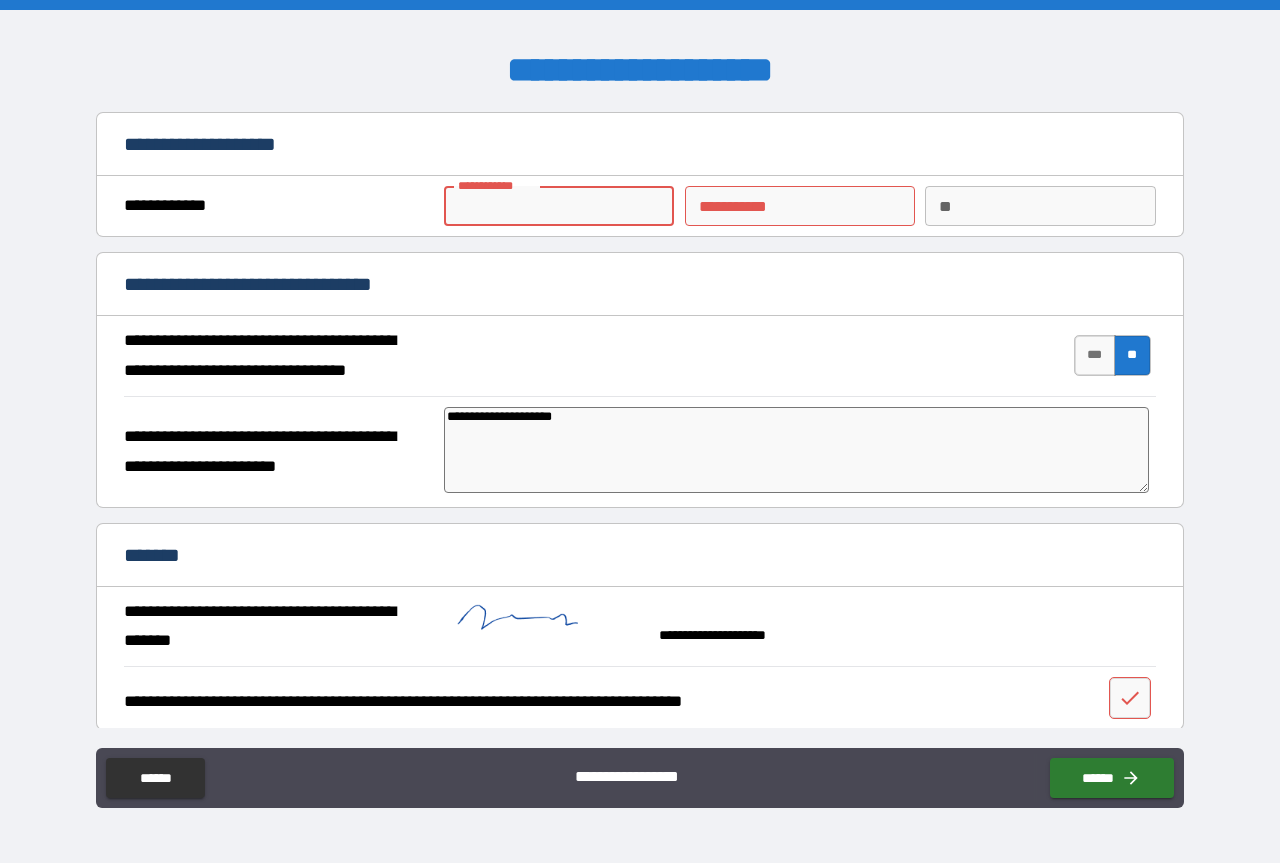 click on "**********" at bounding box center [559, 206] 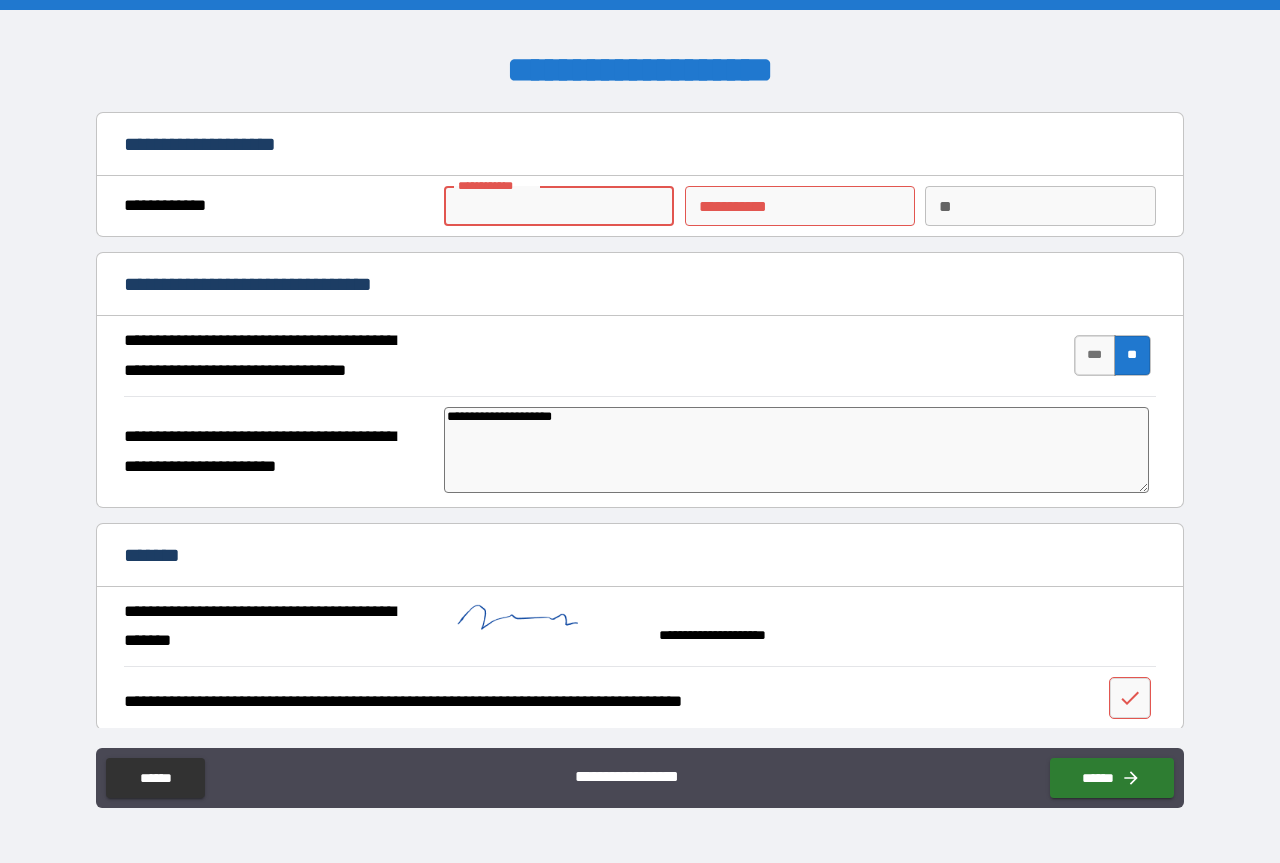 type on "*******" 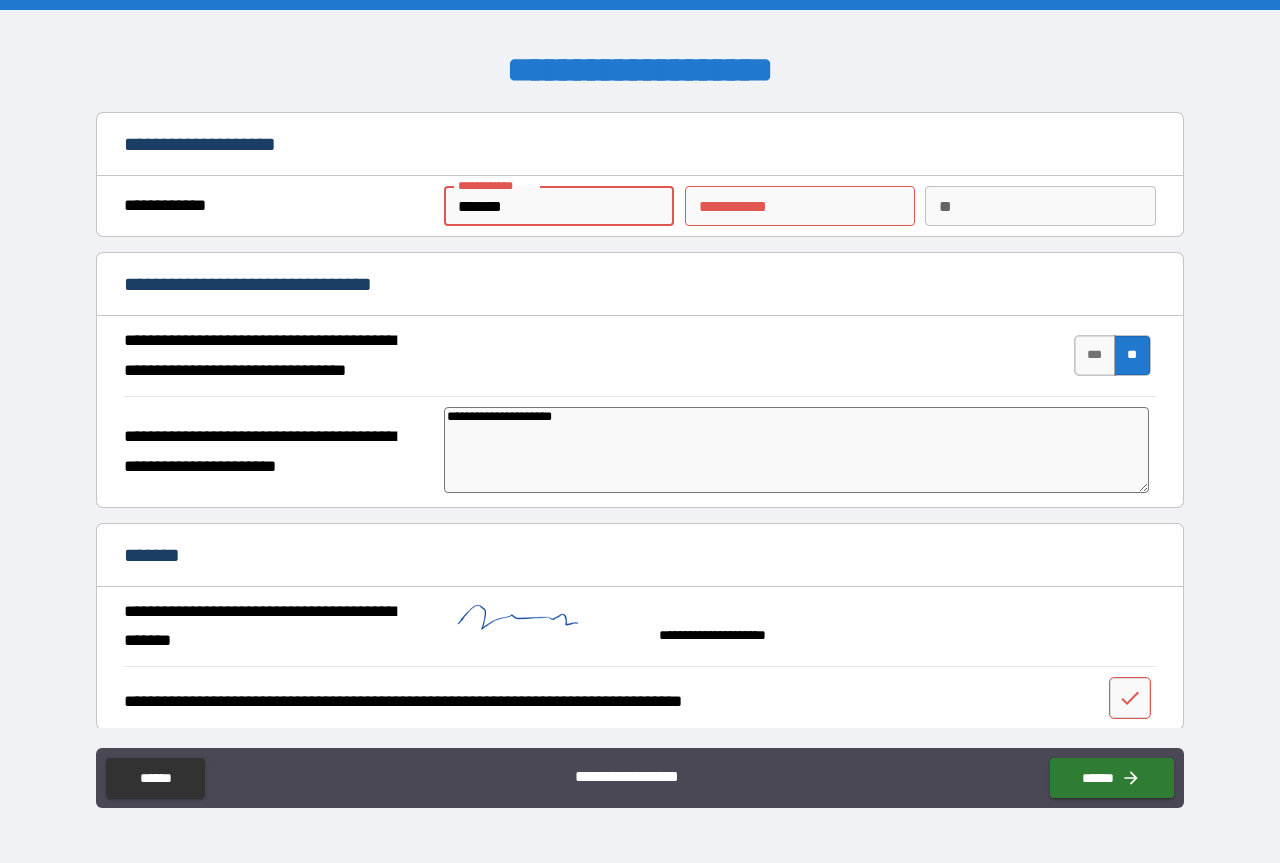 type on "*****" 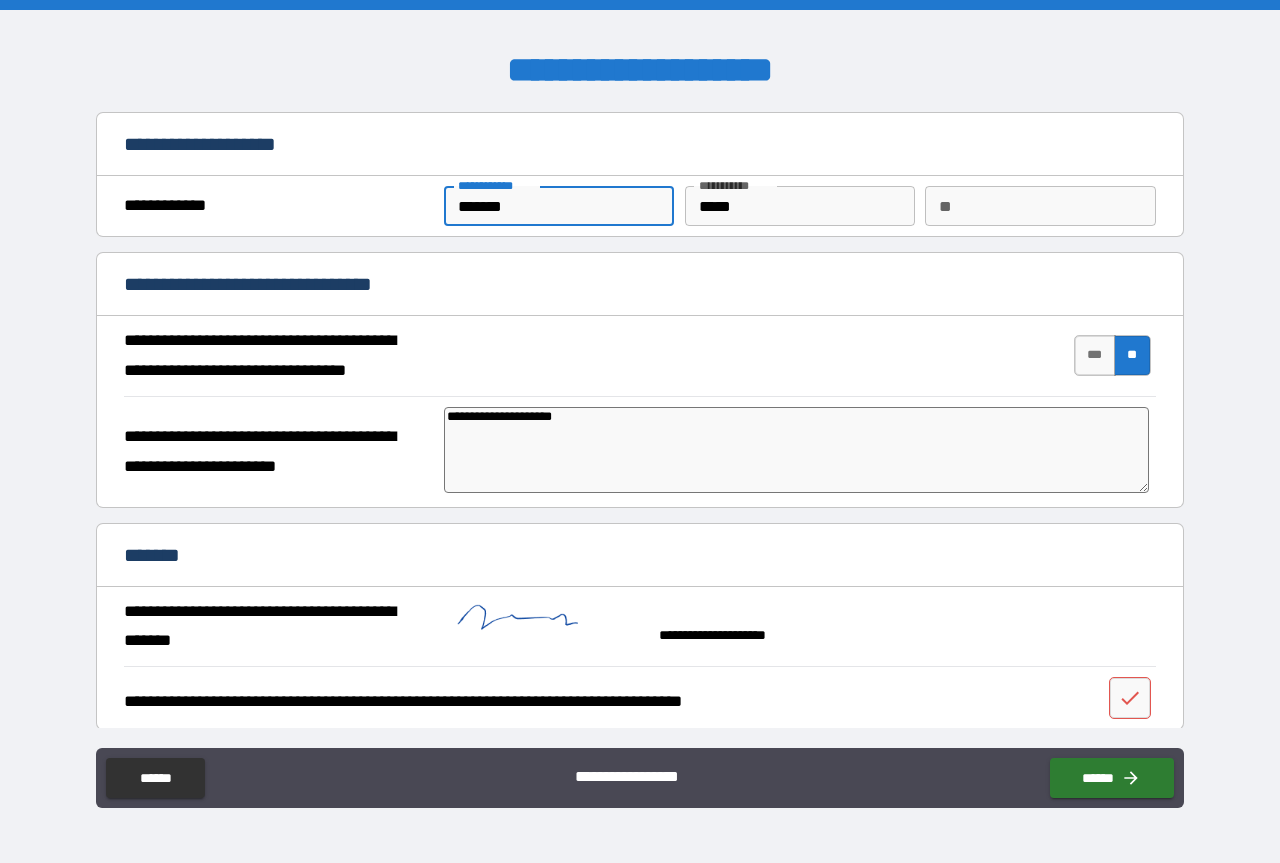 type on "*" 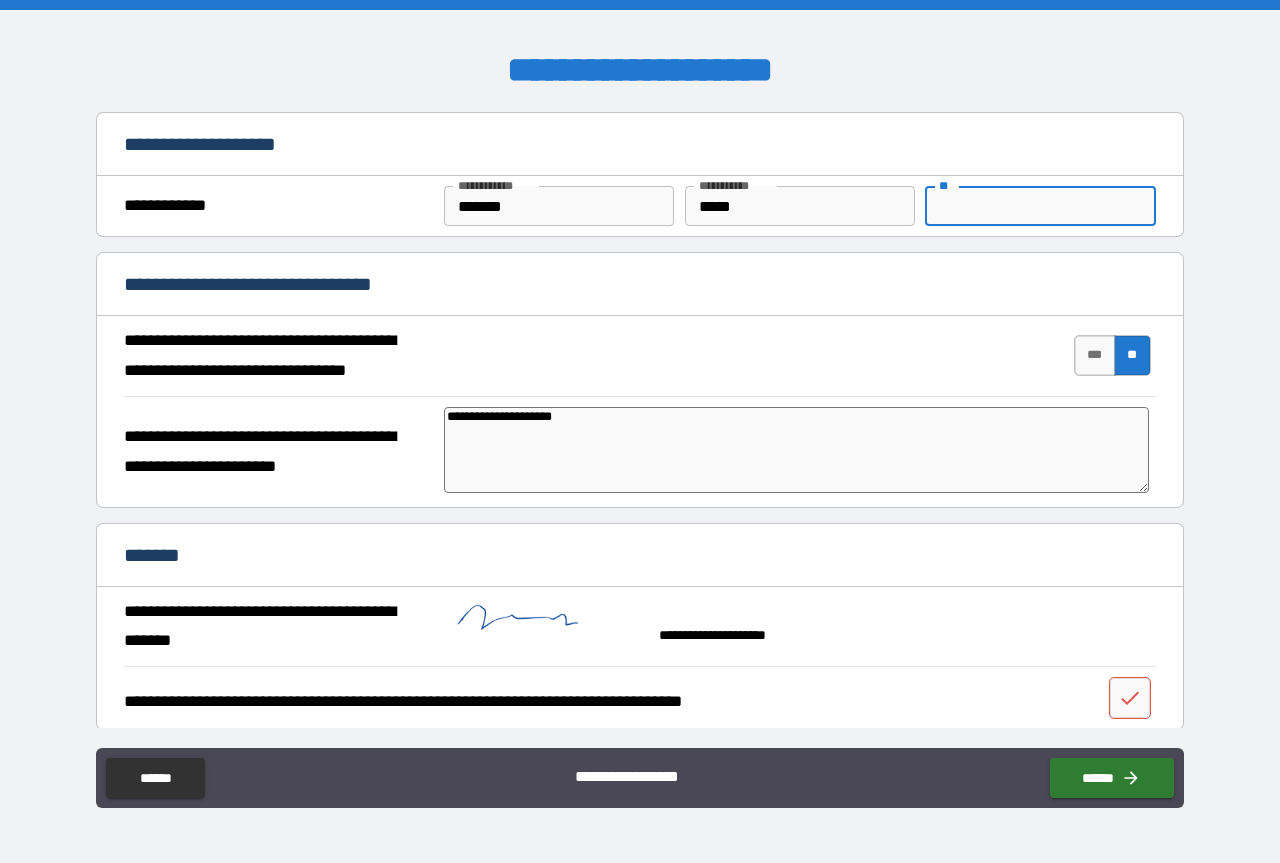 click on "**" at bounding box center [1040, 206] 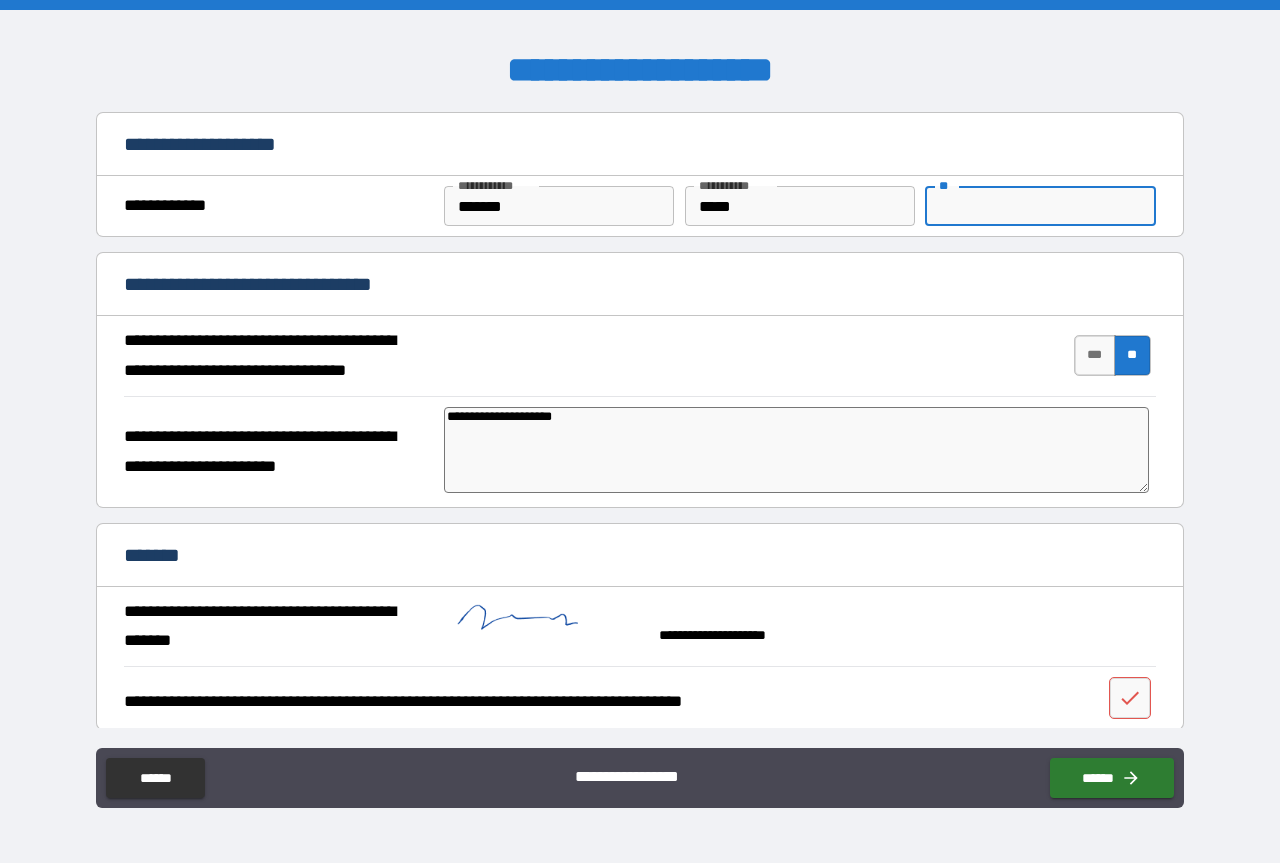 type on "*" 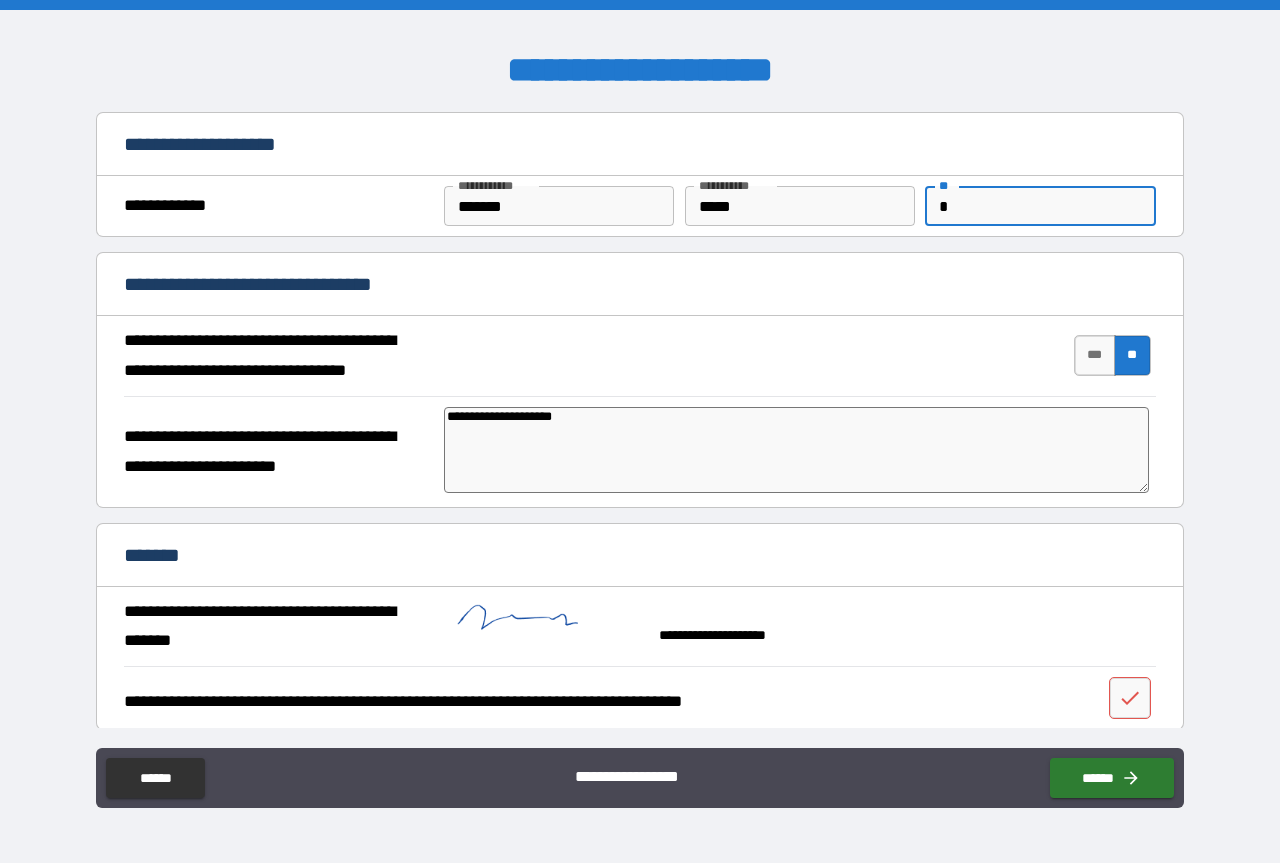 type on "*" 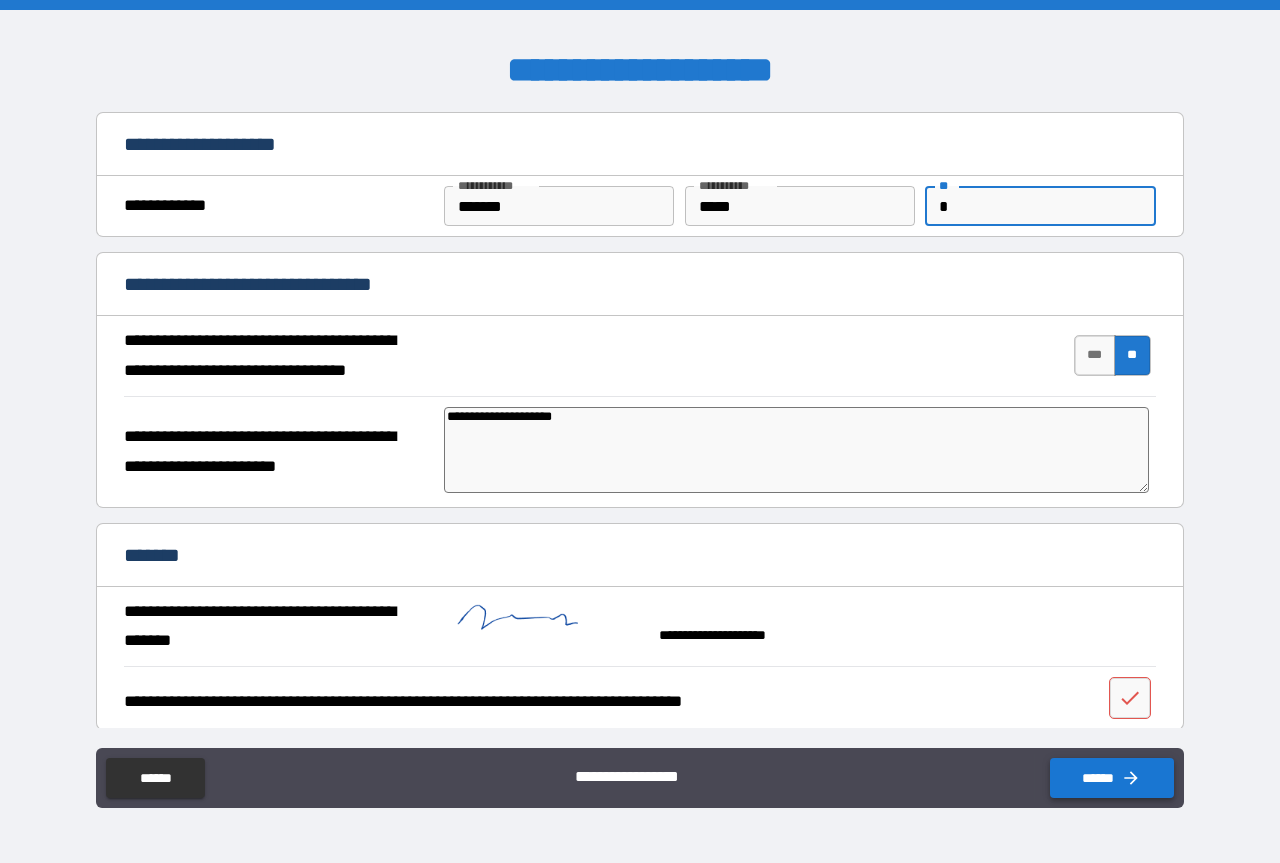 type on "*" 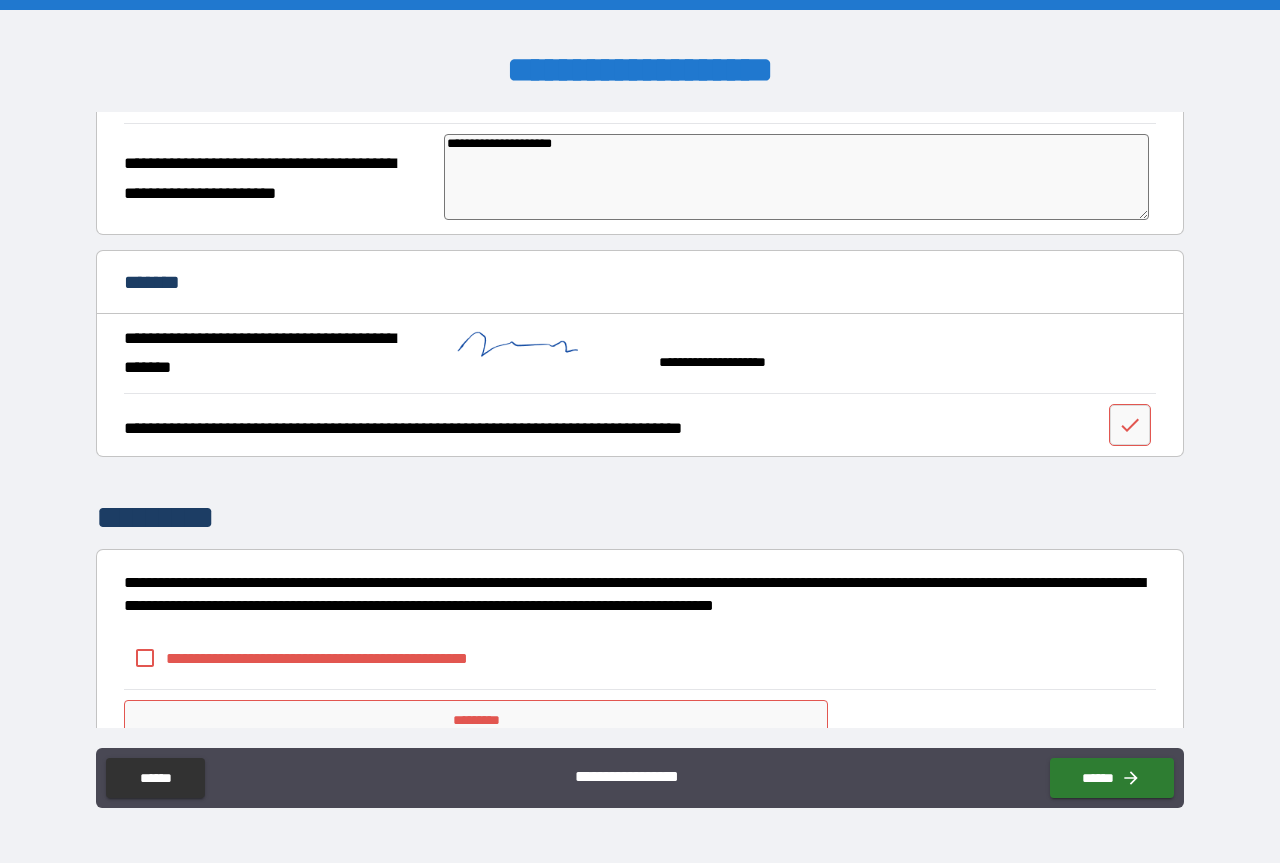 scroll, scrollTop: 356, scrollLeft: 0, axis: vertical 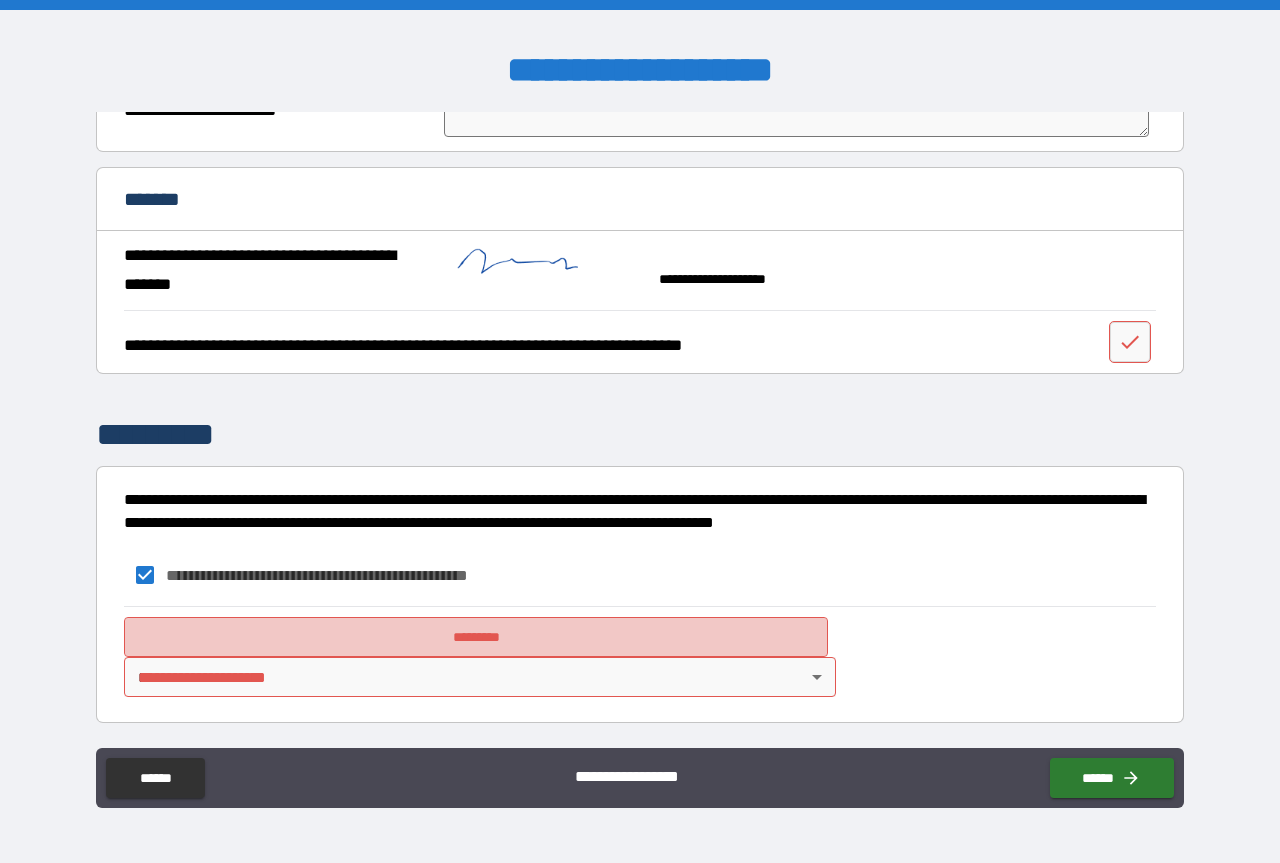 click on "*********" at bounding box center (476, 637) 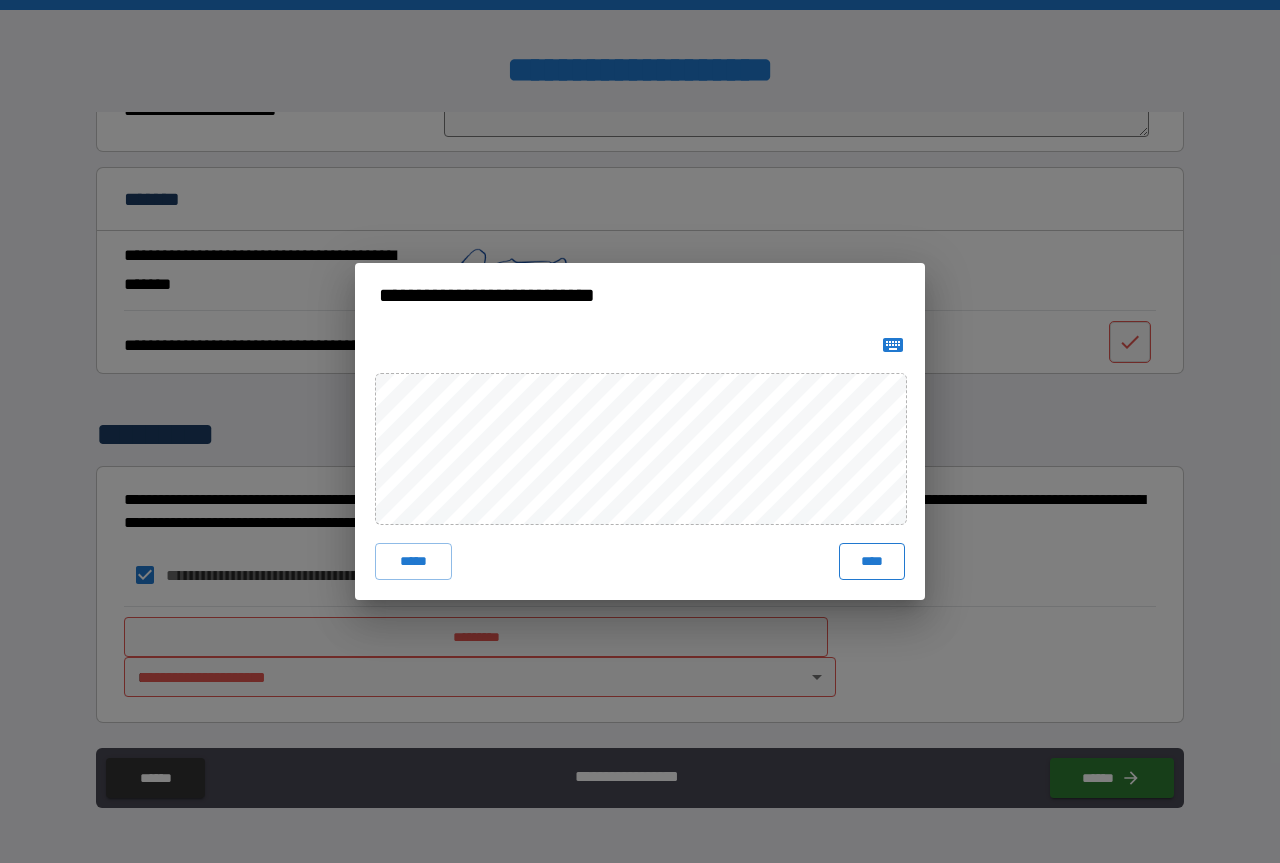 click on "****" at bounding box center [872, 561] 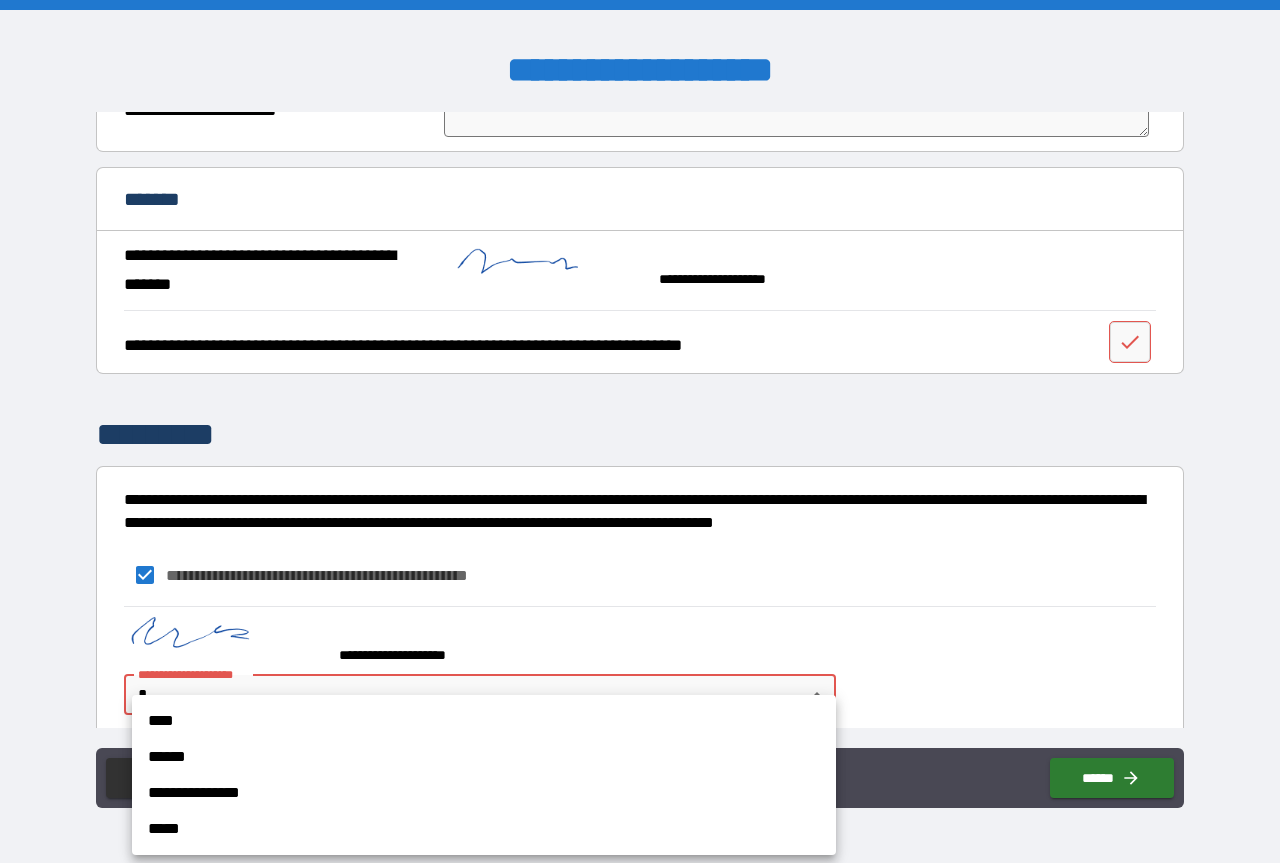 click on "**********" at bounding box center (640, 431) 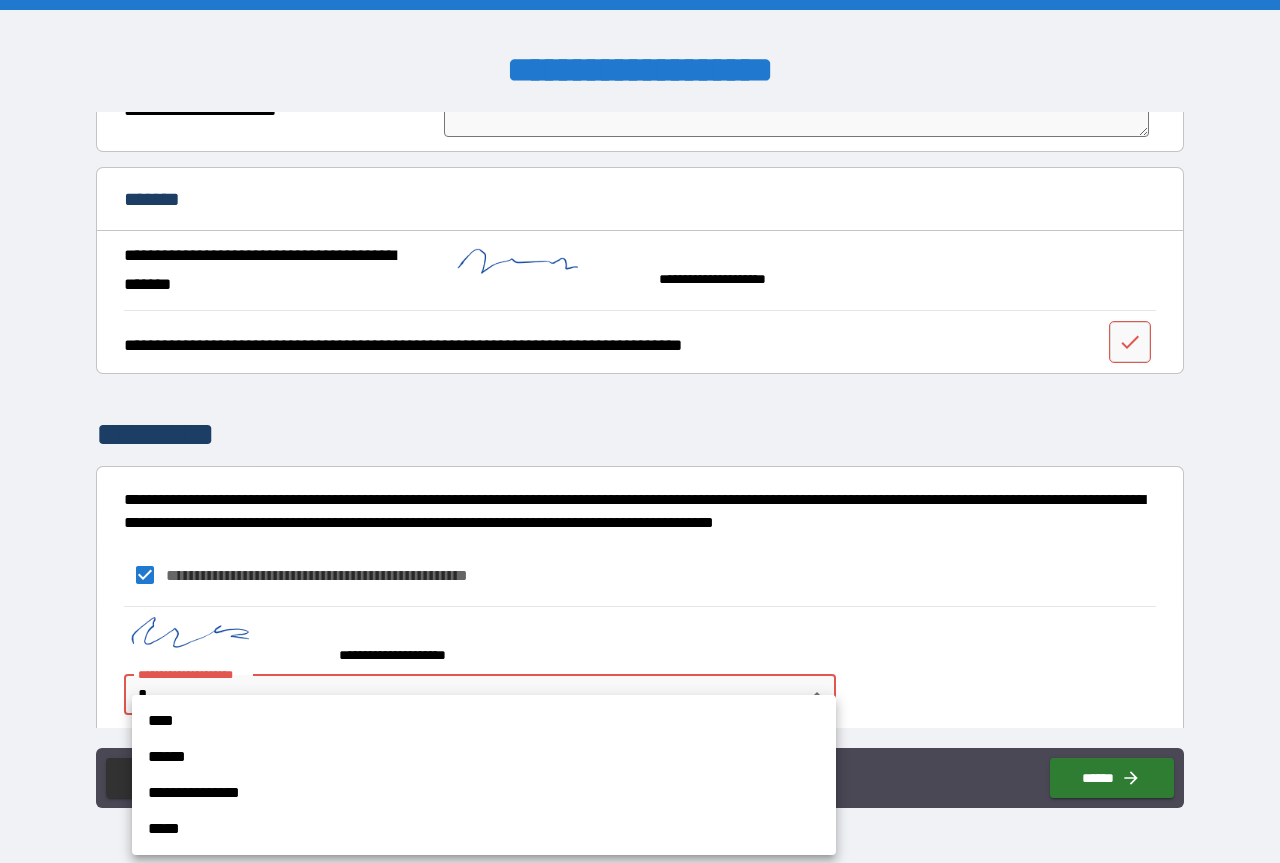 click on "****" at bounding box center (484, 721) 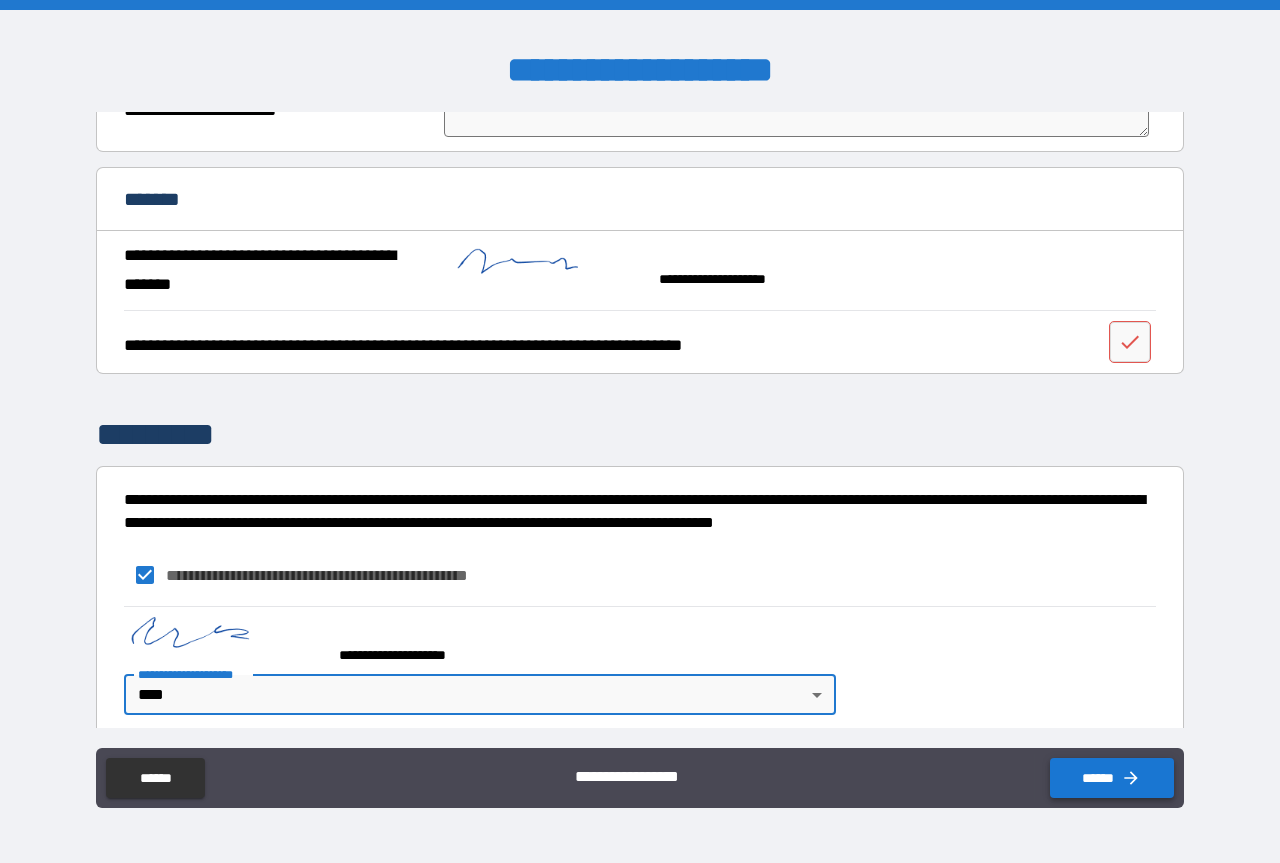 click 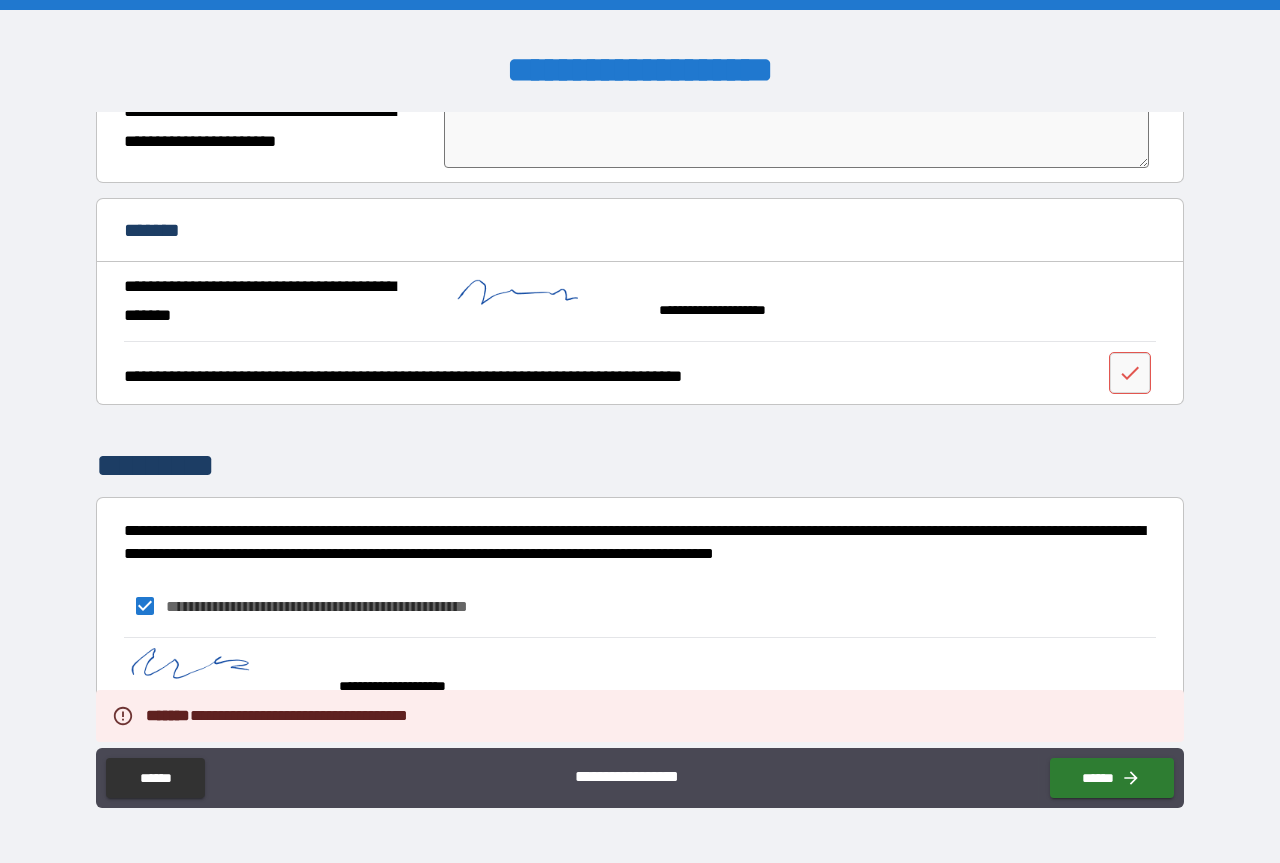 scroll, scrollTop: 374, scrollLeft: 0, axis: vertical 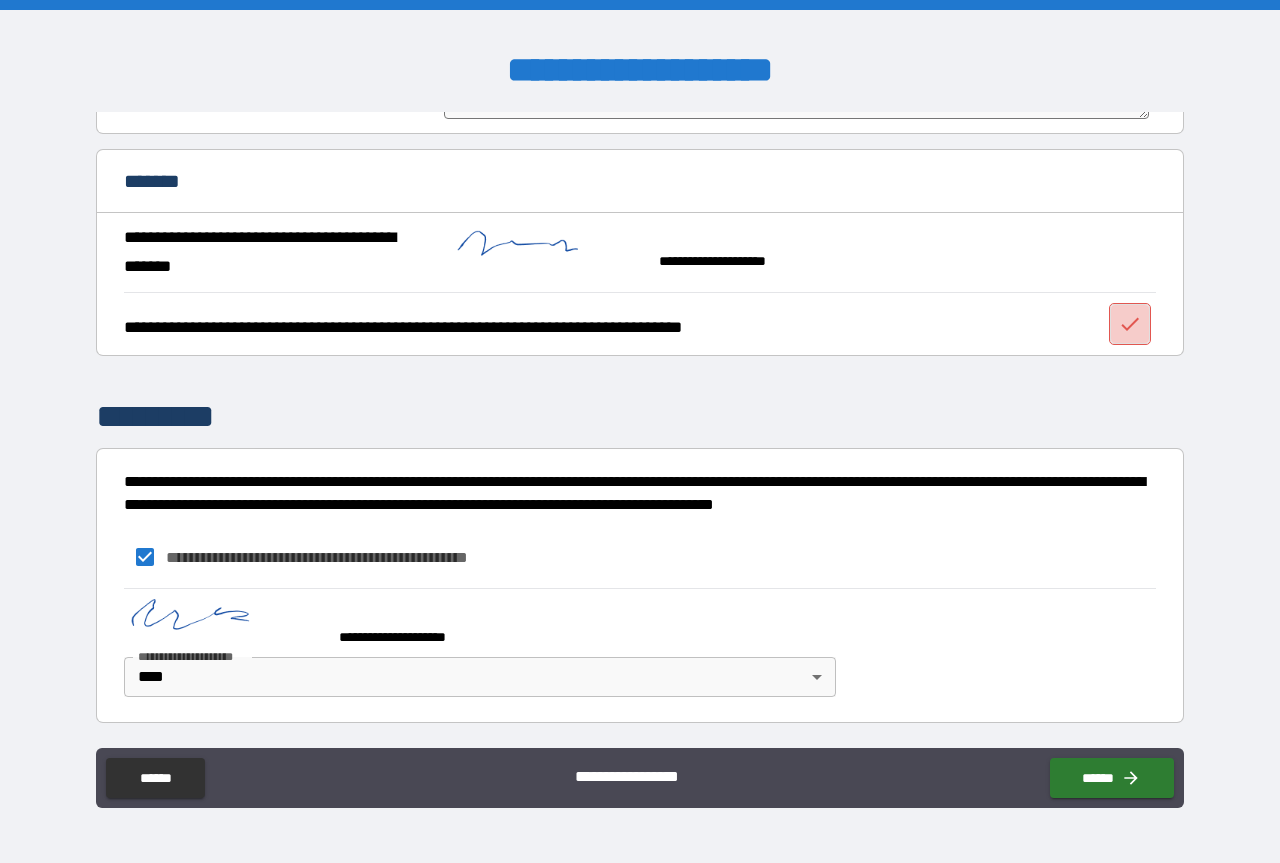 click 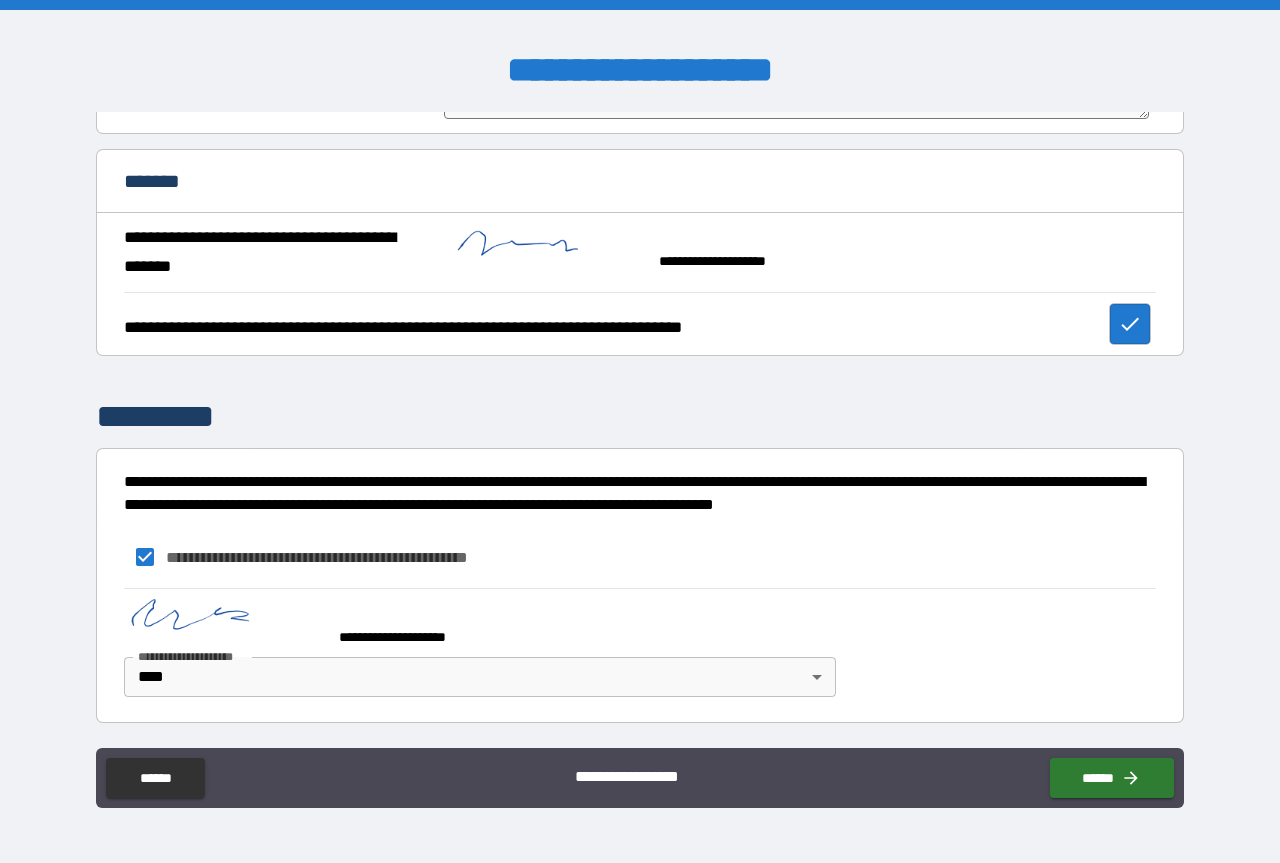 type on "*" 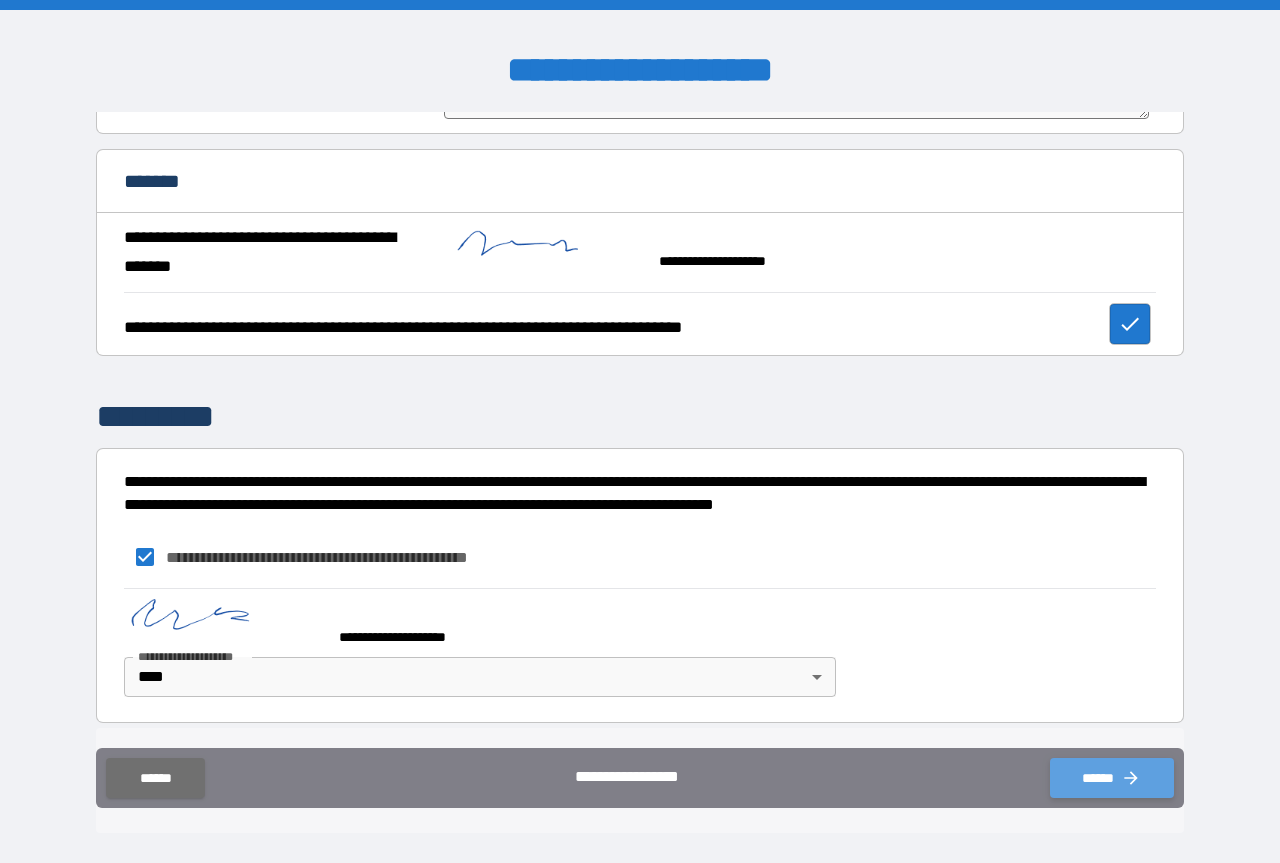 click on "******" at bounding box center (1112, 778) 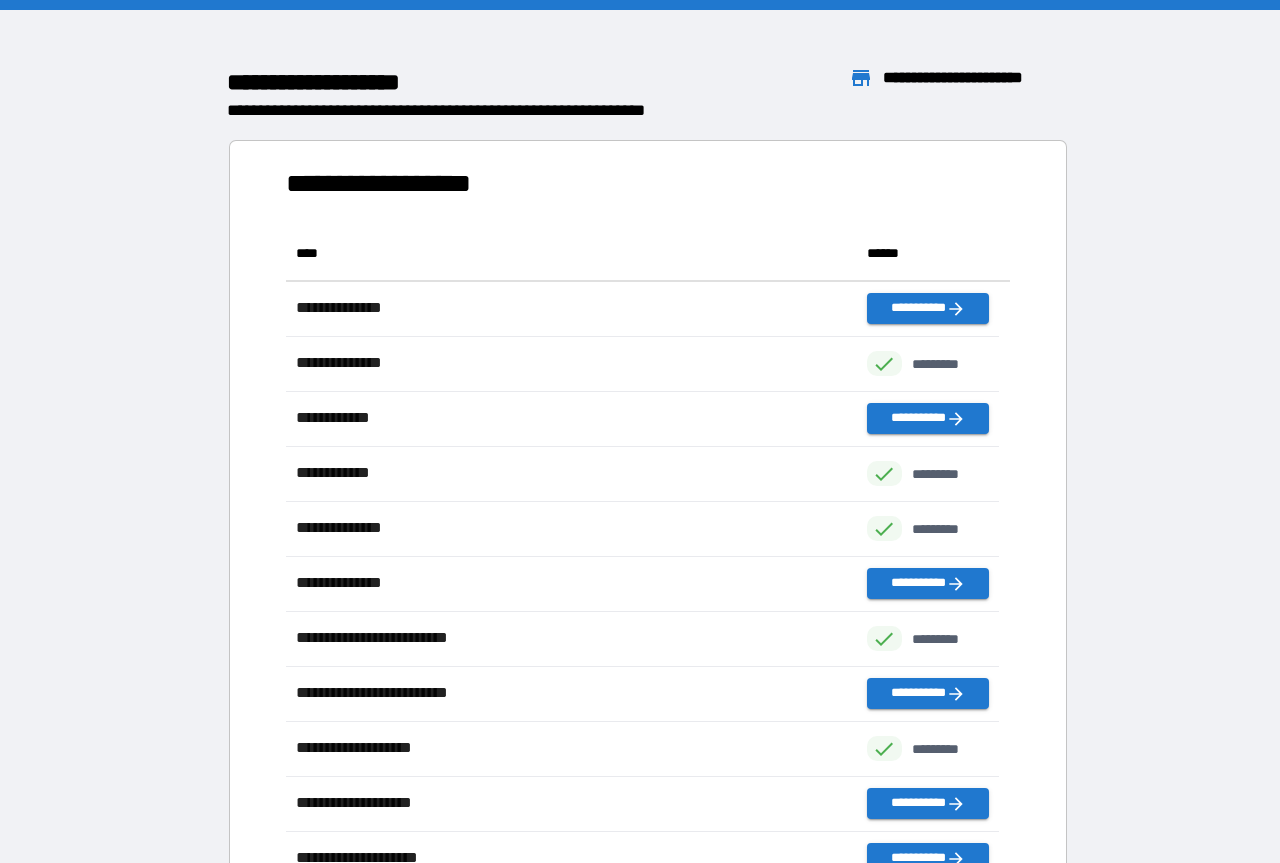 scroll, scrollTop: 16, scrollLeft: 16, axis: both 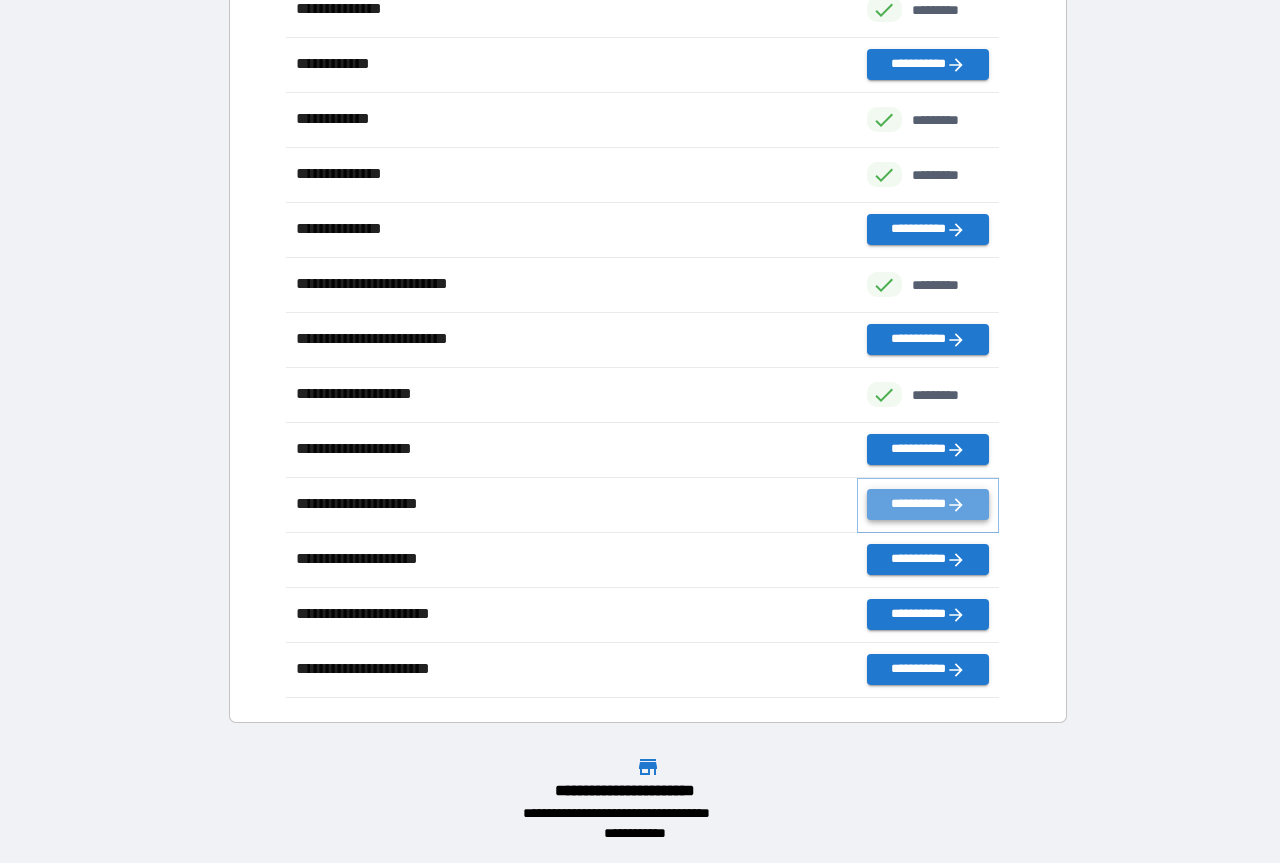 click on "**********" at bounding box center [928, 504] 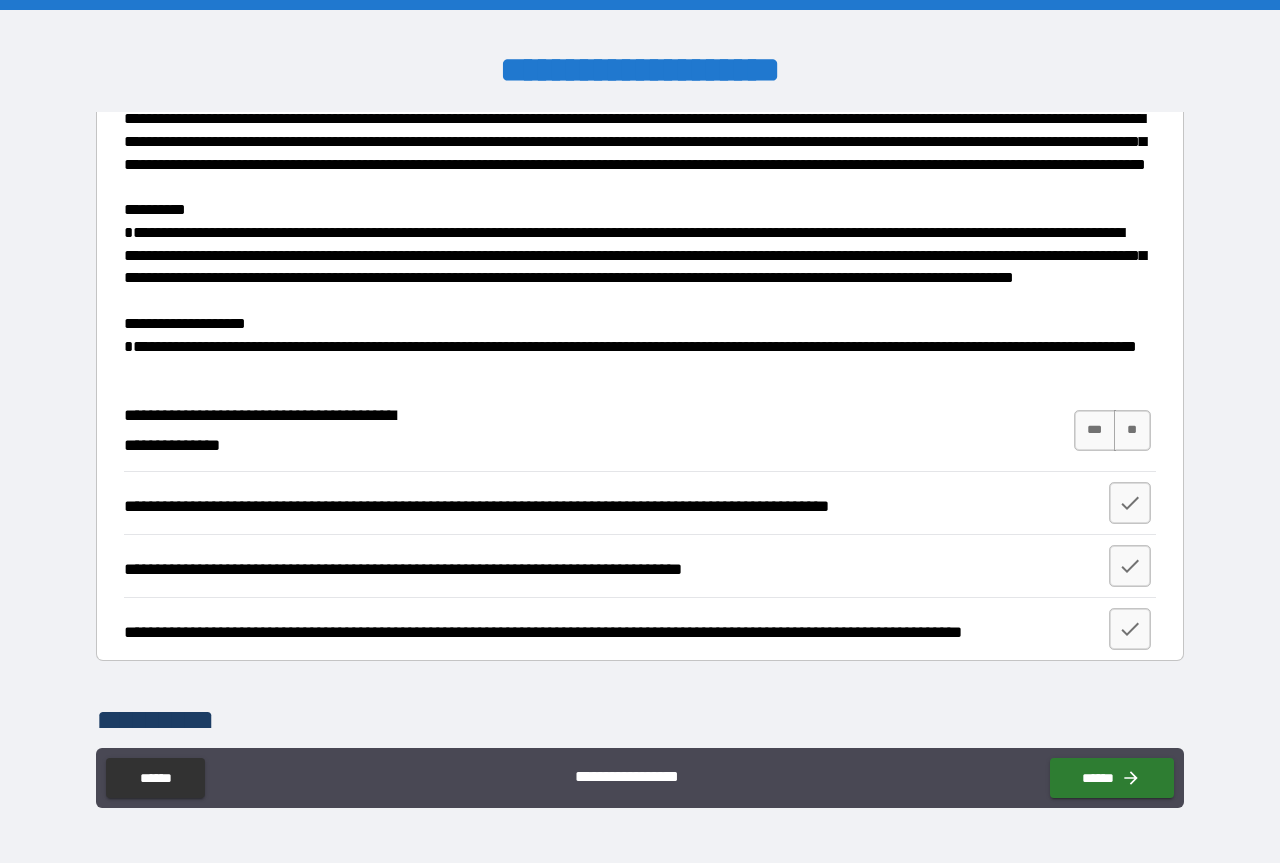 scroll, scrollTop: 2600, scrollLeft: 0, axis: vertical 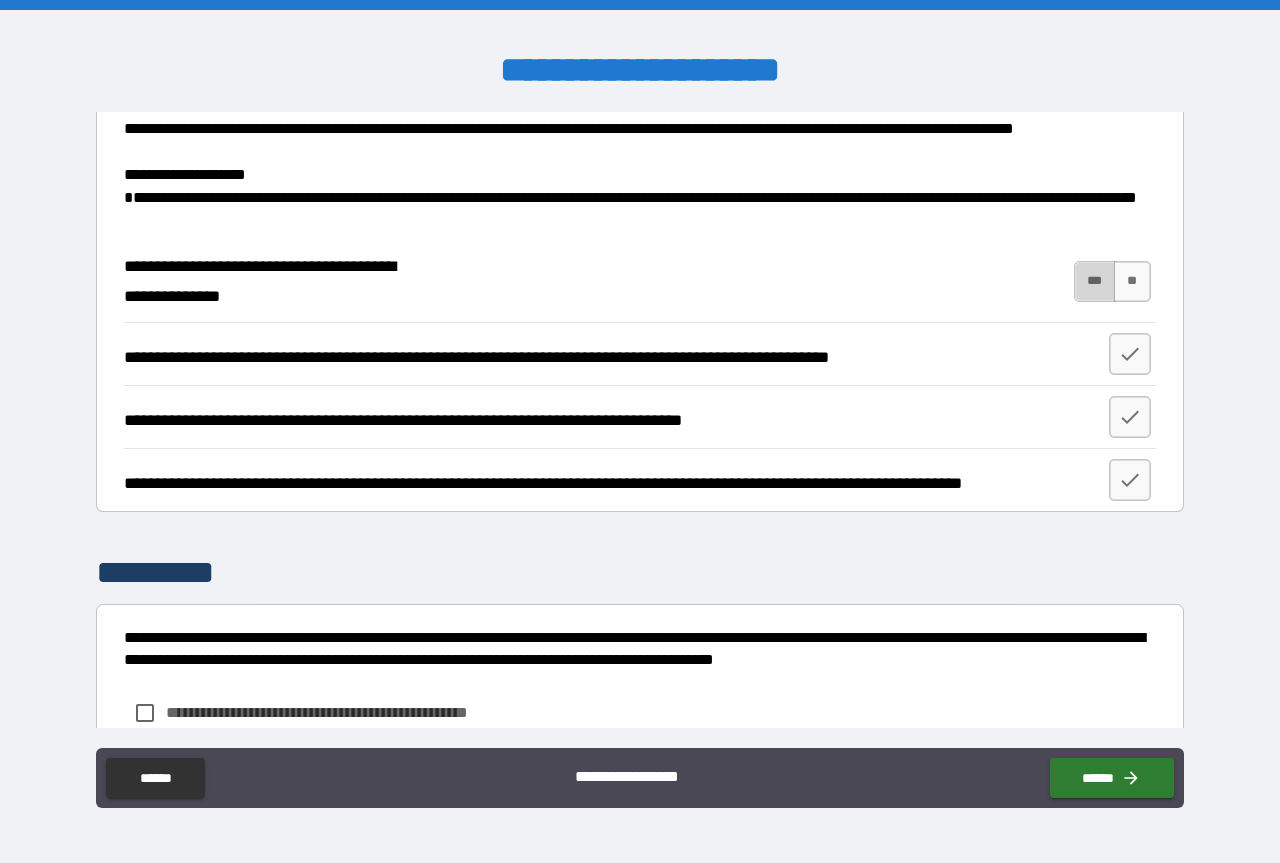 click on "***" at bounding box center [1095, 281] 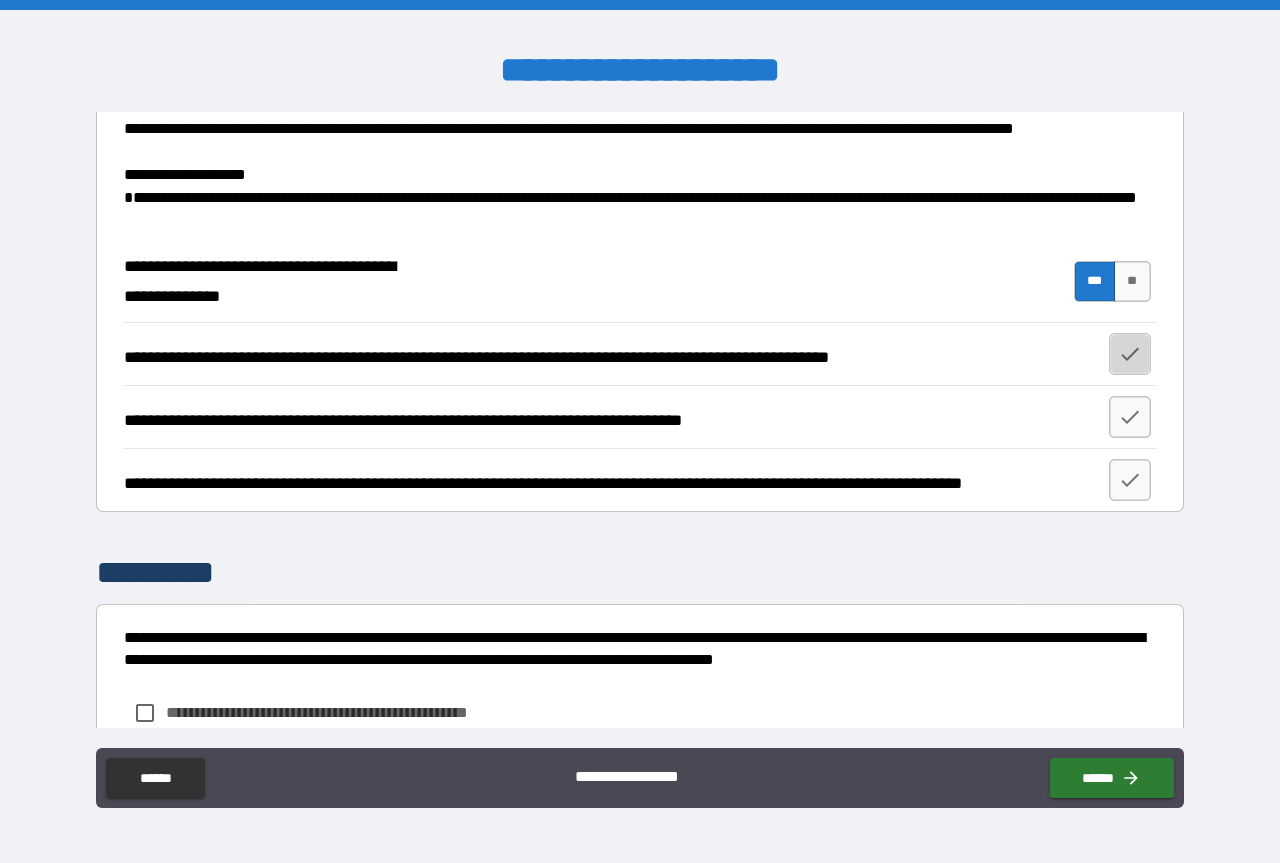 click 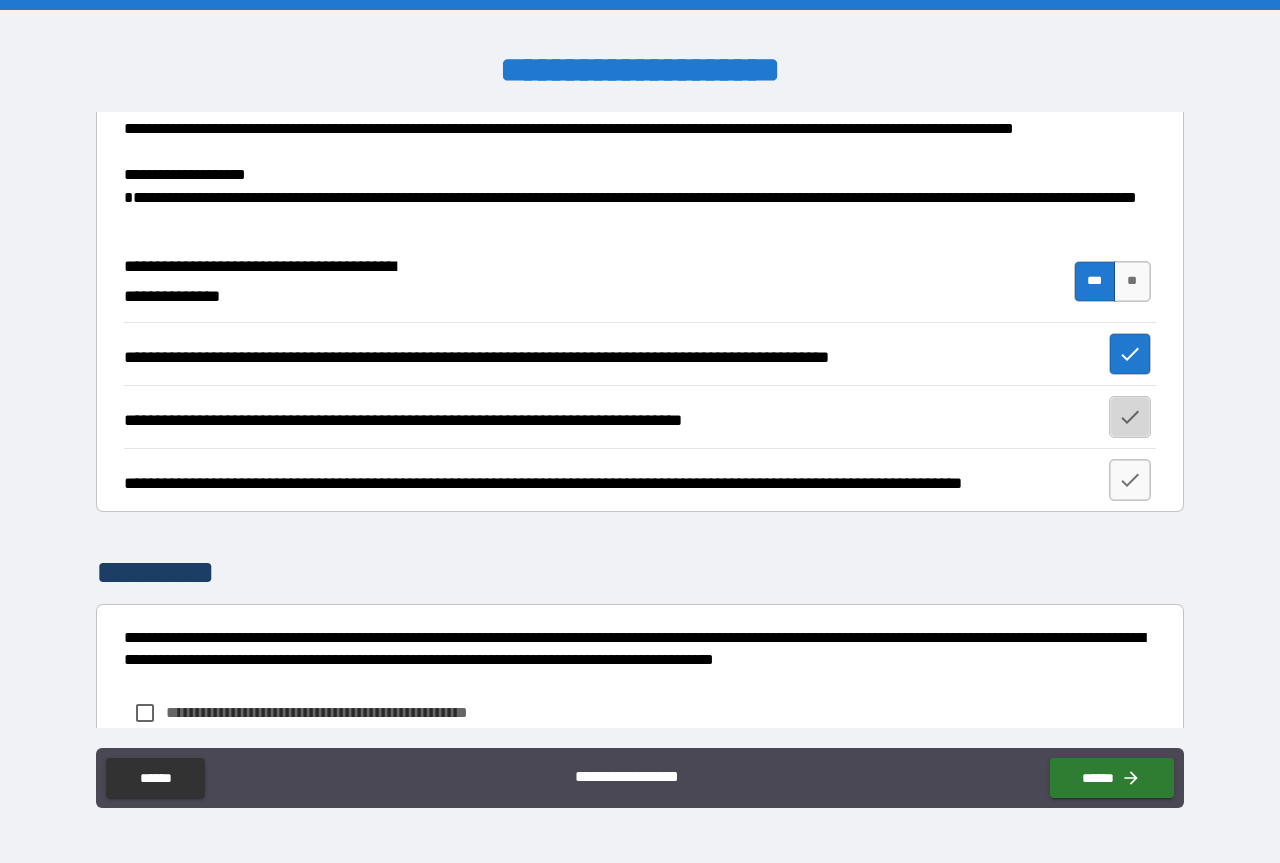 click 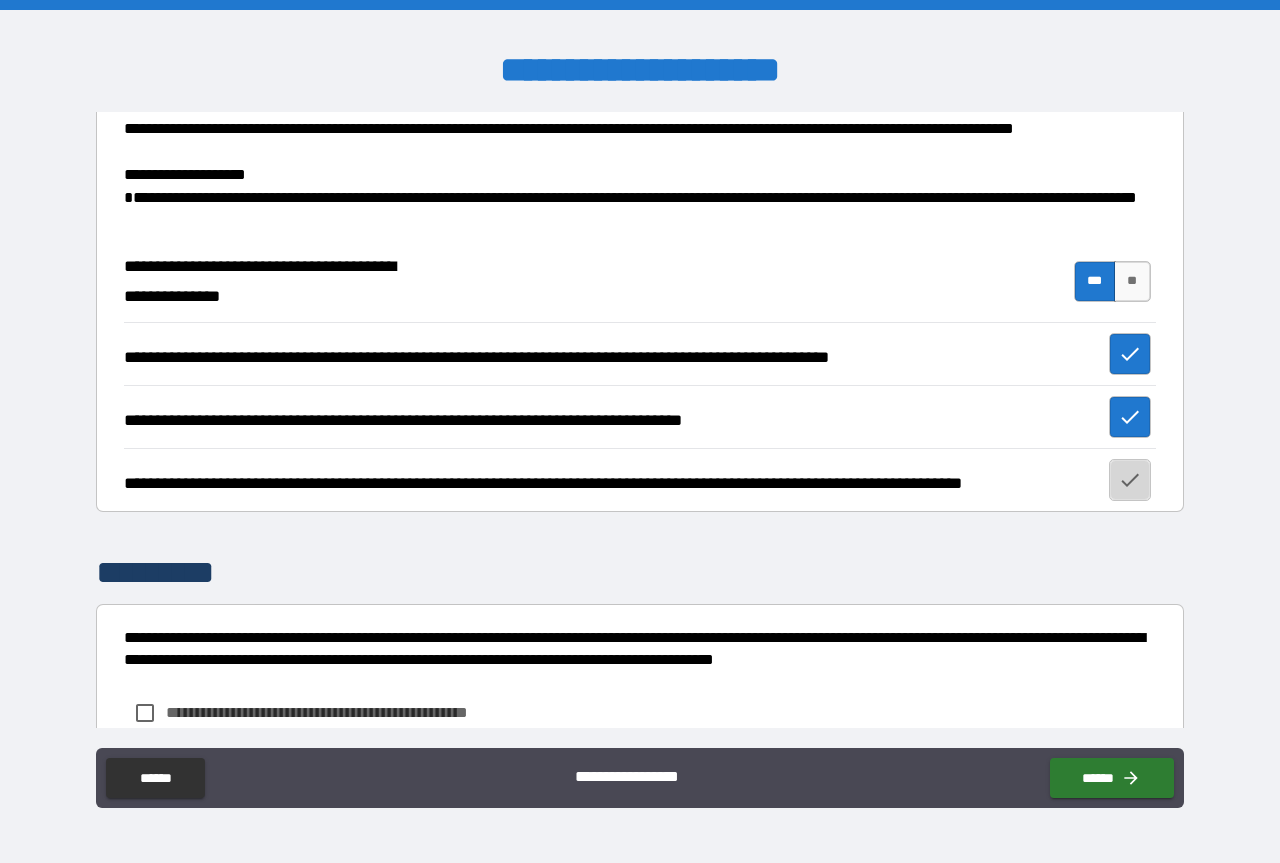 click 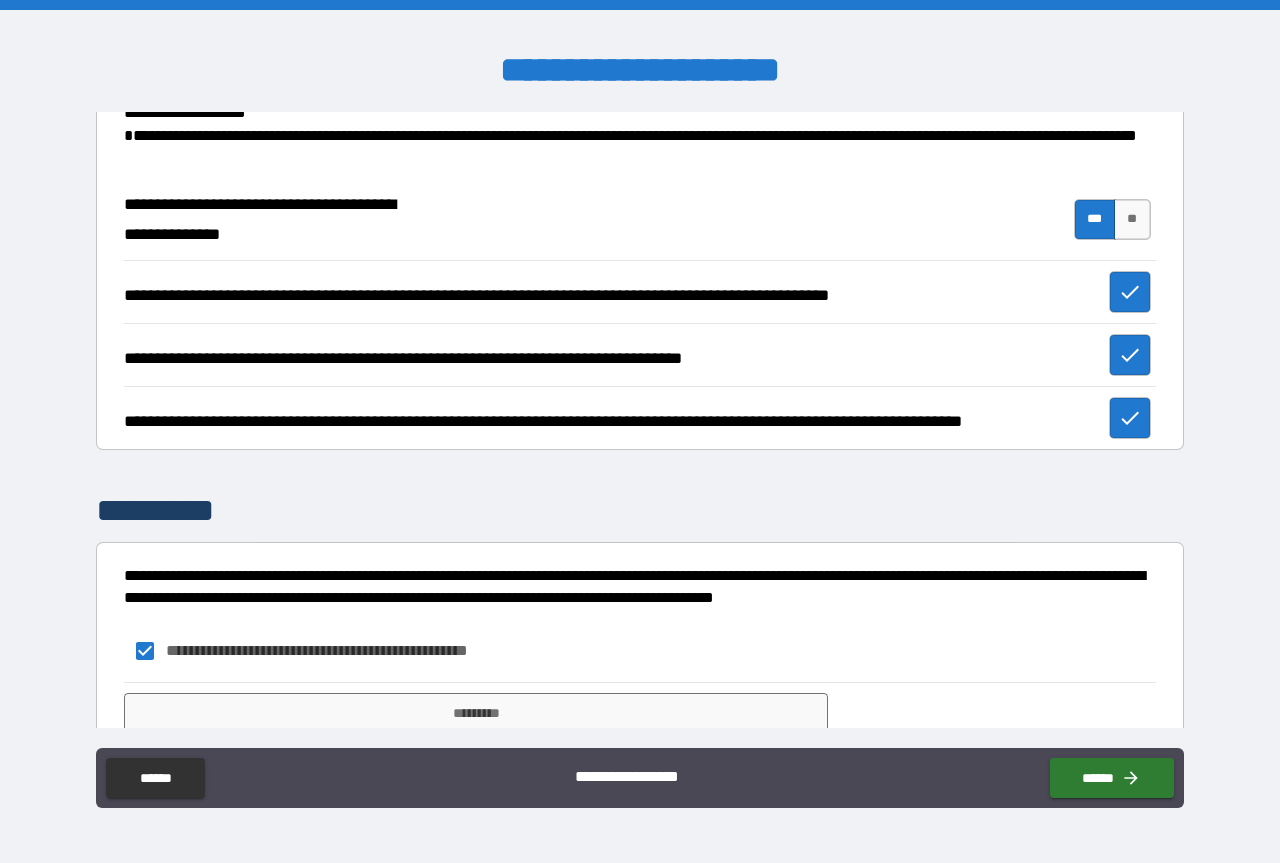scroll, scrollTop: 2738, scrollLeft: 0, axis: vertical 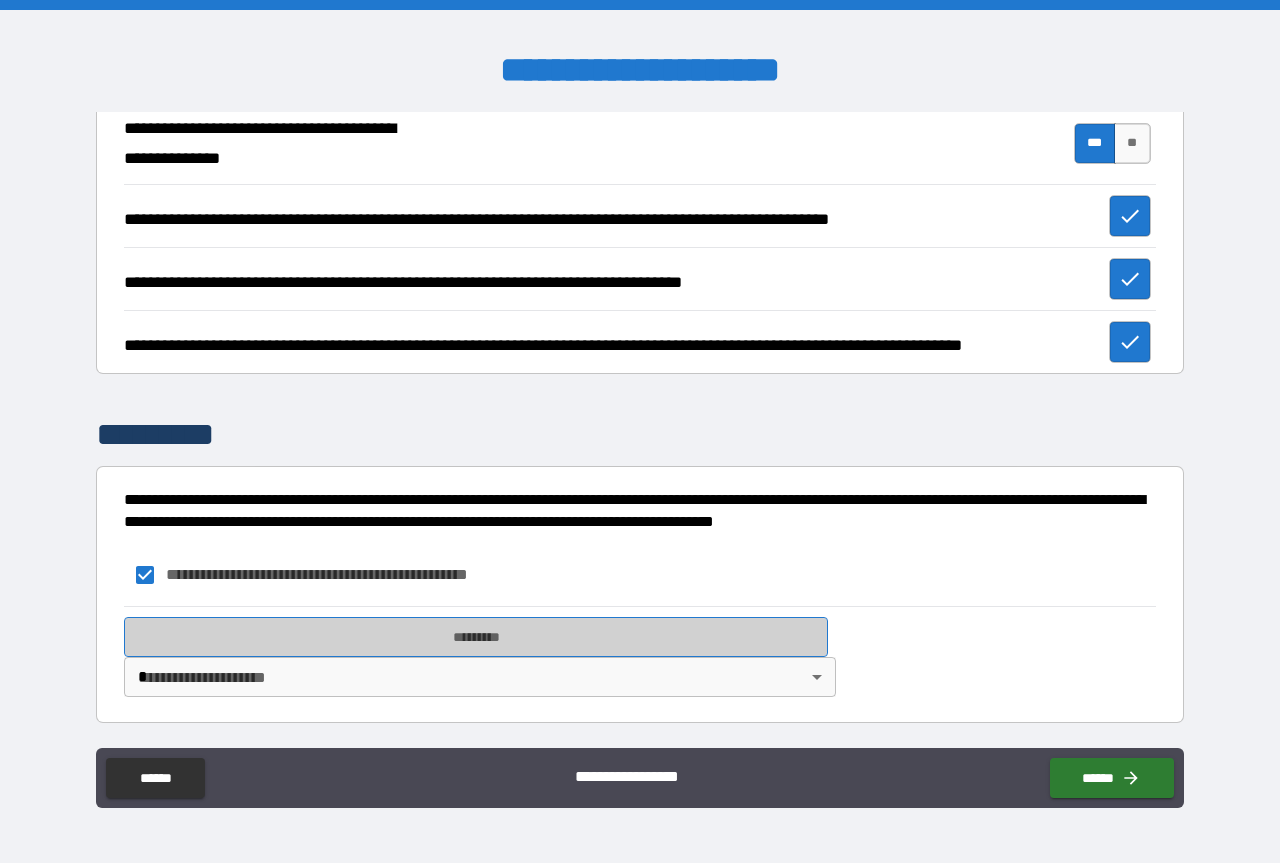 click on "*********" at bounding box center [476, 637] 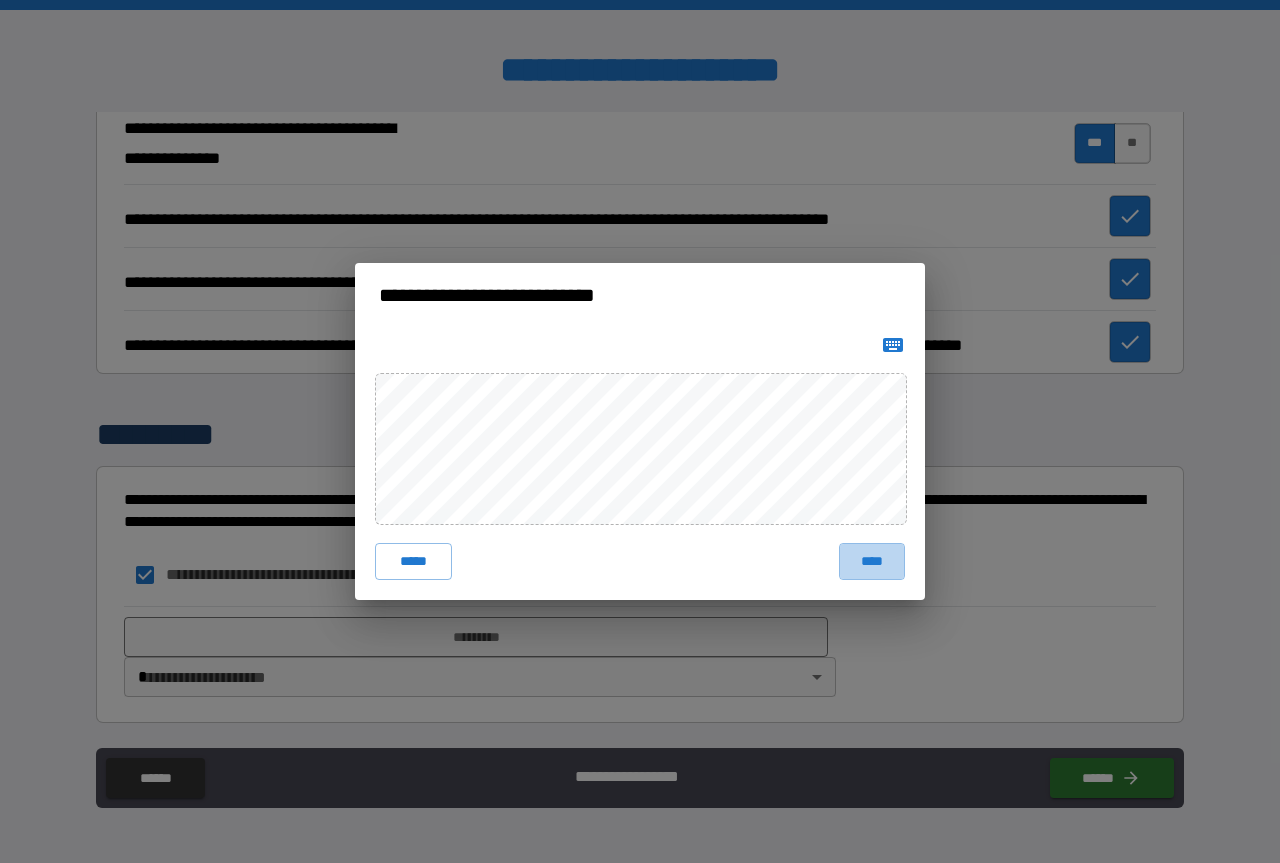 drag, startPoint x: 874, startPoint y: 561, endPoint x: 782, endPoint y: 571, distance: 92.541885 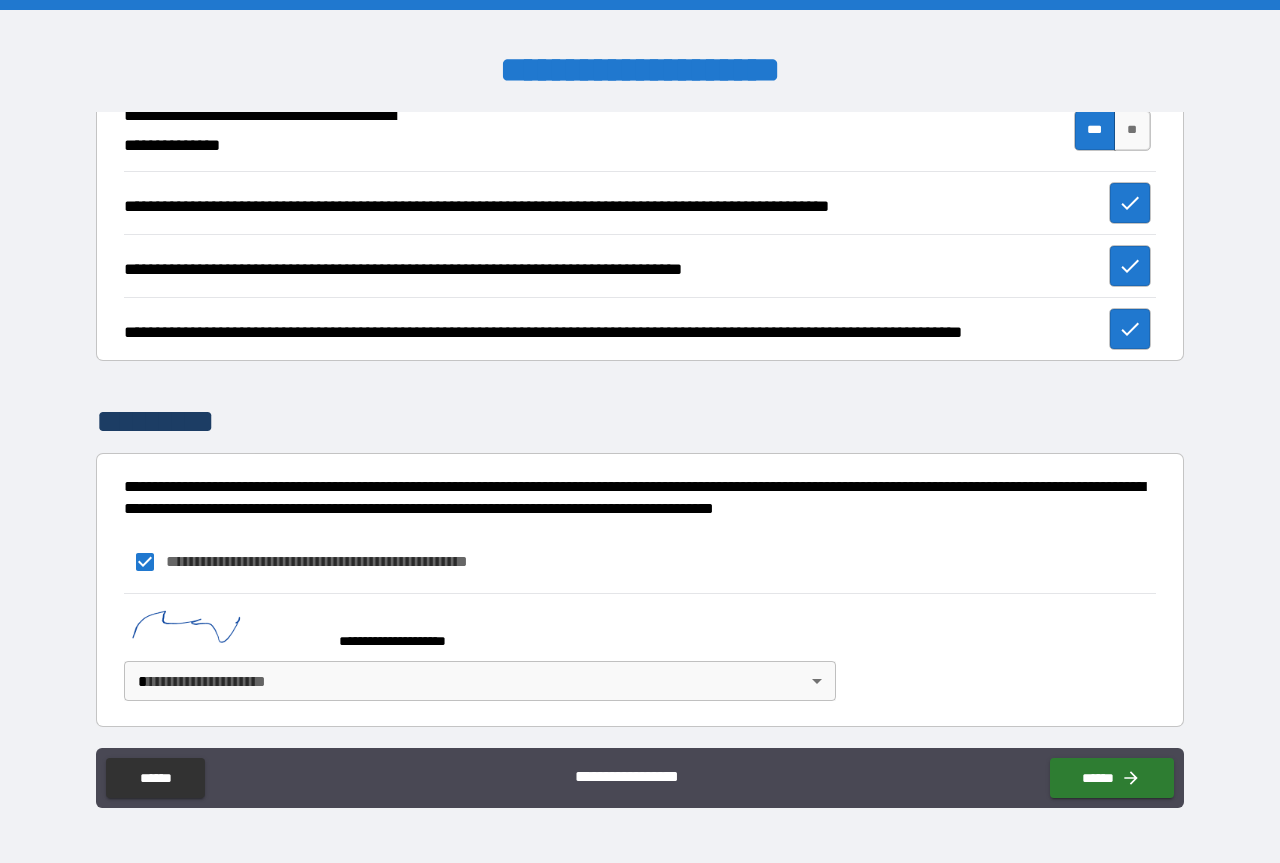 scroll, scrollTop: 2755, scrollLeft: 0, axis: vertical 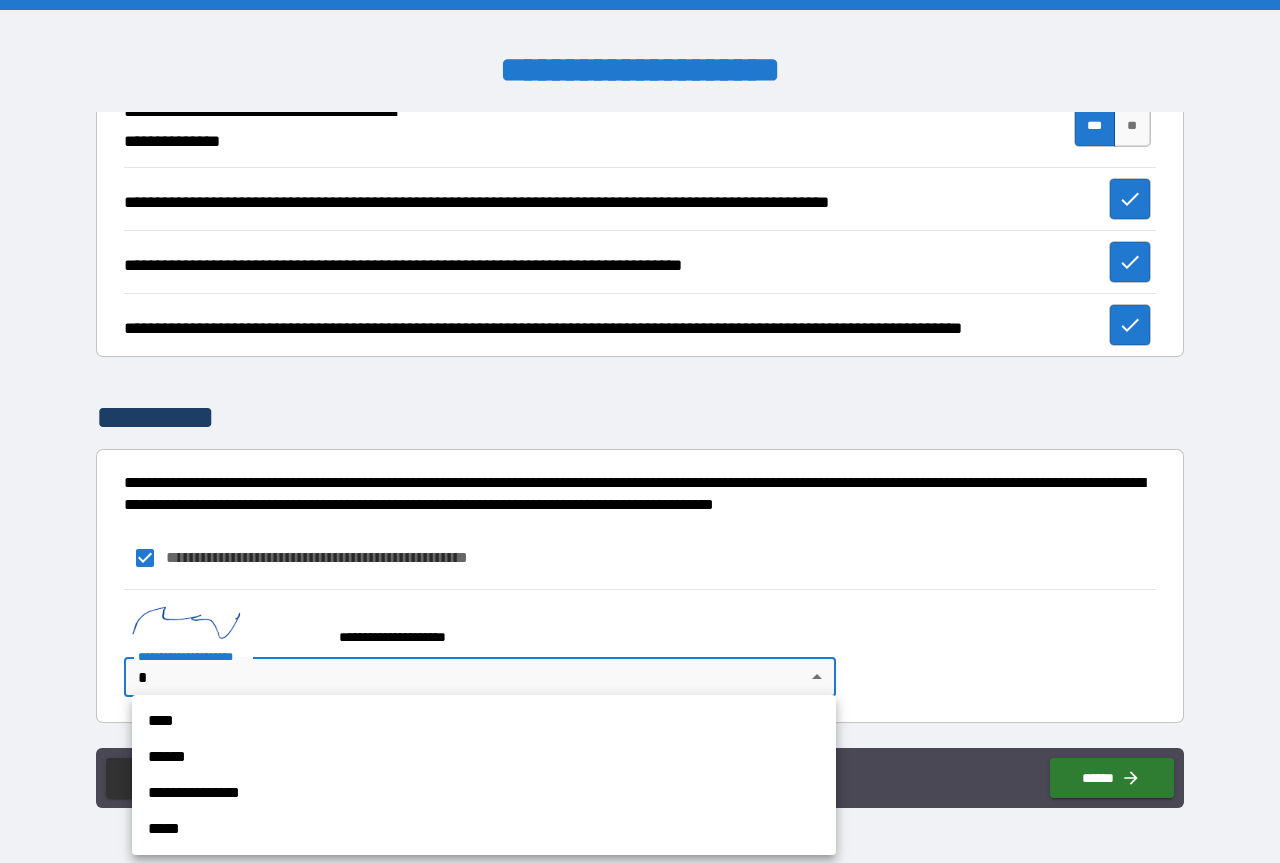click on "**********" at bounding box center [640, 431] 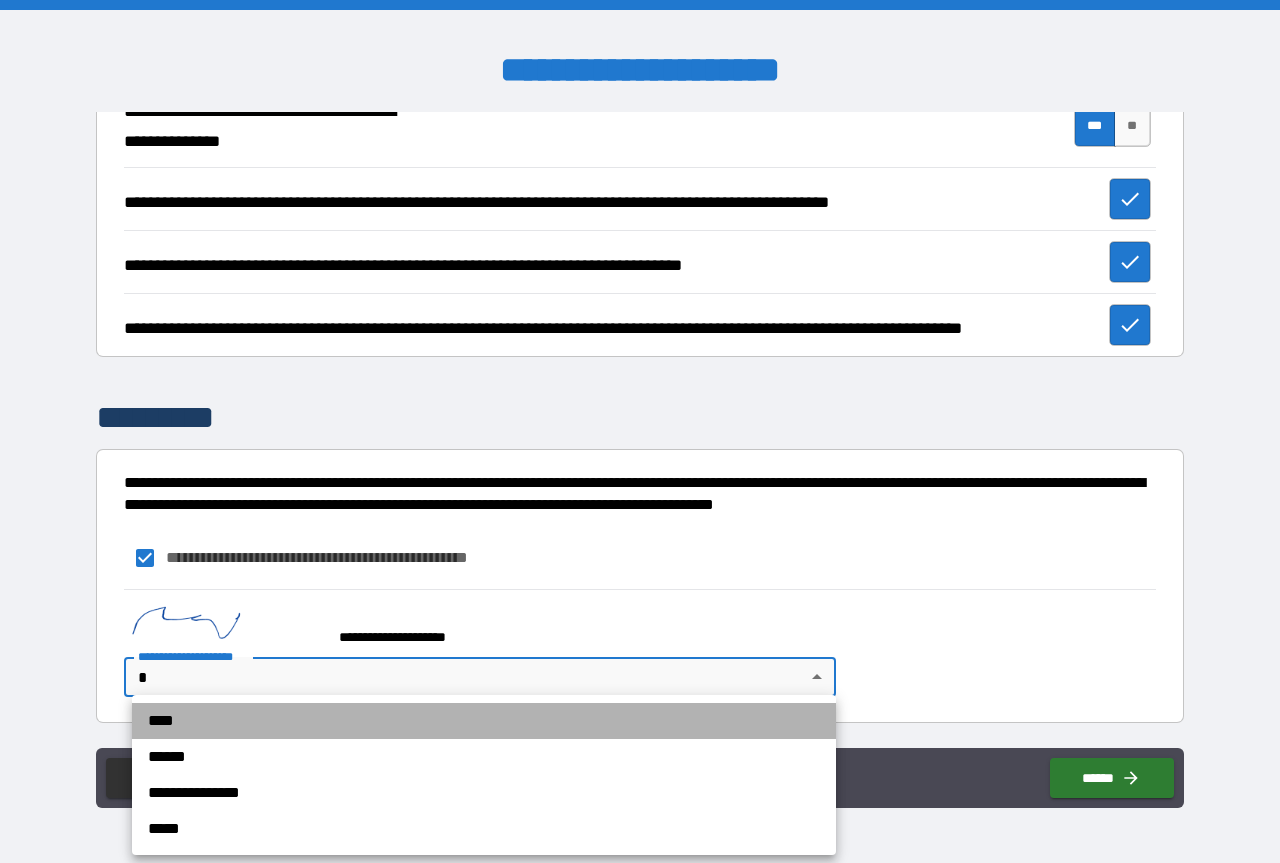 click on "****" at bounding box center (484, 721) 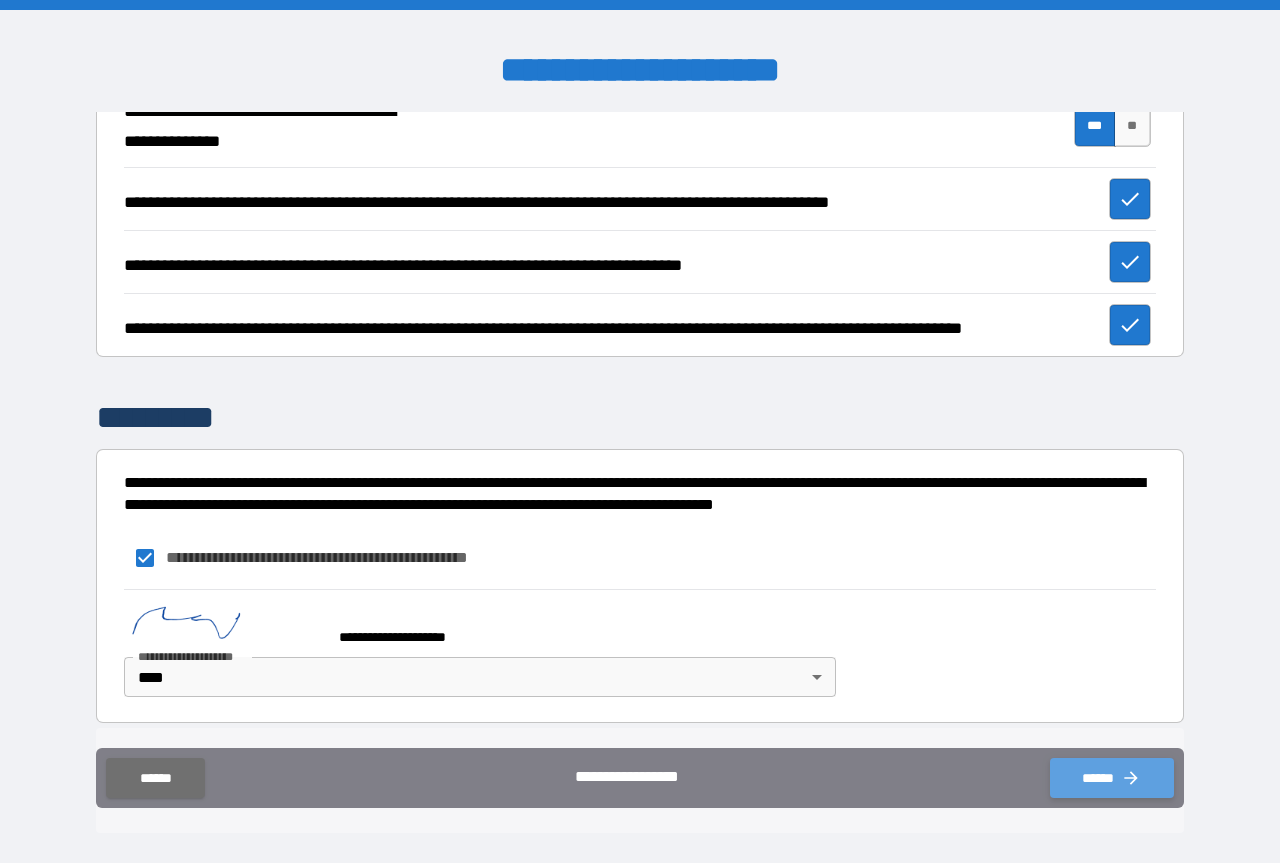 click 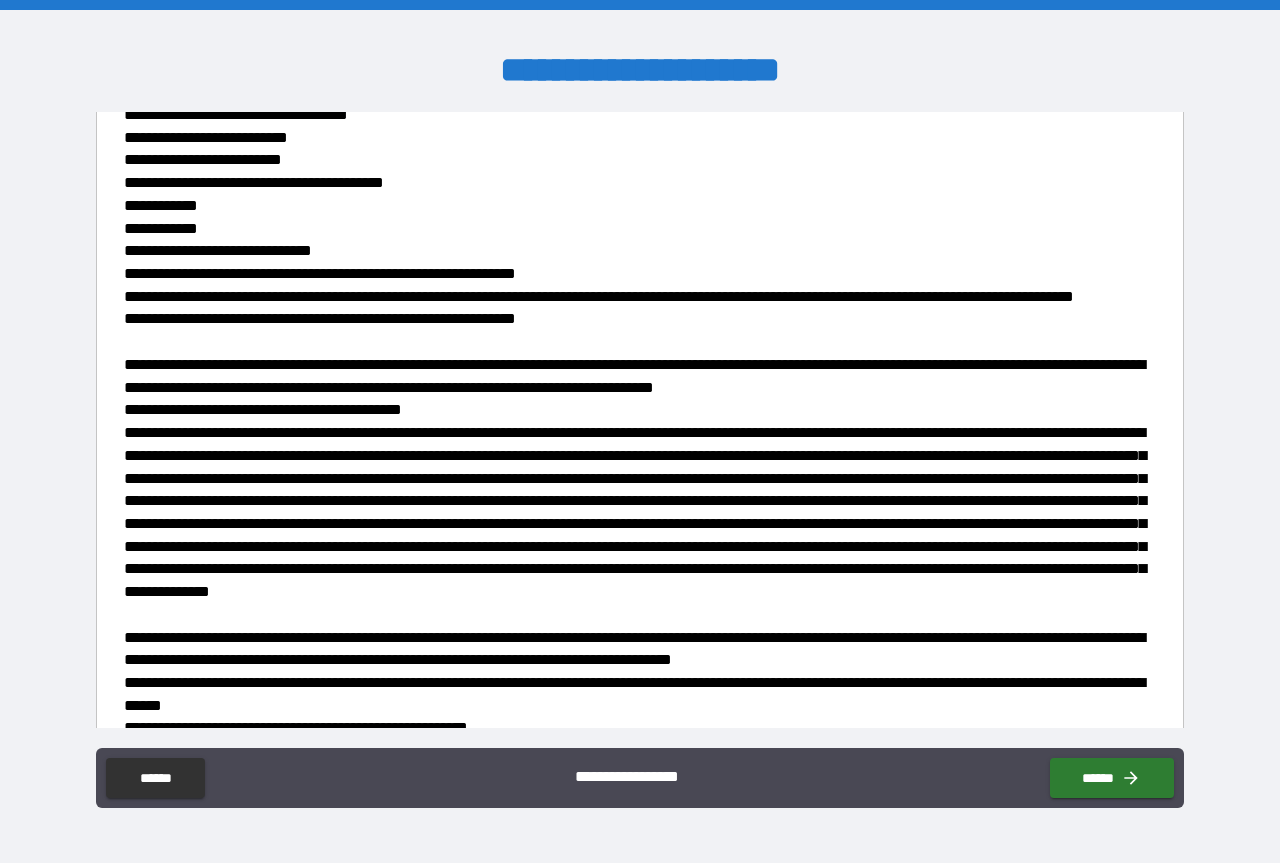 scroll, scrollTop: 0, scrollLeft: 0, axis: both 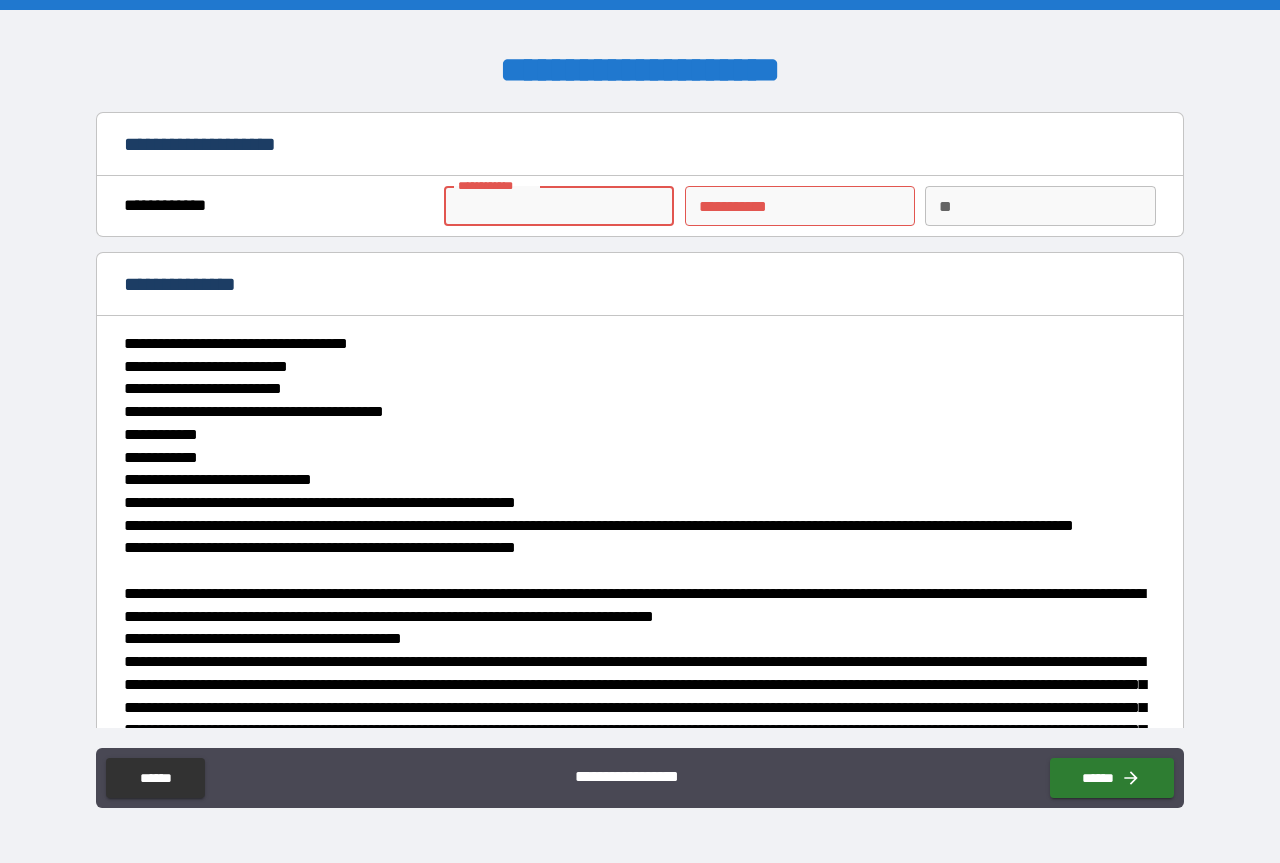 click on "**********" at bounding box center (559, 206) 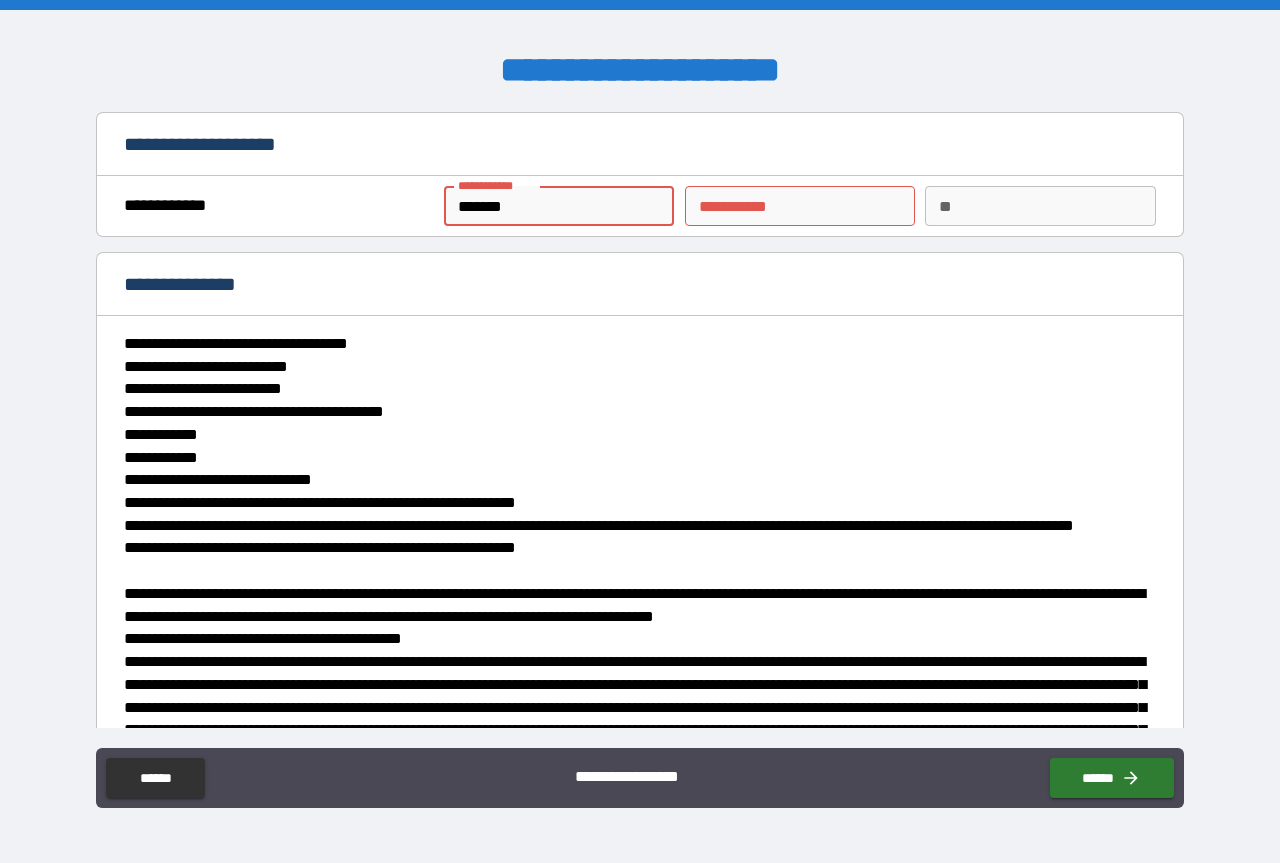 type on "*****" 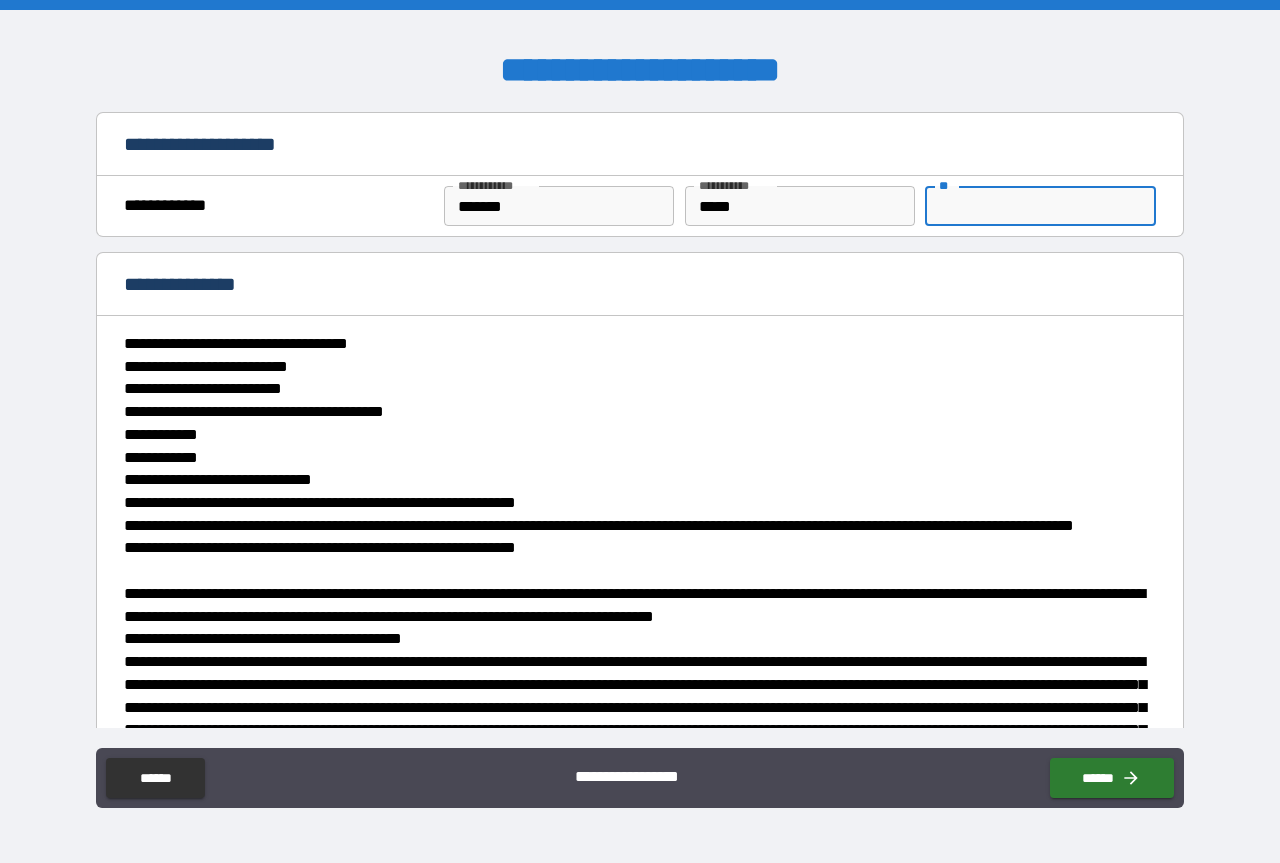 click on "**" at bounding box center (1040, 206) 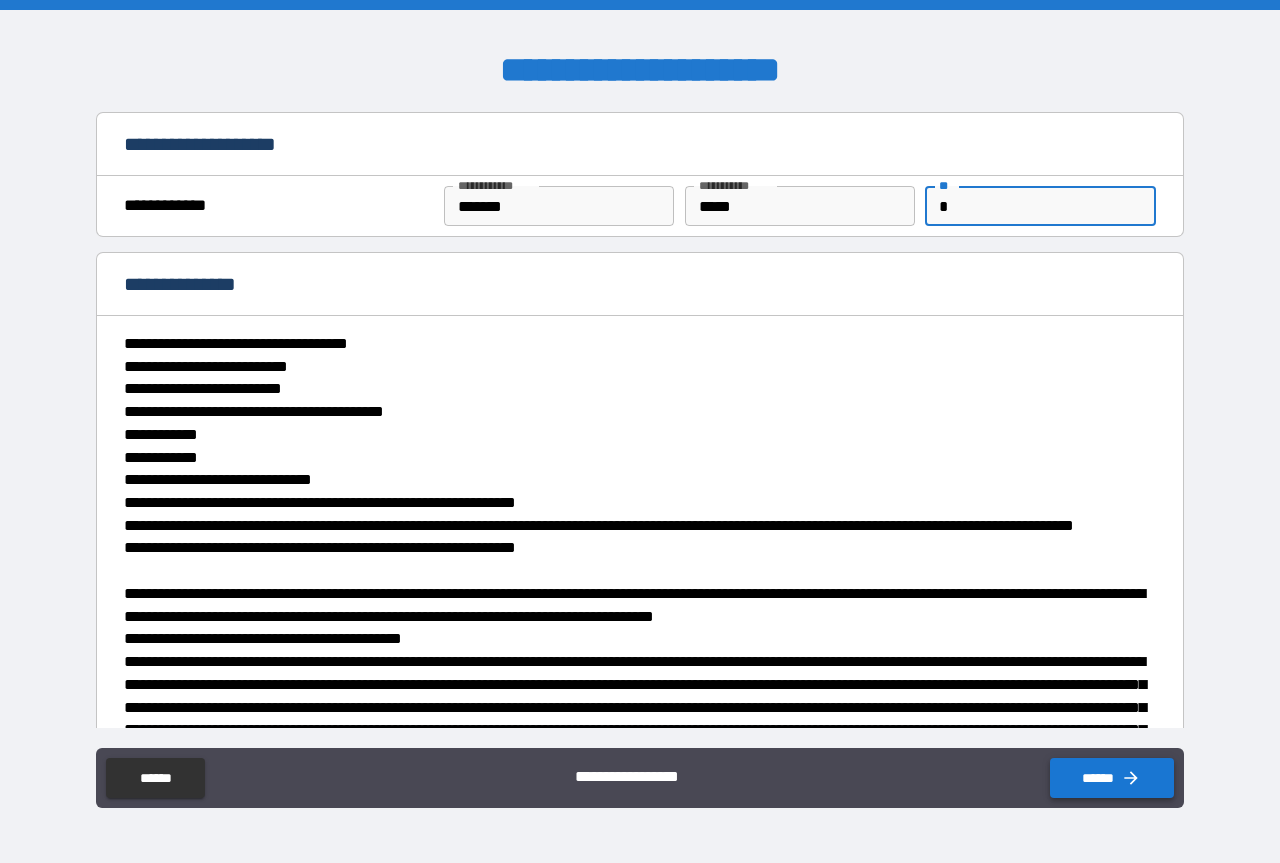 type on "*" 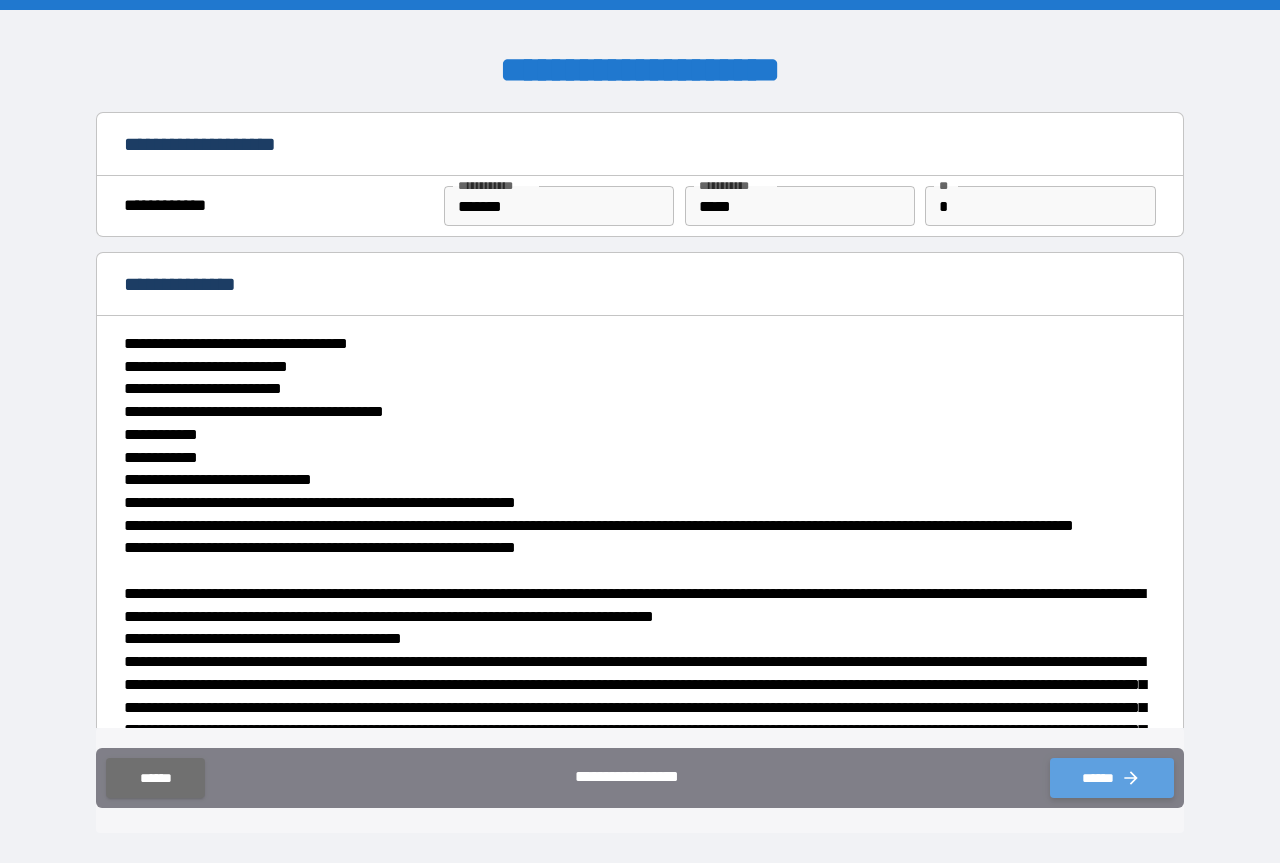 click on "******" at bounding box center [1112, 778] 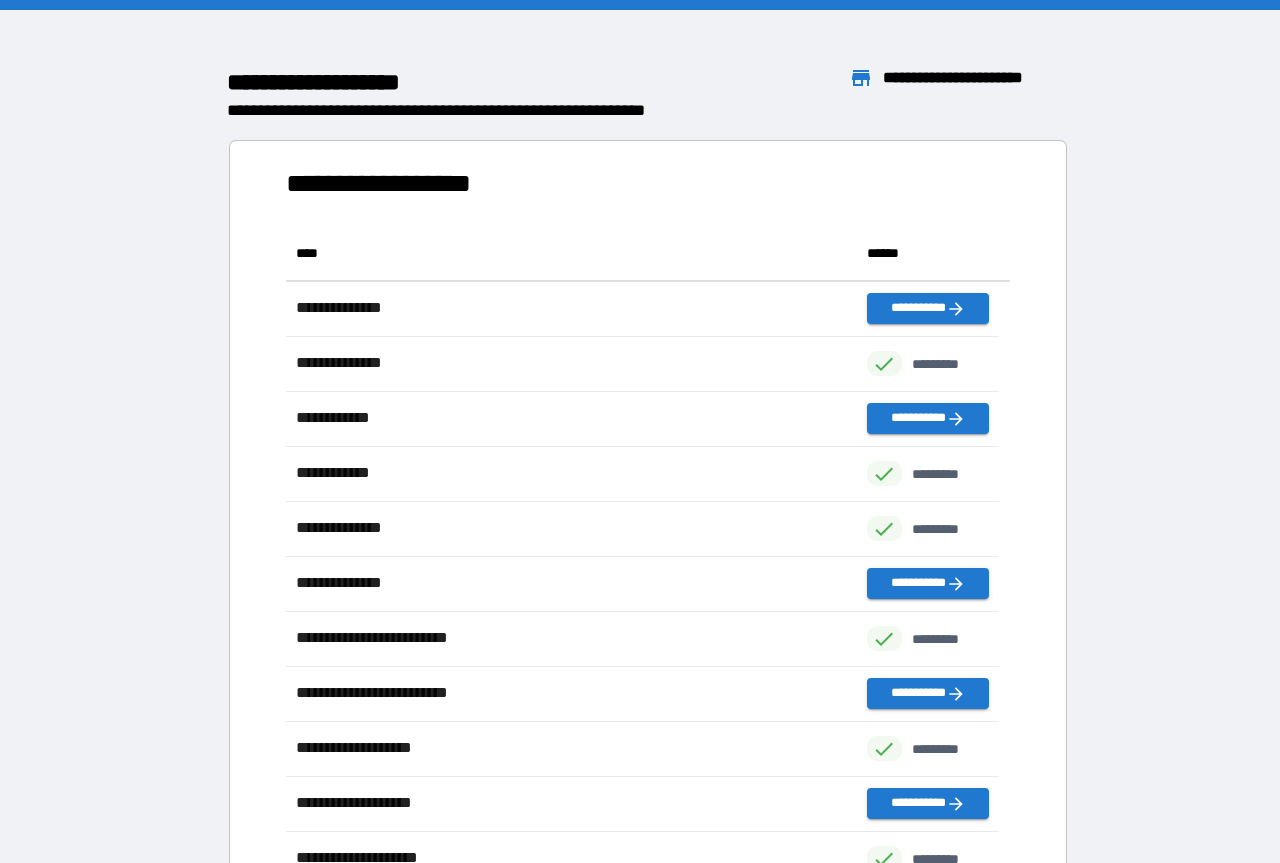 scroll, scrollTop: 16, scrollLeft: 16, axis: both 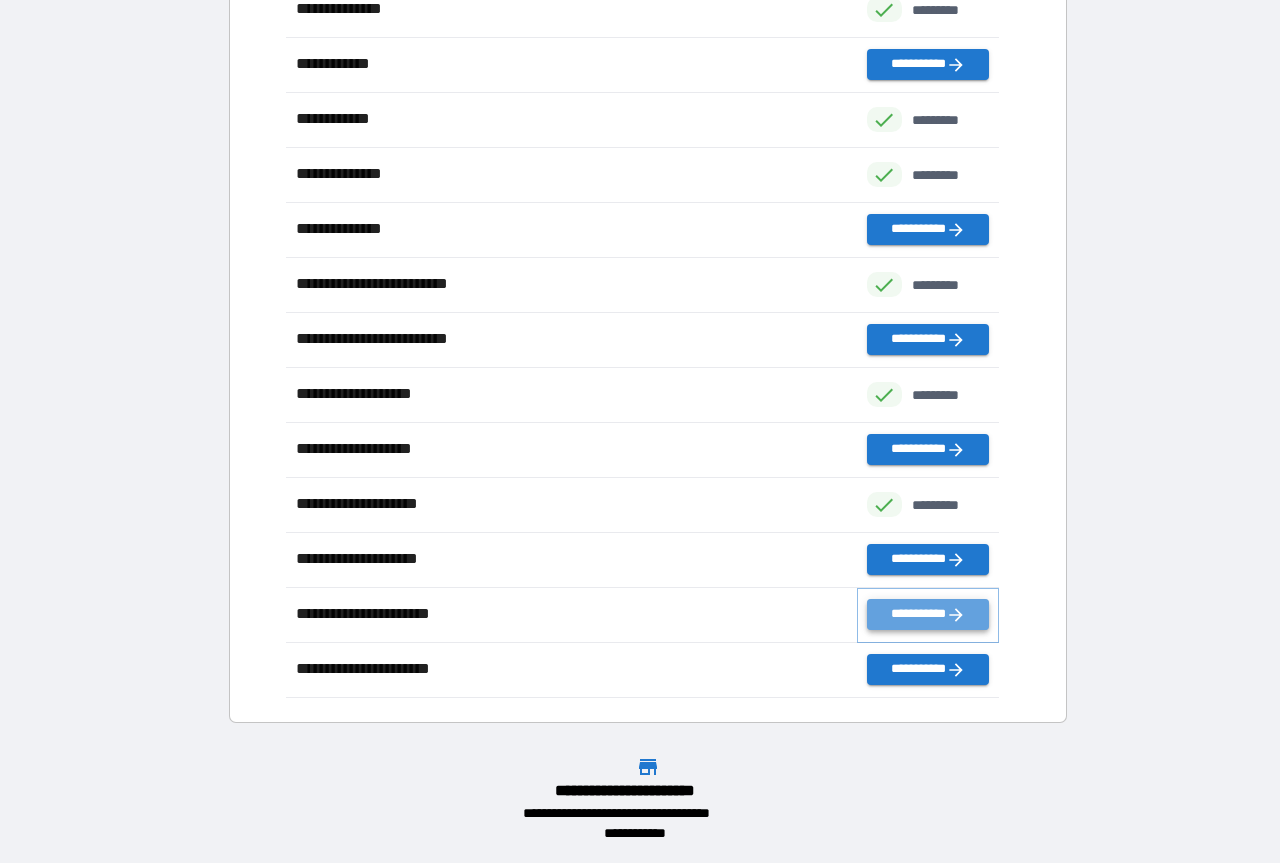 click on "**********" at bounding box center [928, 614] 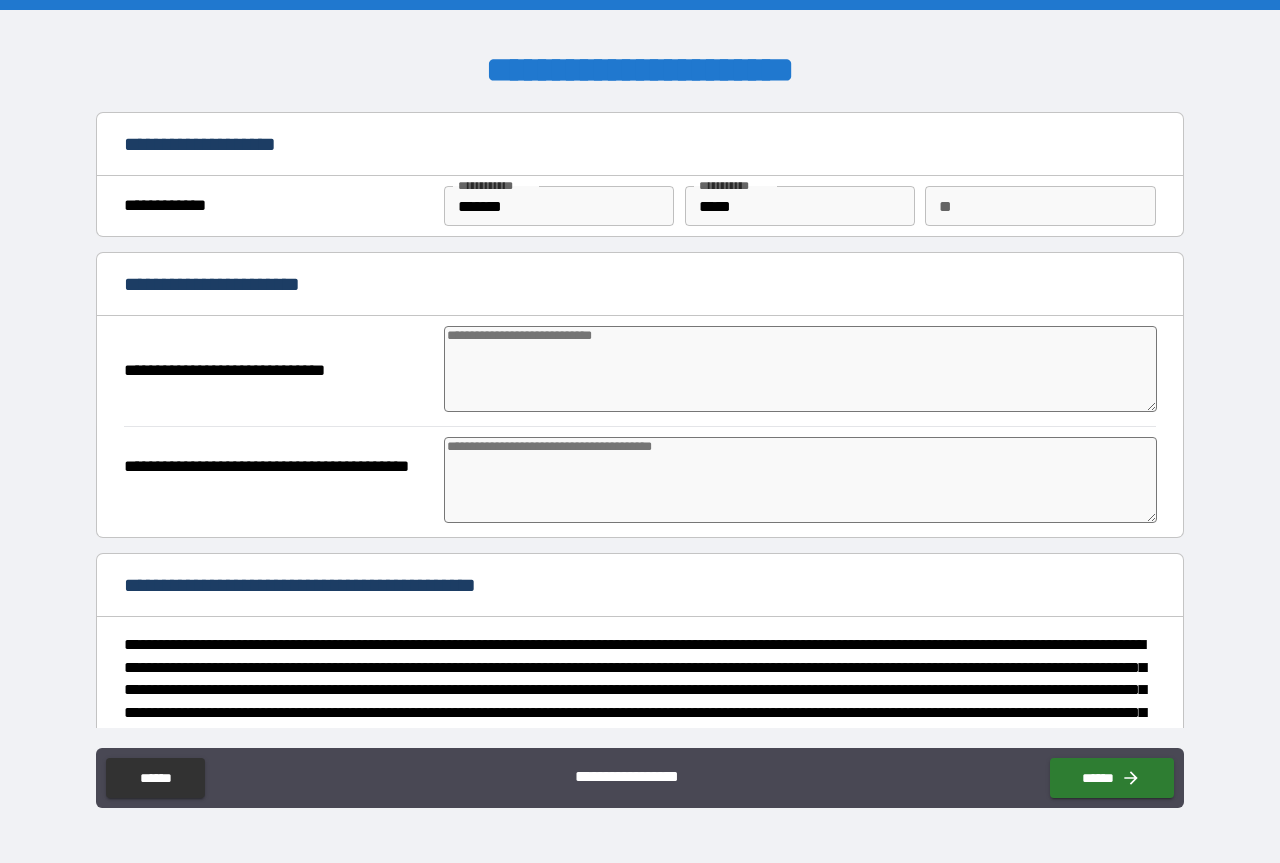 type on "*" 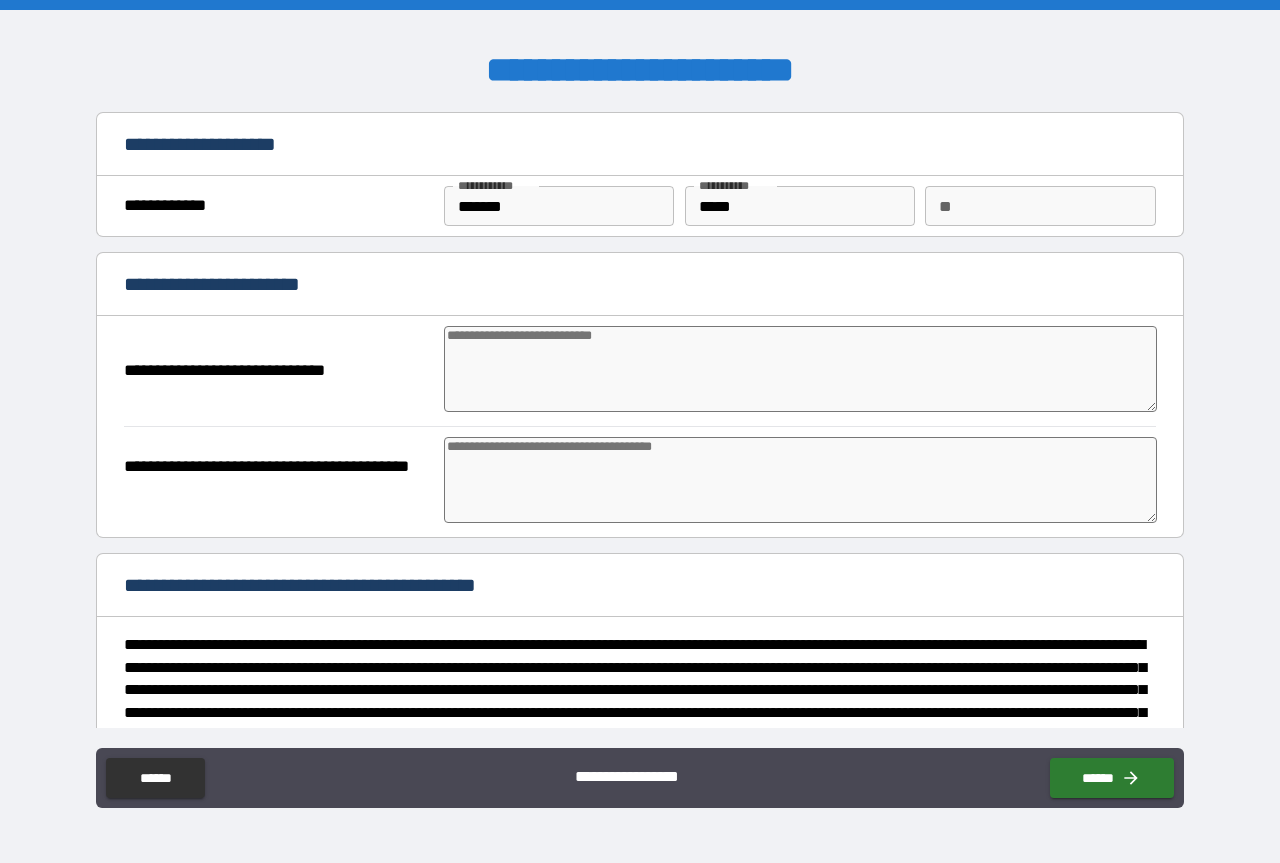 type on "*" 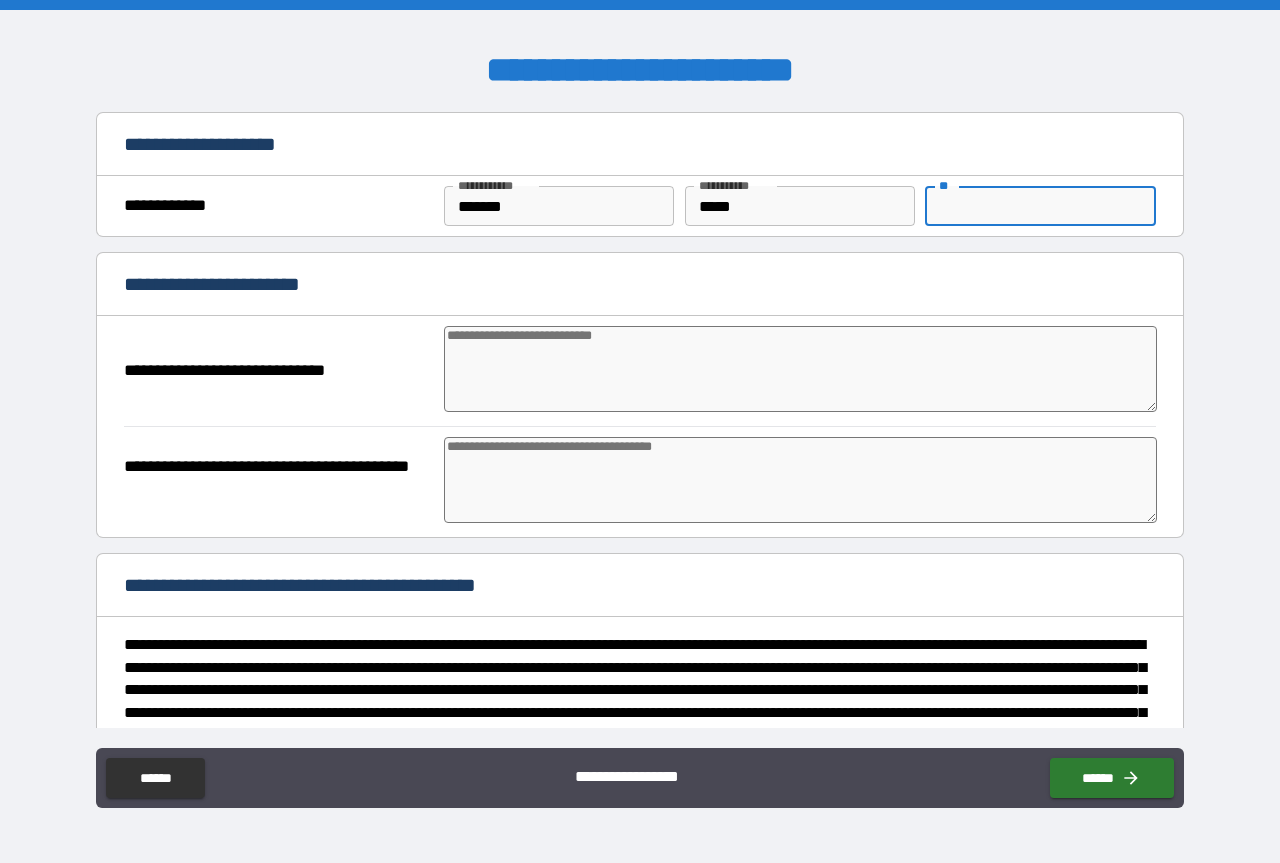 type on "*" 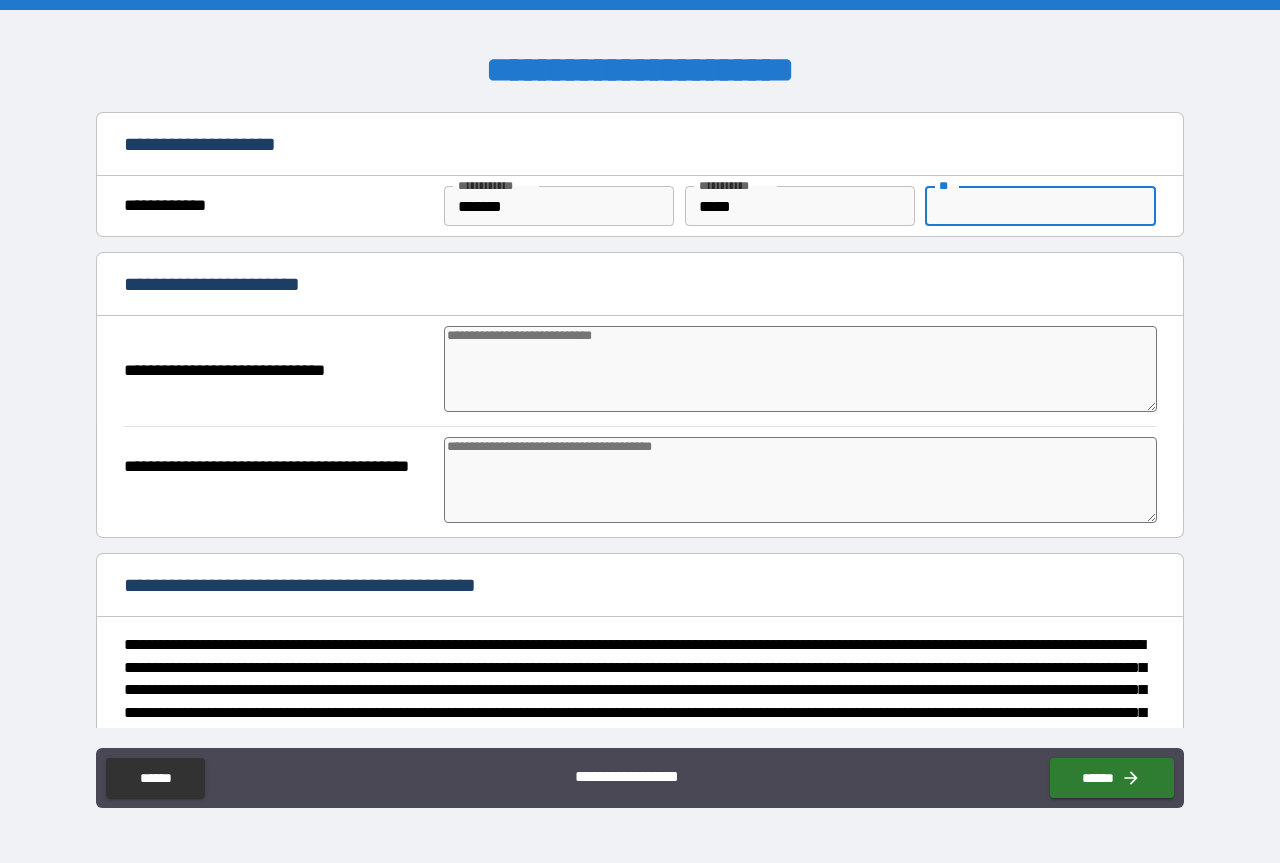 type on "*" 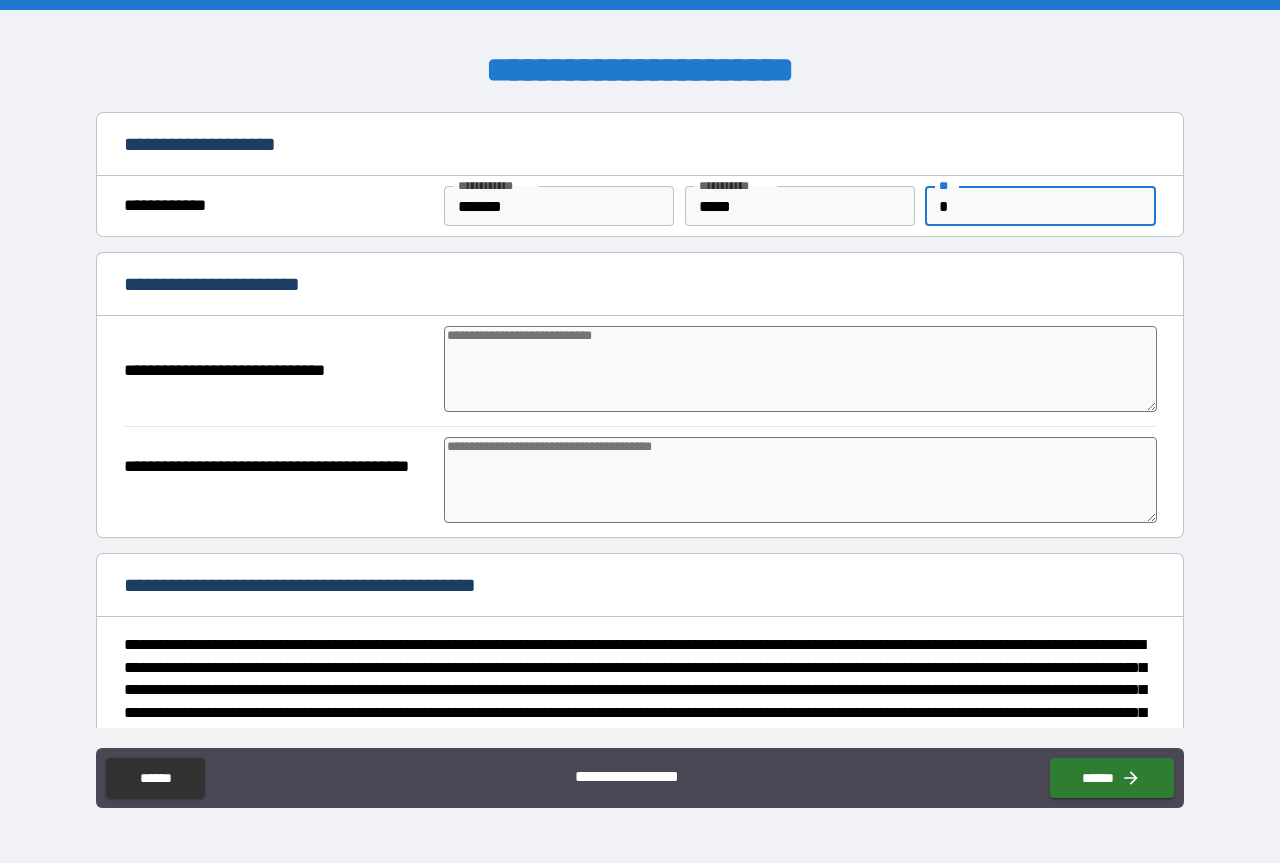 type on "*" 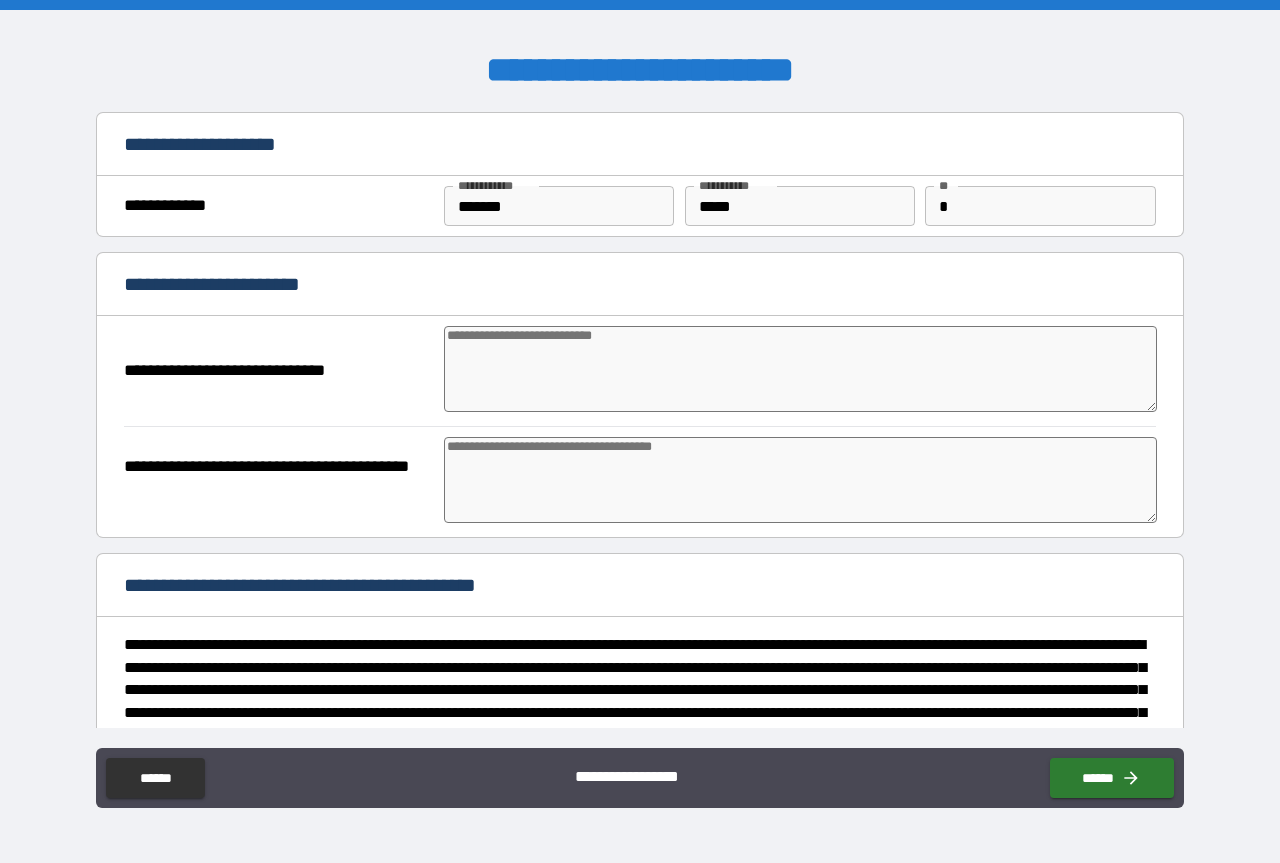 type on "*" 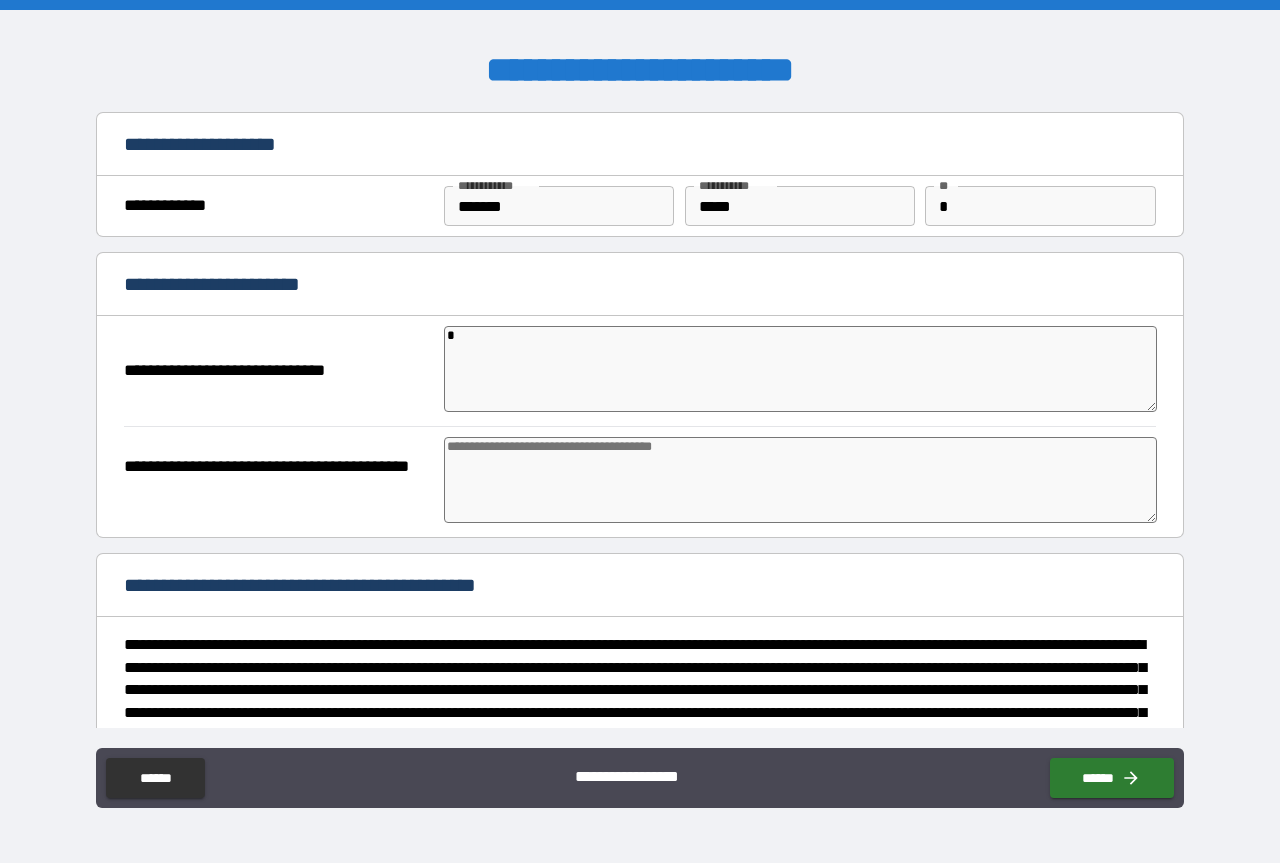 type on "*" 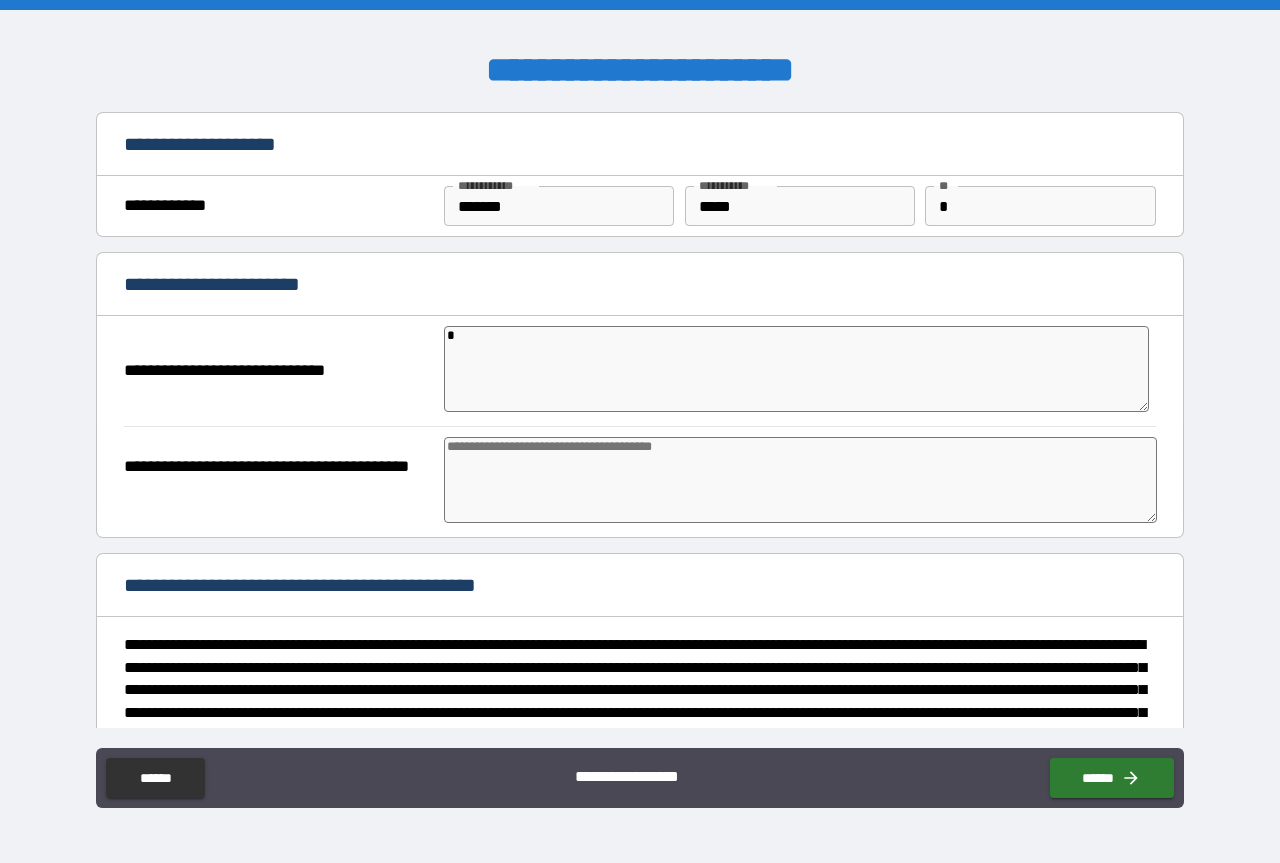 type on "*" 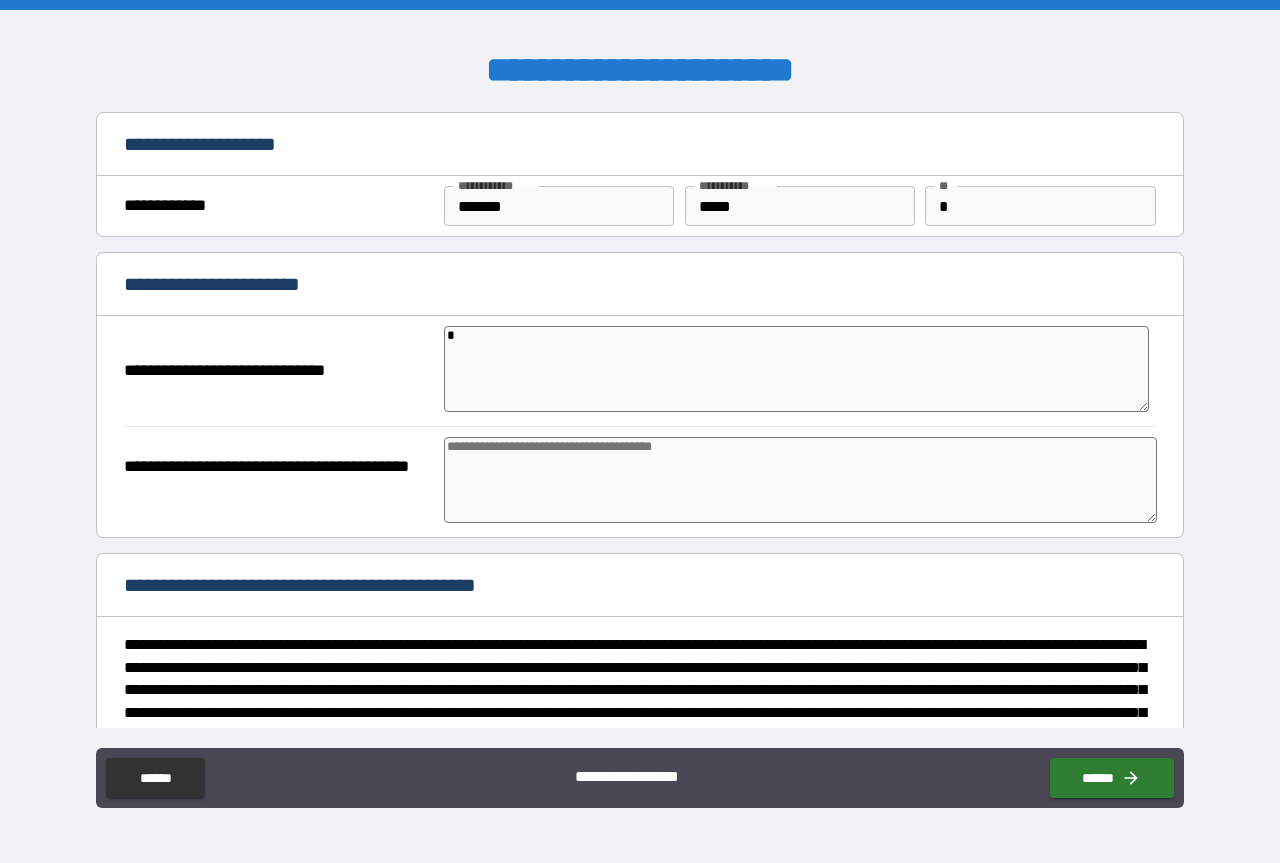 type on "*" 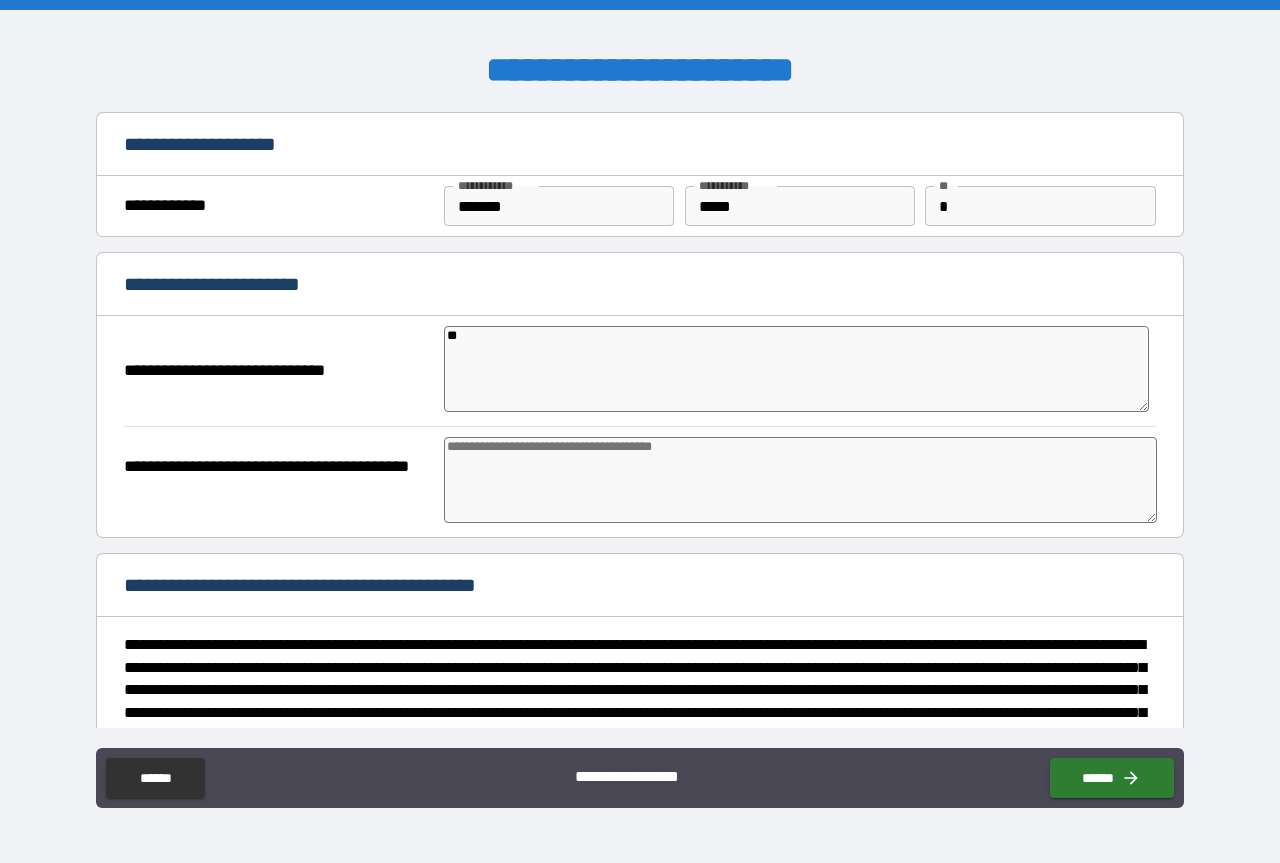 type on "*" 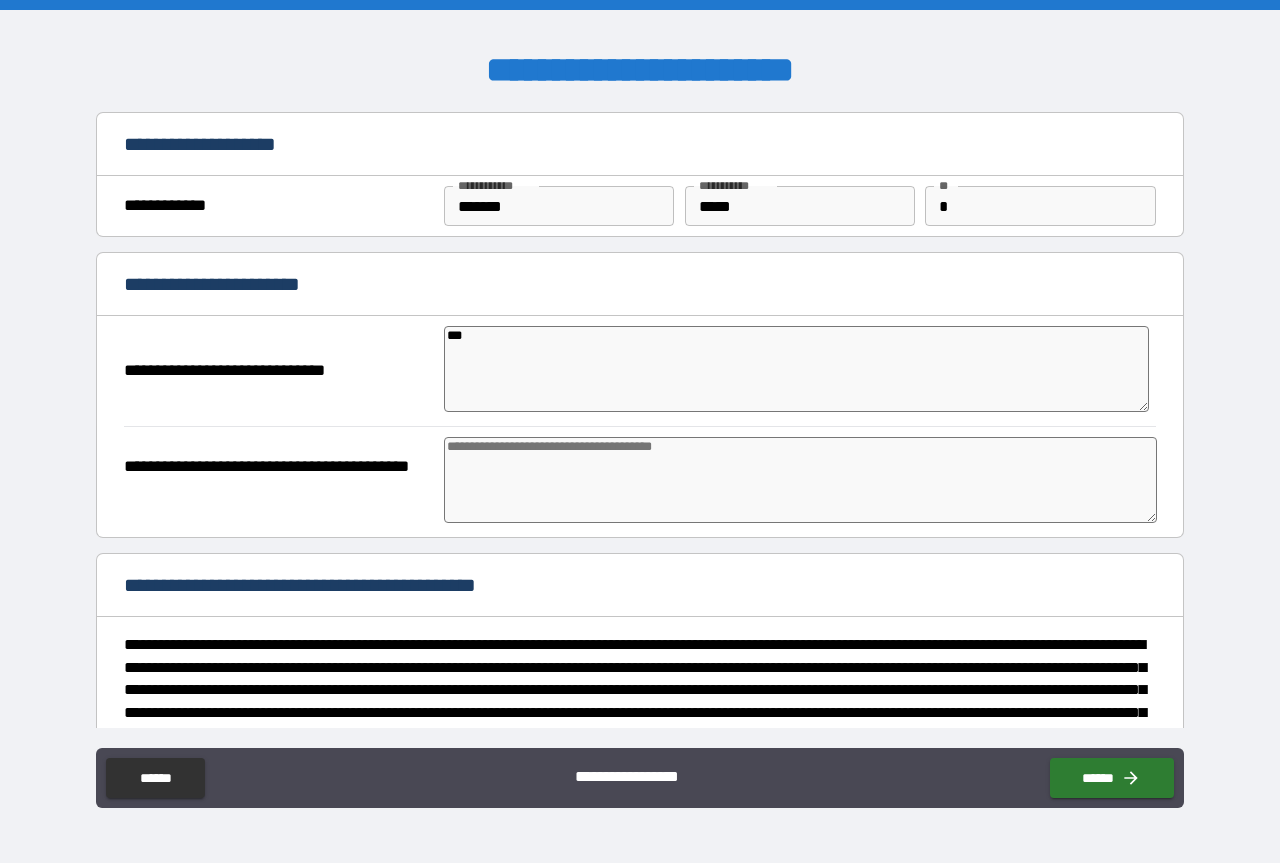 type on "*" 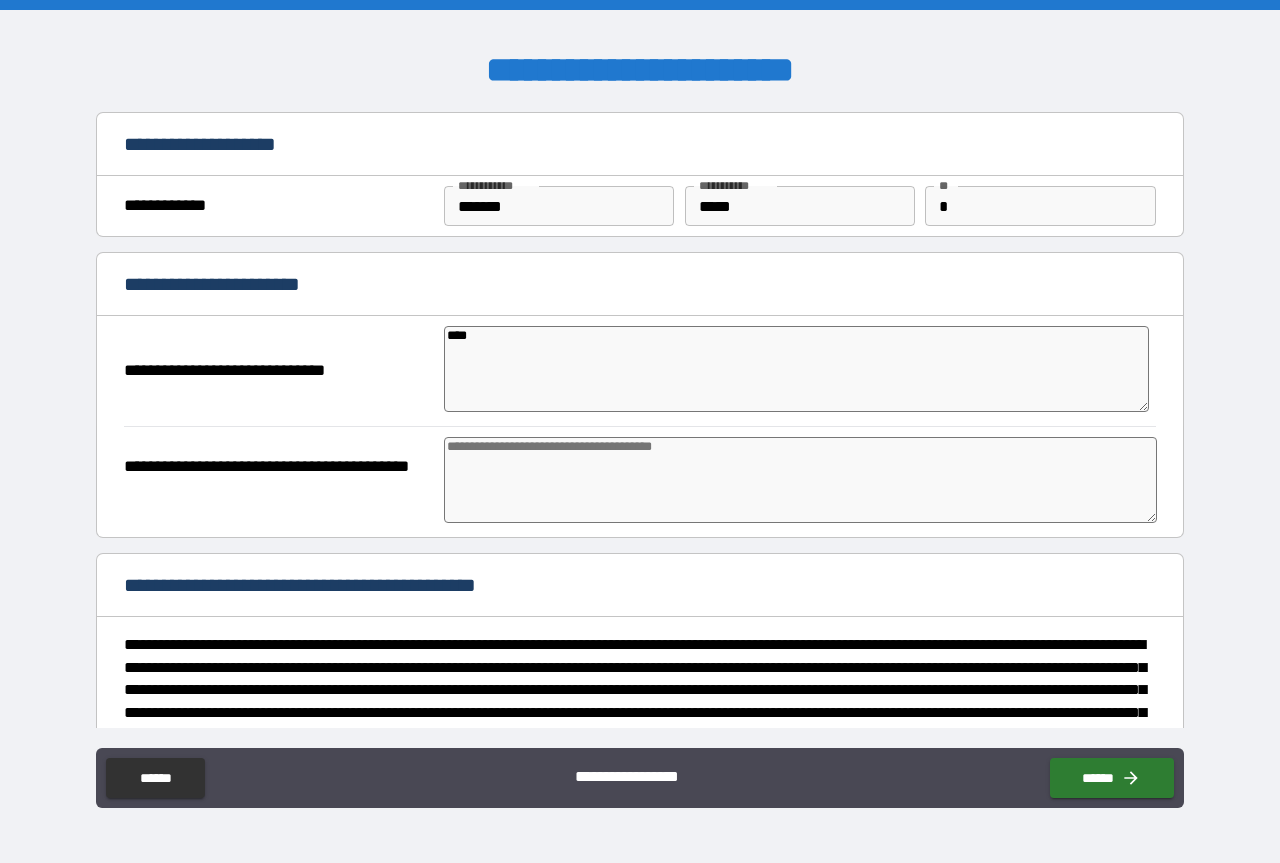 type on "*" 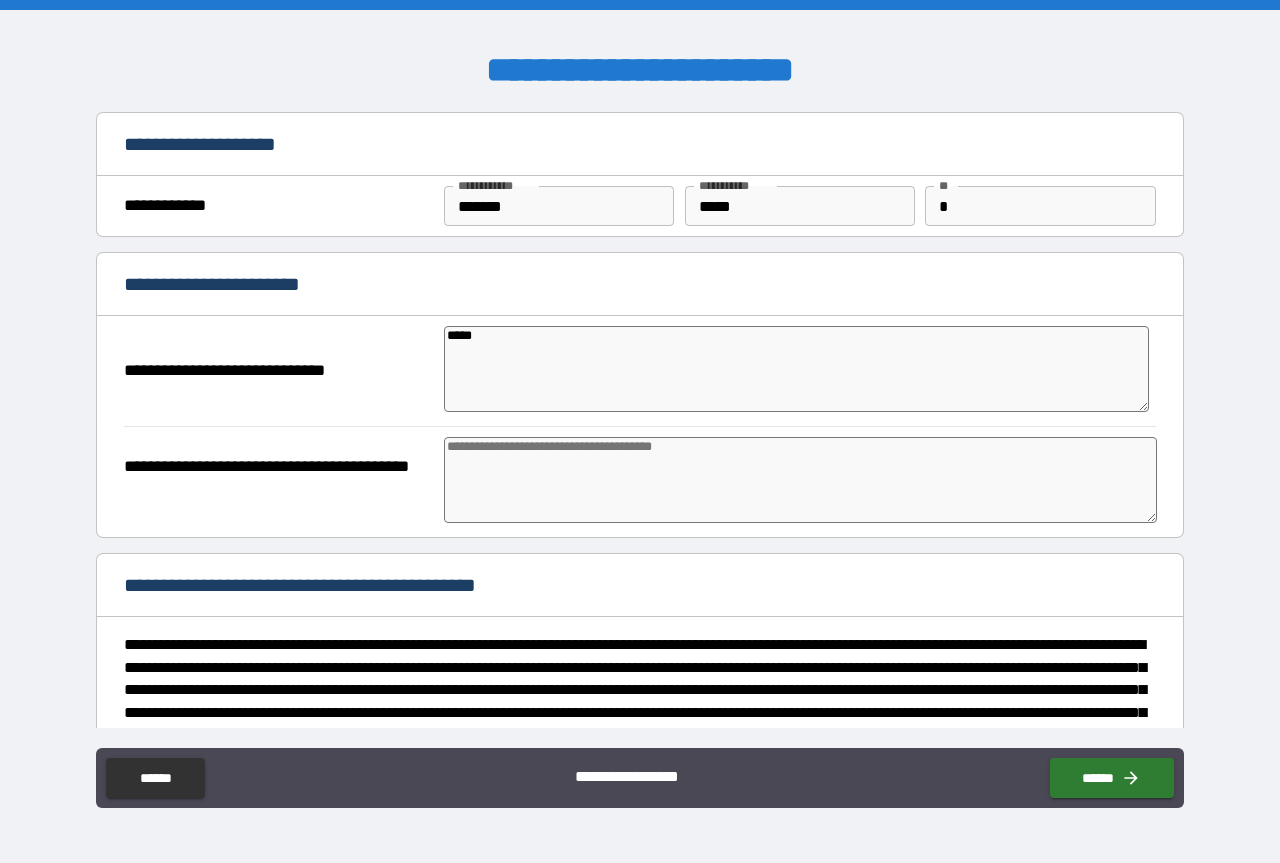 type on "*" 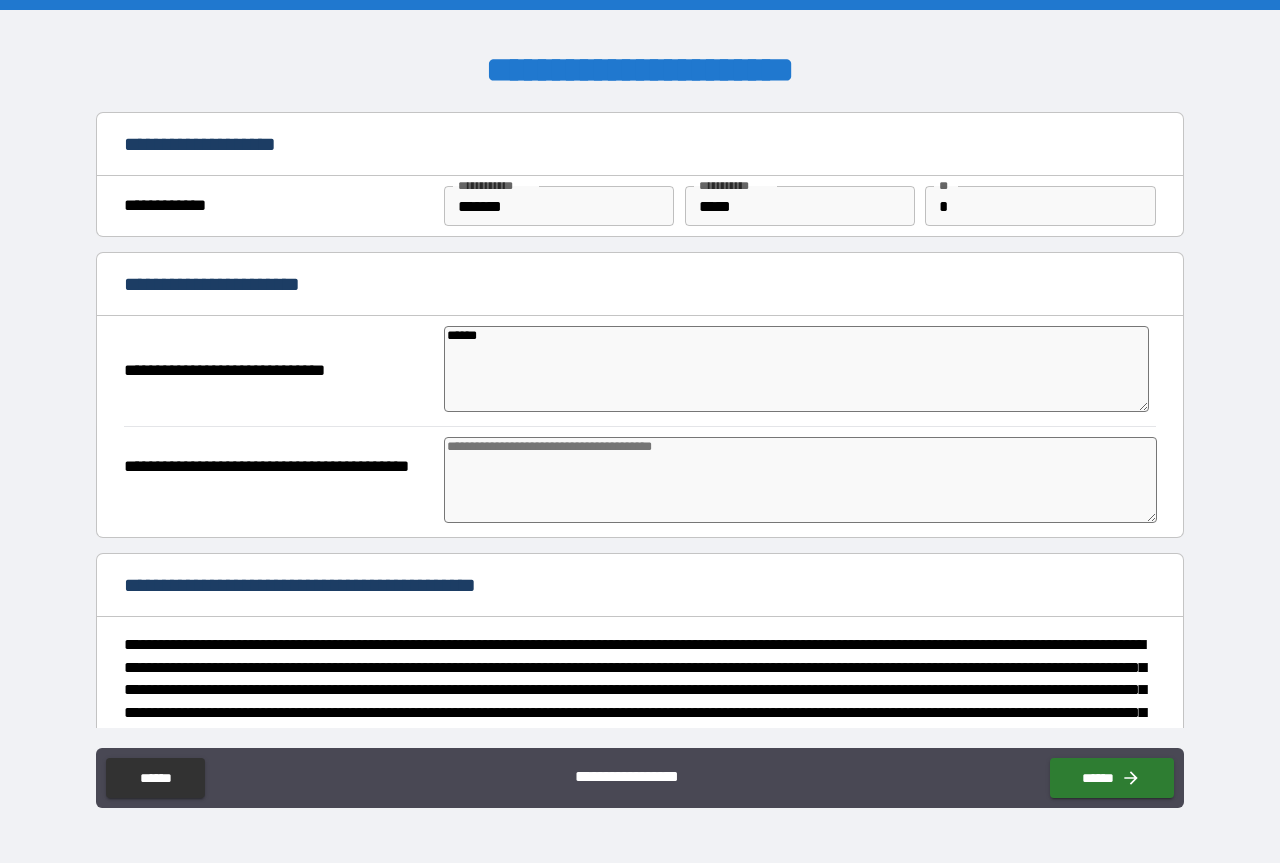 type on "*" 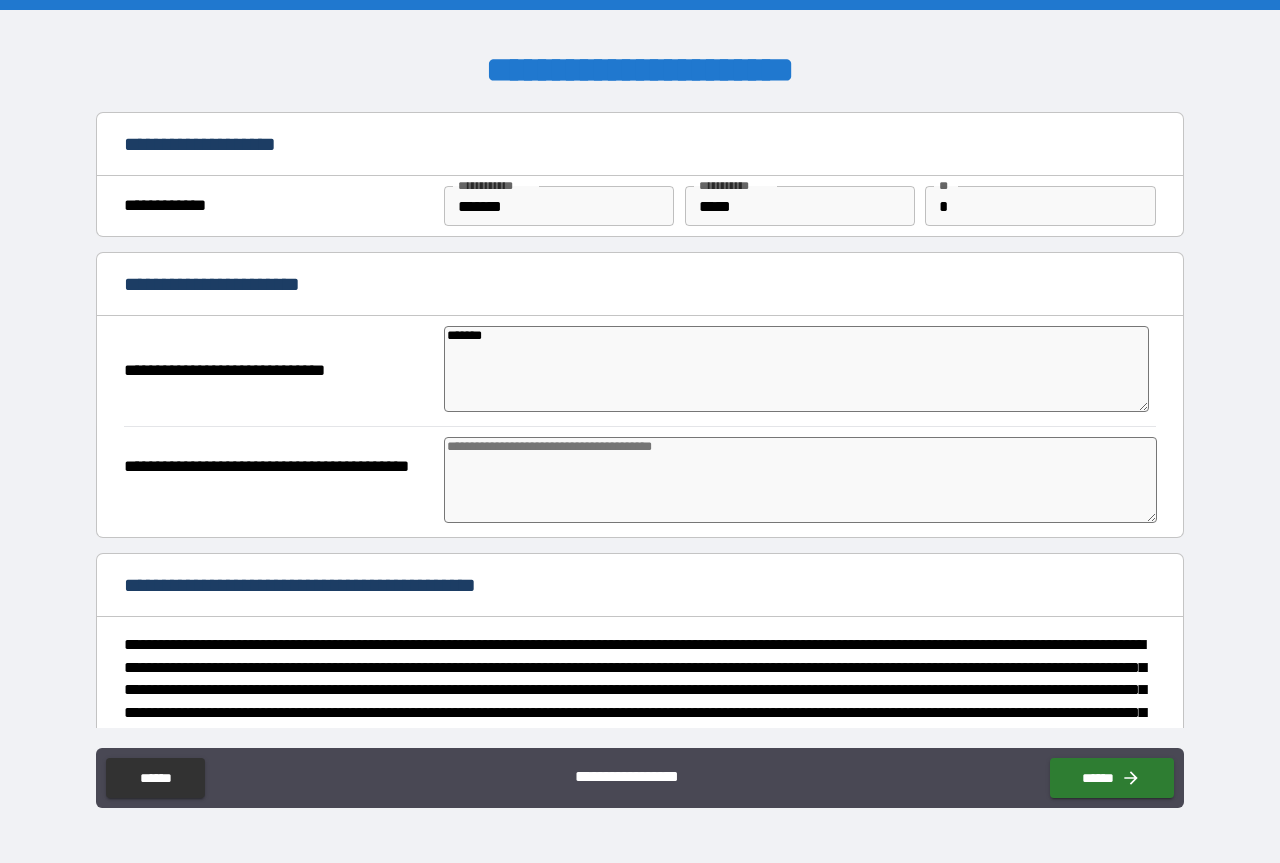 type on "*" 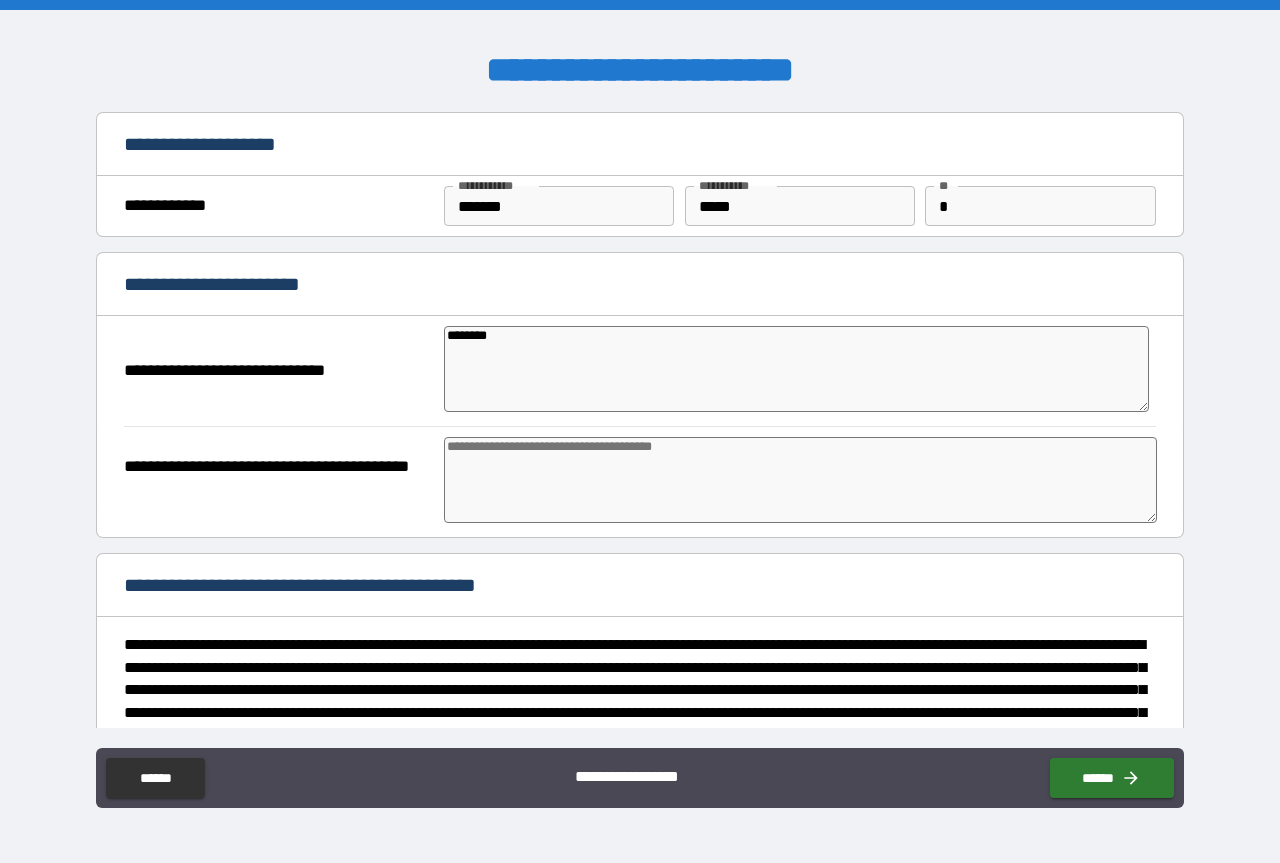 type on "*" 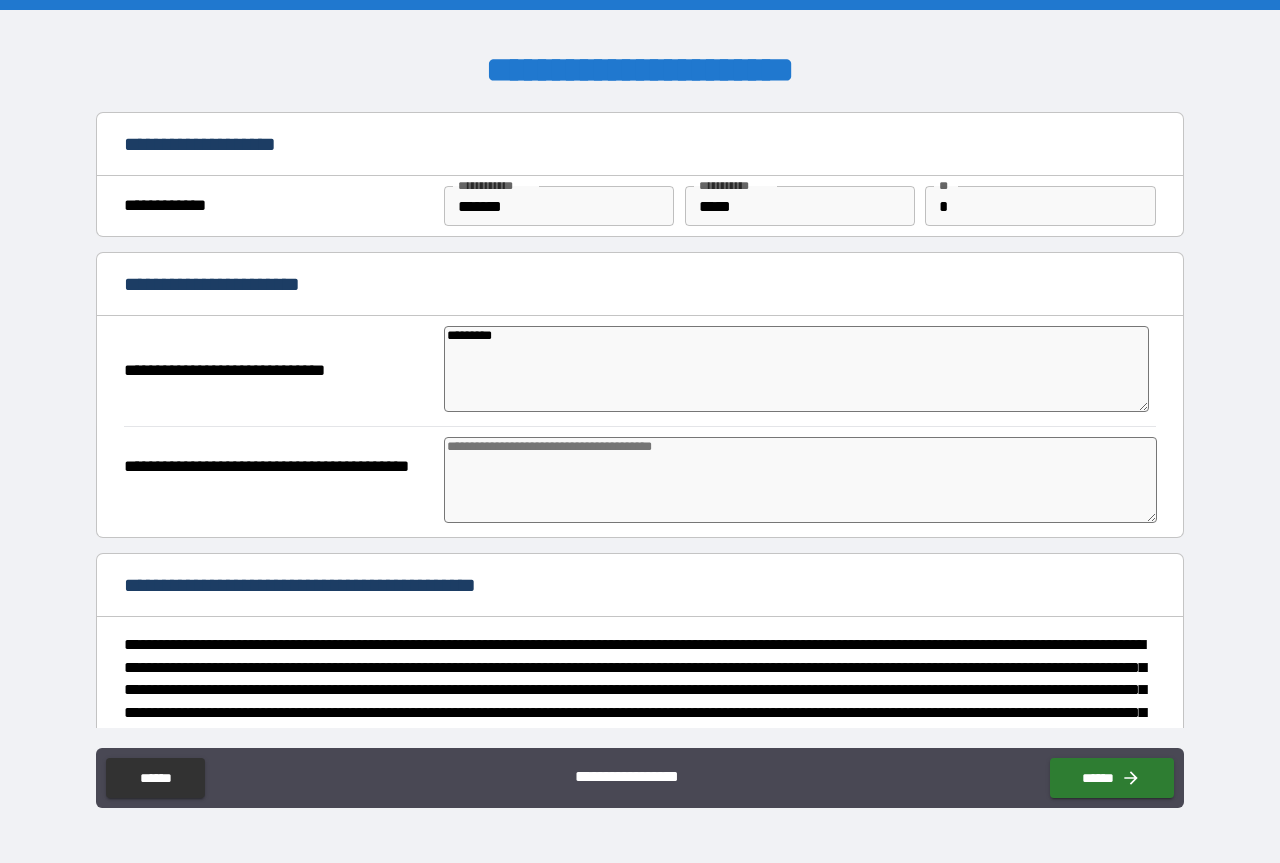 type on "*" 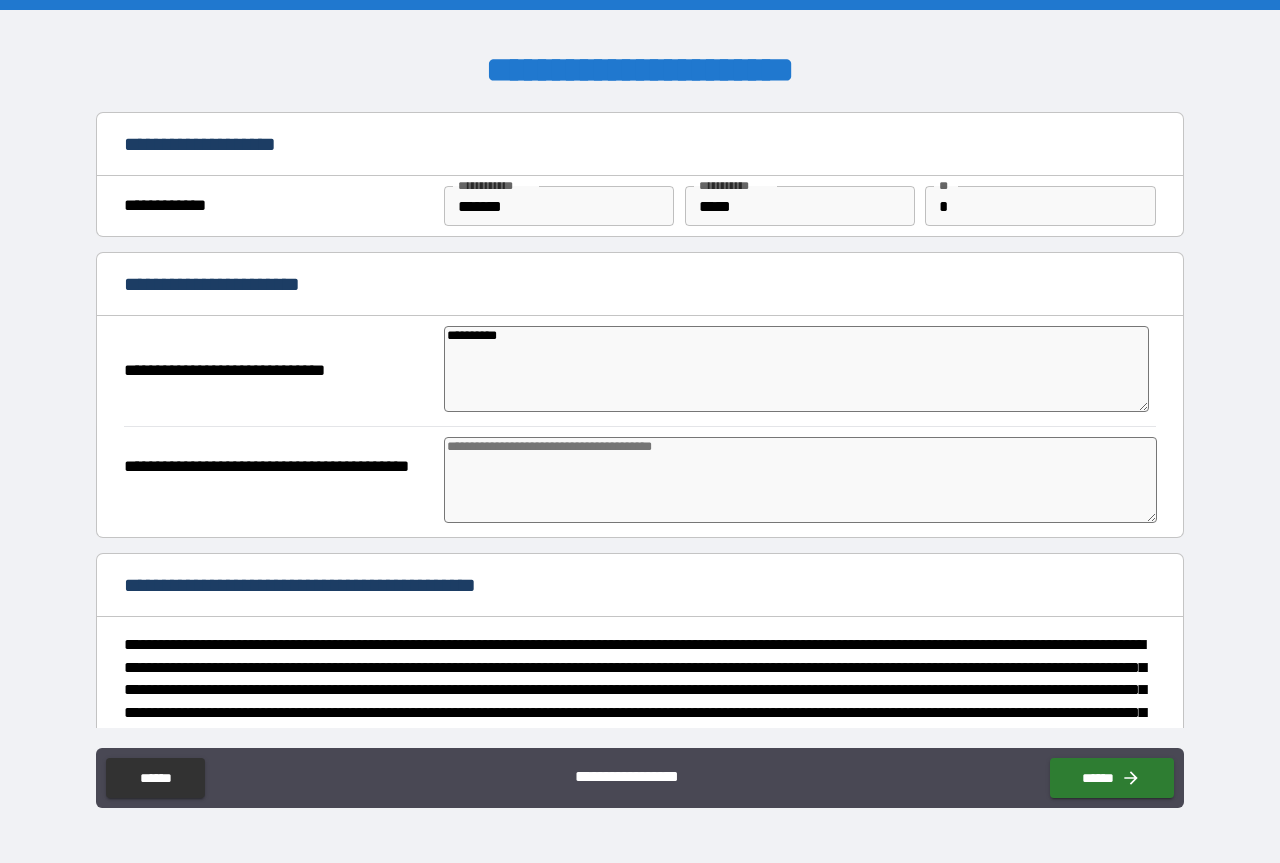 type on "*" 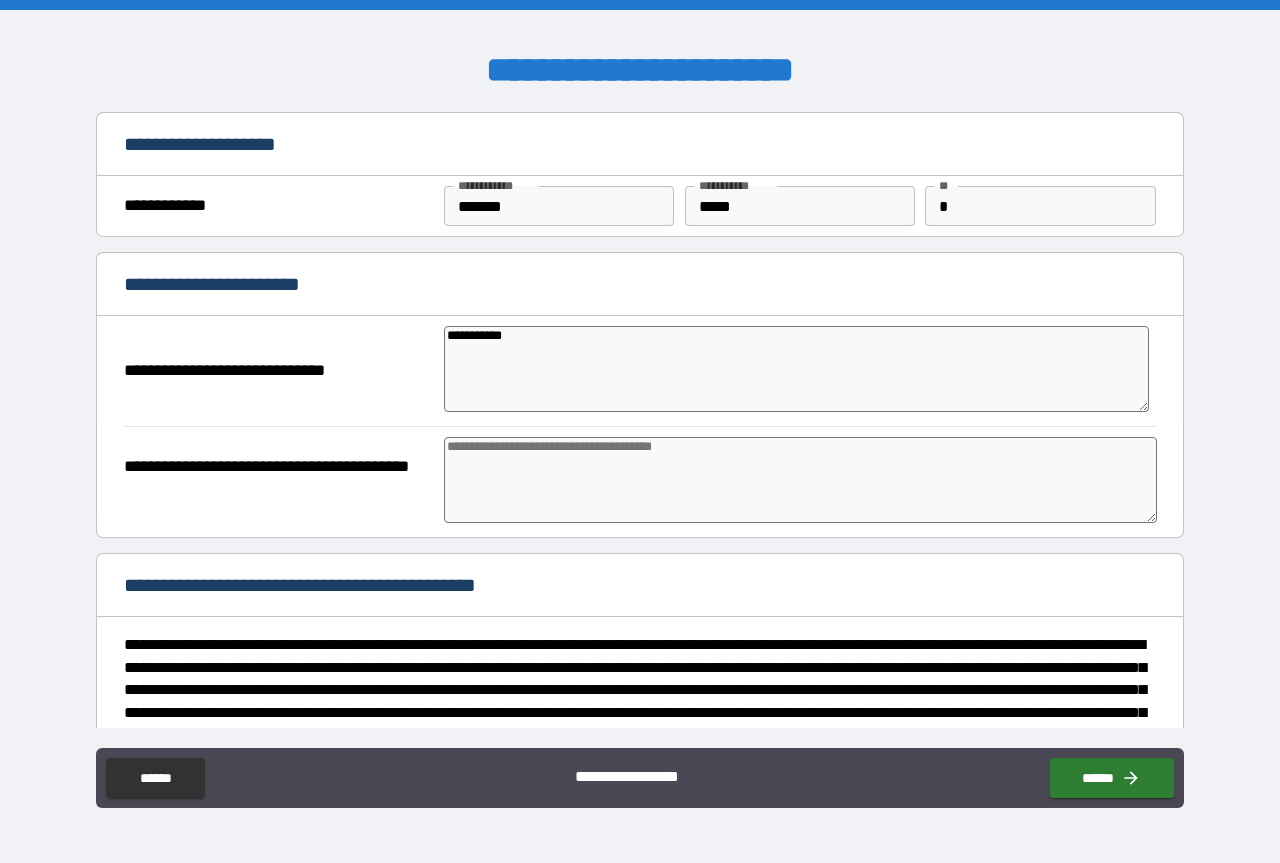 type on "*" 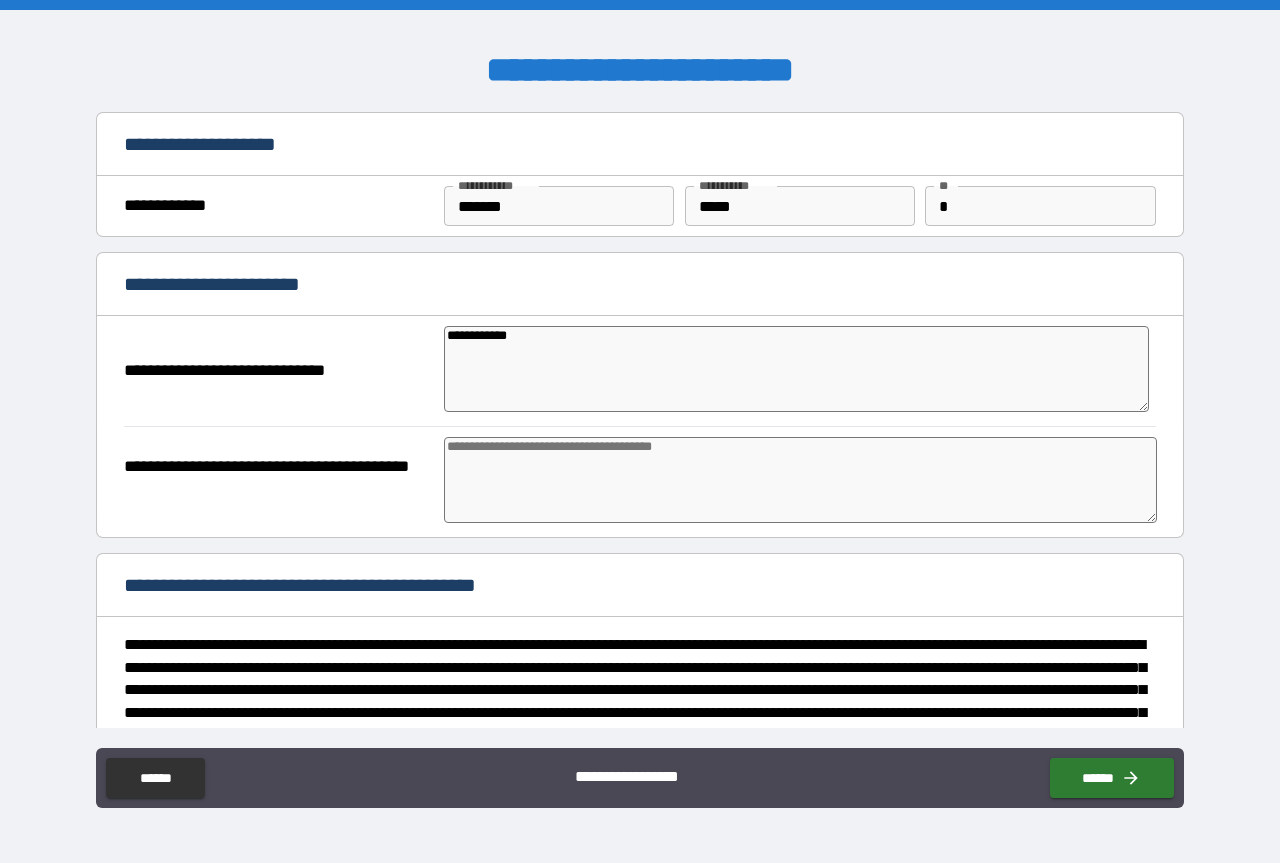 type on "*" 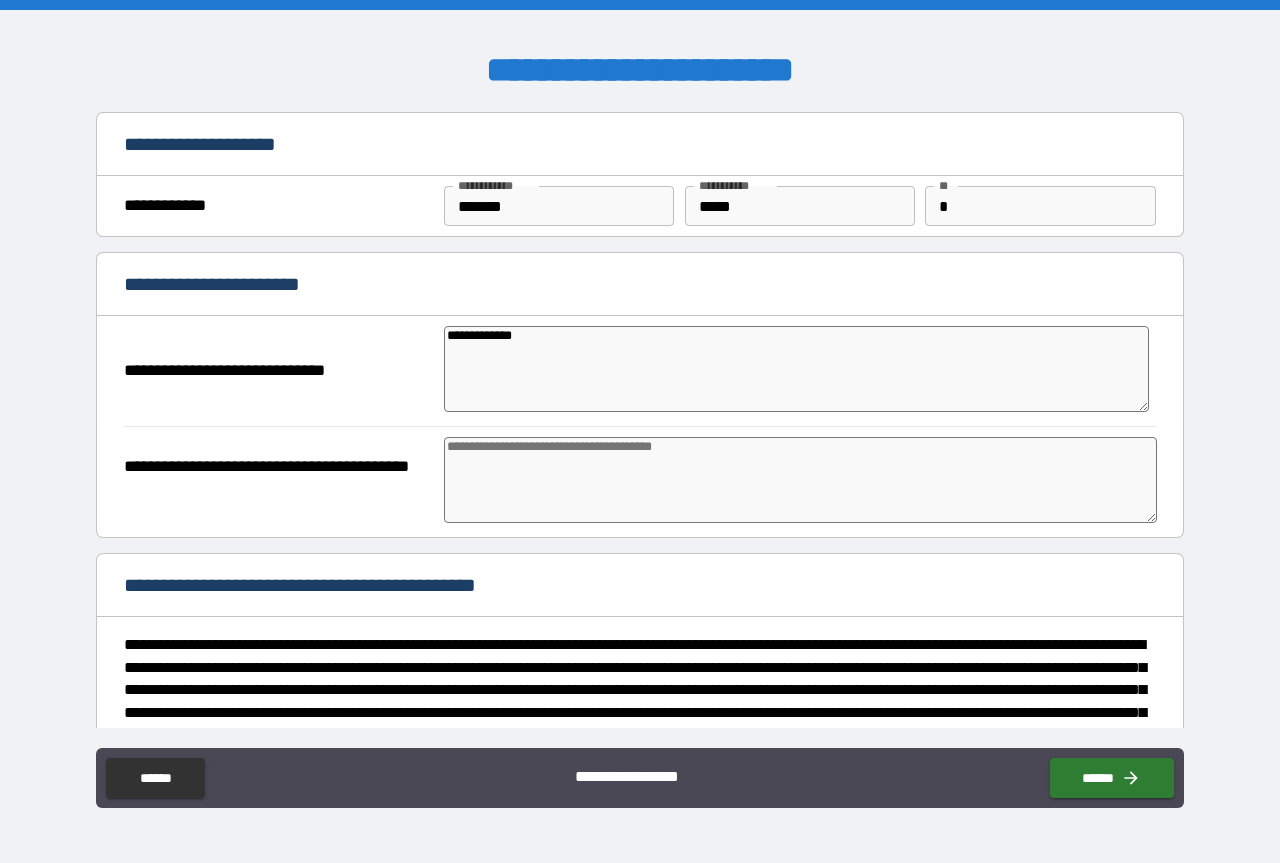 type on "*" 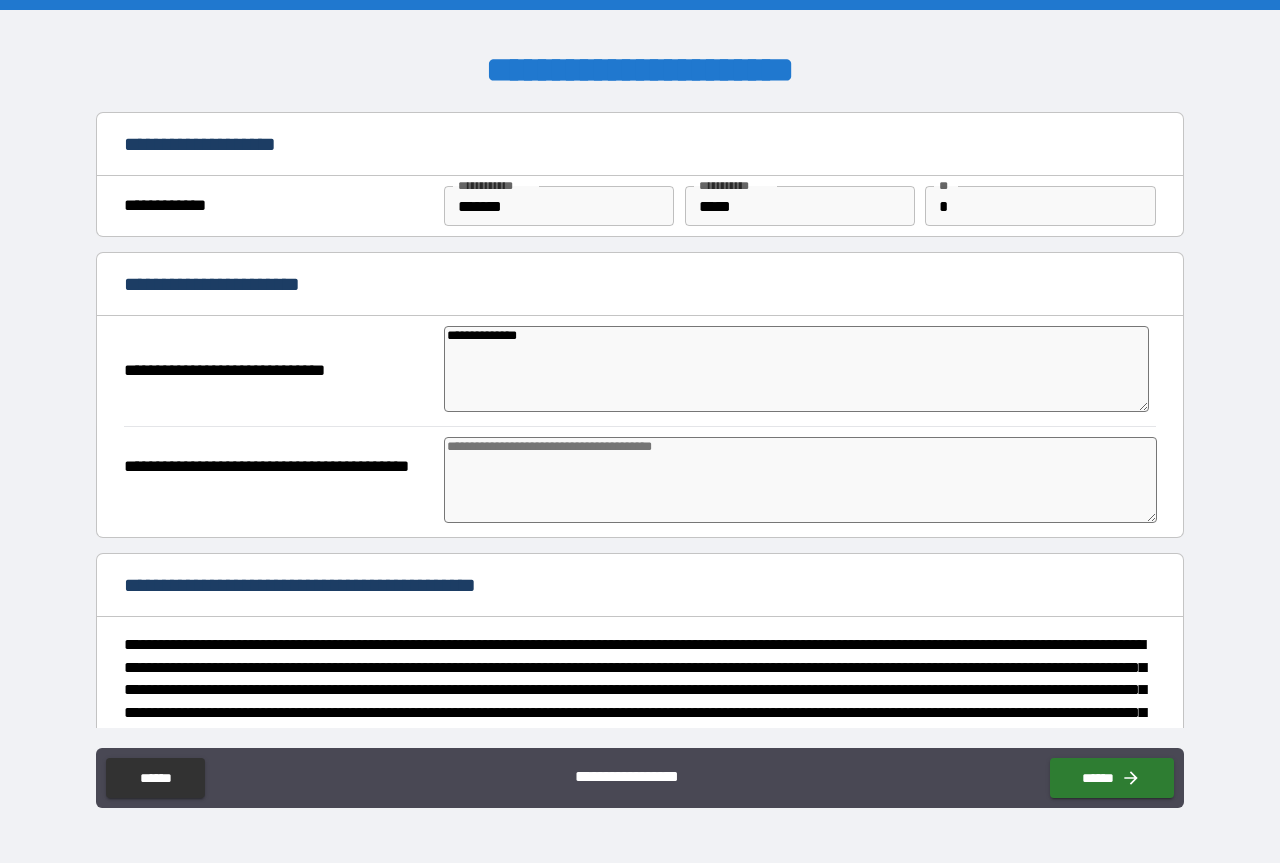 type on "*" 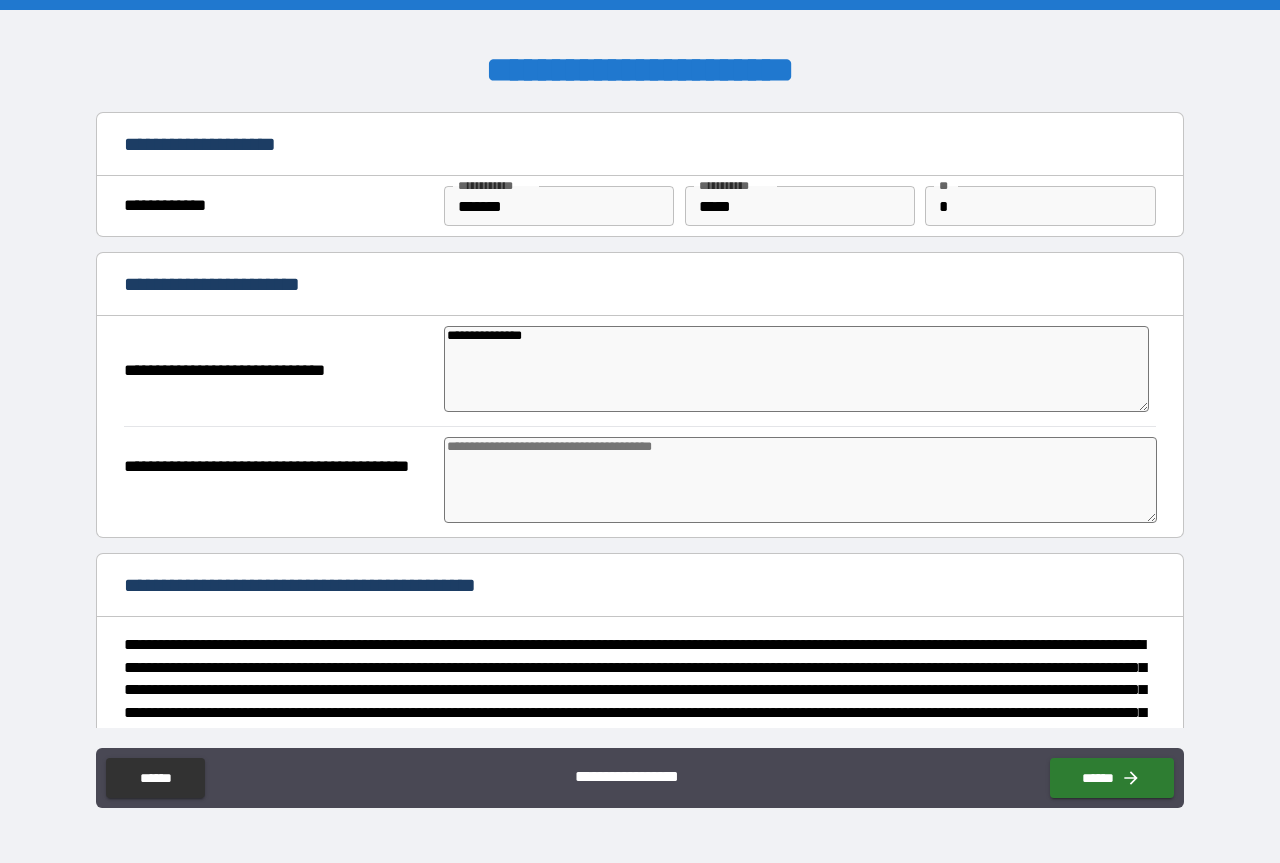 type on "*" 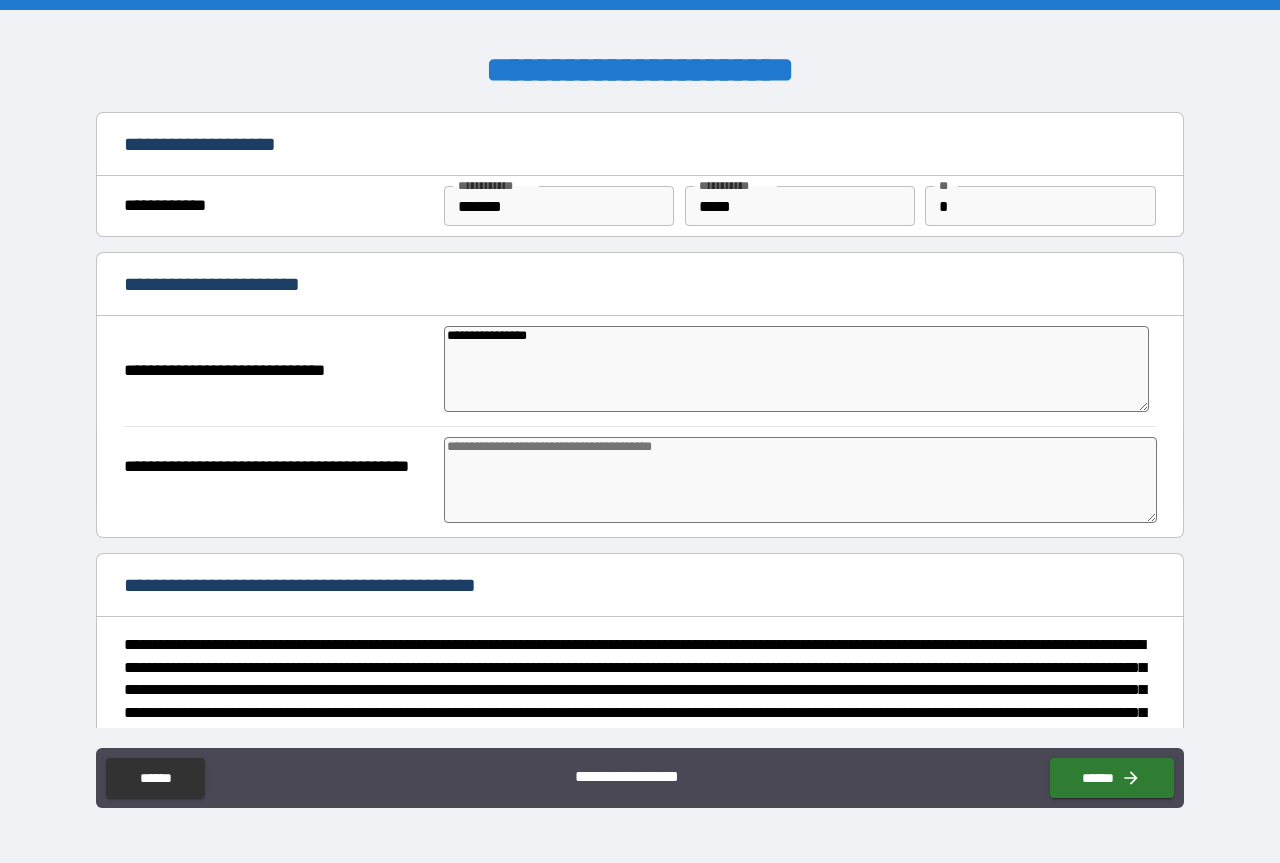 type on "*" 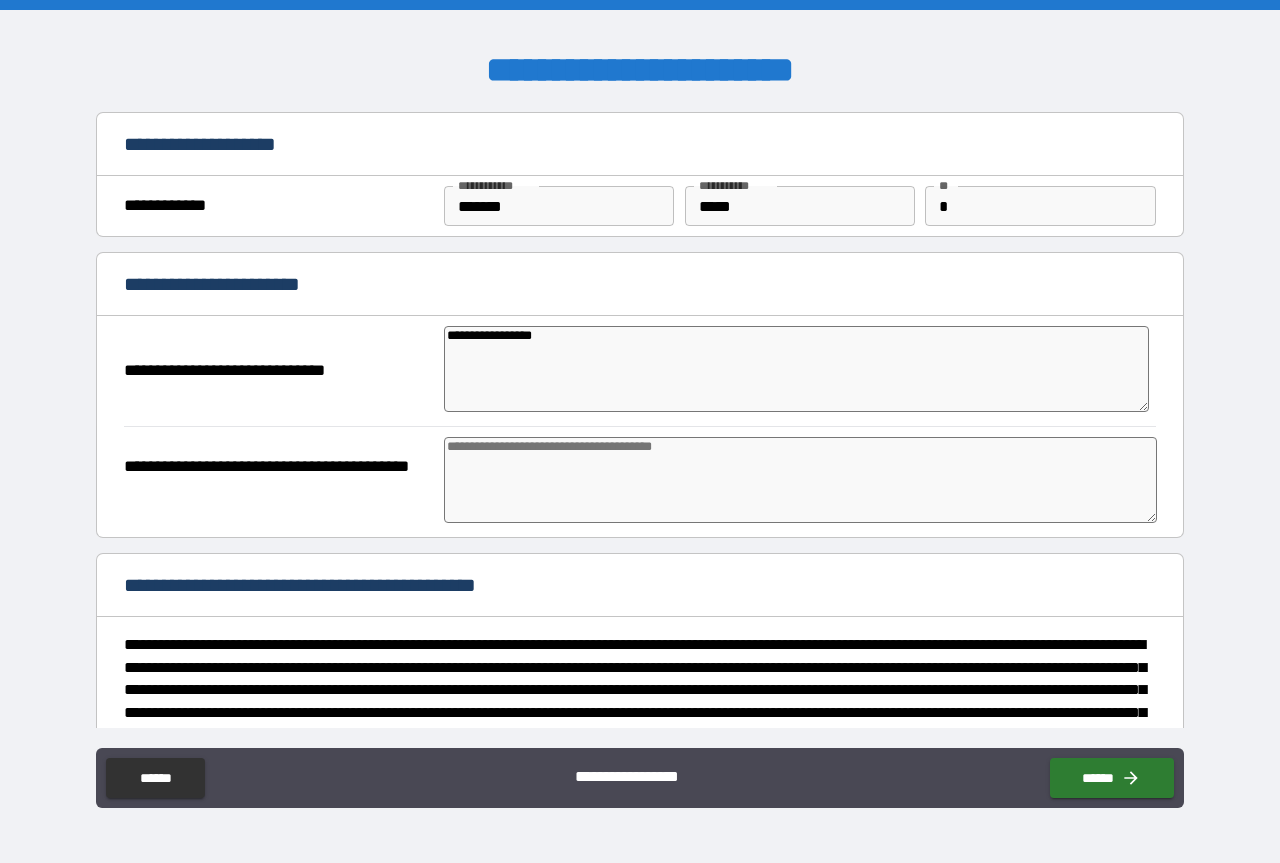 type on "**********" 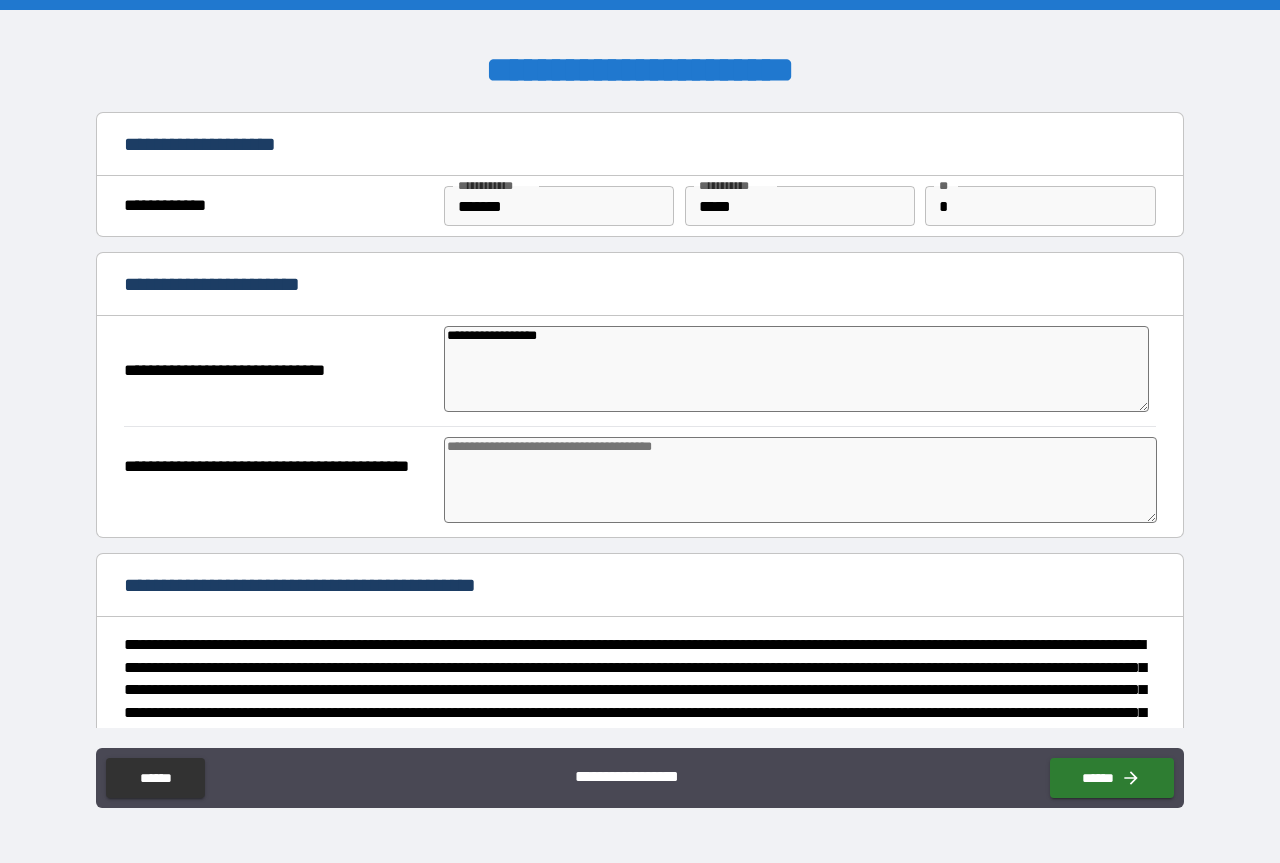 type on "*" 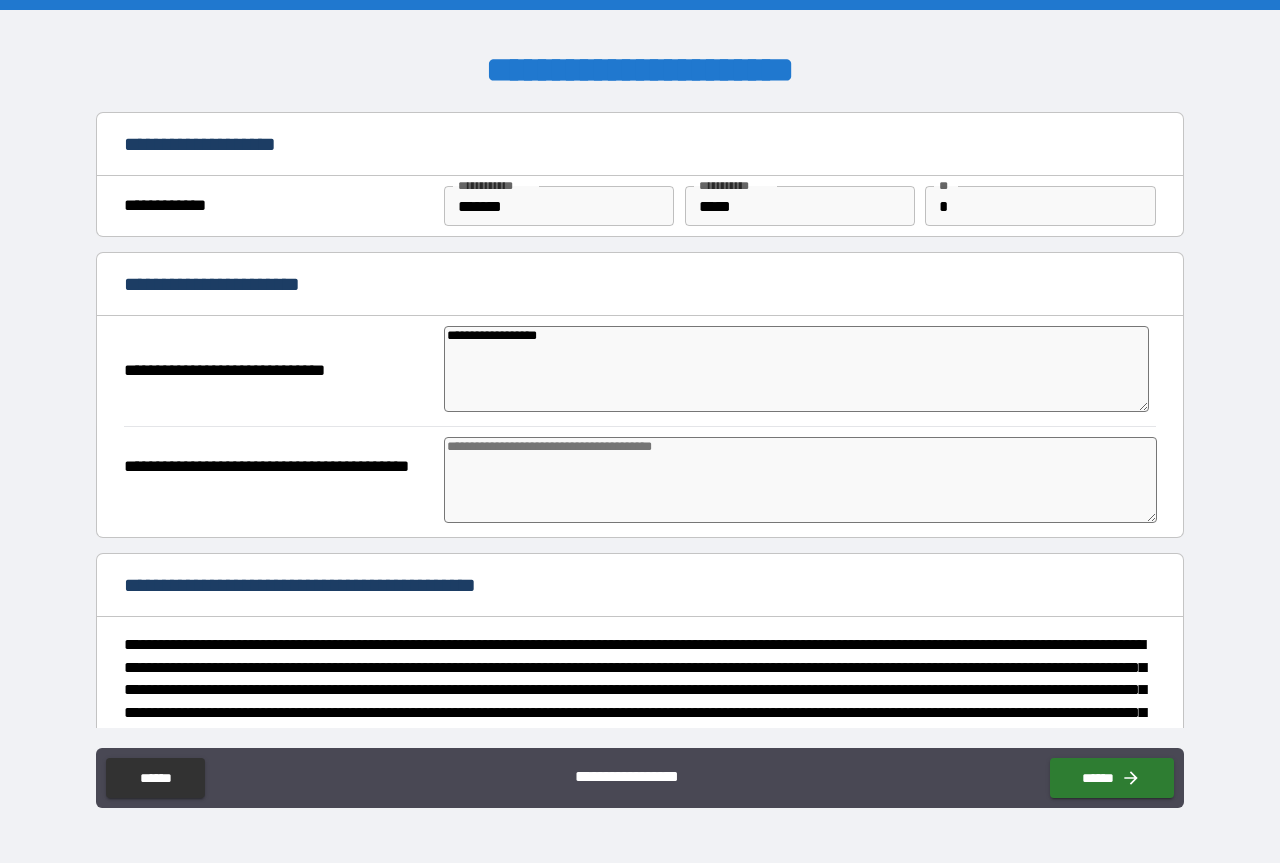 type on "**********" 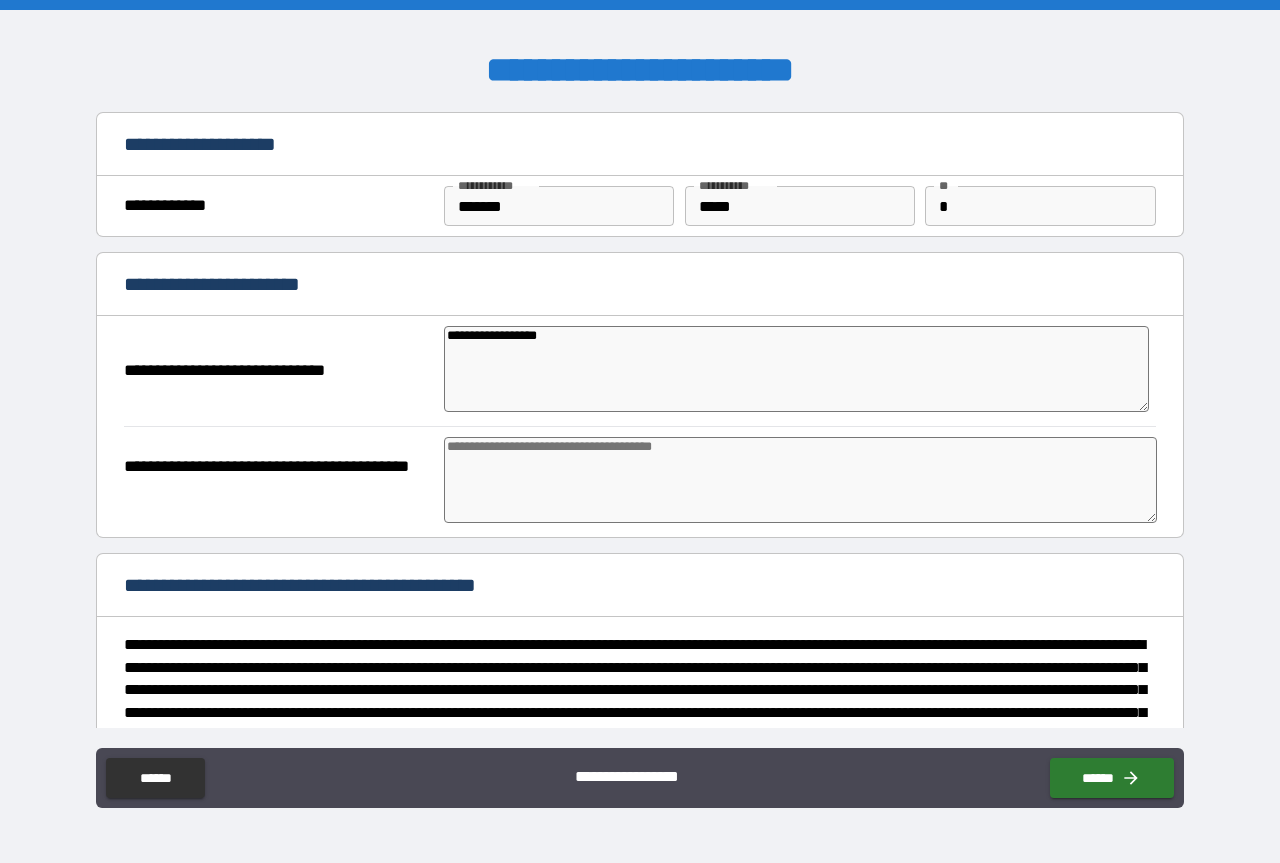 type on "*" 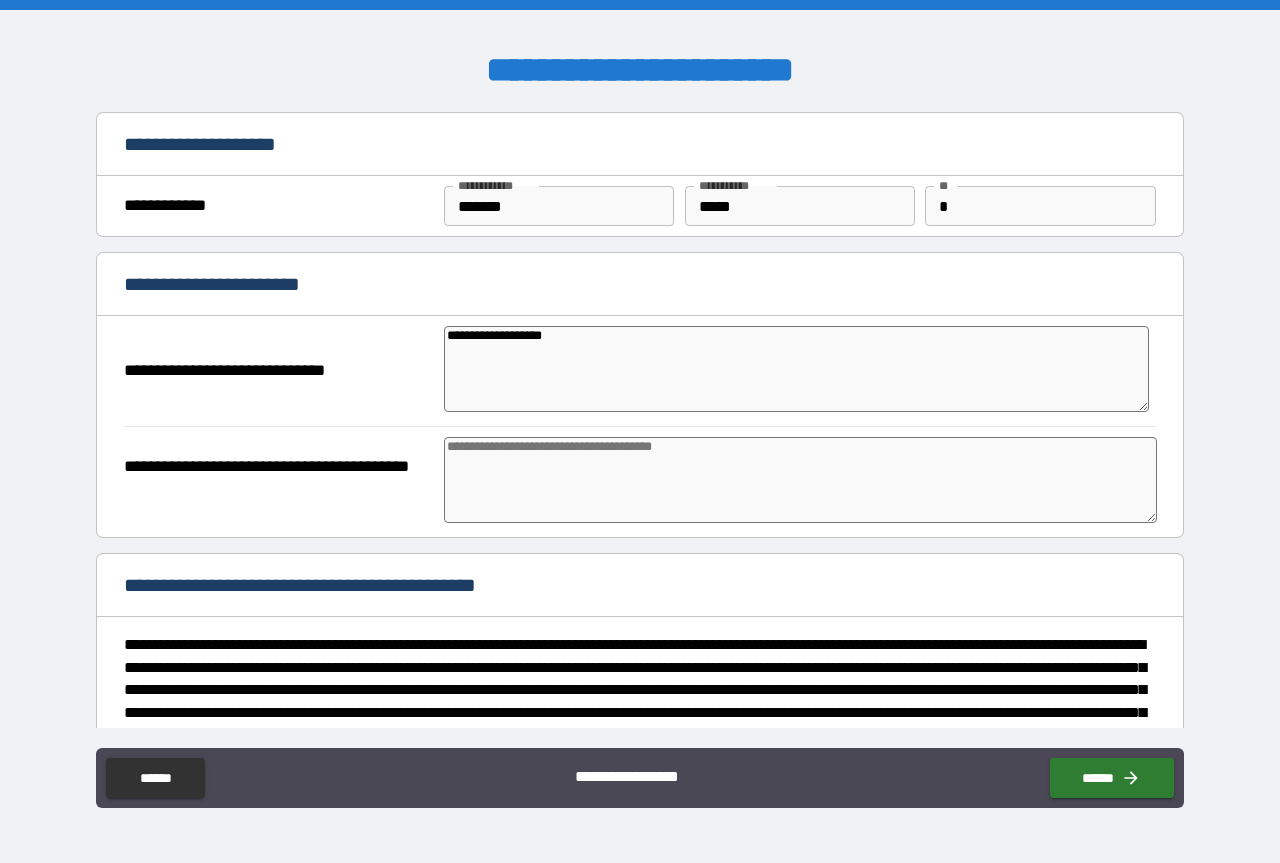 type on "*" 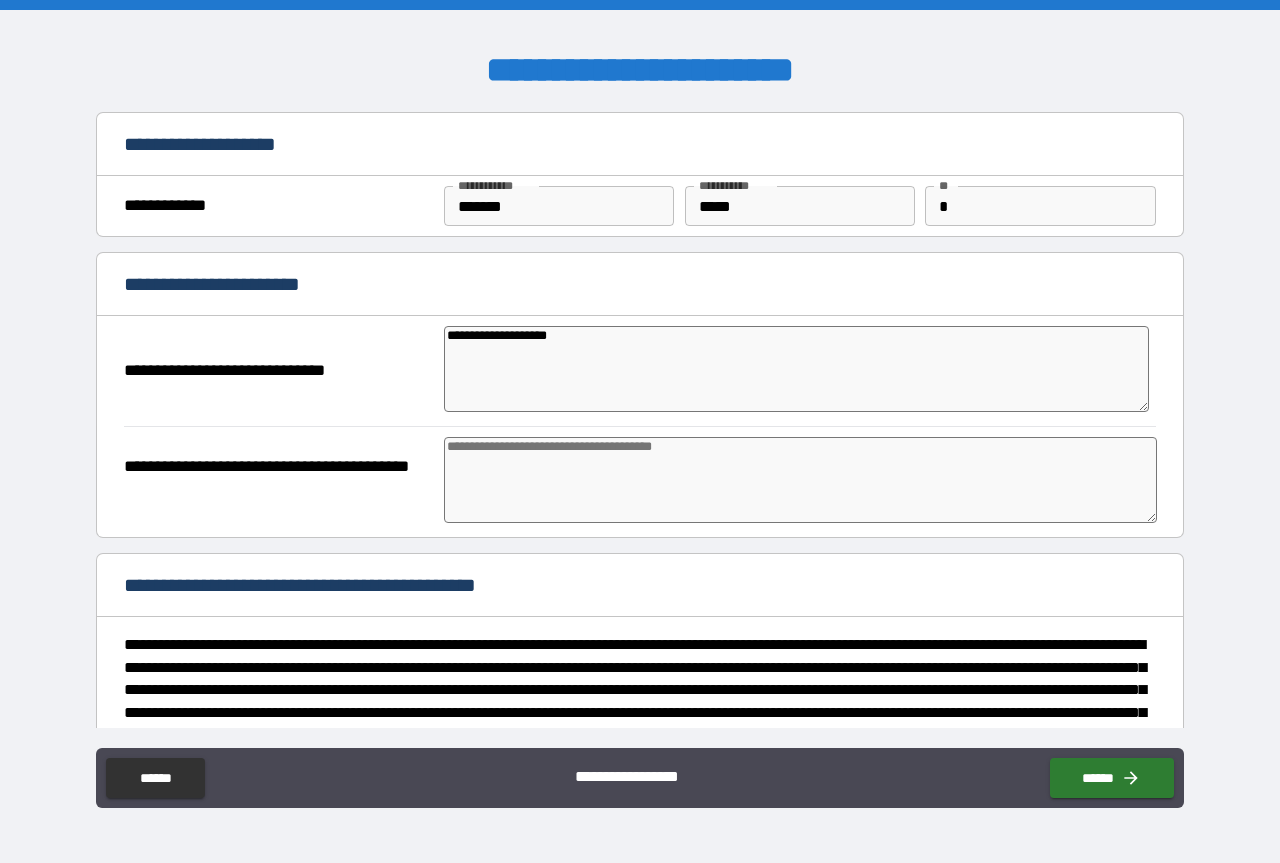 type on "*" 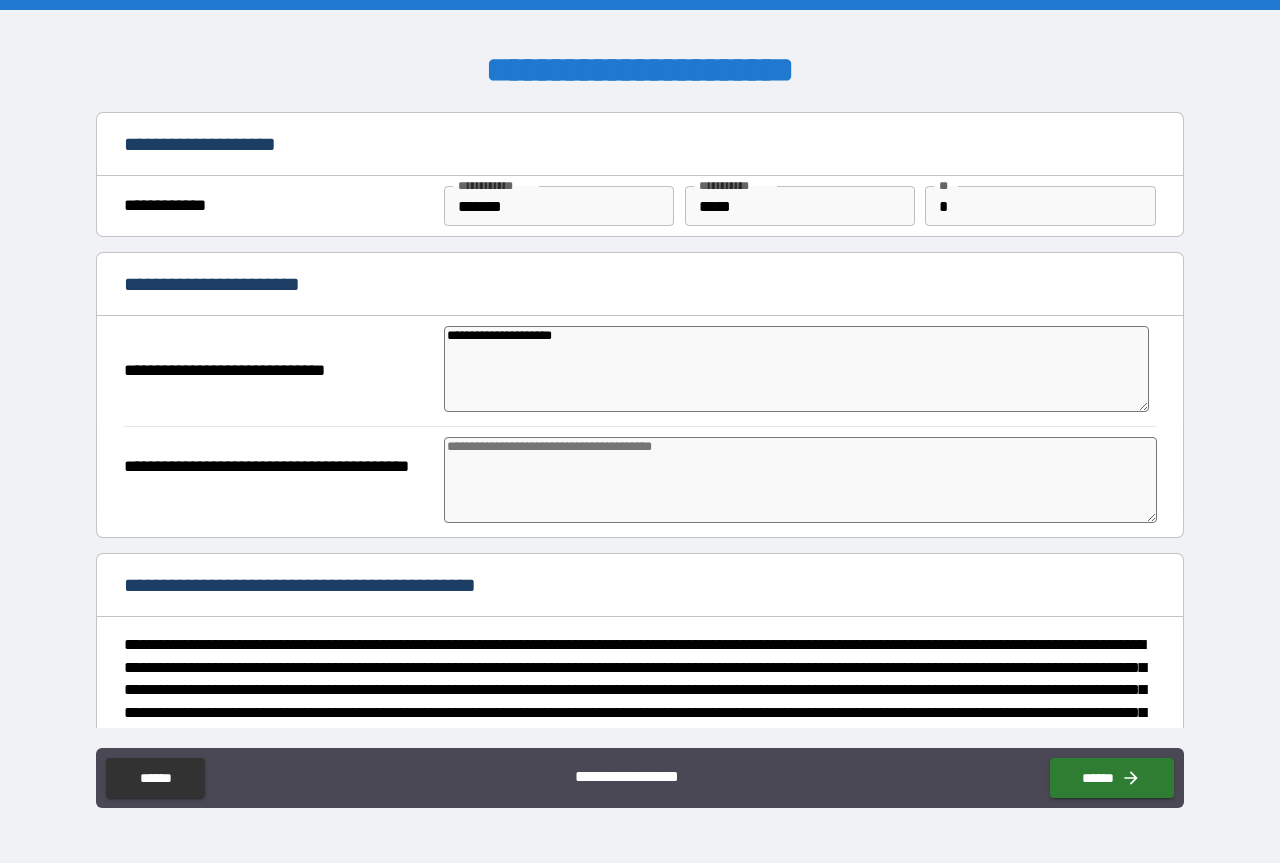type on "*" 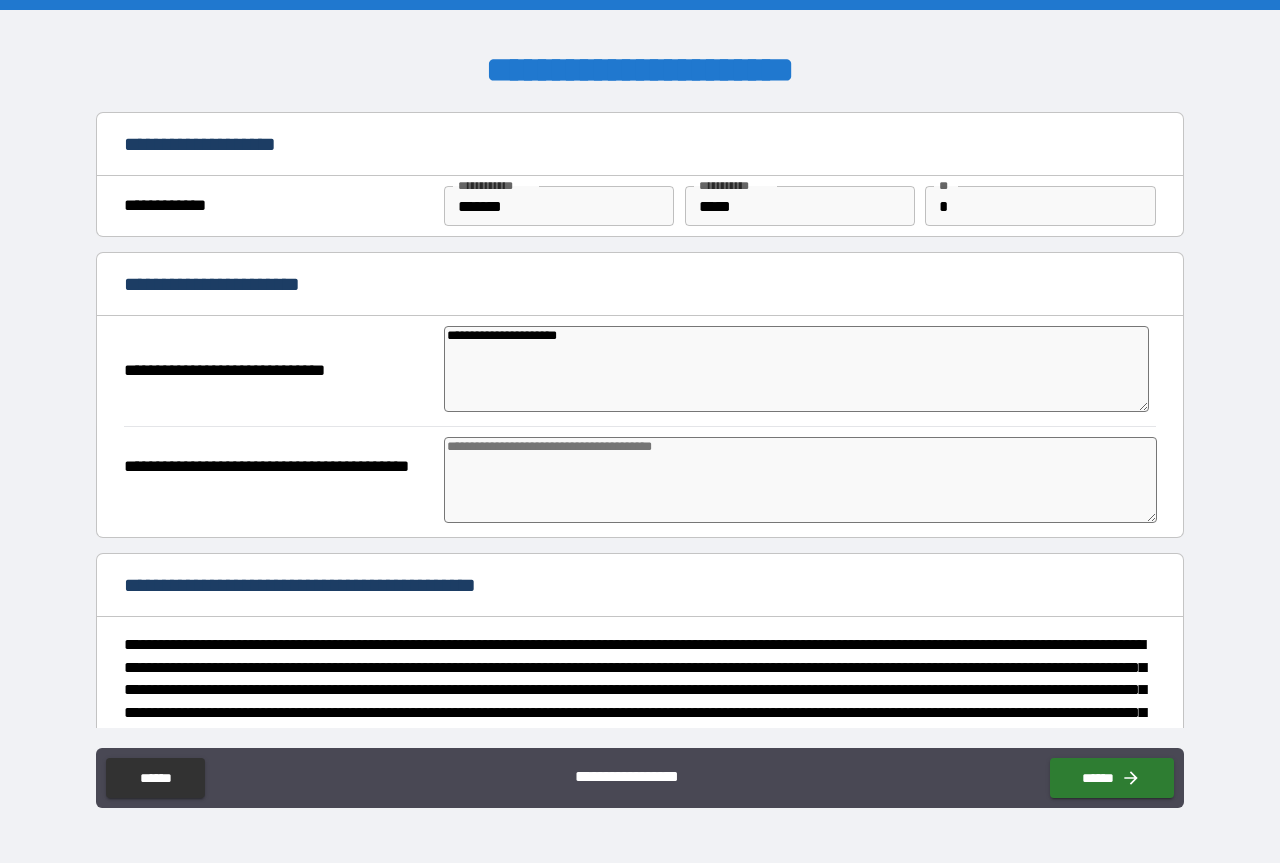 type on "*" 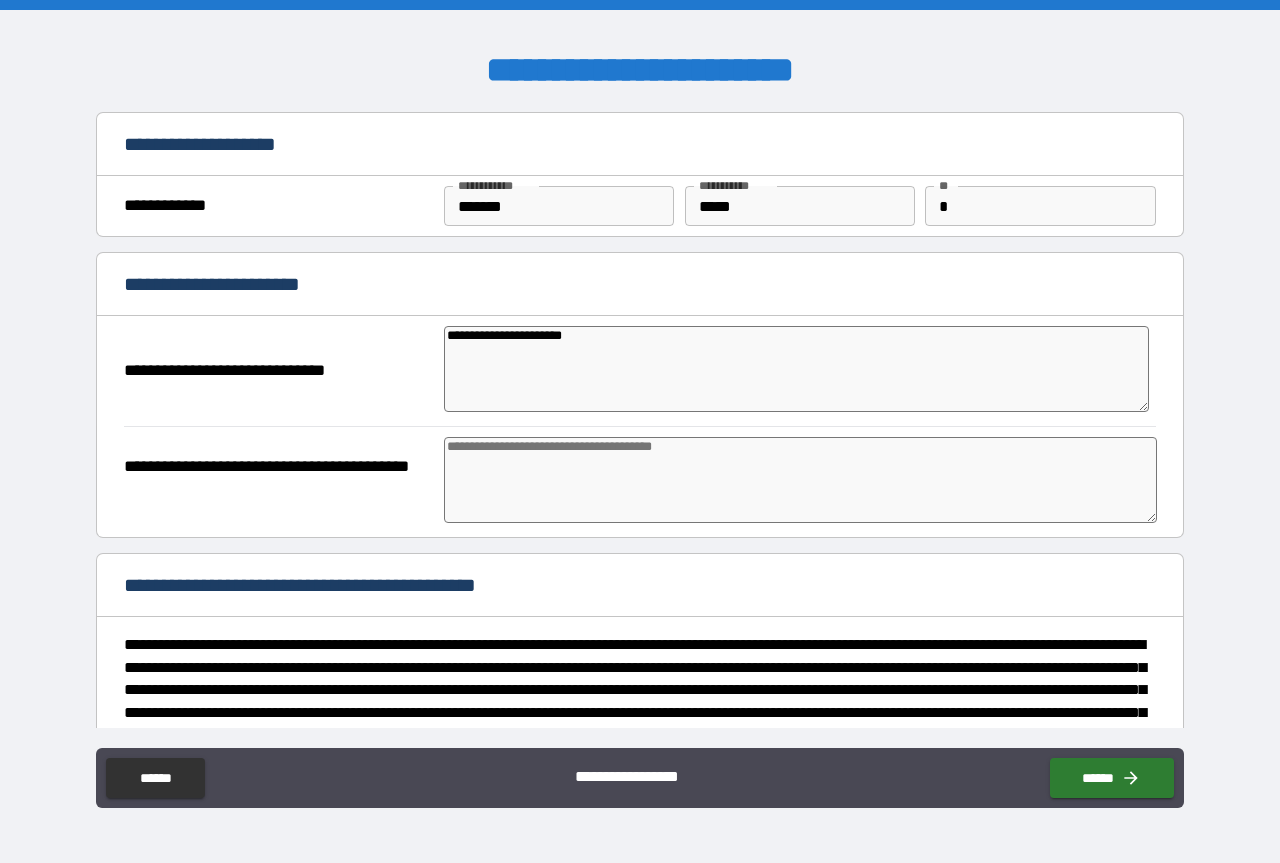 type on "*" 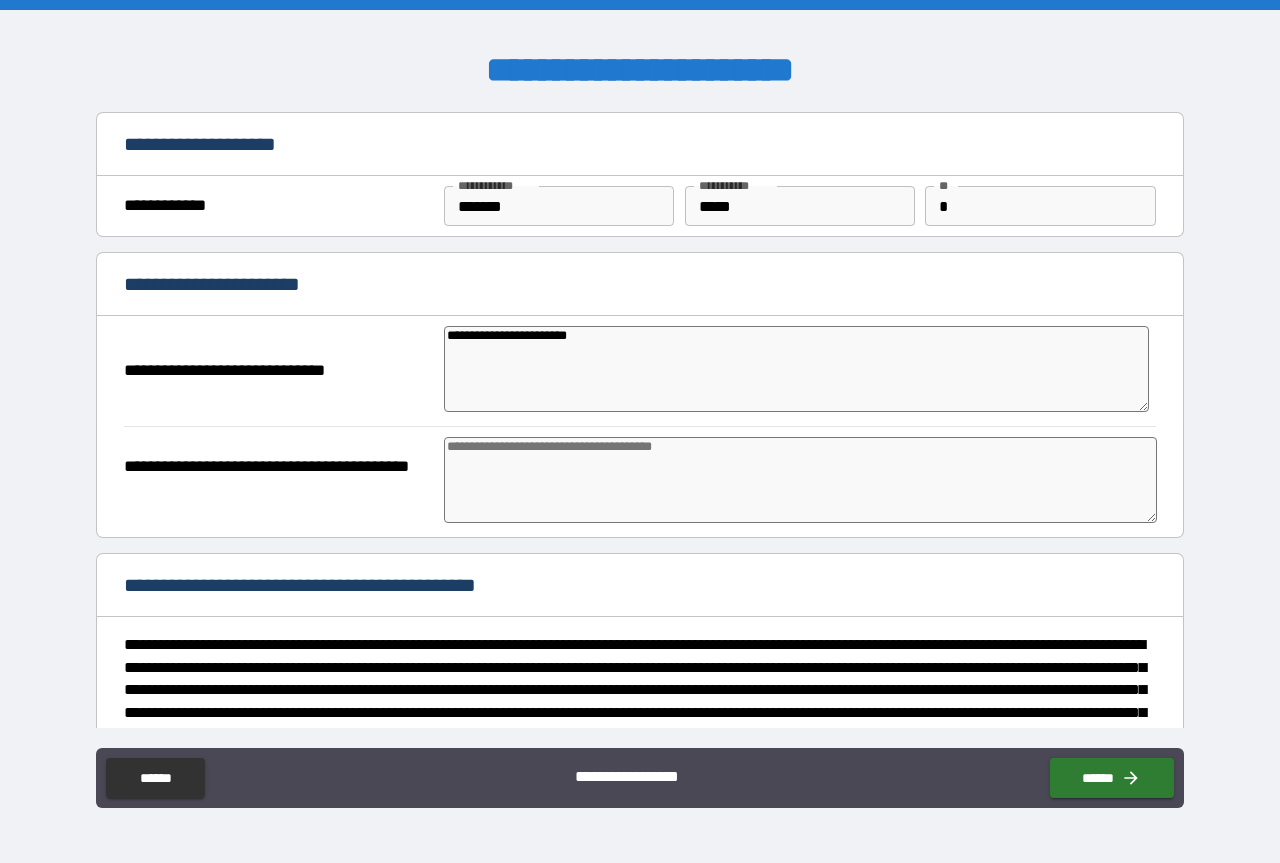 type on "*" 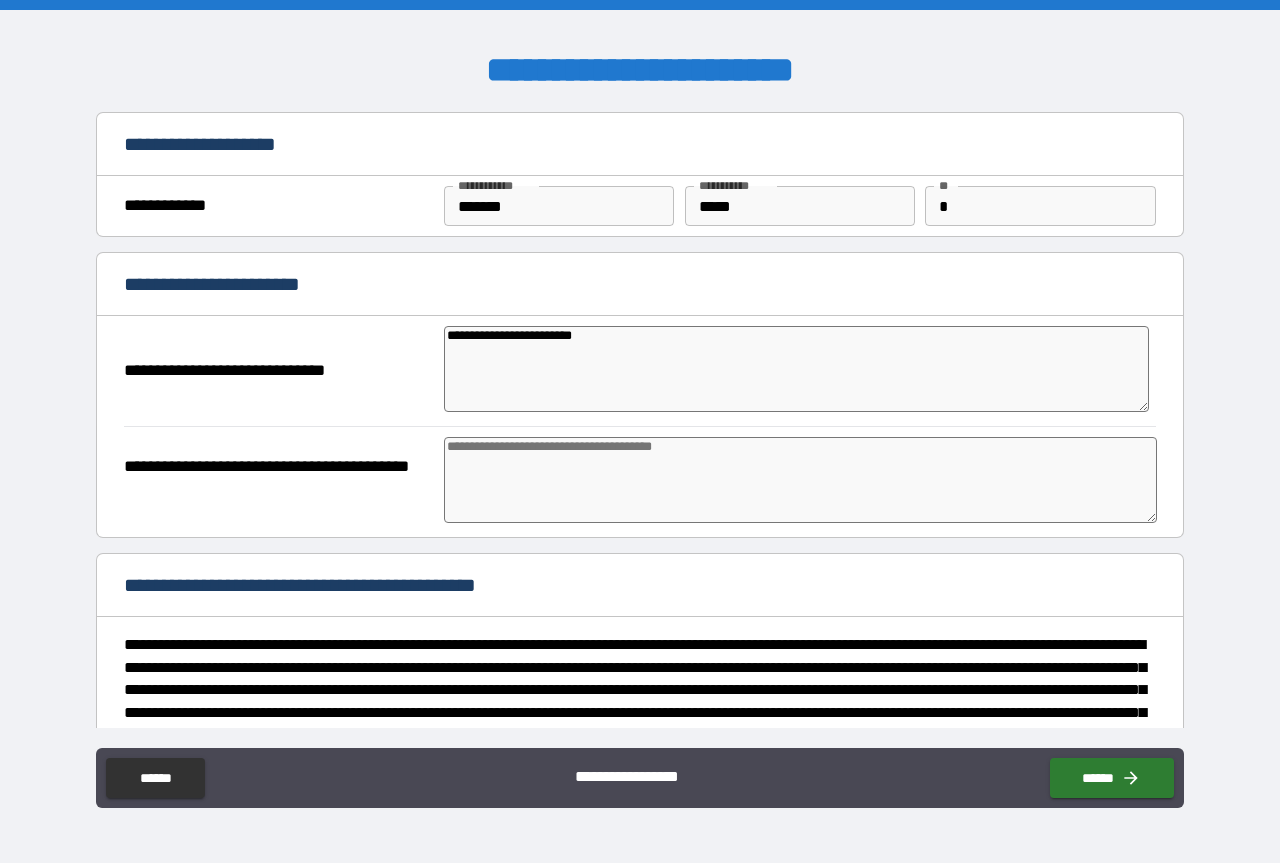 type on "*" 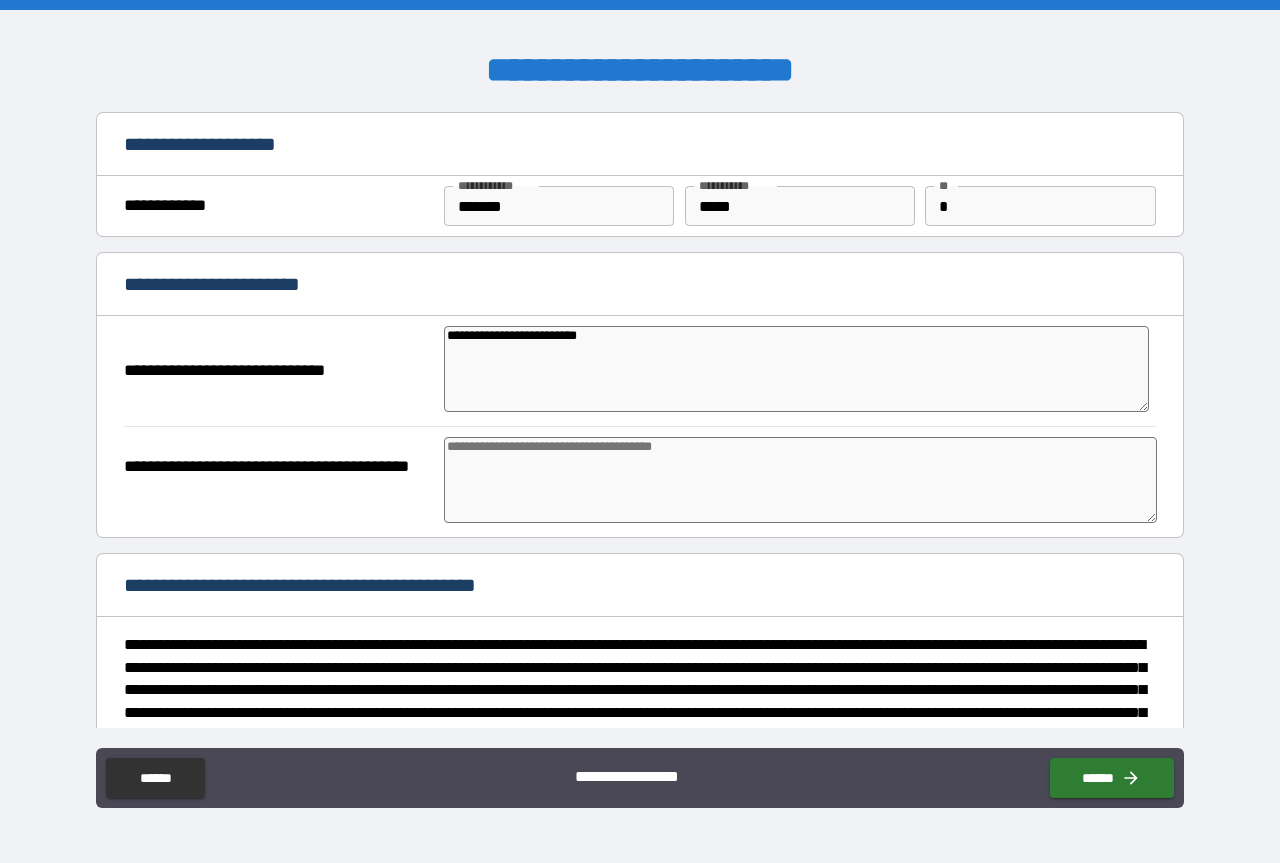 type on "*" 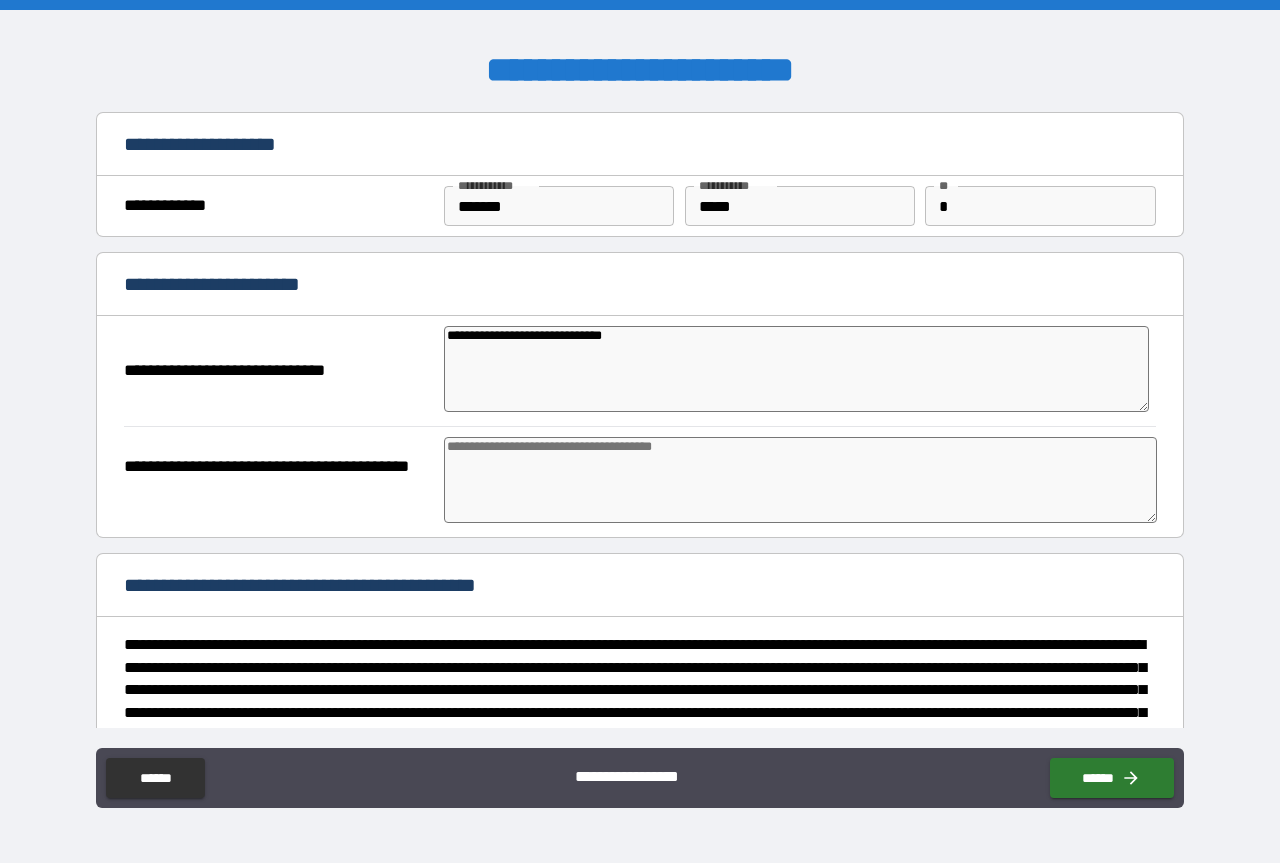 click at bounding box center [800, 480] 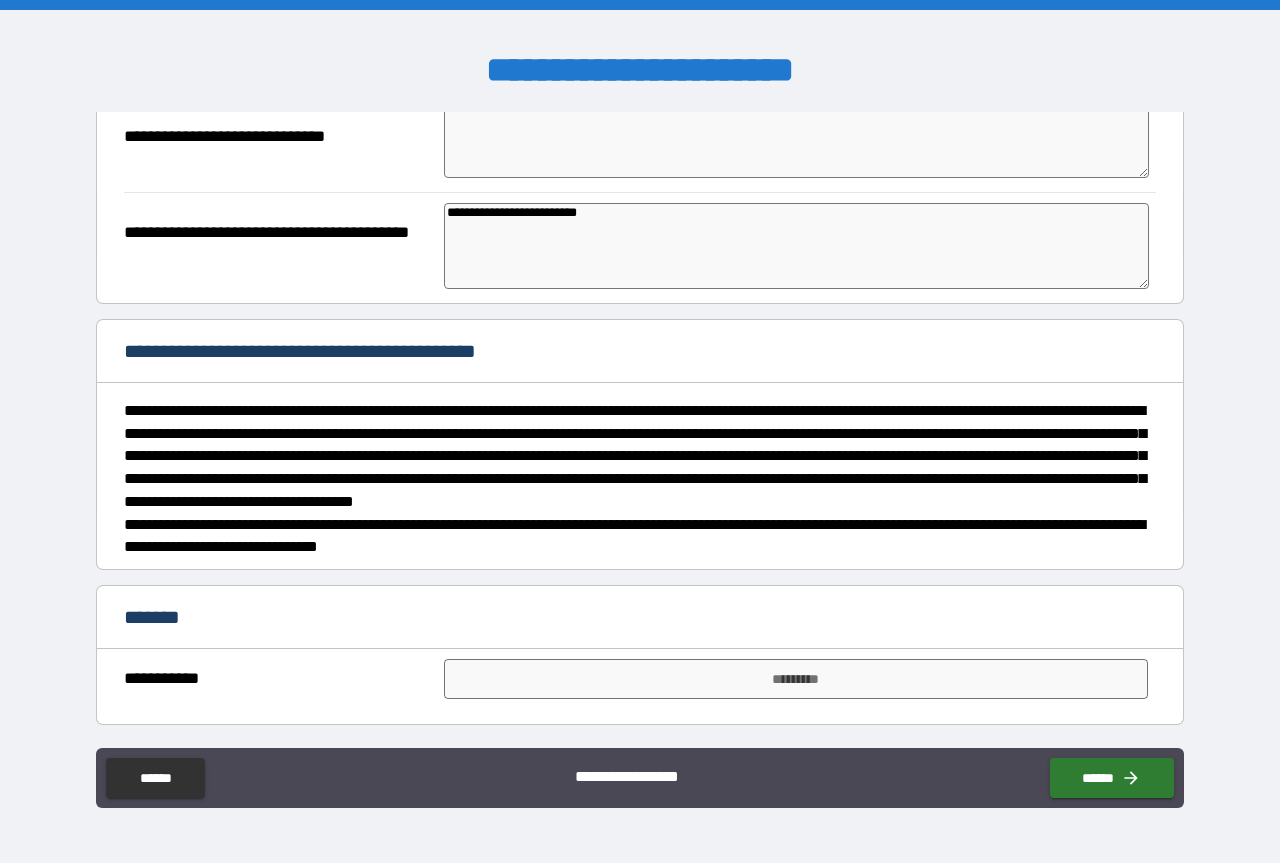 scroll, scrollTop: 236, scrollLeft: 0, axis: vertical 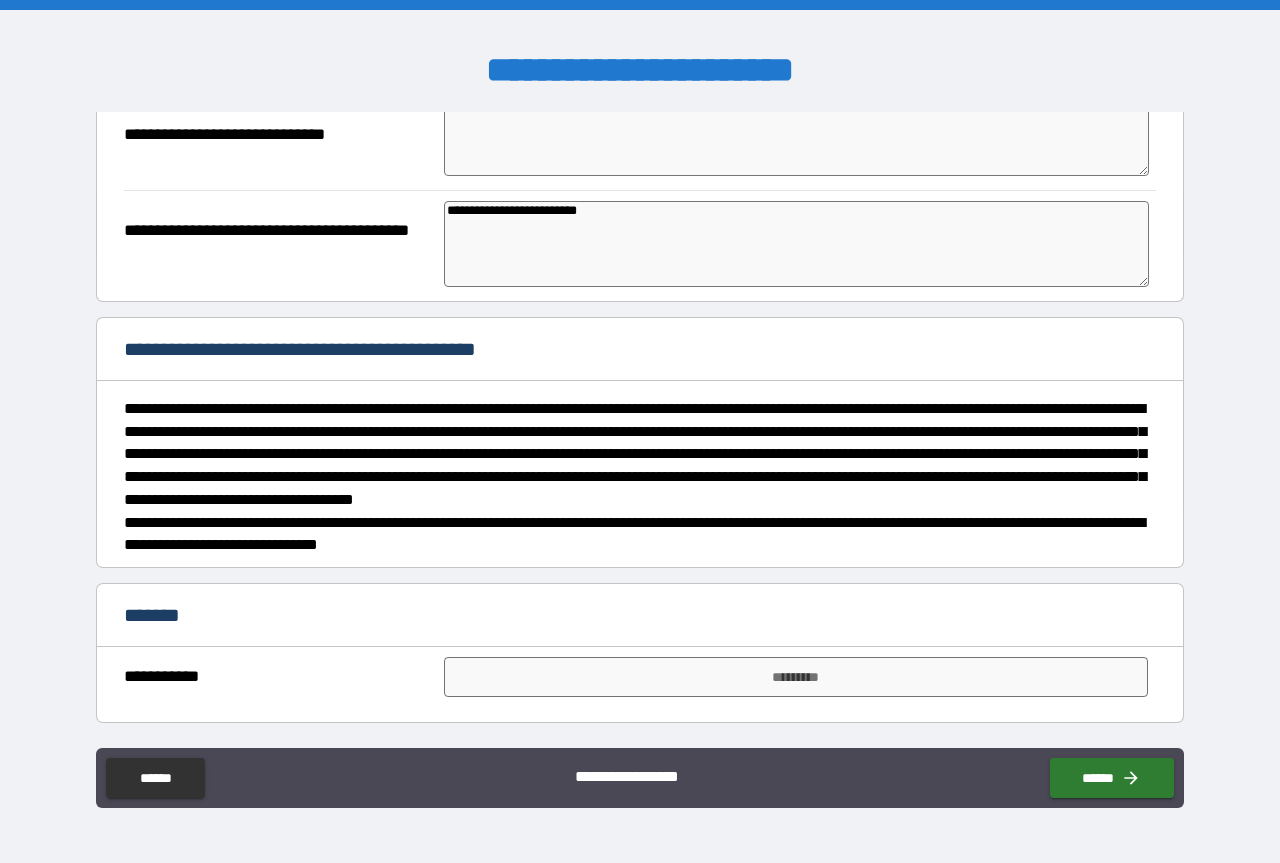 click on "*******" at bounding box center (640, 617) 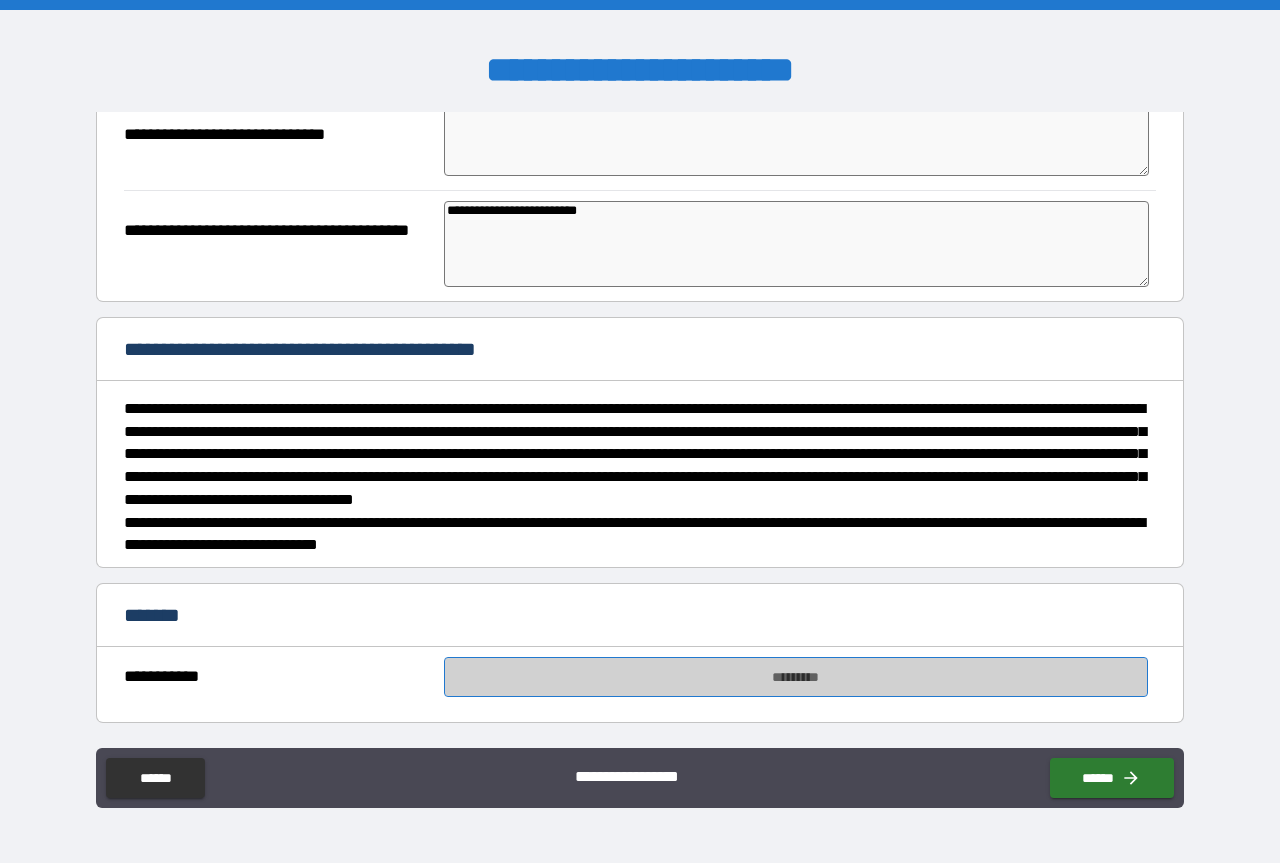 click on "*********" at bounding box center (796, 677) 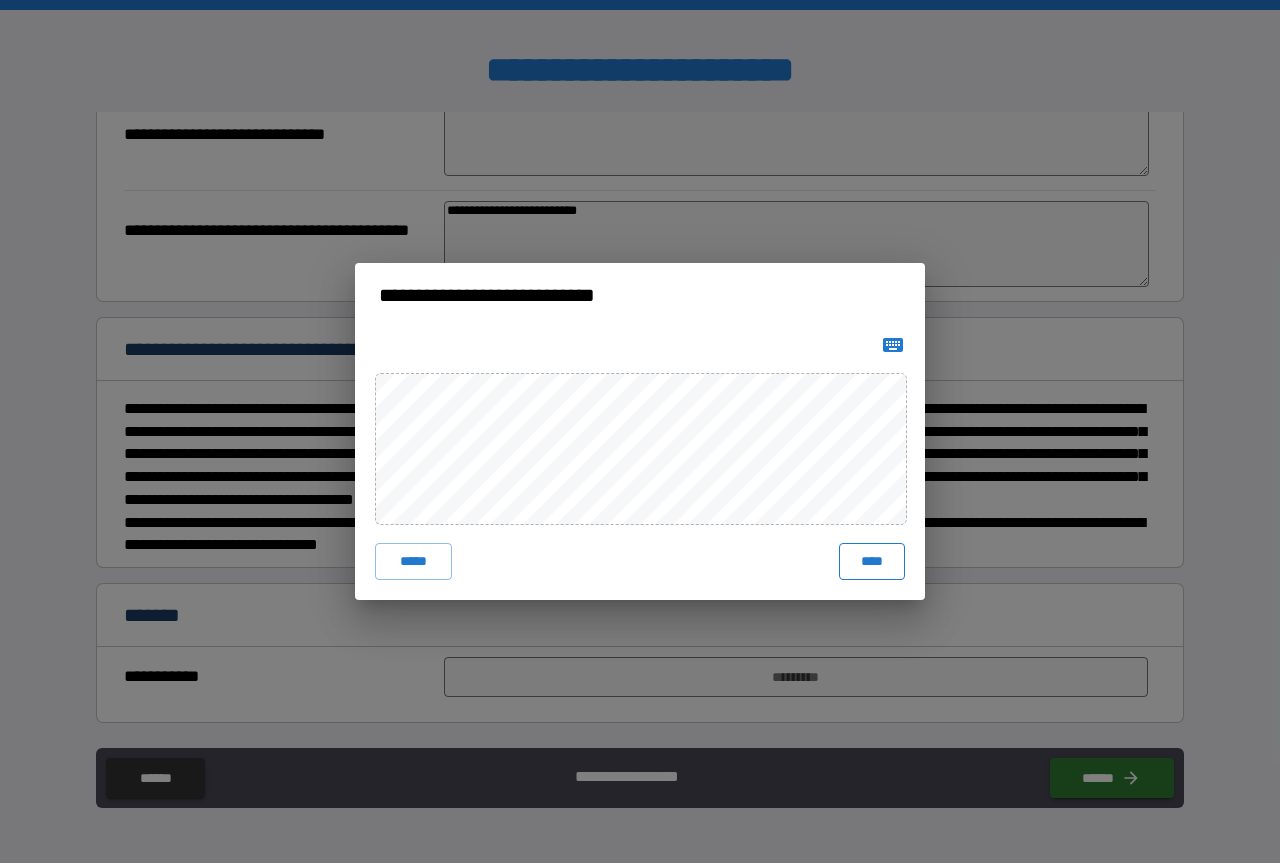 click on "****" at bounding box center [872, 561] 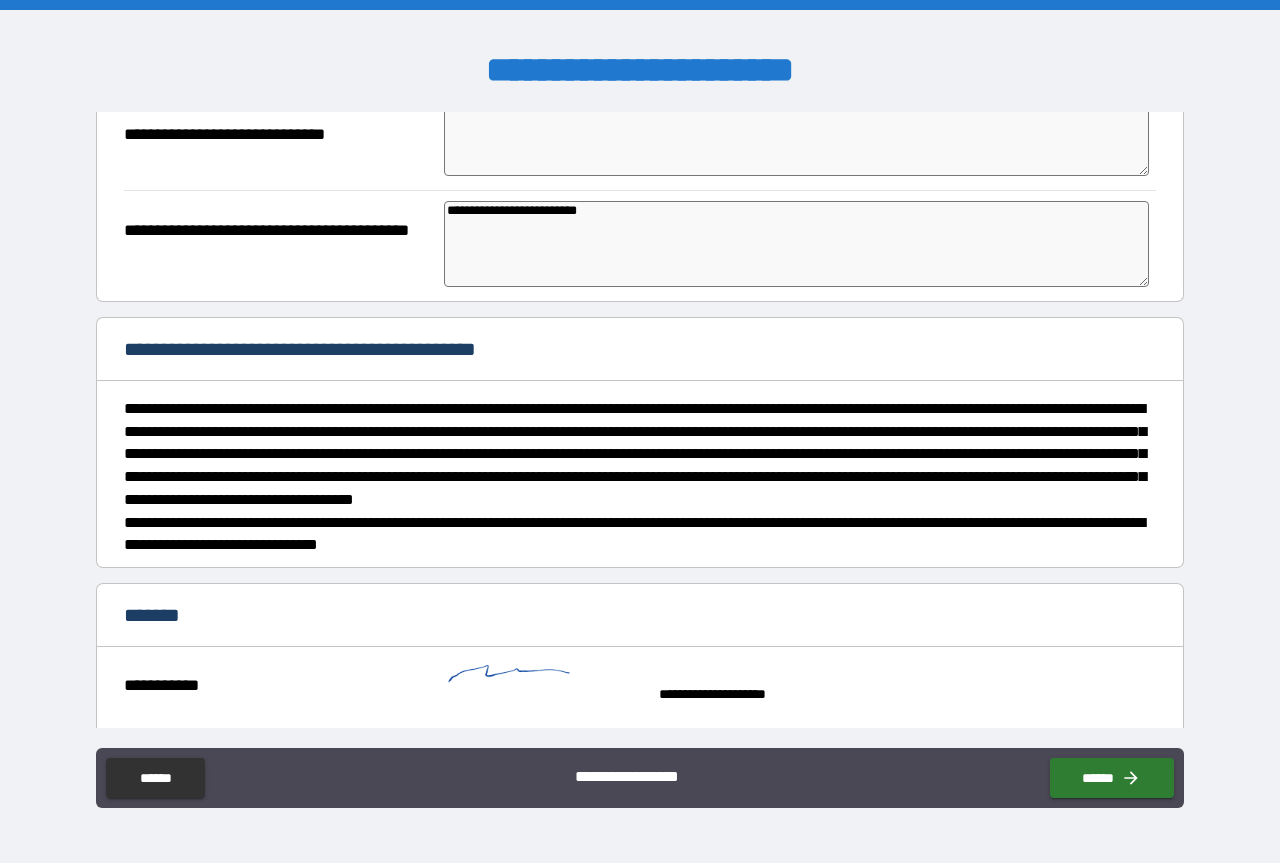 scroll, scrollTop: 253, scrollLeft: 0, axis: vertical 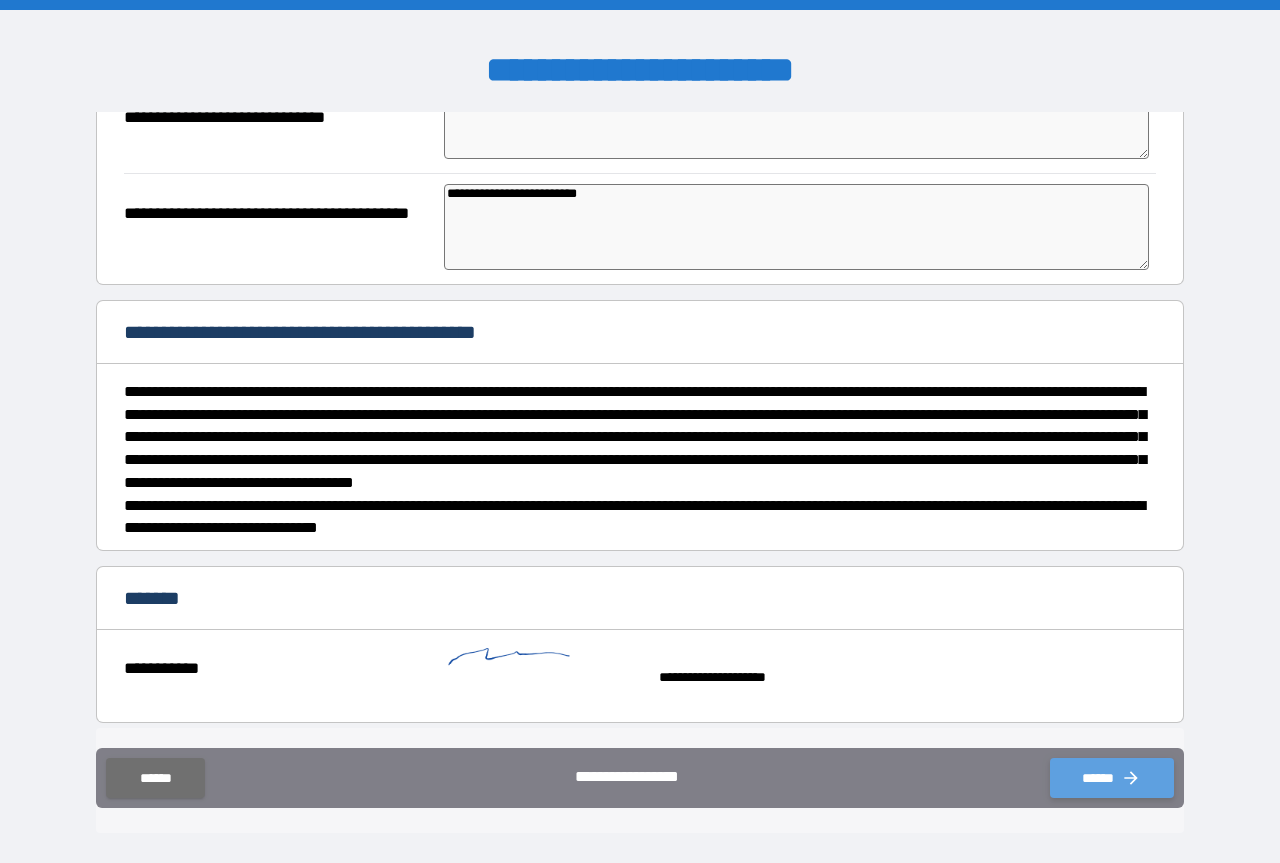 click on "******" at bounding box center (1112, 778) 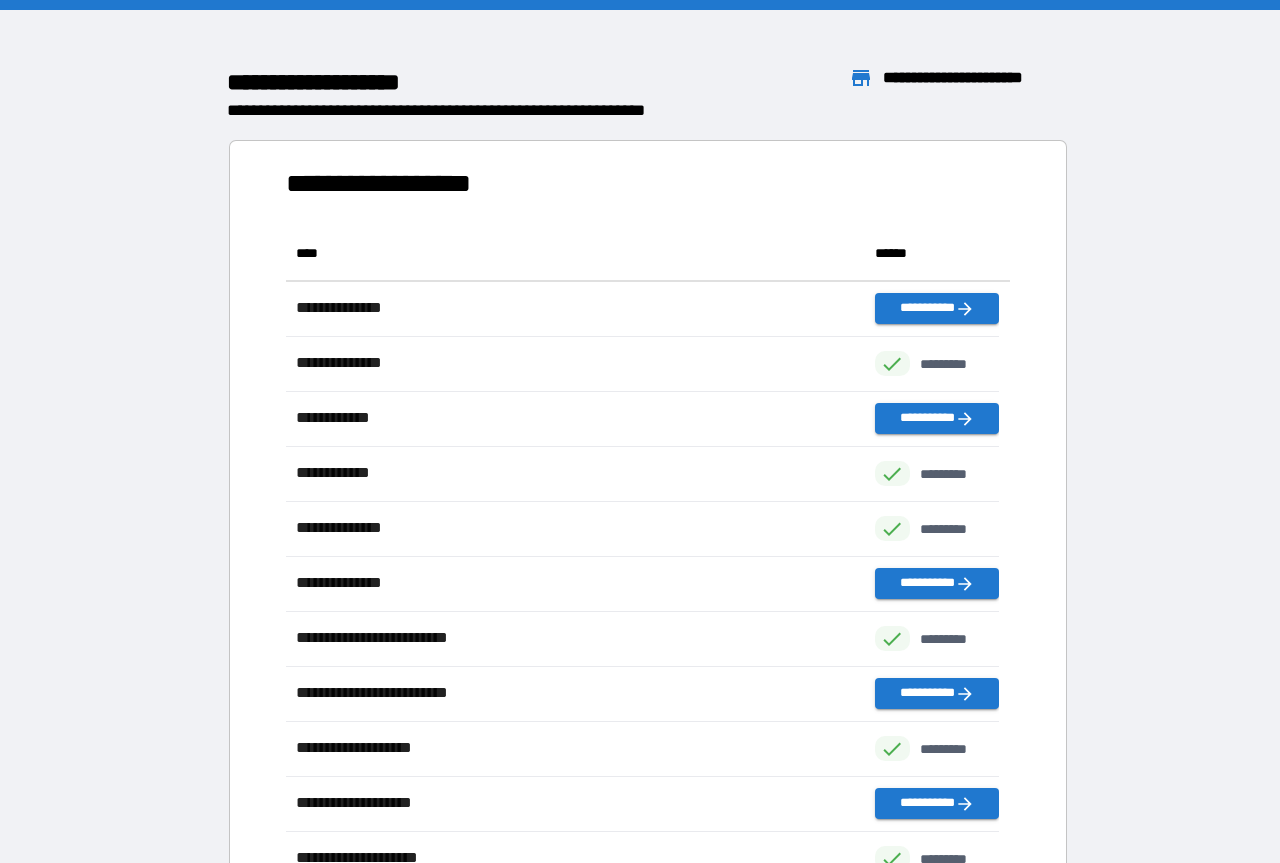scroll, scrollTop: 16, scrollLeft: 16, axis: both 